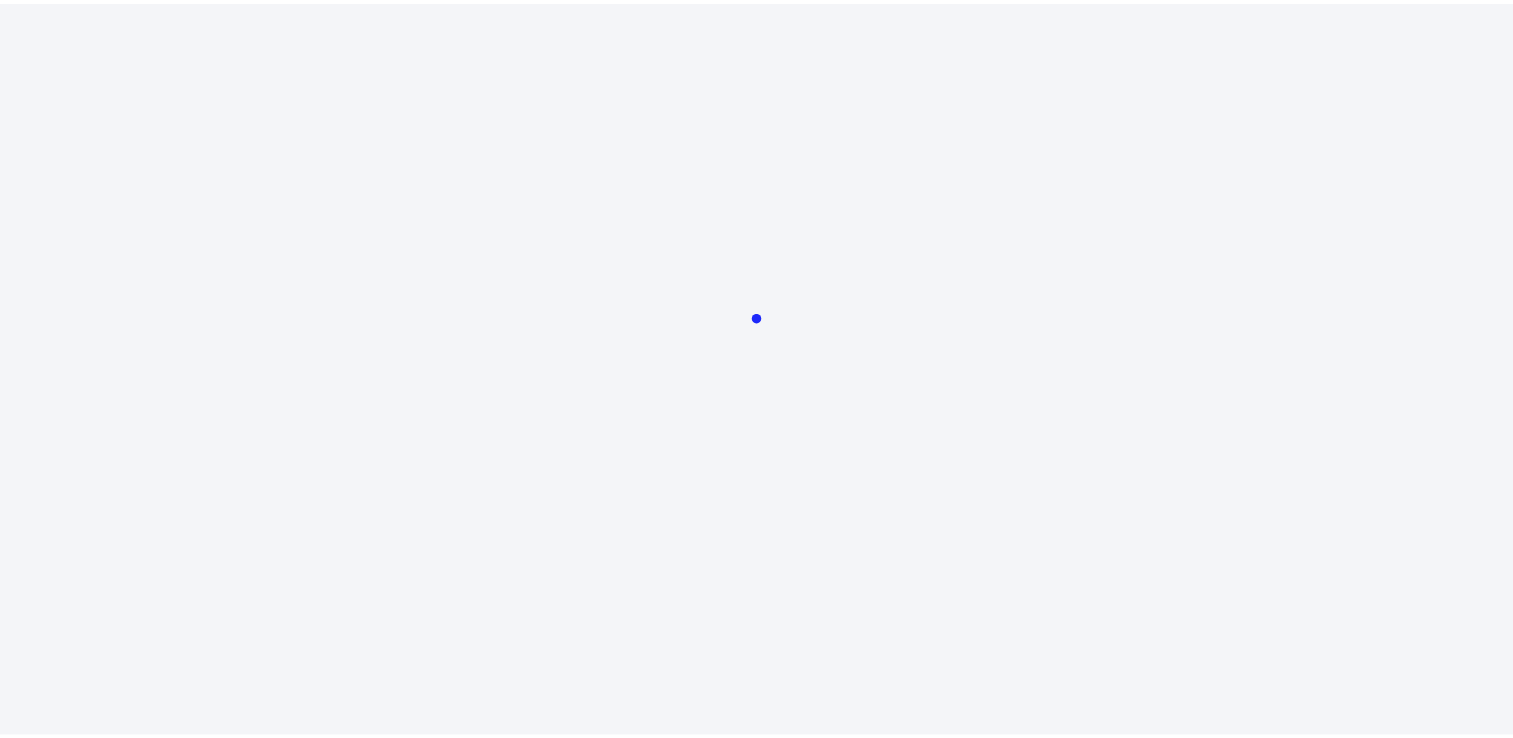 scroll, scrollTop: 0, scrollLeft: 0, axis: both 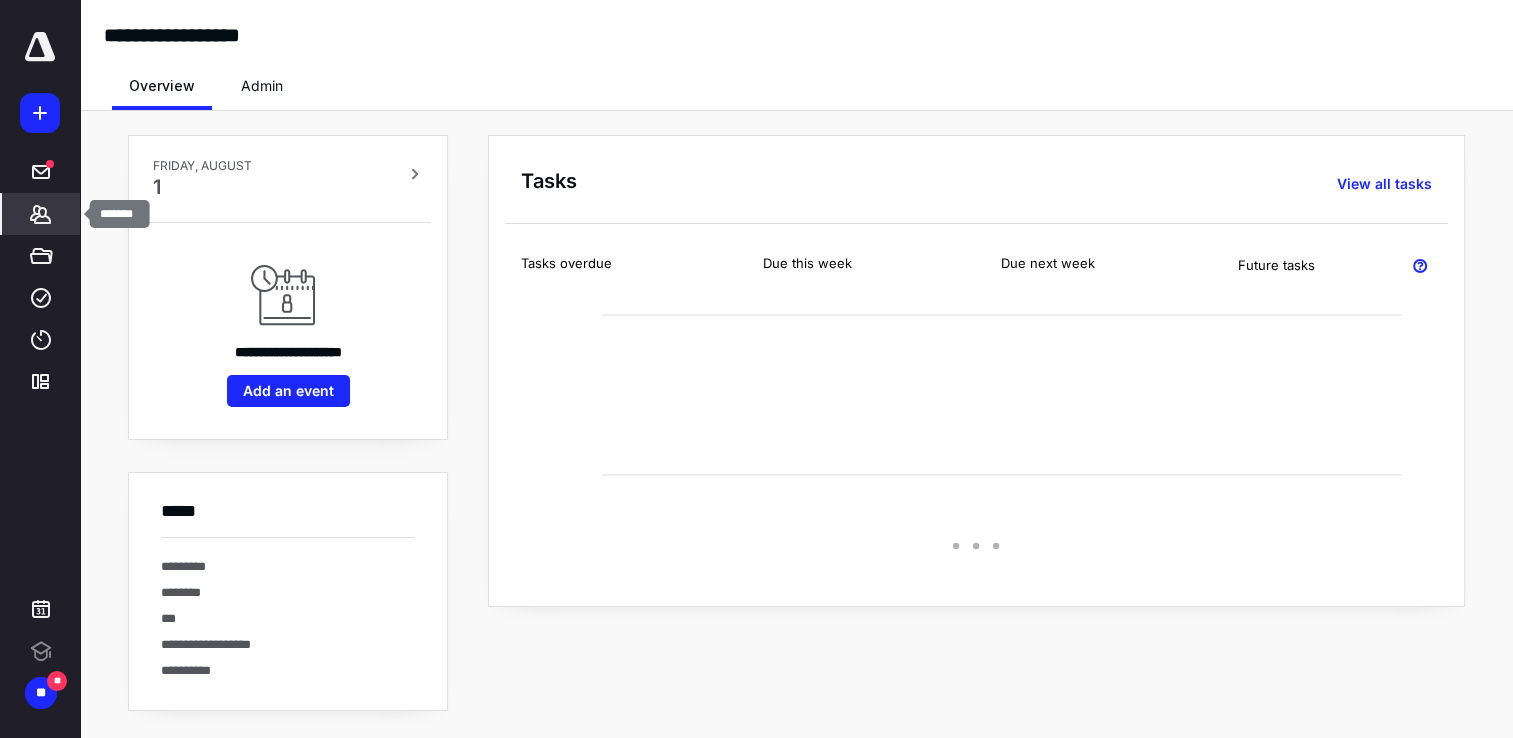 click 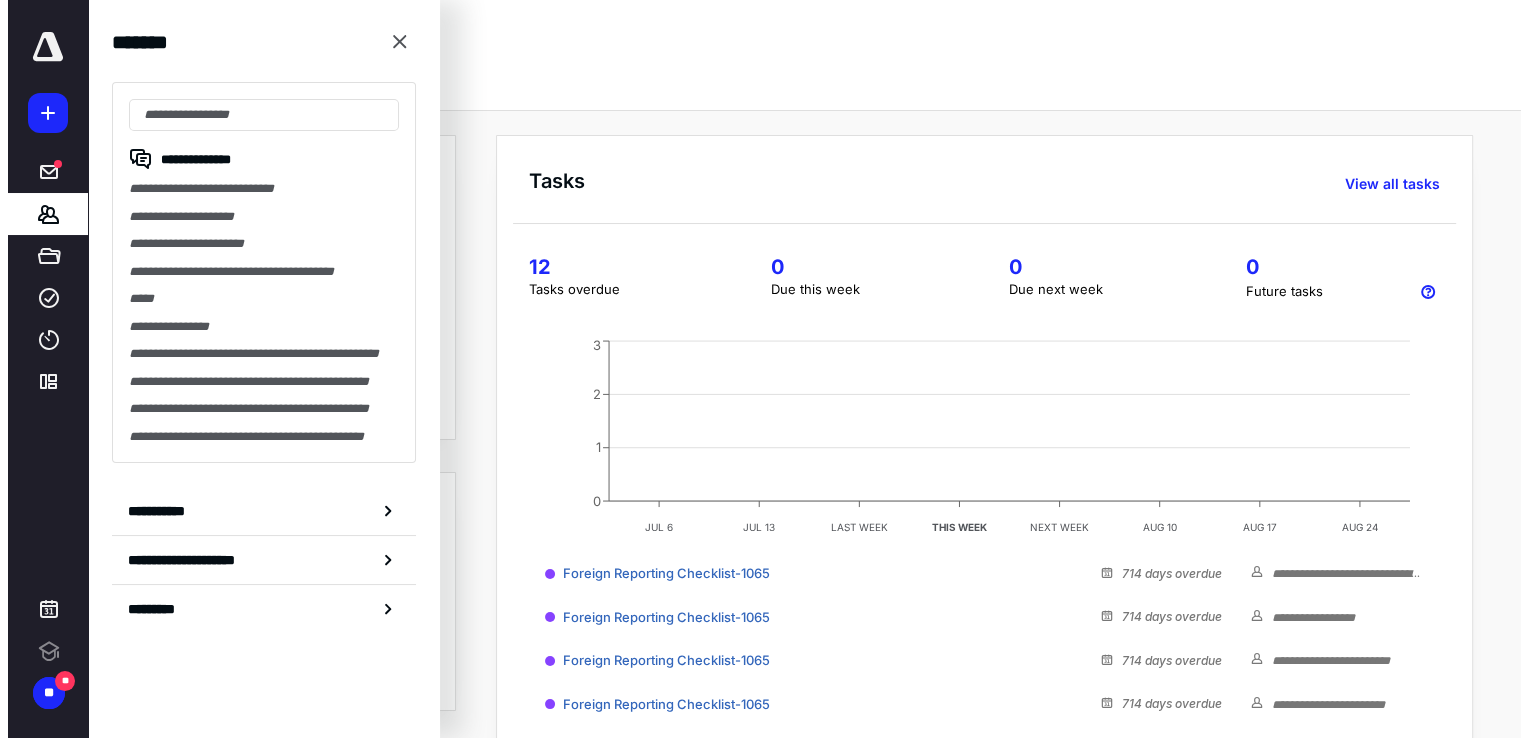 scroll, scrollTop: 0, scrollLeft: 0, axis: both 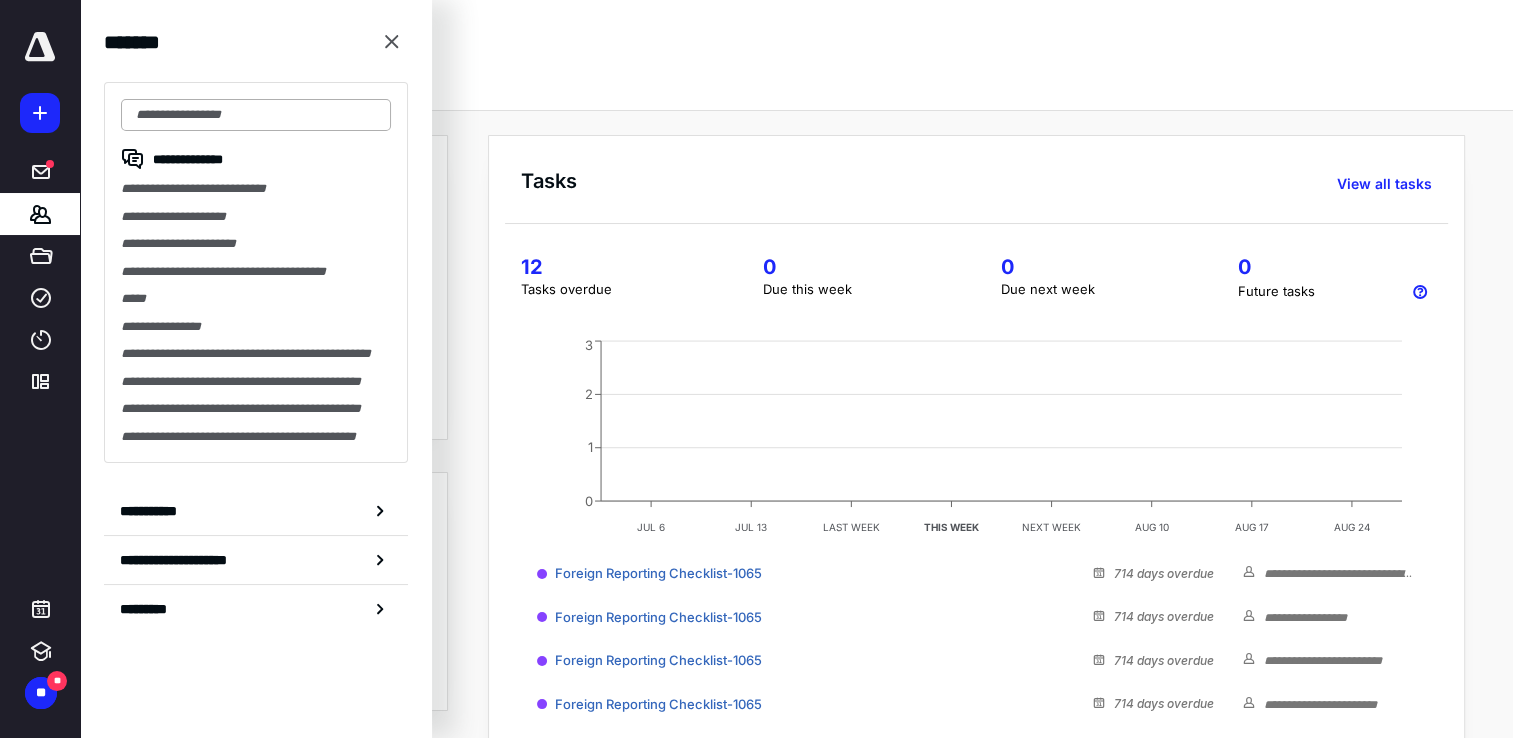 click at bounding box center (256, 115) 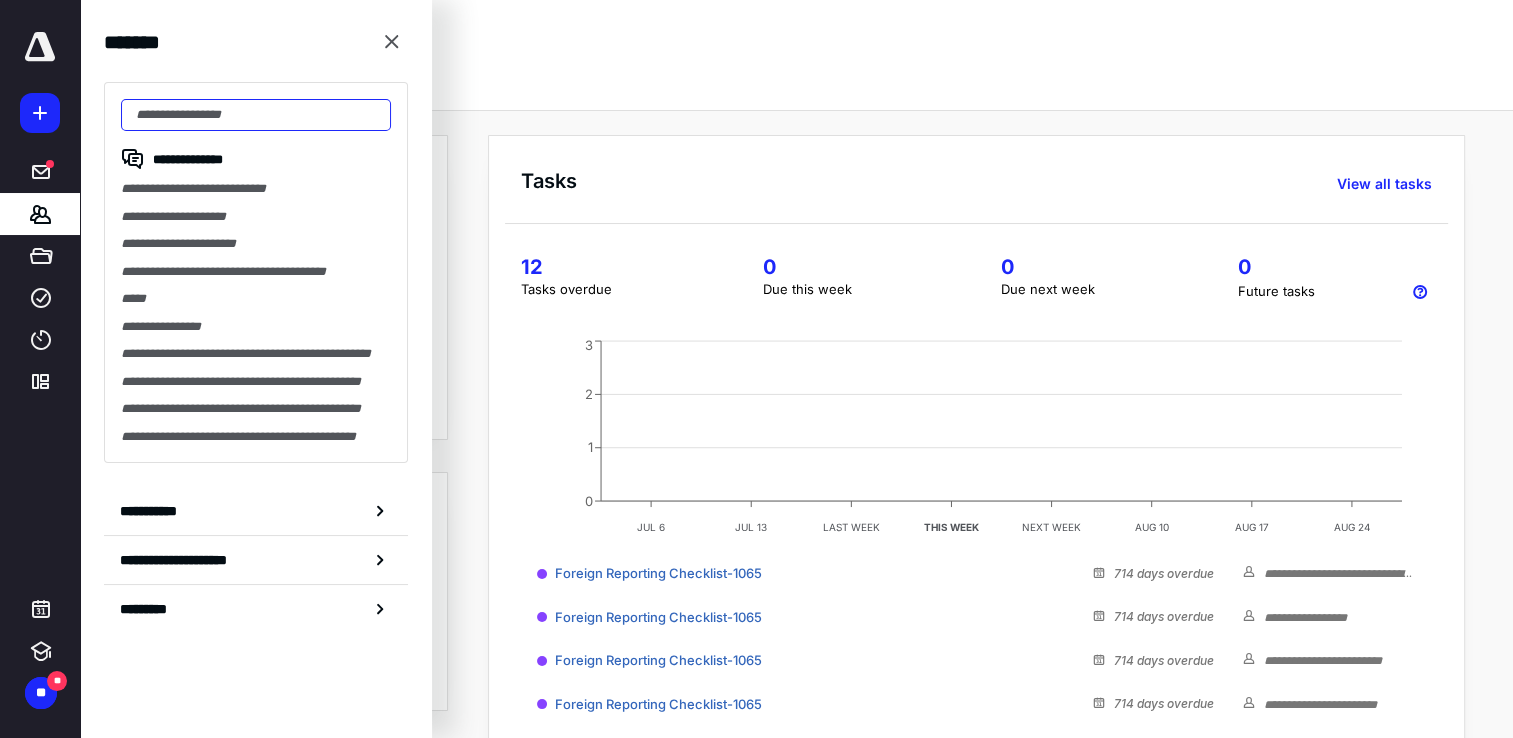 drag, startPoint x: 192, startPoint y: 102, endPoint x: 184, endPoint y: 111, distance: 12.0415945 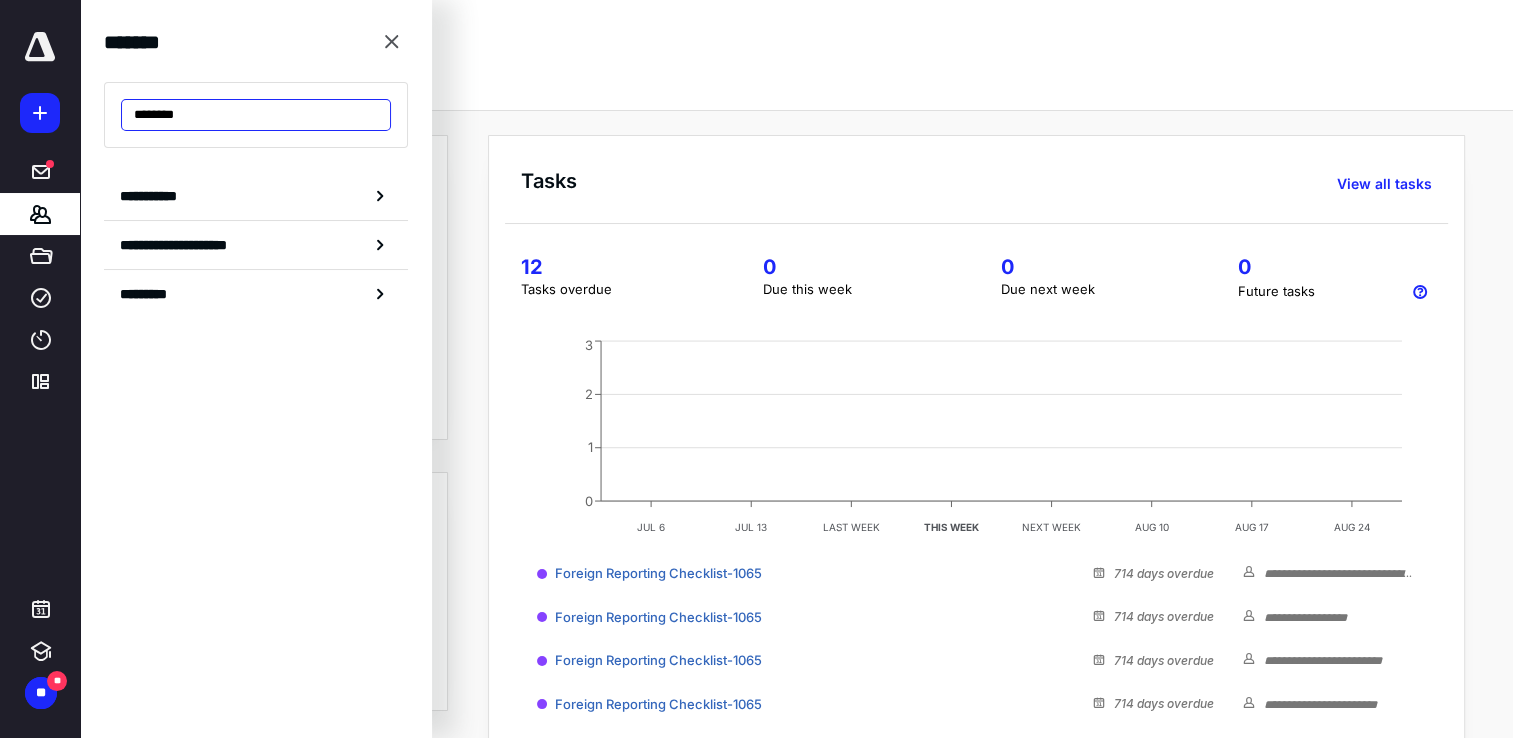 type on "********" 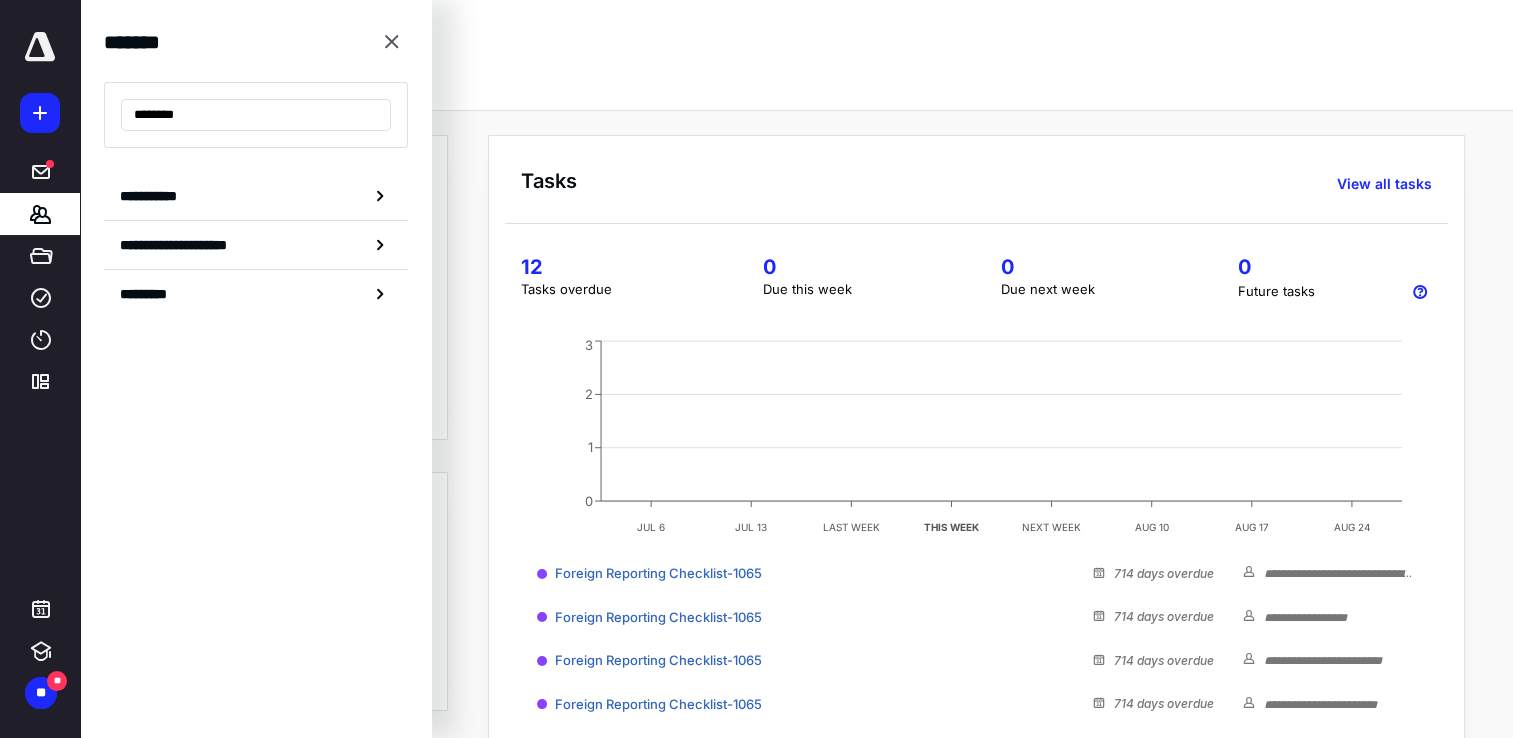 click on "**********" at bounding box center [256, 369] 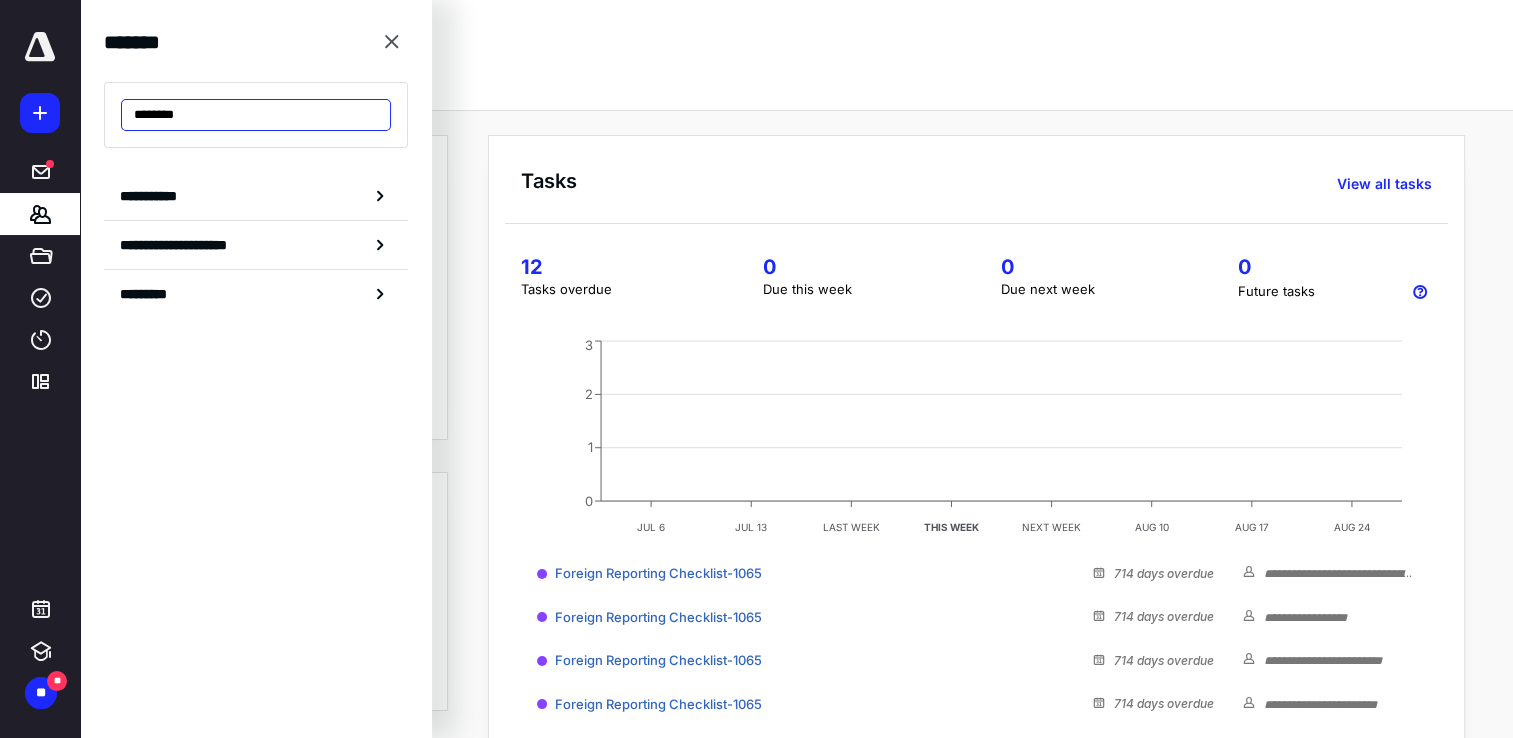 click on "********" at bounding box center (256, 115) 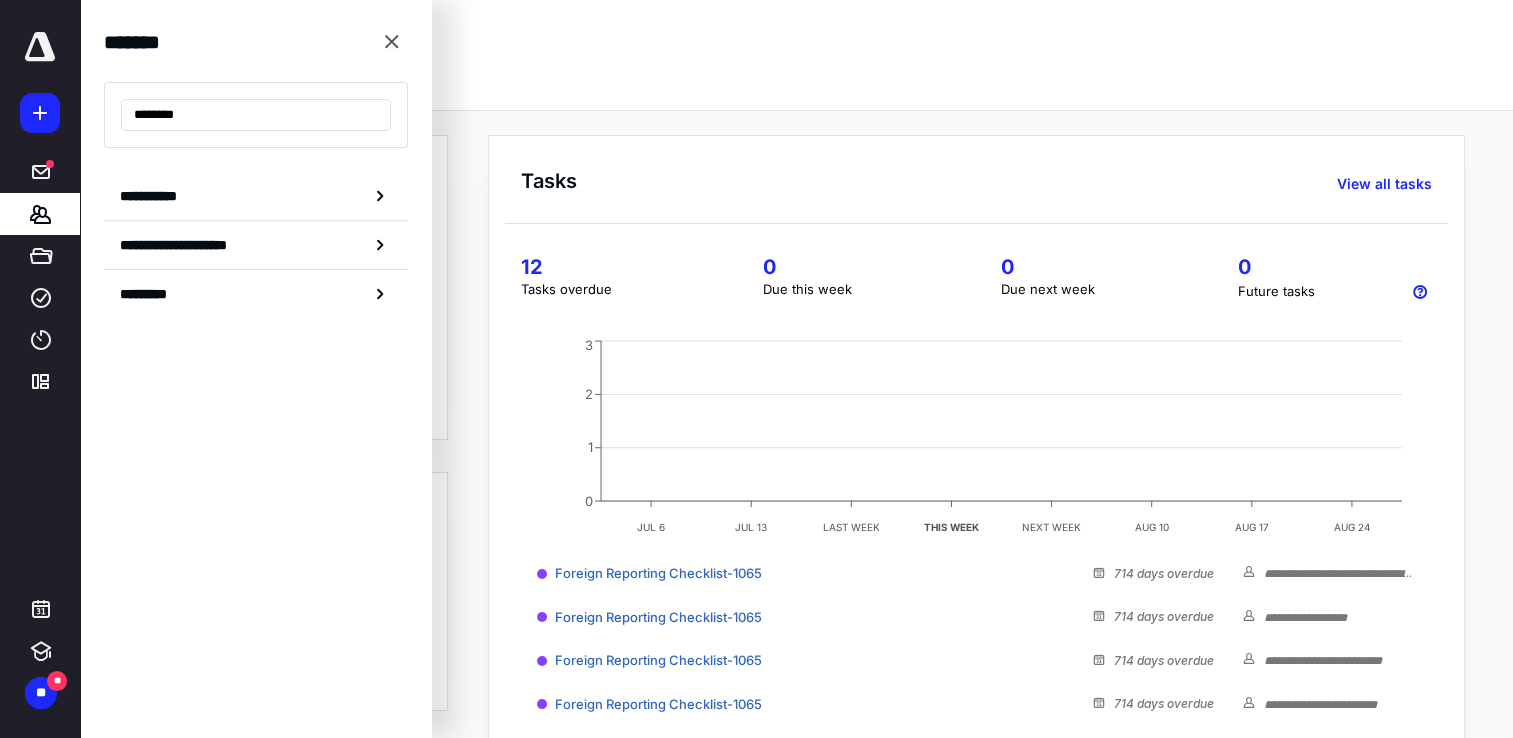 click on "Overview Admin" at bounding box center [796, 80] 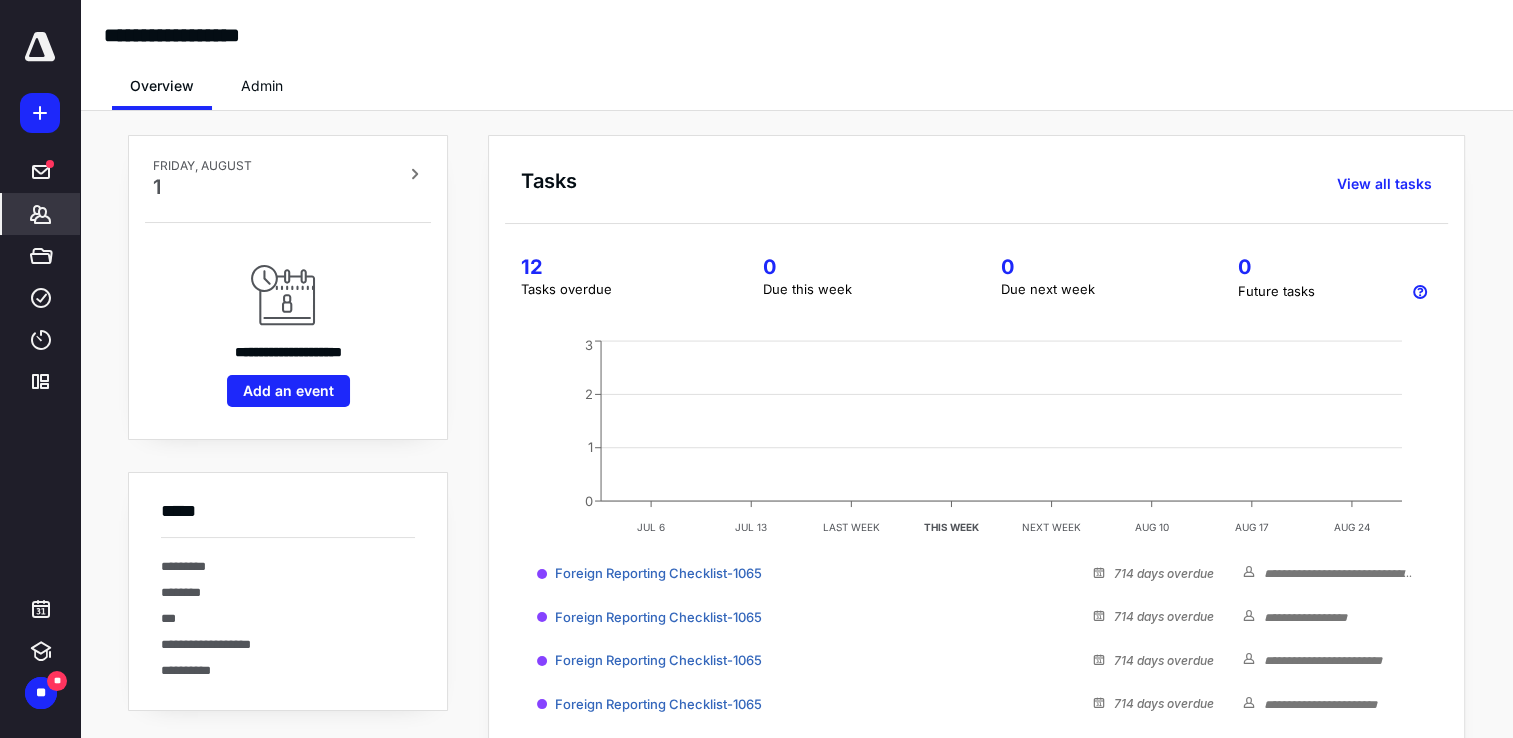 click 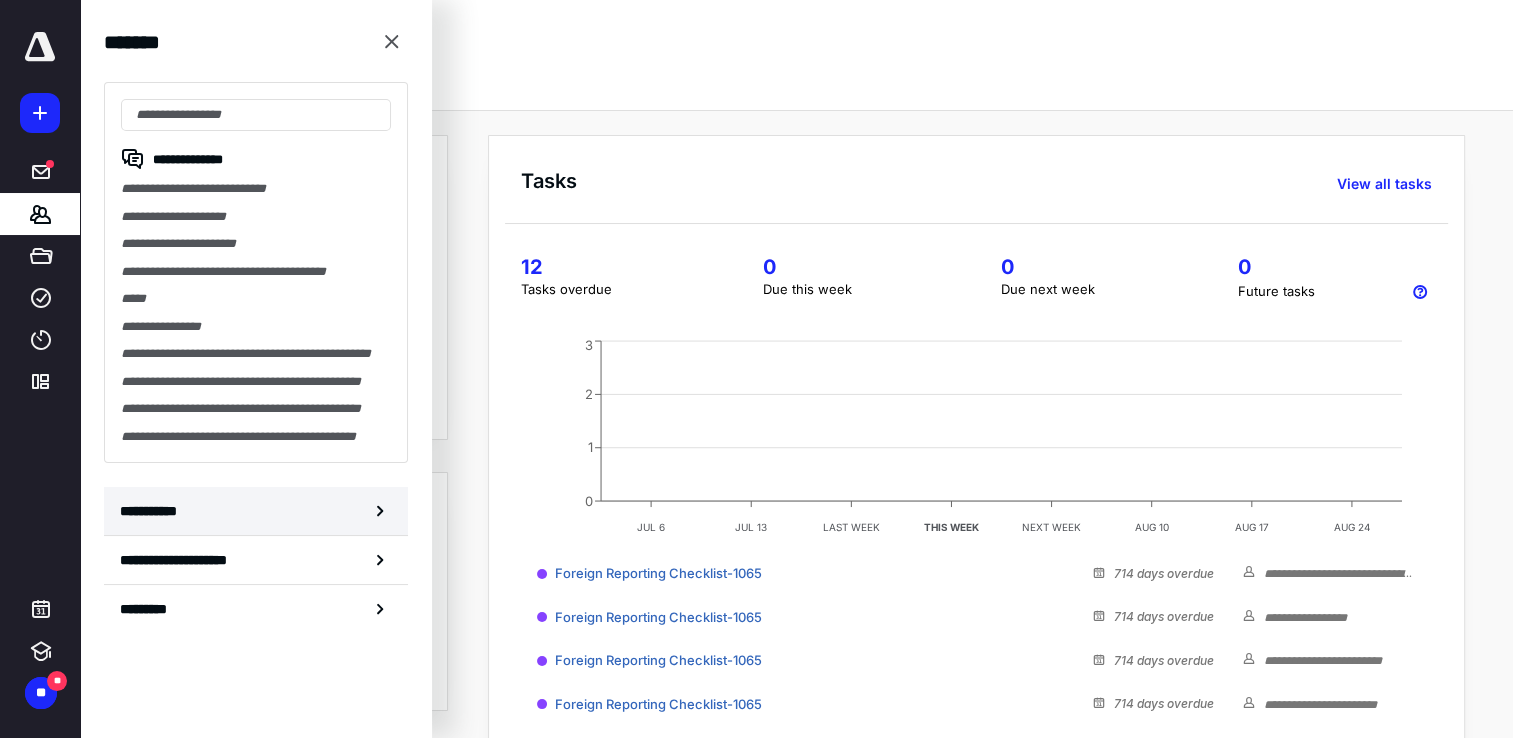 click on "**********" at bounding box center (153, 511) 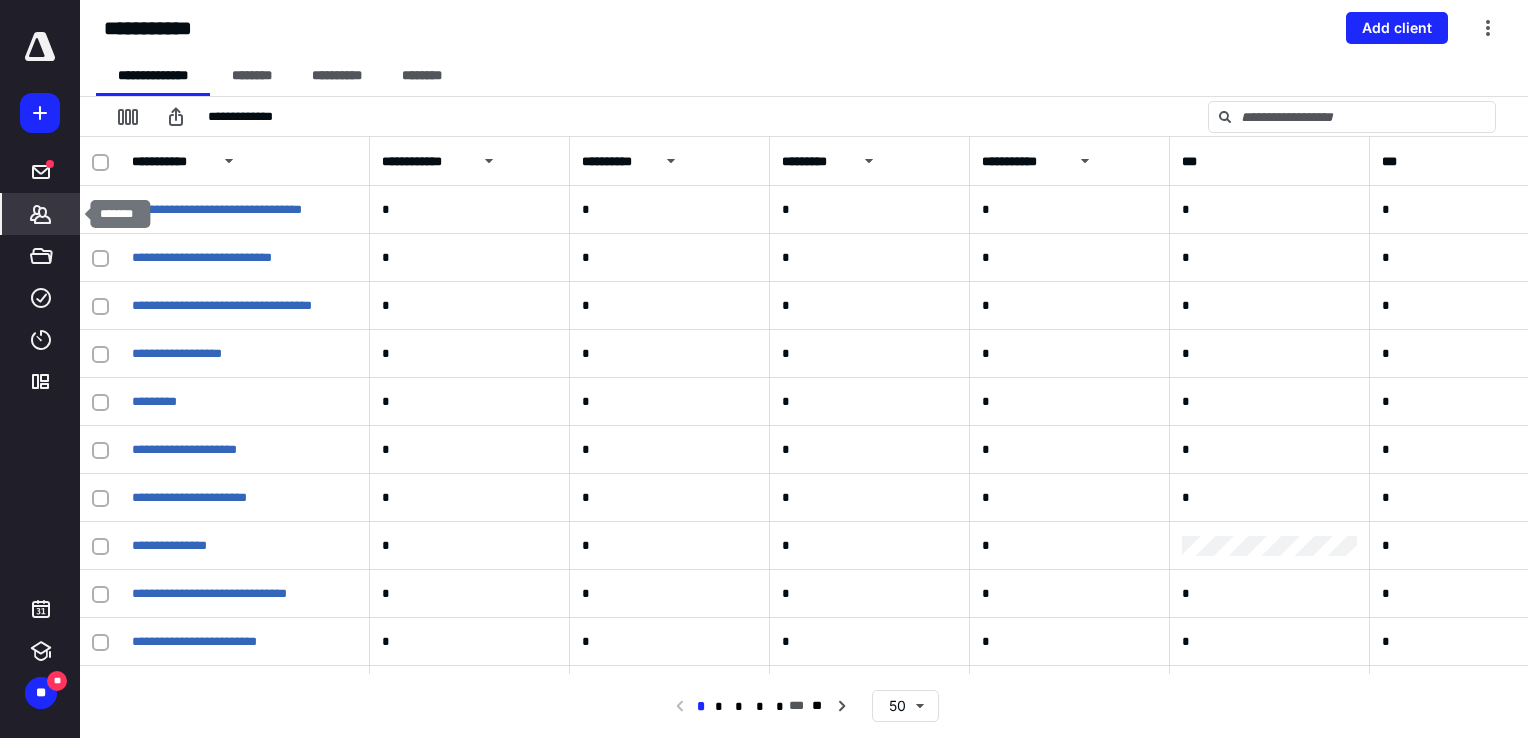 click 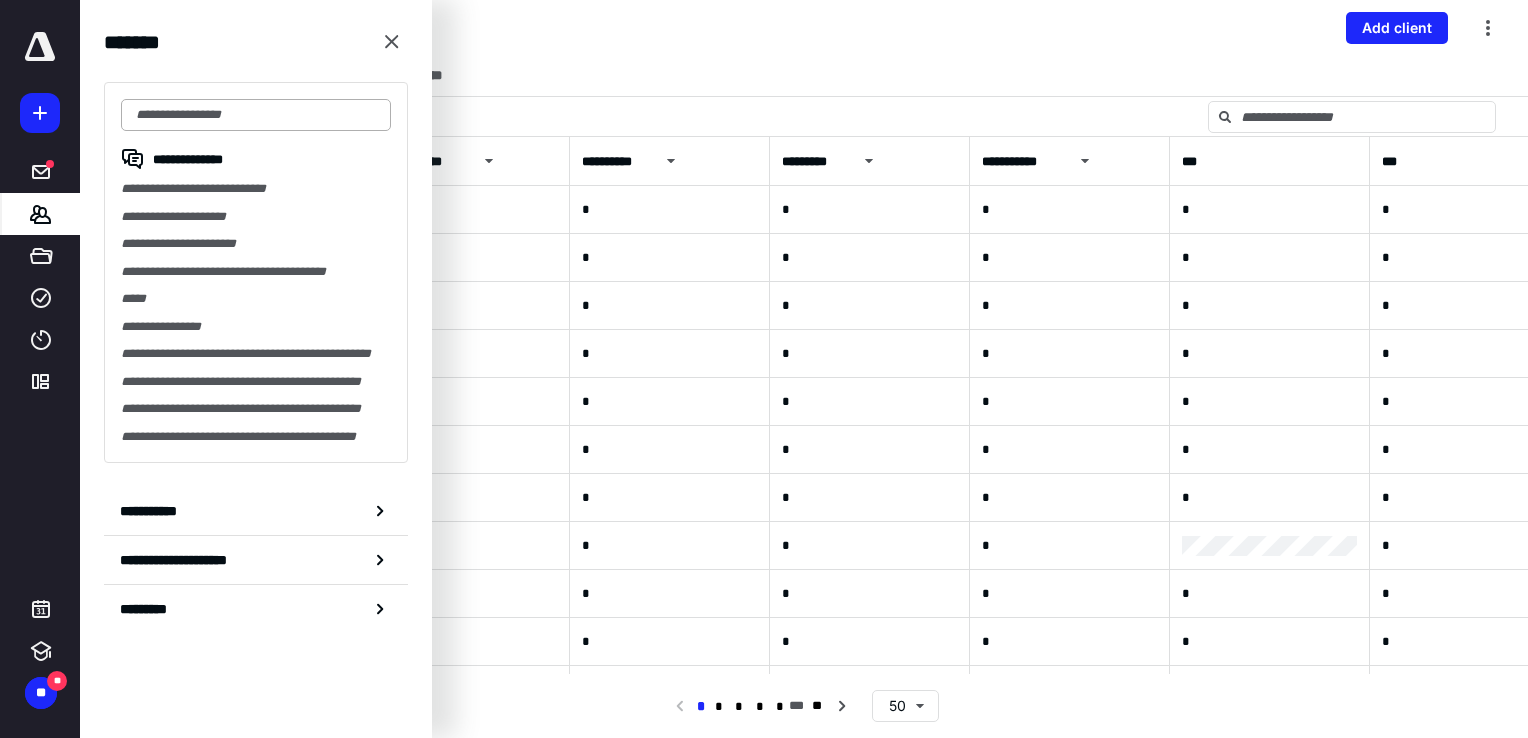 click at bounding box center (256, 115) 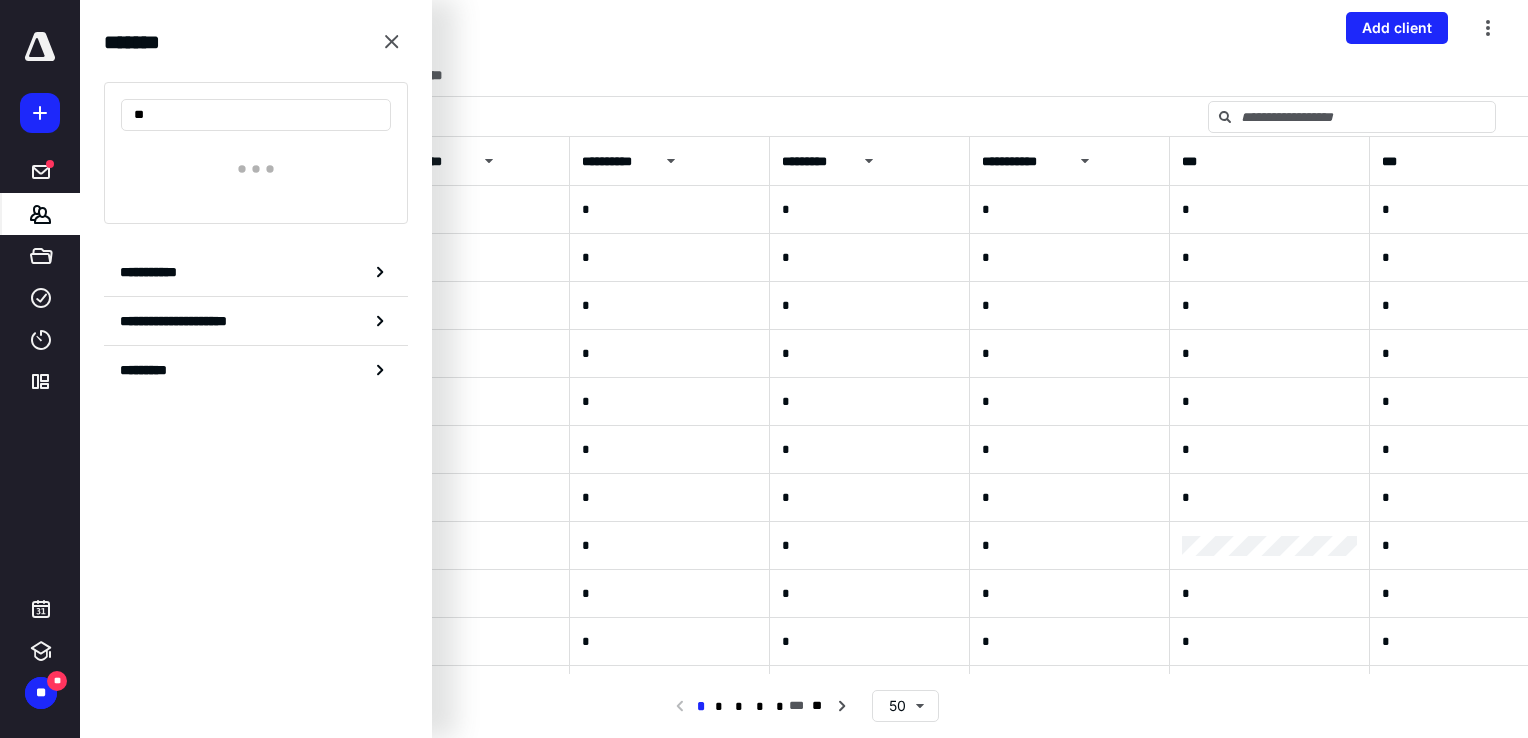 type on "*" 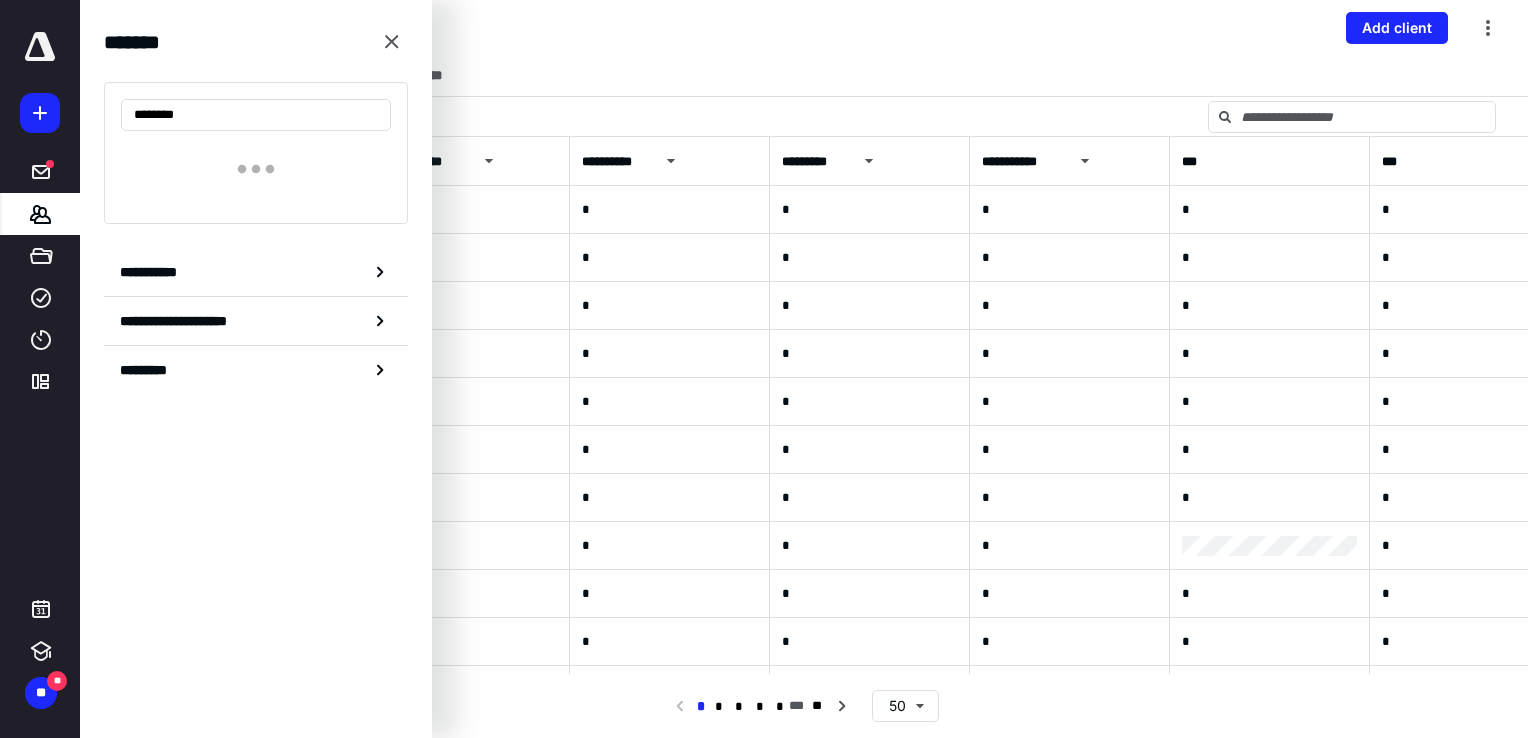 type on "********" 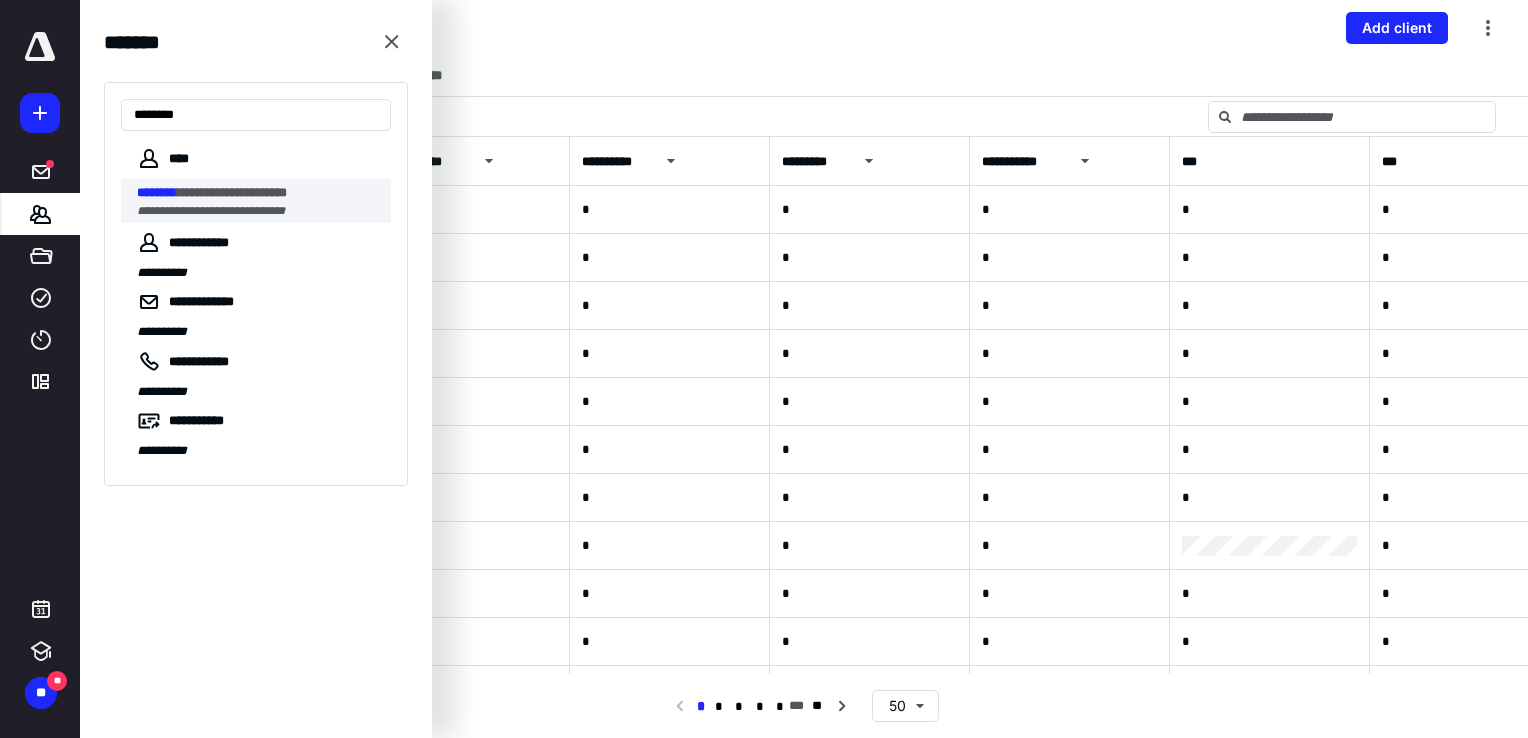 click on "**********" at bounding box center [232, 192] 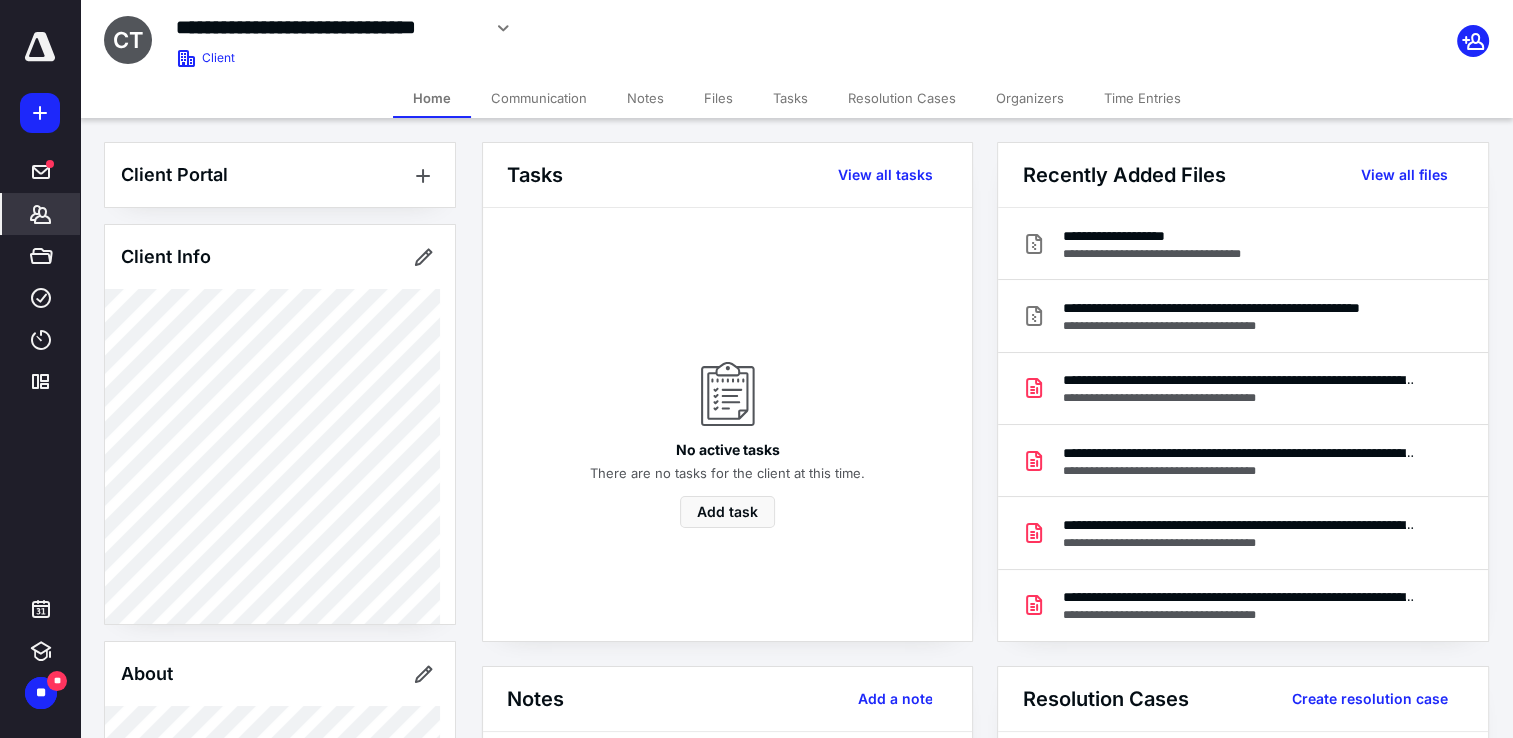 click on "Tasks" at bounding box center (790, 98) 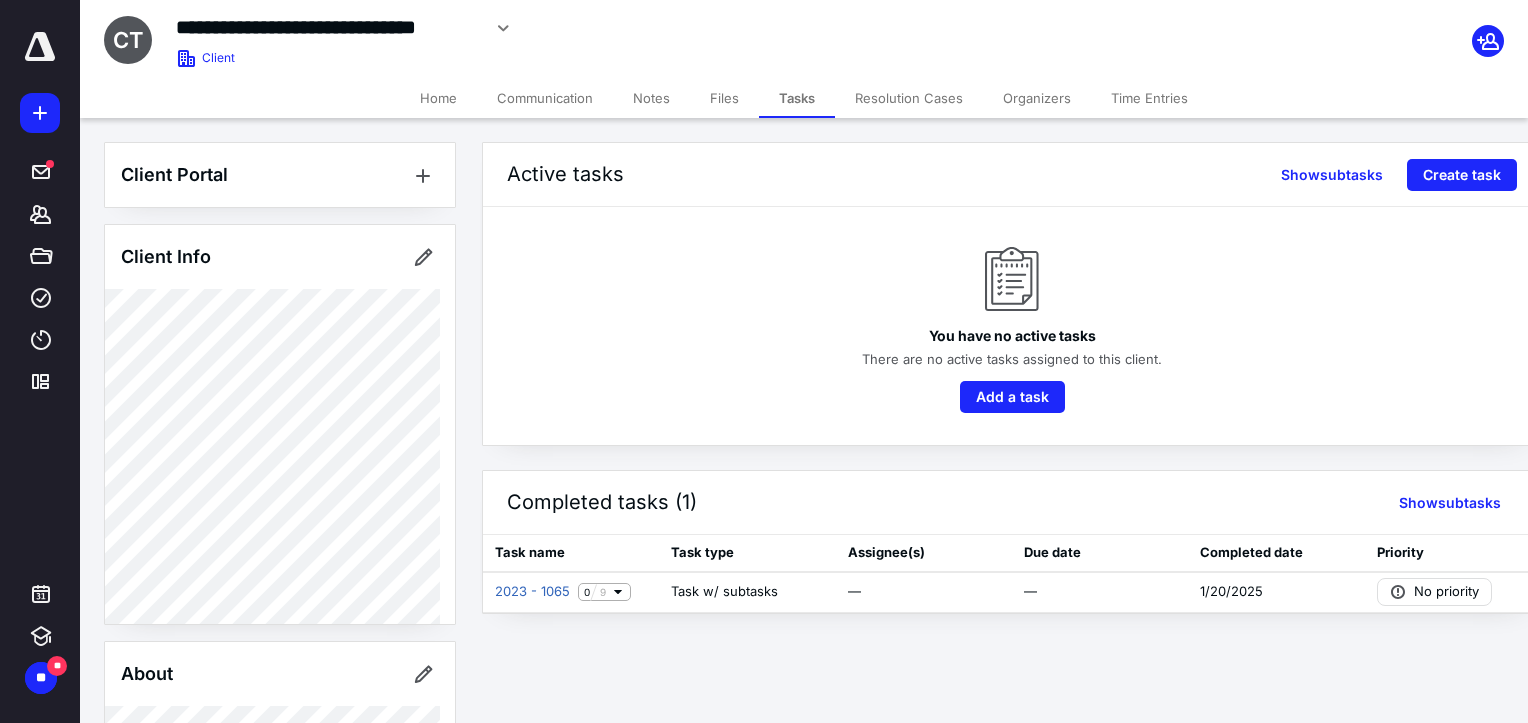 click on "Files" at bounding box center (724, 98) 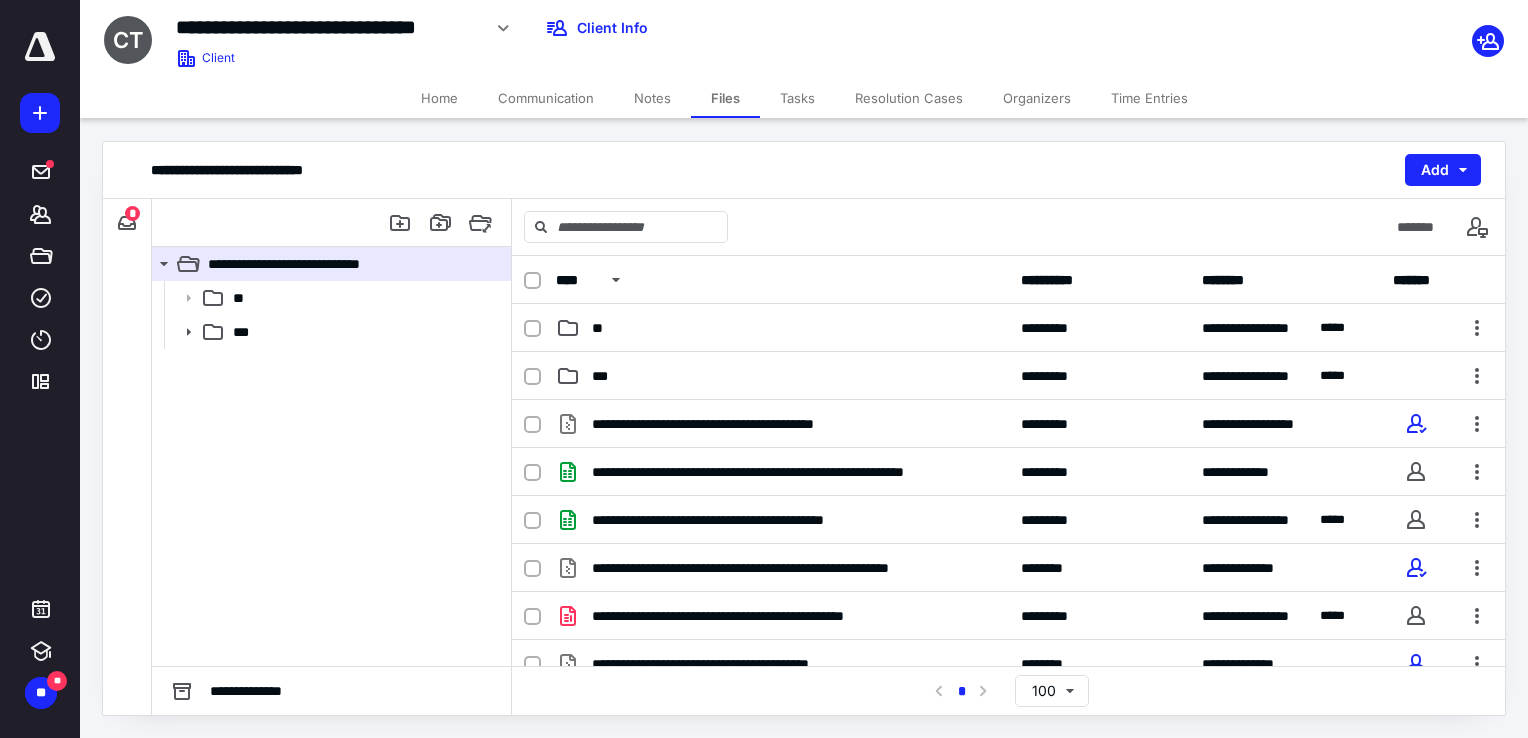 click on "Tasks" at bounding box center (797, 98) 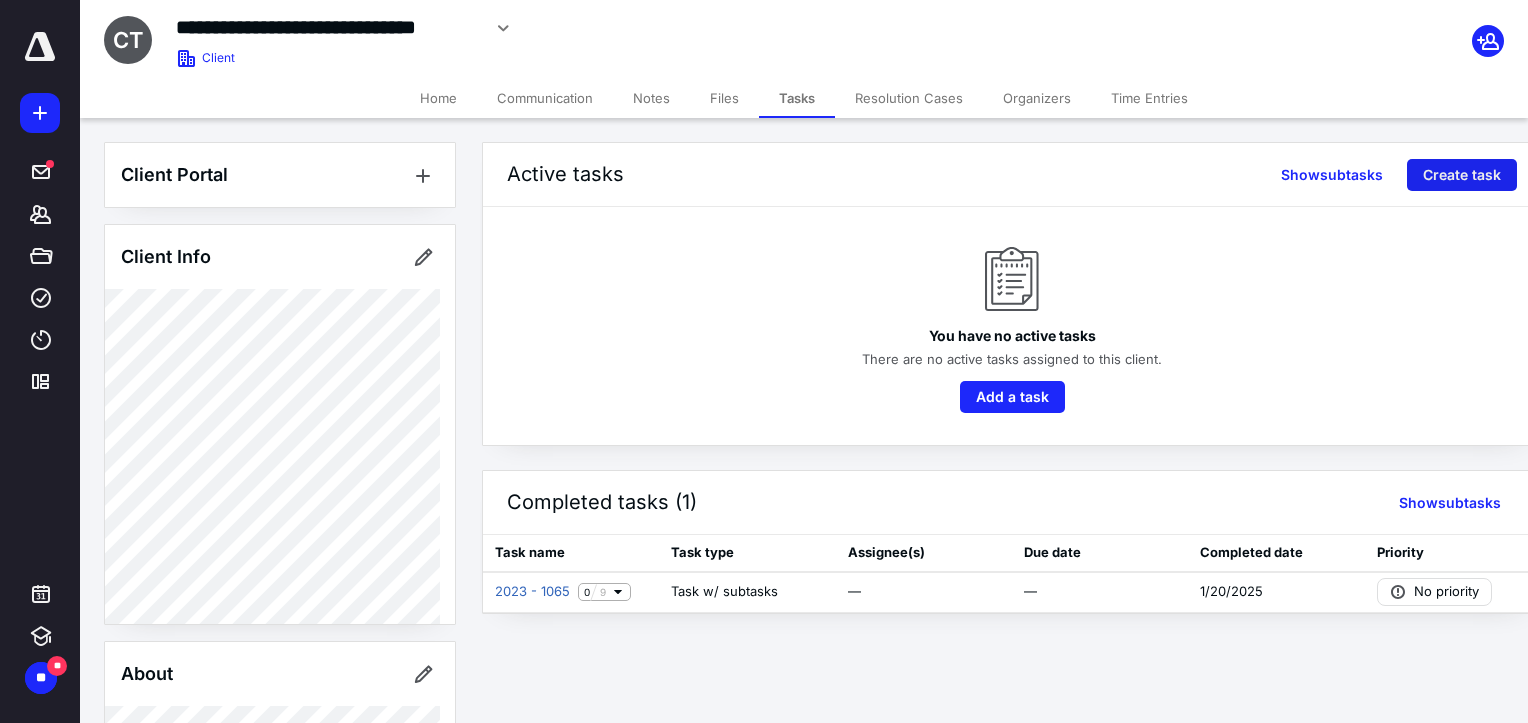 click on "Create task" at bounding box center (1462, 175) 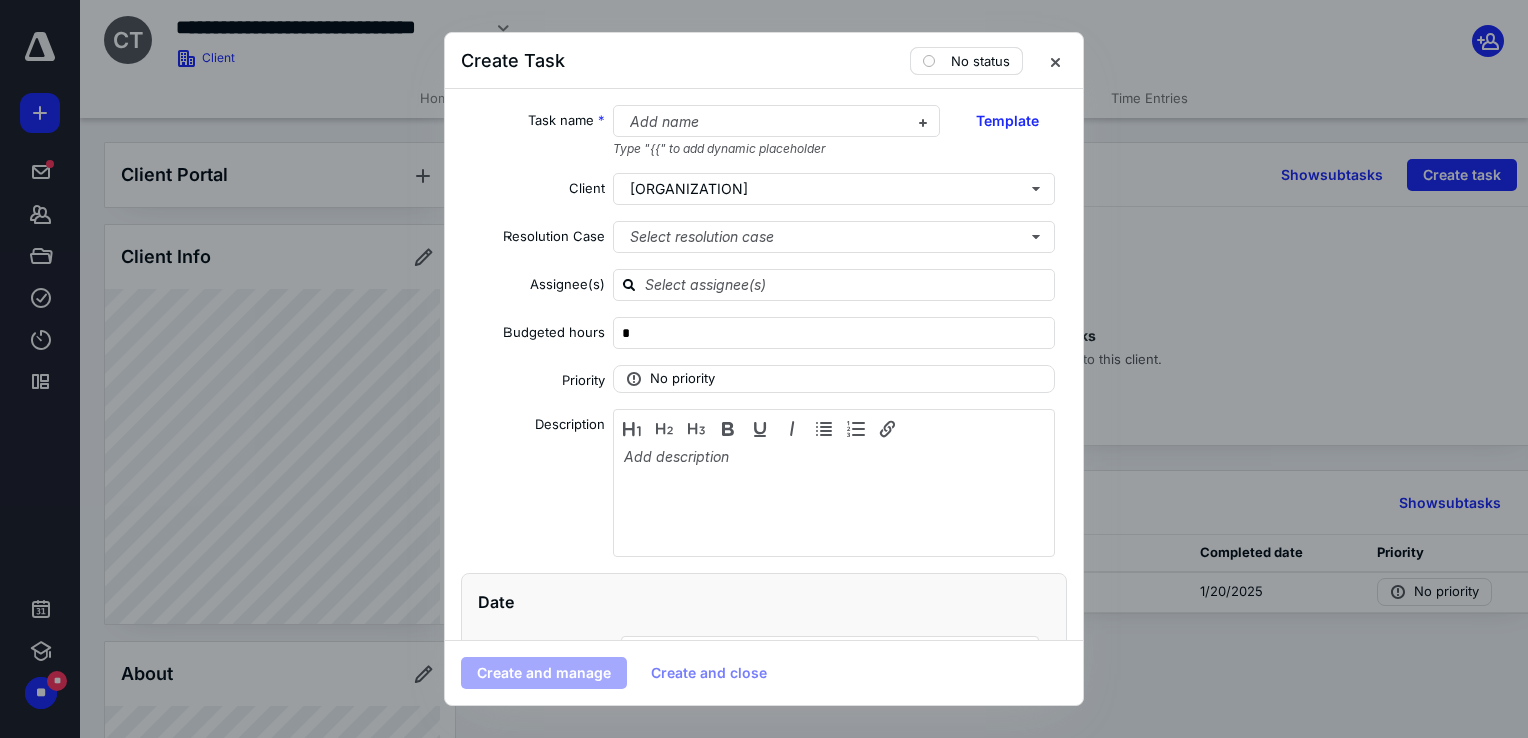 click on "No status" at bounding box center (980, 61) 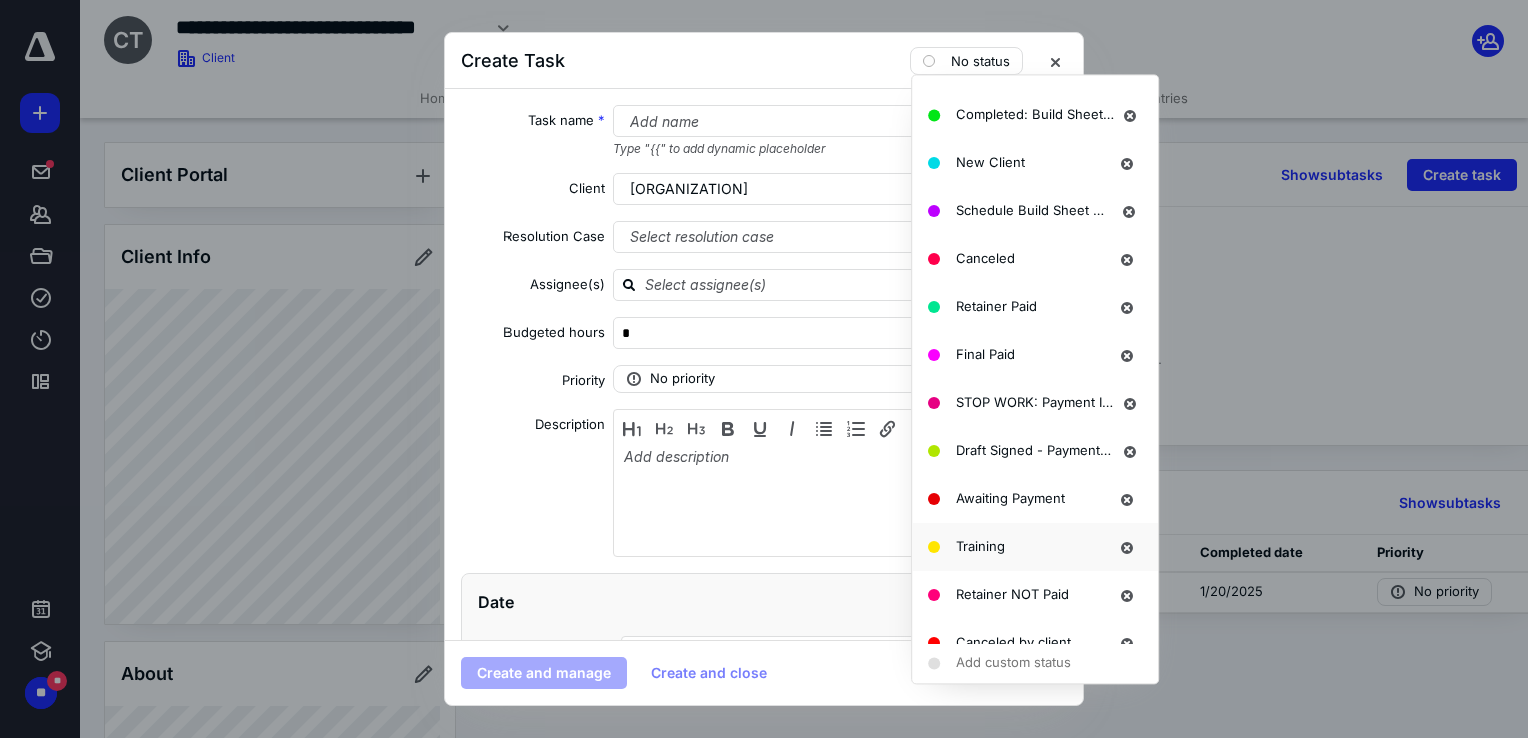 scroll, scrollTop: 472, scrollLeft: 0, axis: vertical 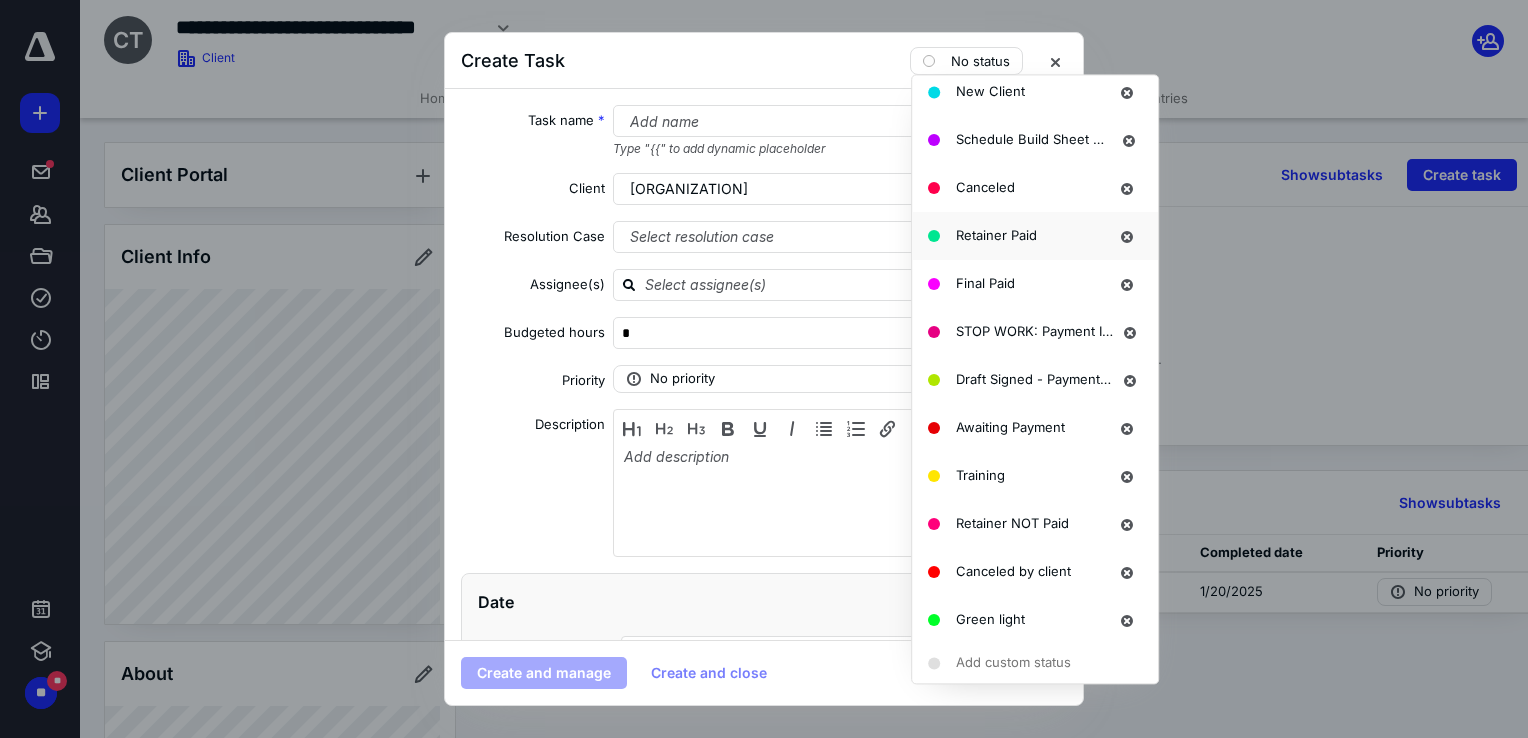 click on "Retainer Paid" at bounding box center [996, 235] 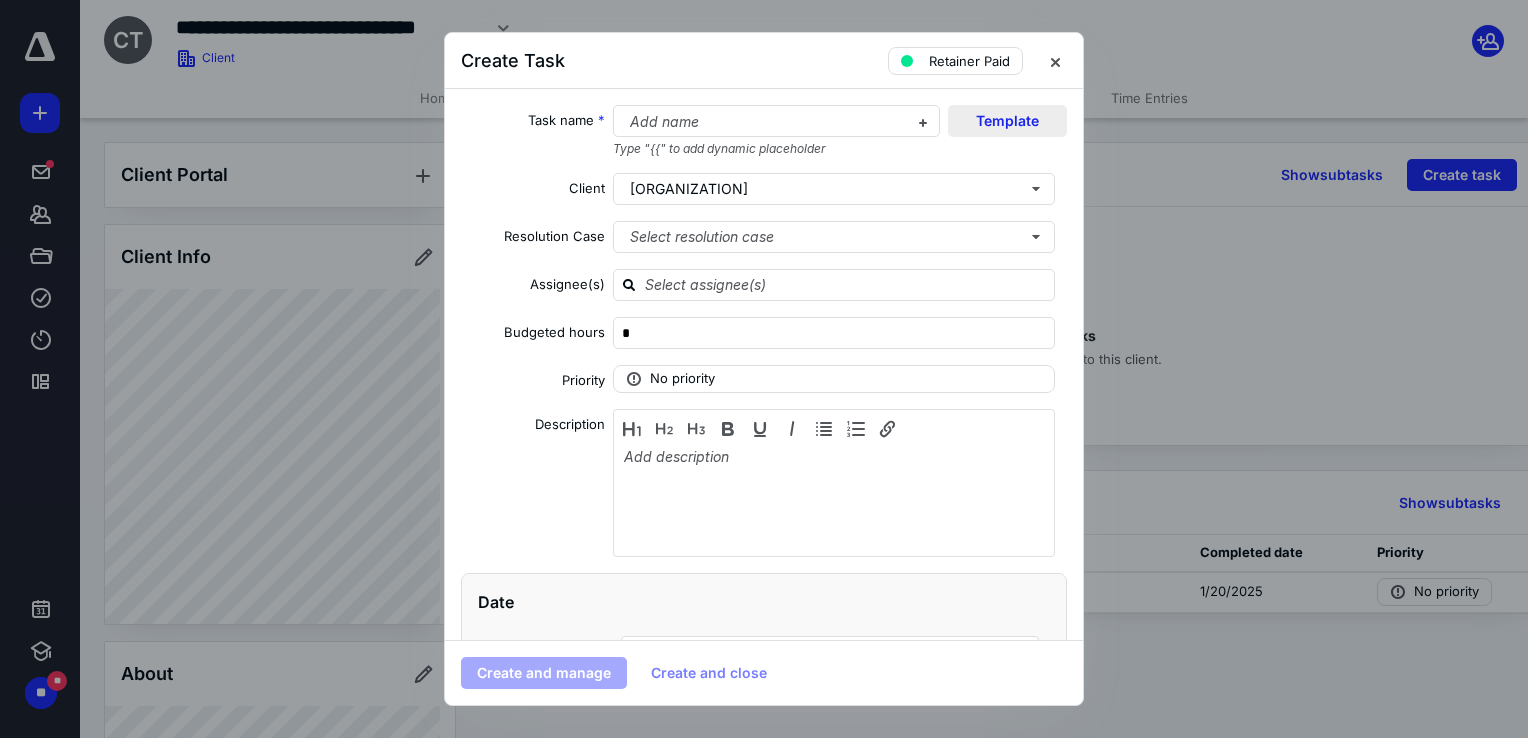 click on "Template" at bounding box center (1007, 121) 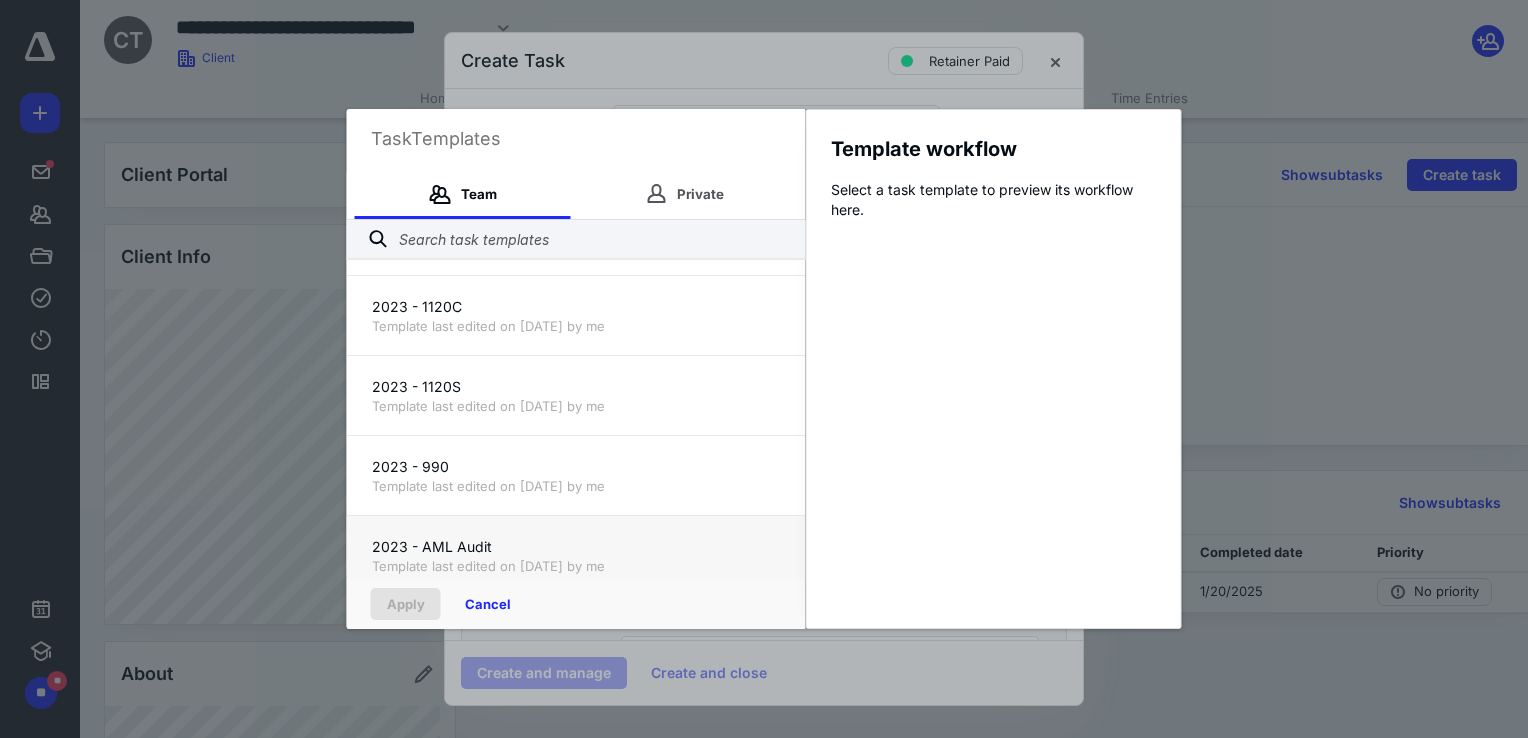 scroll, scrollTop: 100, scrollLeft: 0, axis: vertical 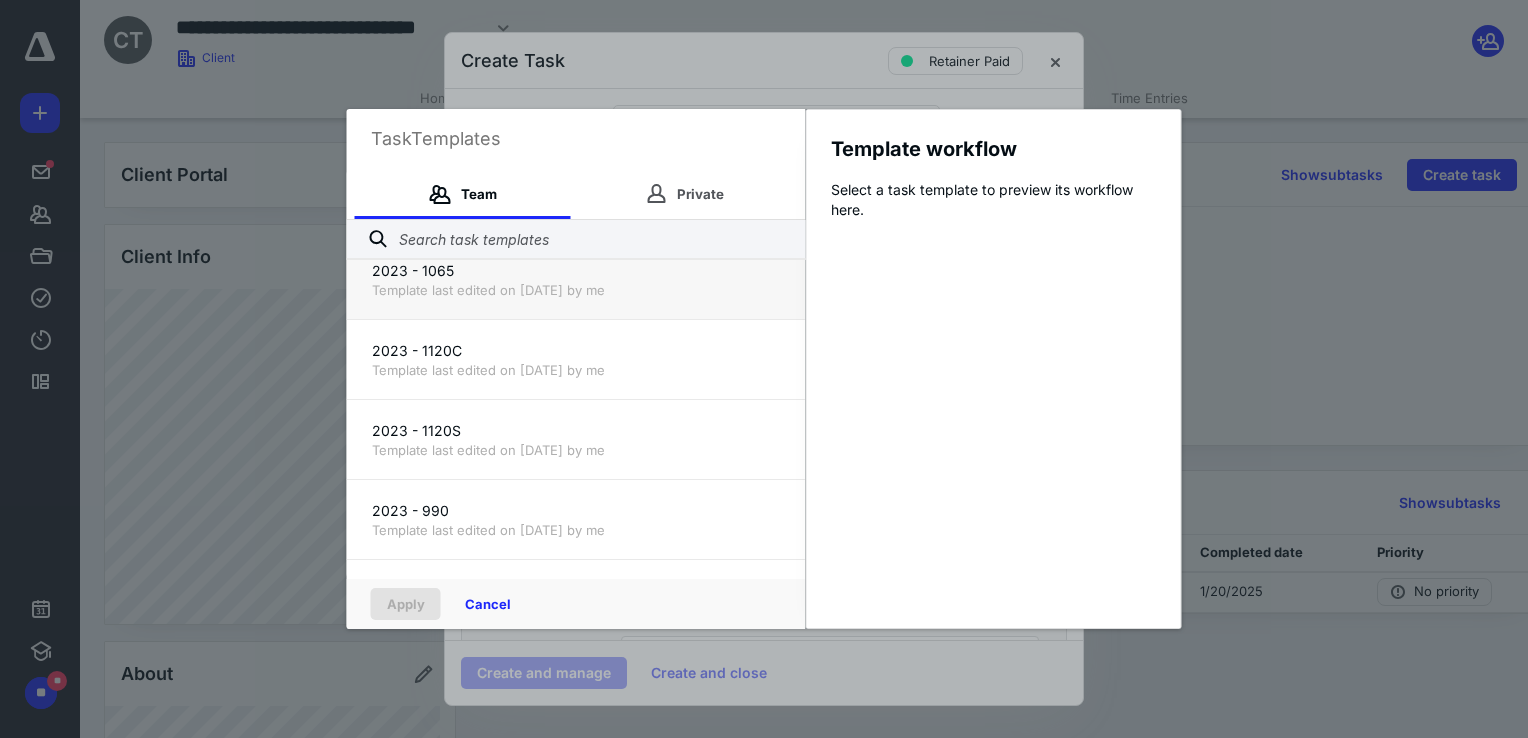 click on "2023 - 1065" at bounding box center [576, 271] 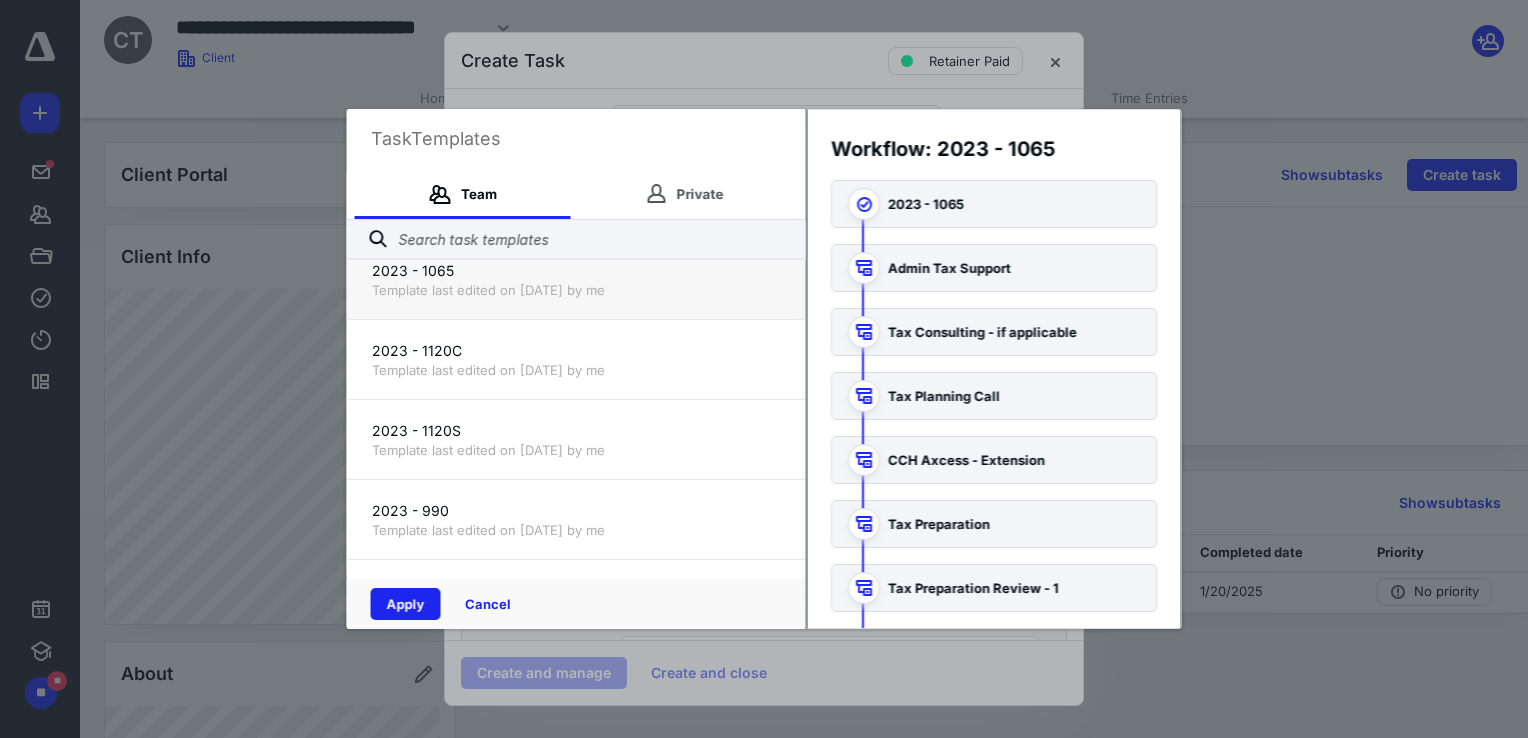 click on "Apply" at bounding box center [406, 604] 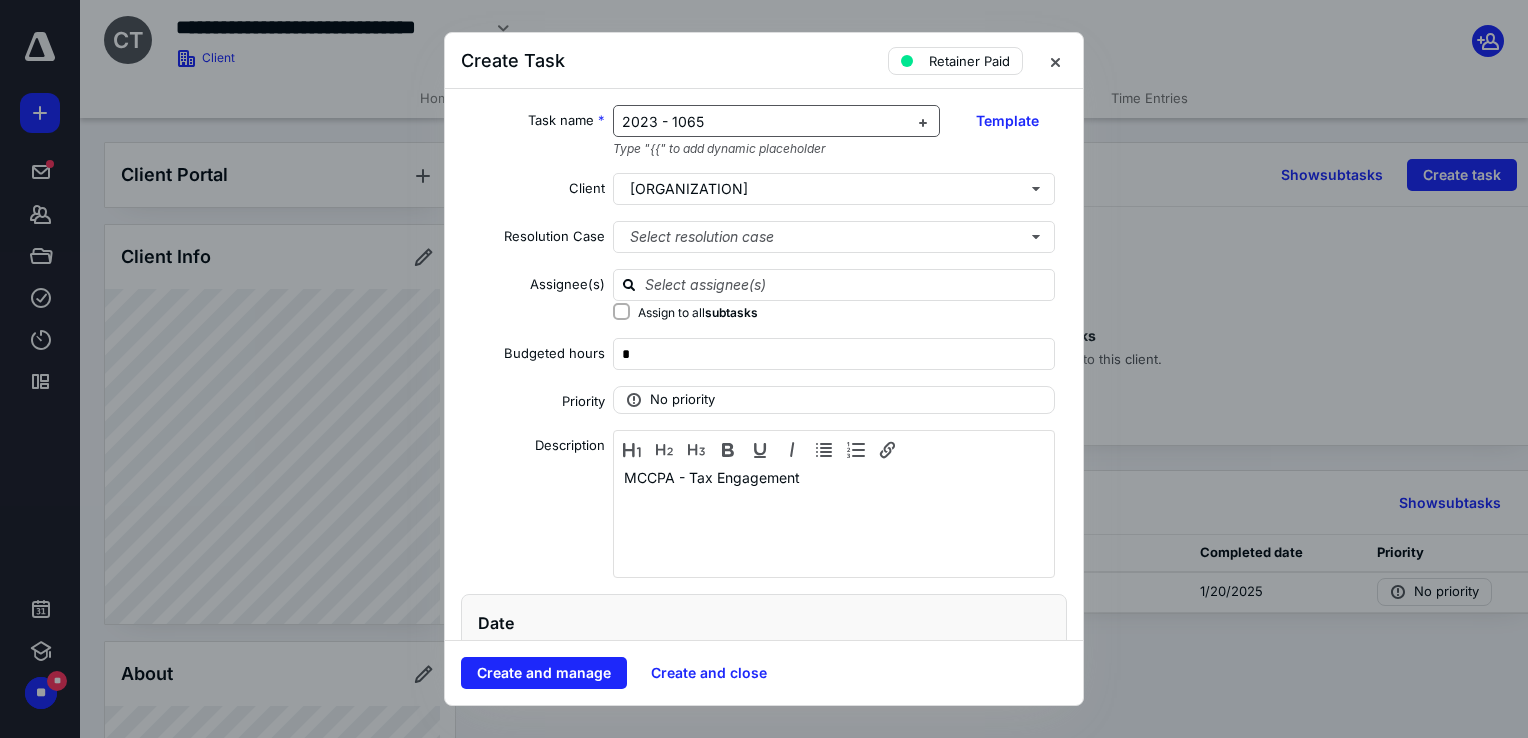 click on "2023 - 1065" at bounding box center (663, 121) 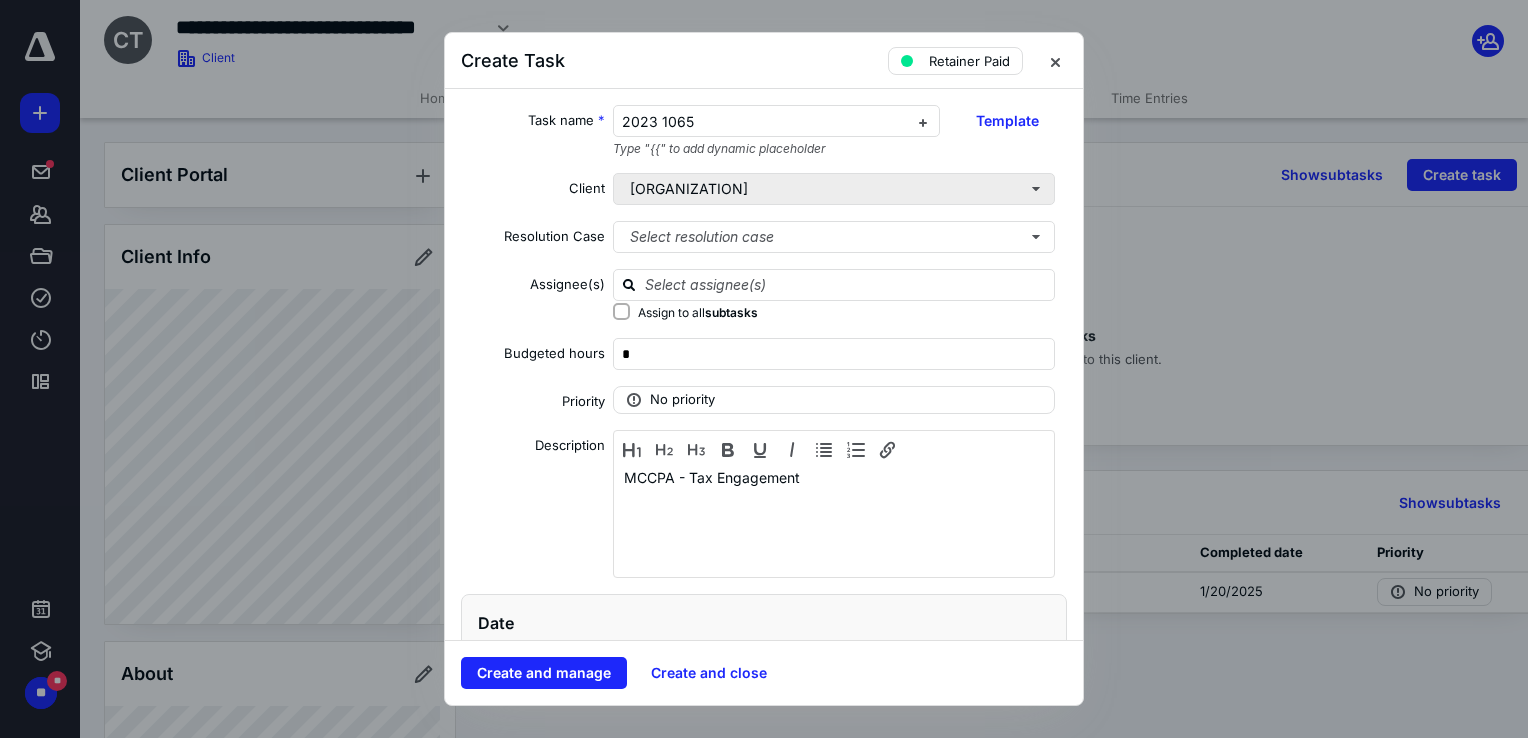 type 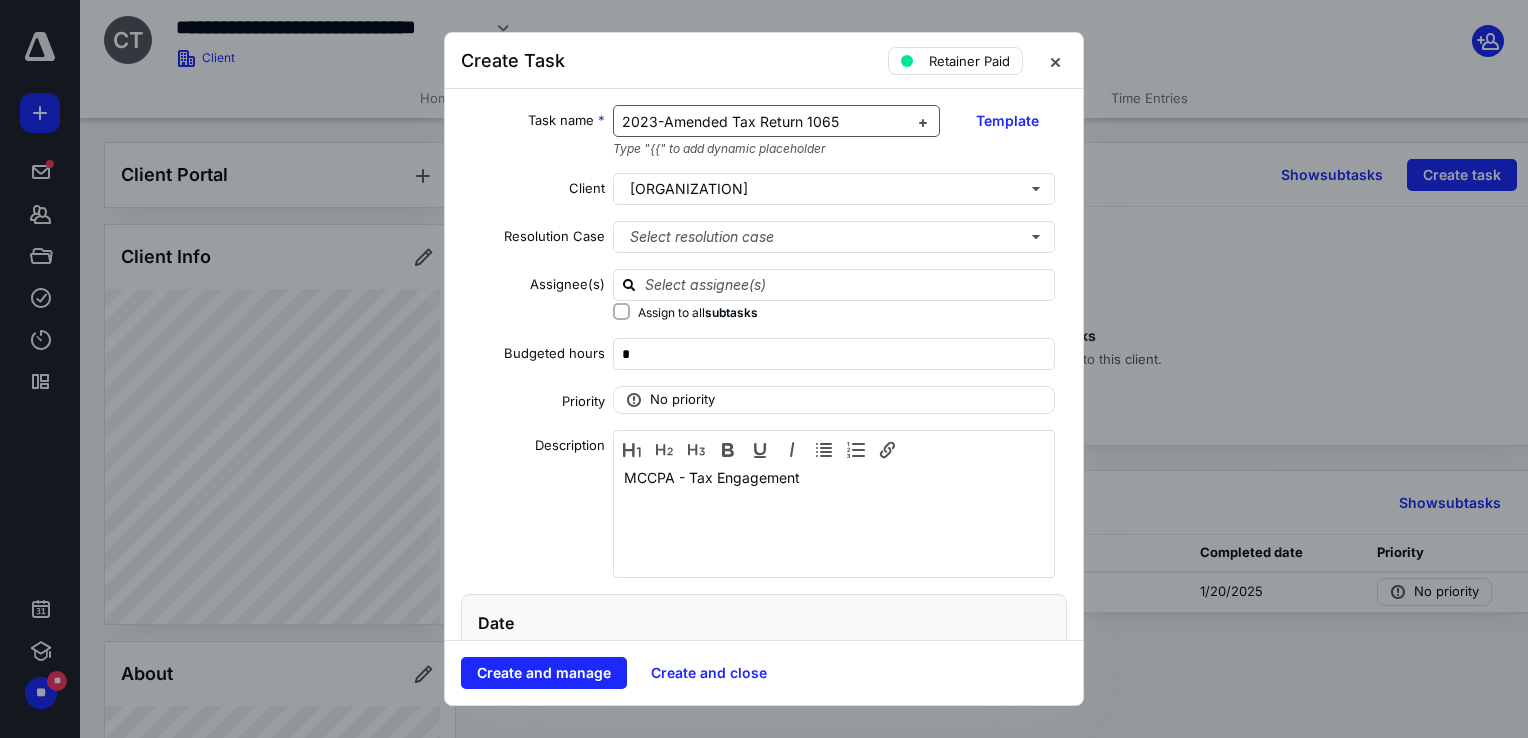 click on "2023-Amended Tax Return 1065" at bounding box center (730, 121) 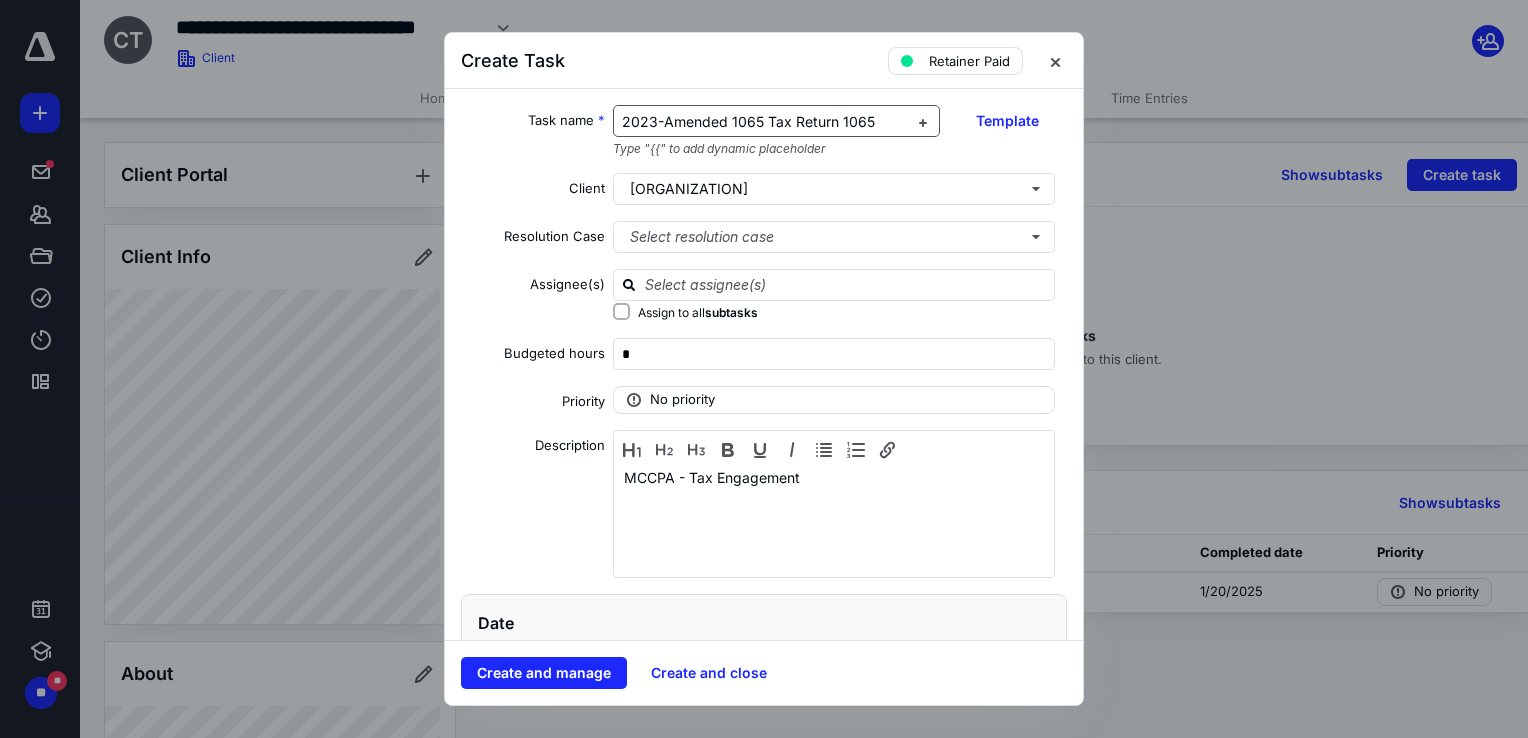 click on "2023-Amended 1065 Tax Return 1065" at bounding box center (765, 122) 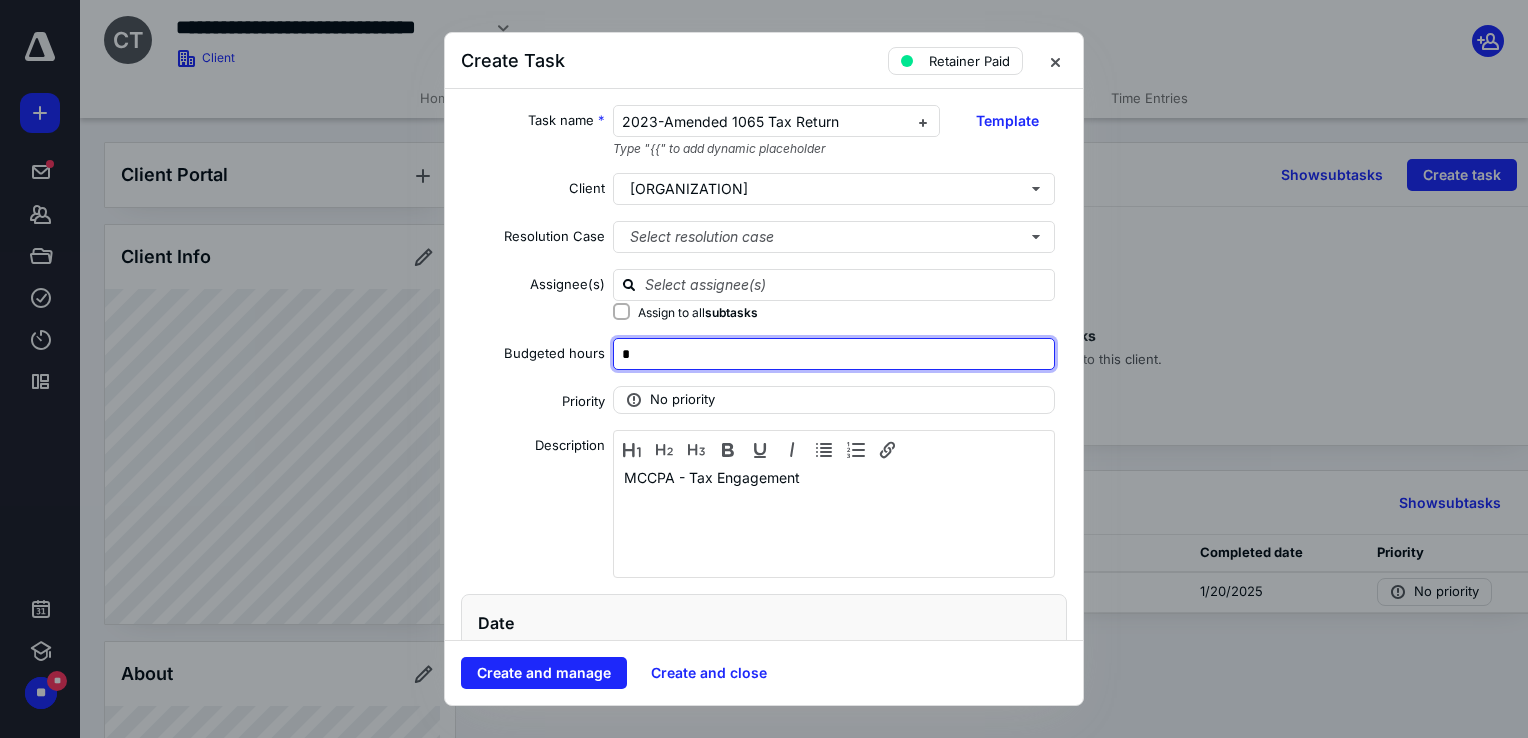 click on "*" at bounding box center [834, 354] 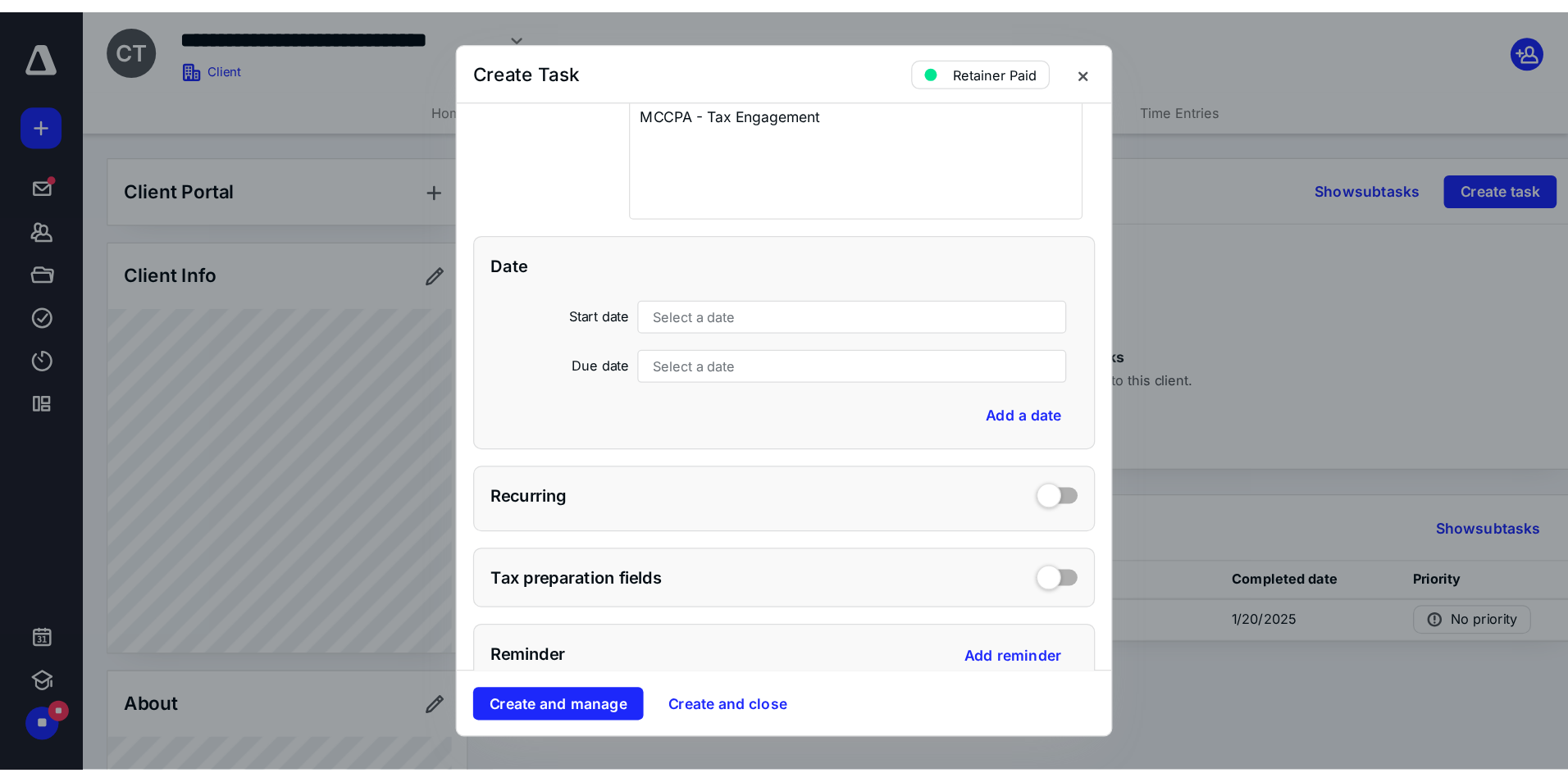 scroll, scrollTop: 328, scrollLeft: 0, axis: vertical 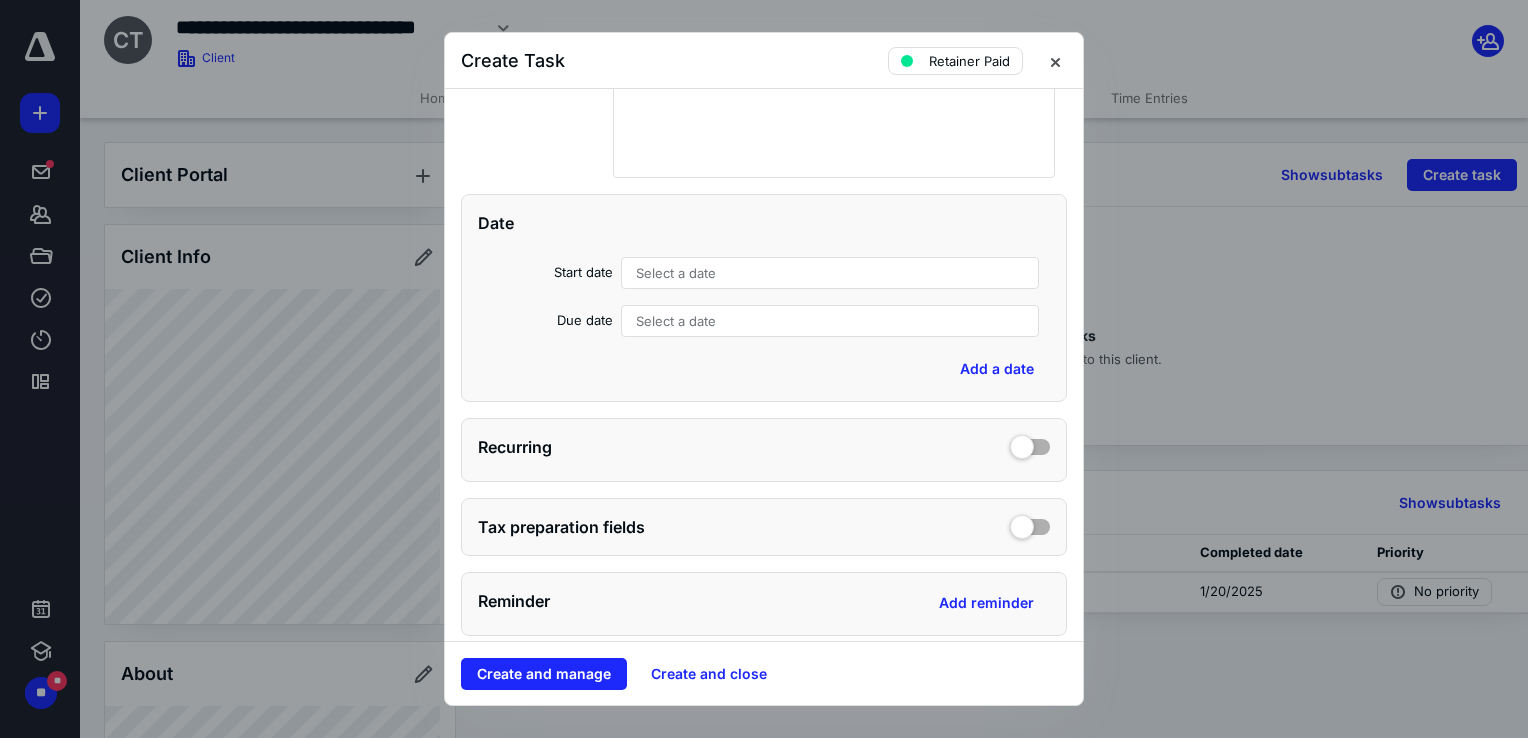 type on "*" 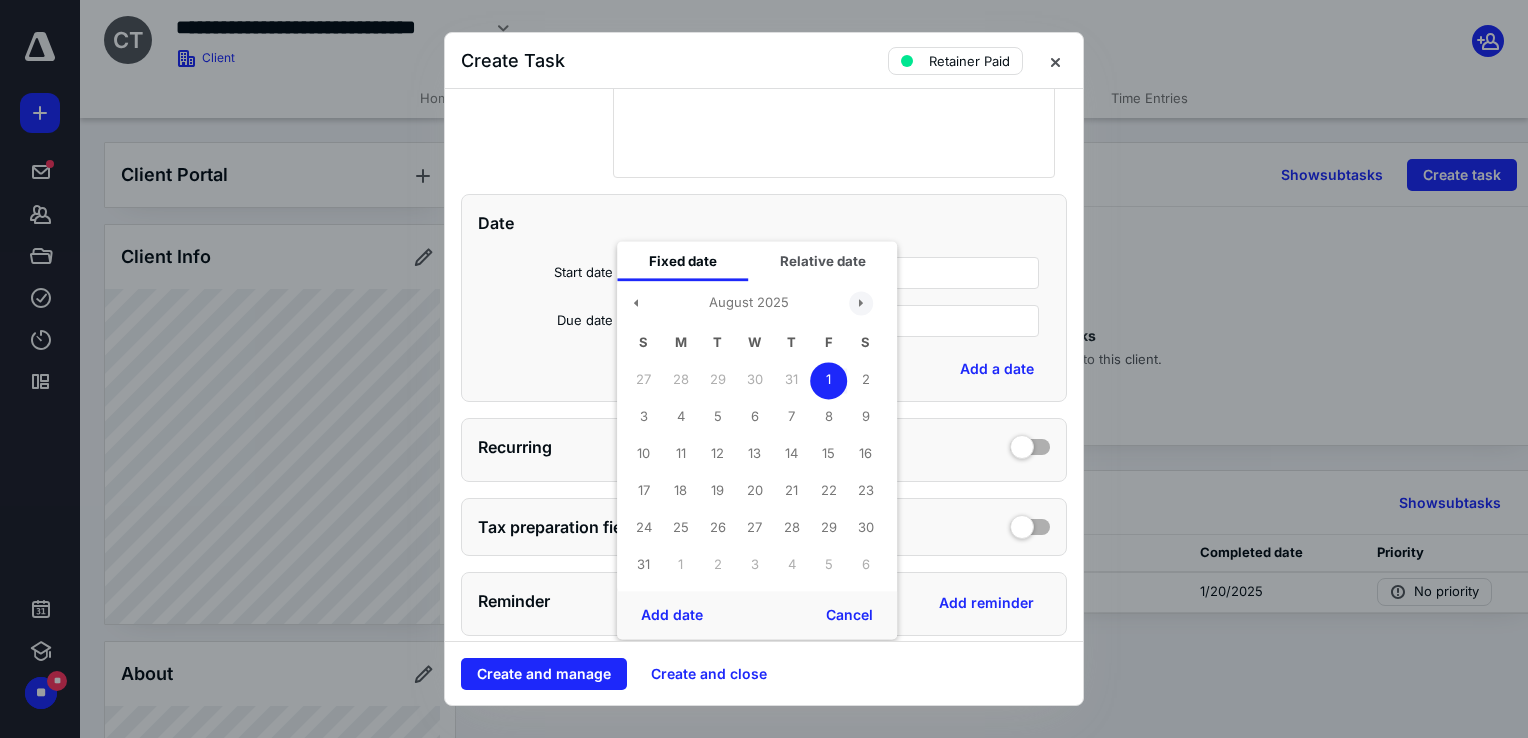 click at bounding box center (861, 303) 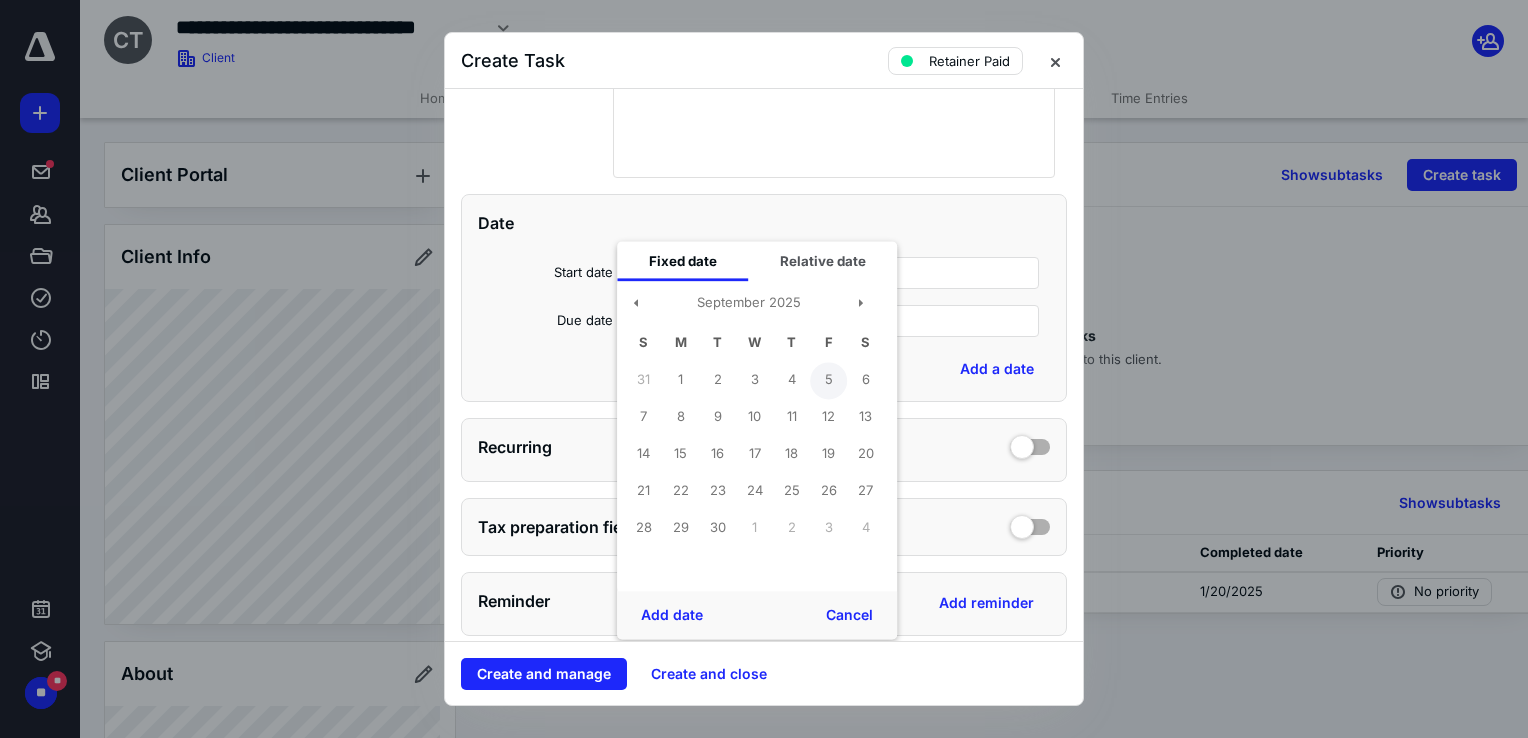 click on "5" at bounding box center (828, 380) 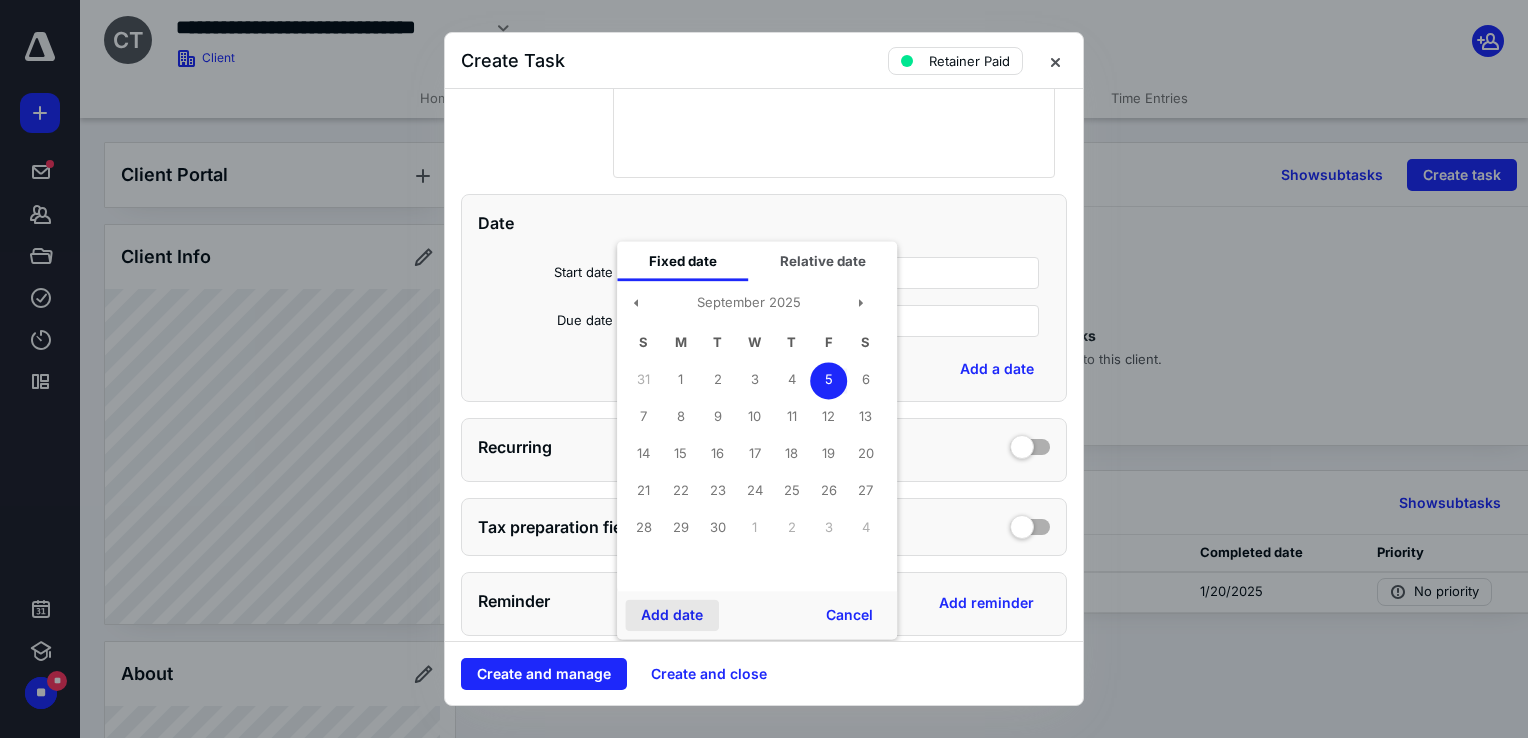 click on "Add date" at bounding box center (672, 615) 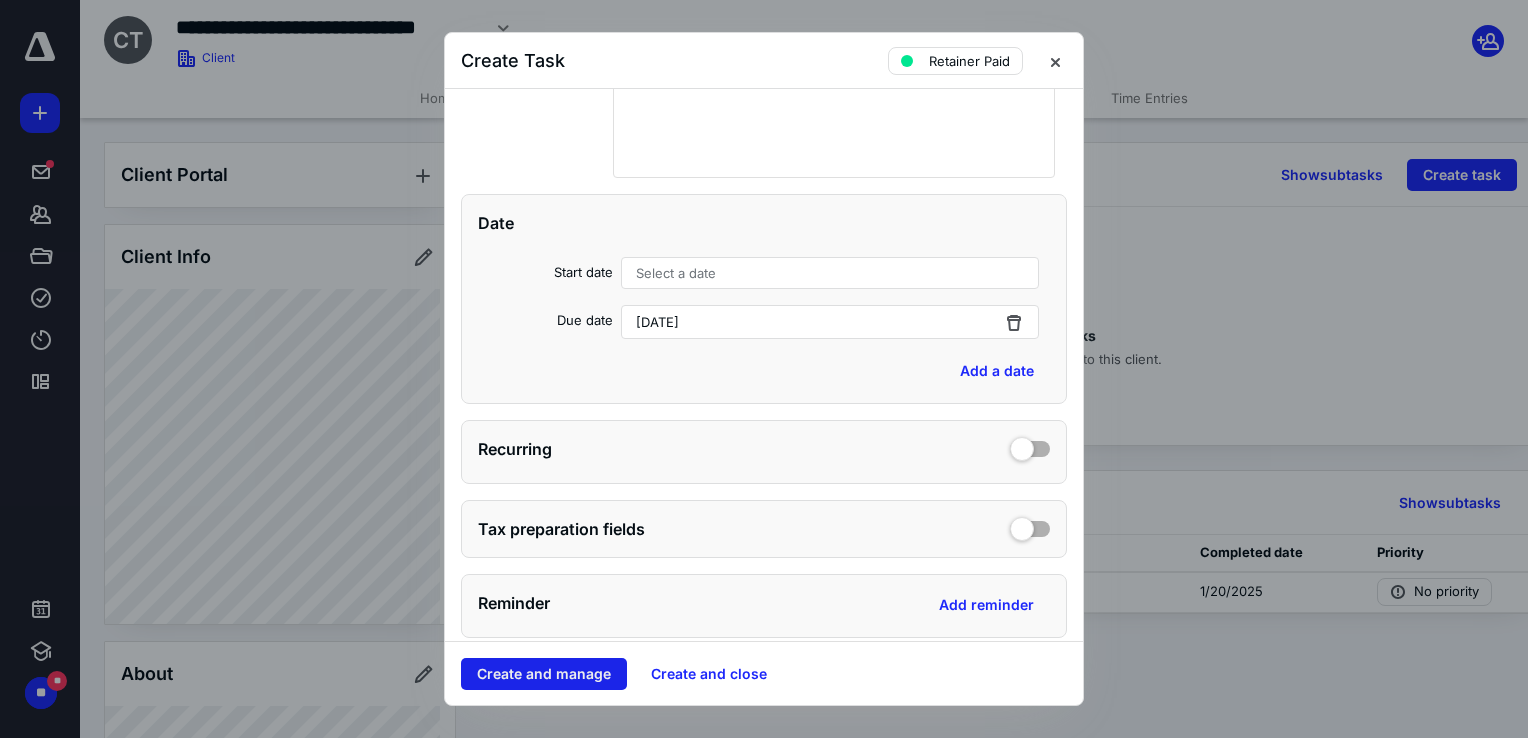 click on "Create and manage" at bounding box center (544, 674) 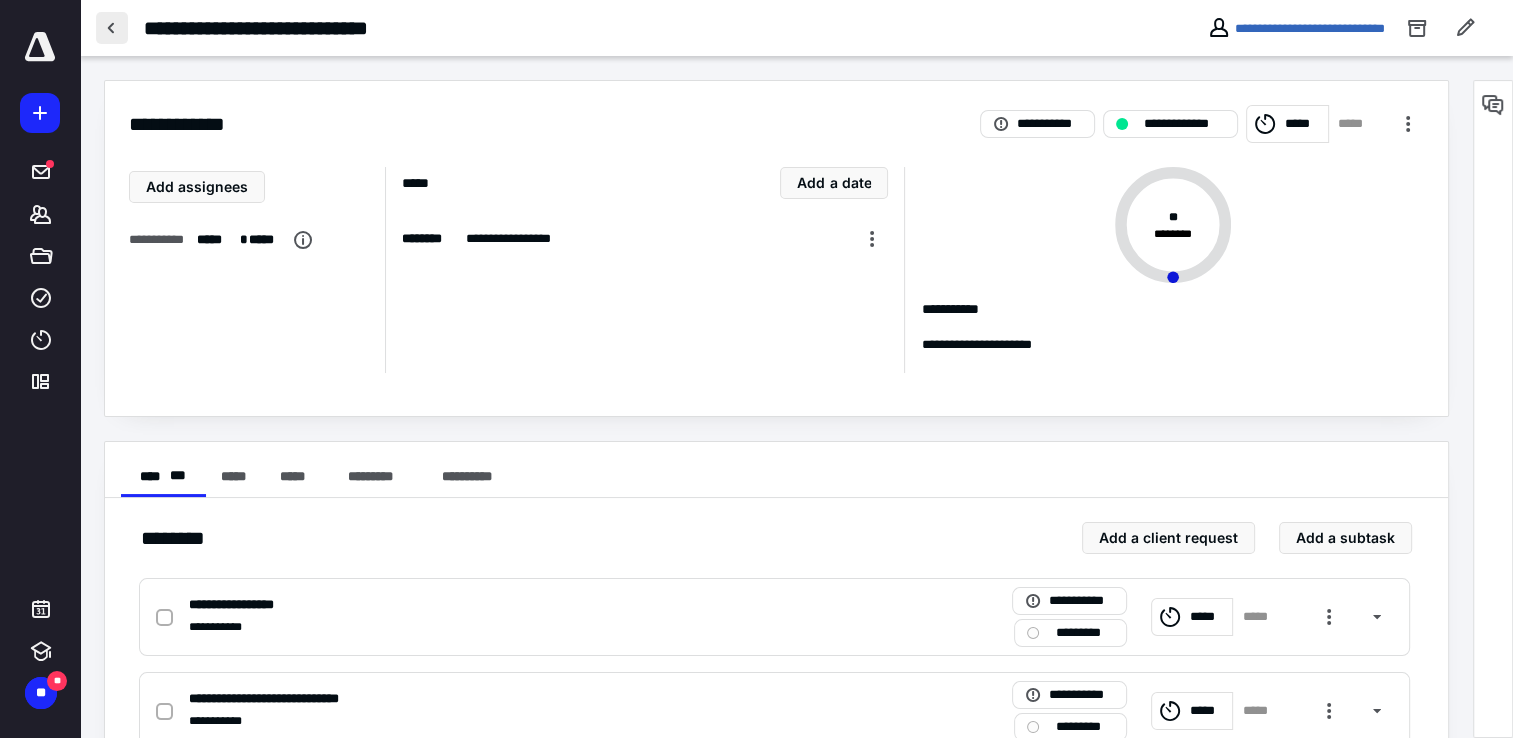 click at bounding box center (112, 28) 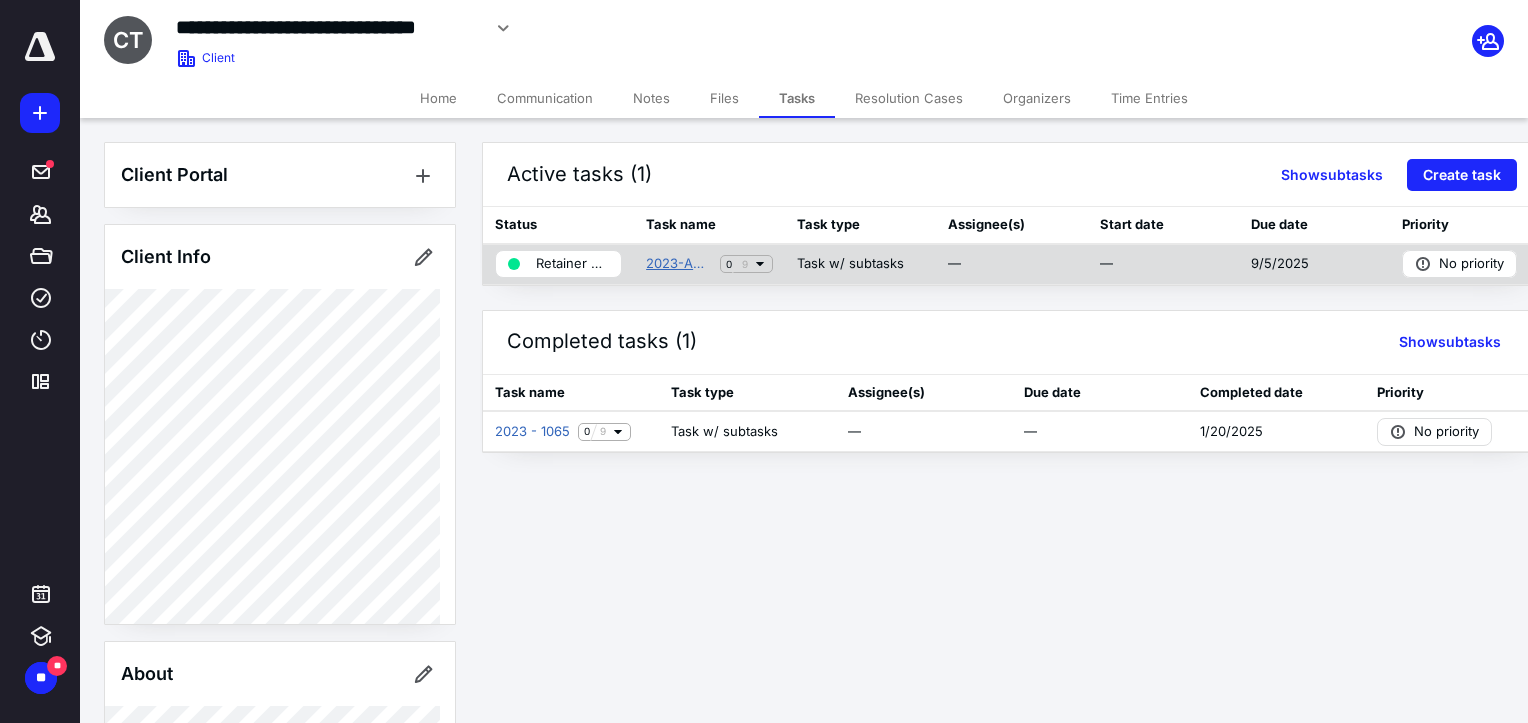 click on "2023-Amended 1065 Tax Return" at bounding box center (679, 264) 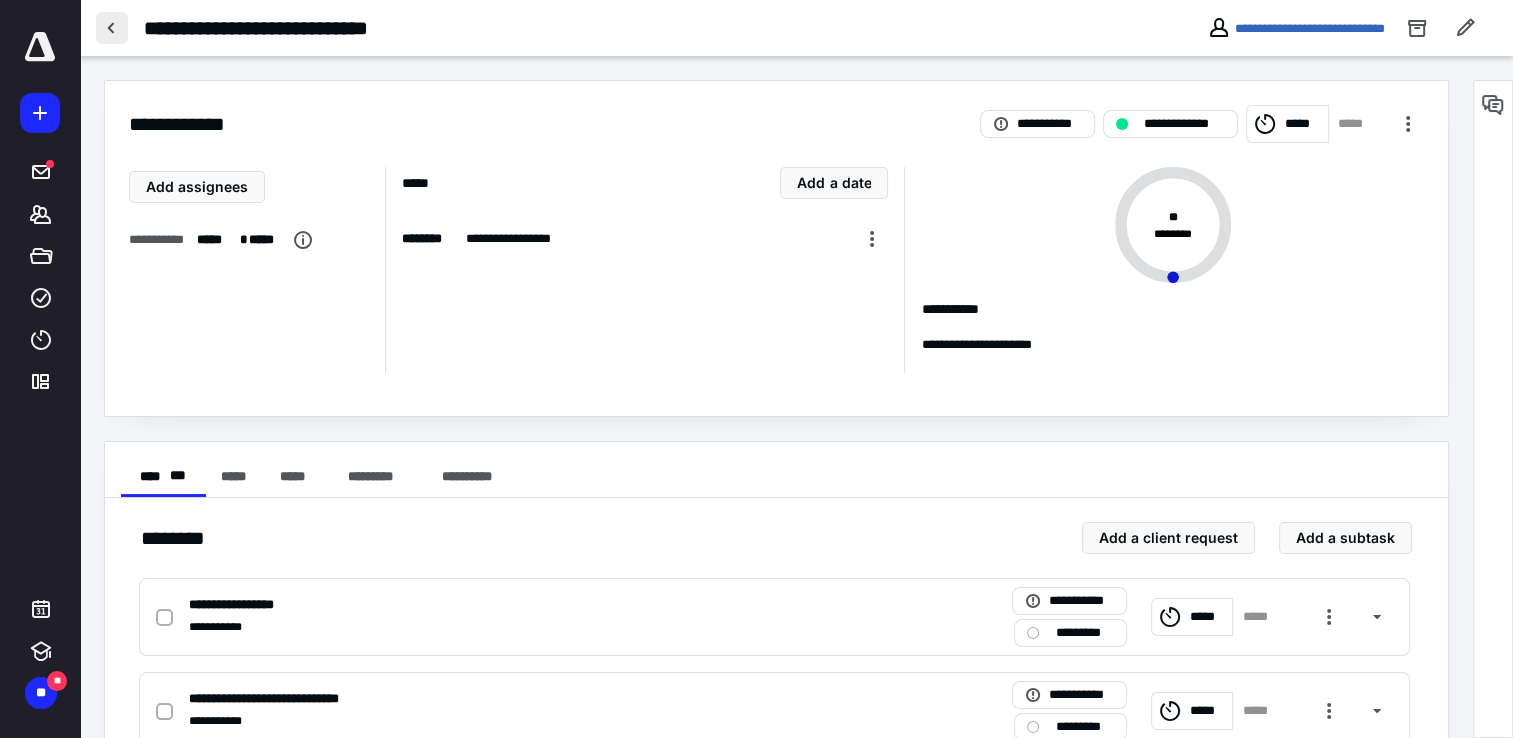 click at bounding box center [112, 28] 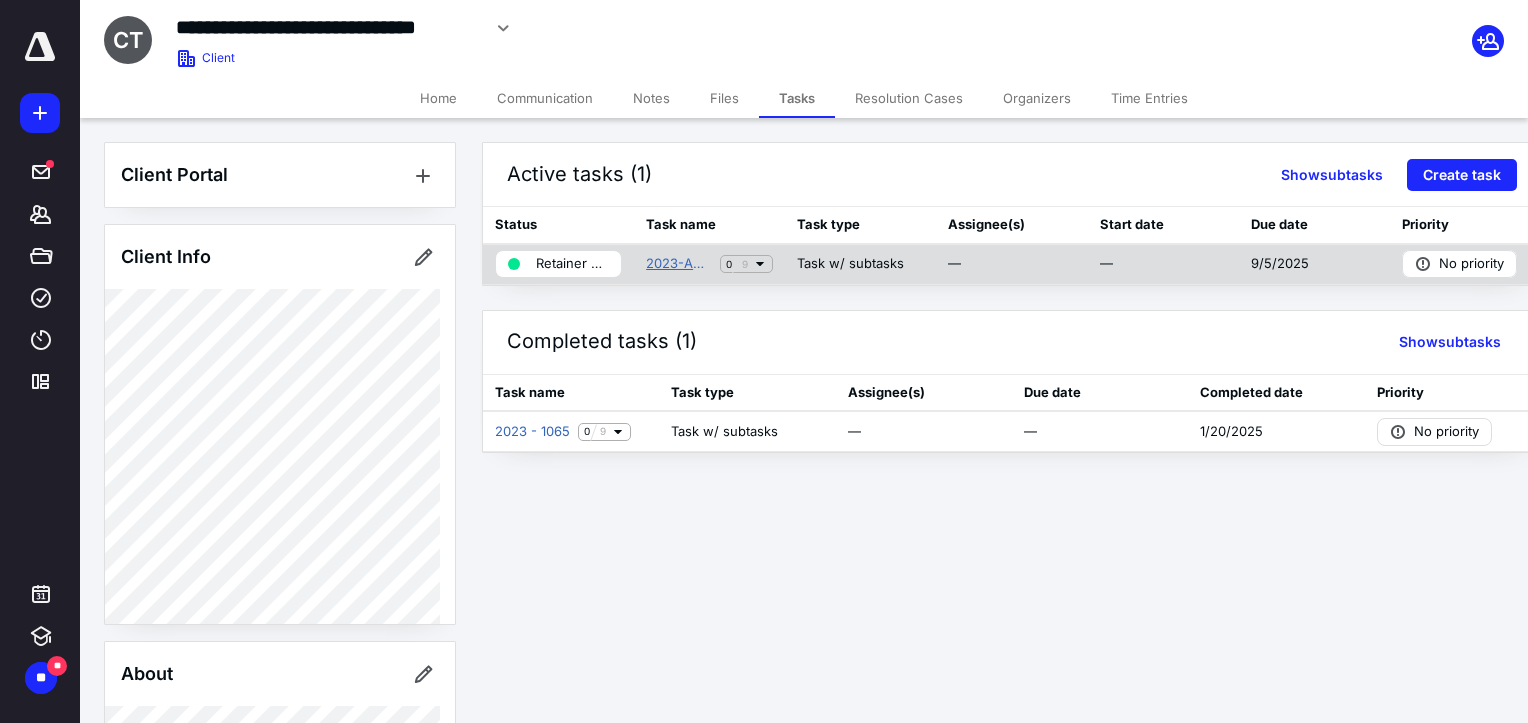 click on "2023-Amended 1065 Tax Return" at bounding box center [679, 264] 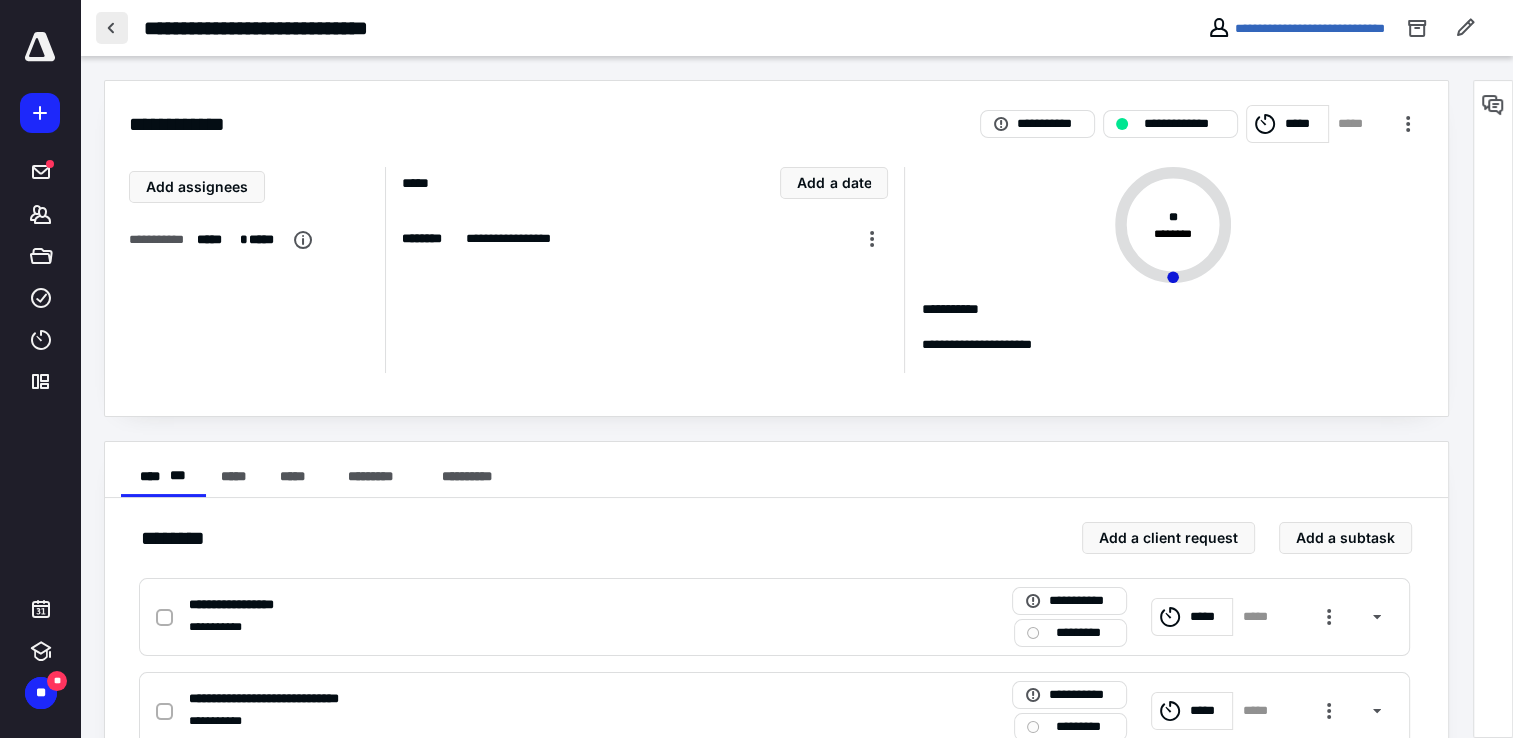 click at bounding box center [112, 28] 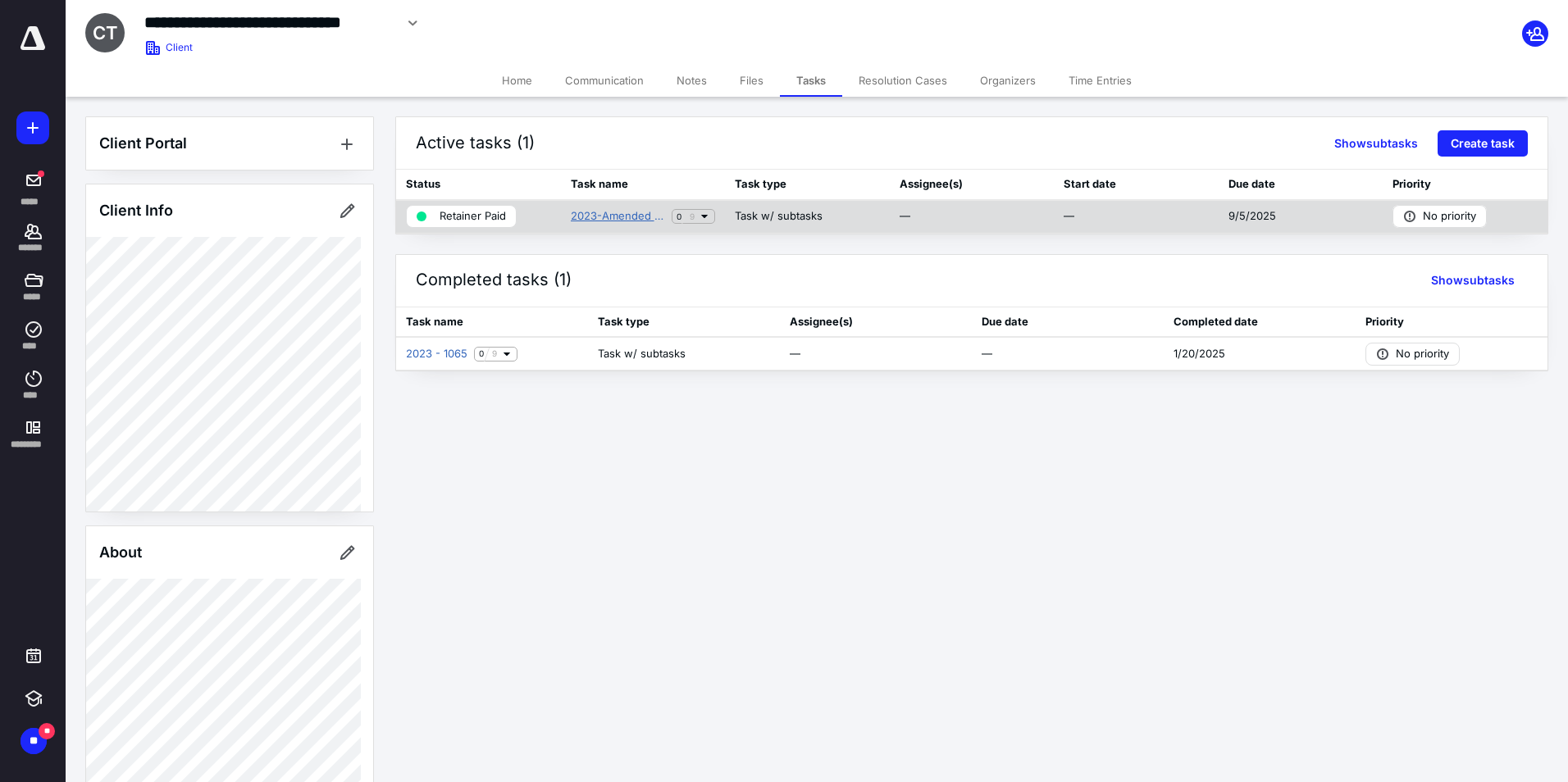 click on "2023-Amended 1065 Tax Return" at bounding box center [618, 216] 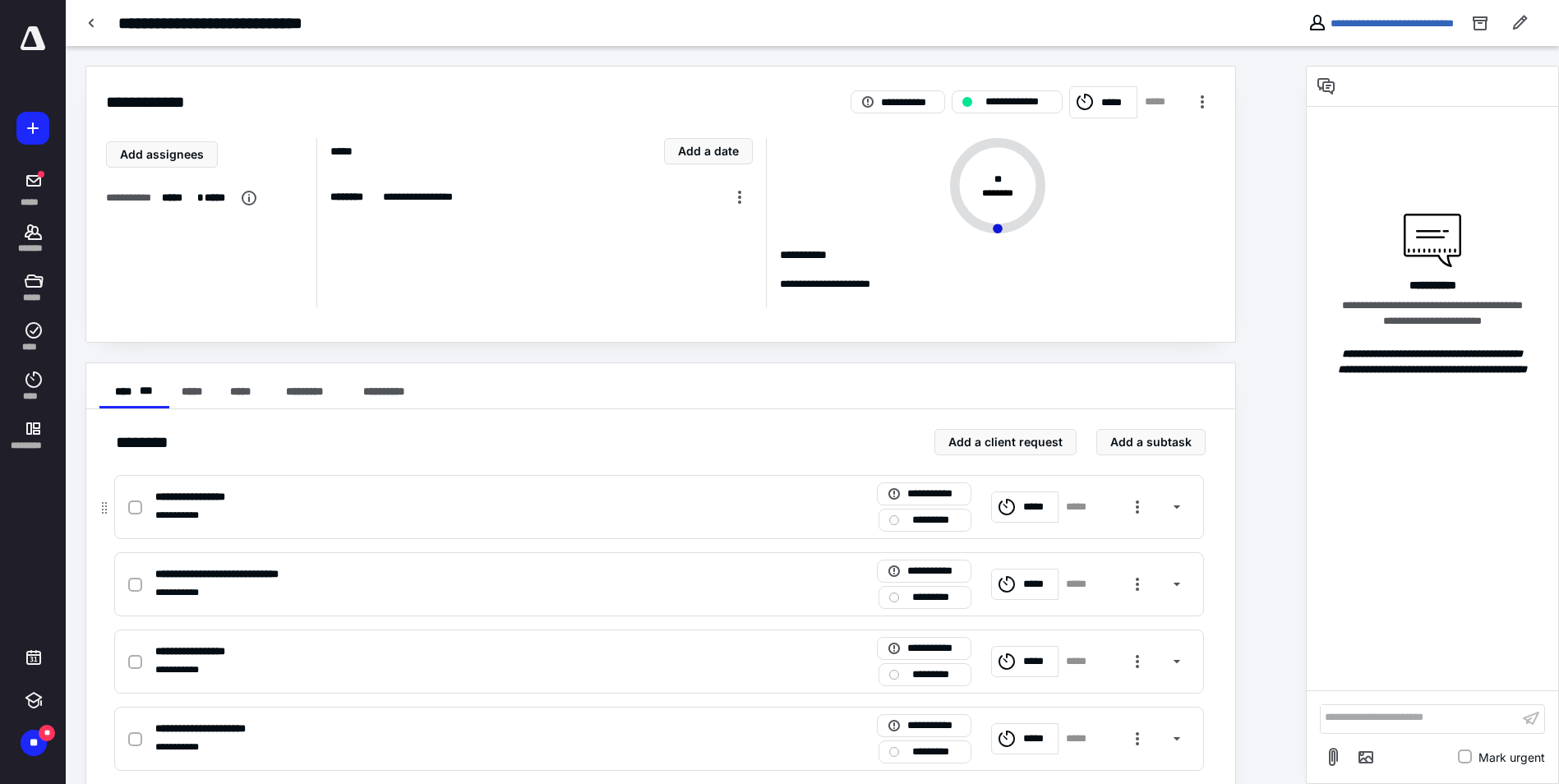 click on "*****" at bounding box center (1082, 507) 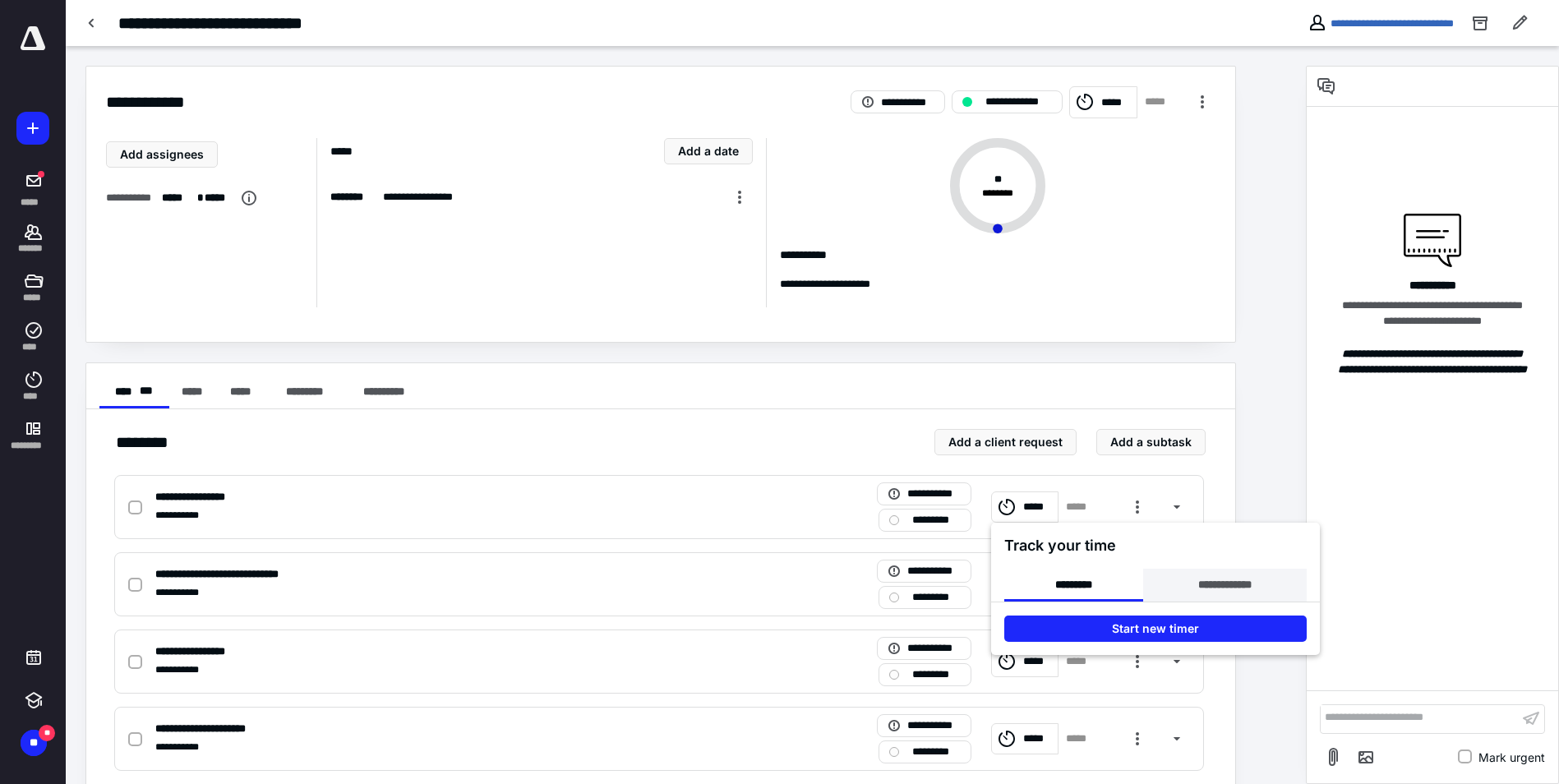 click on "**********" at bounding box center (1225, 585) 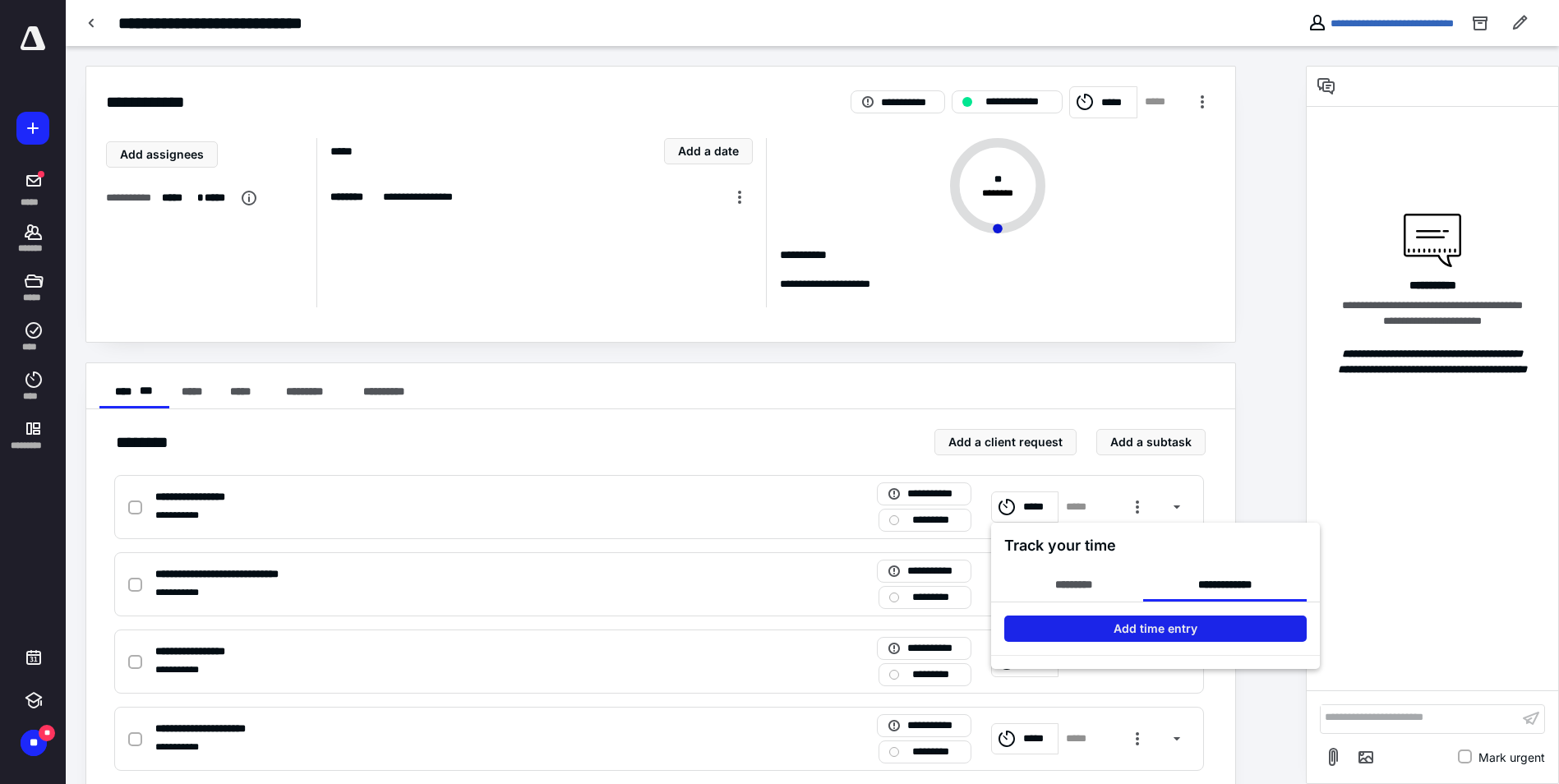 click on "Add time entry" at bounding box center [1155, 629] 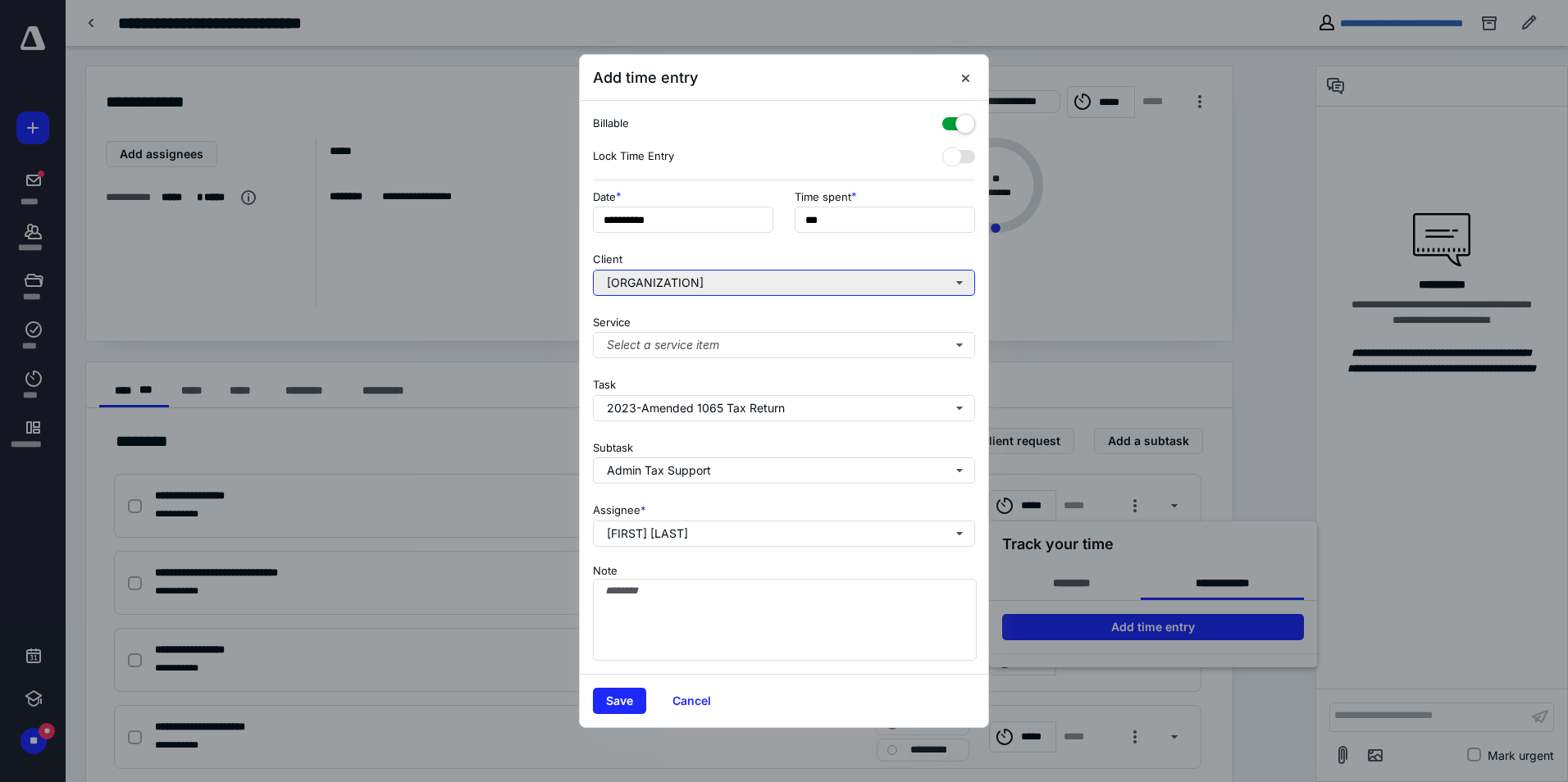 click on "[ORGANIZATION]" at bounding box center (784, 283) 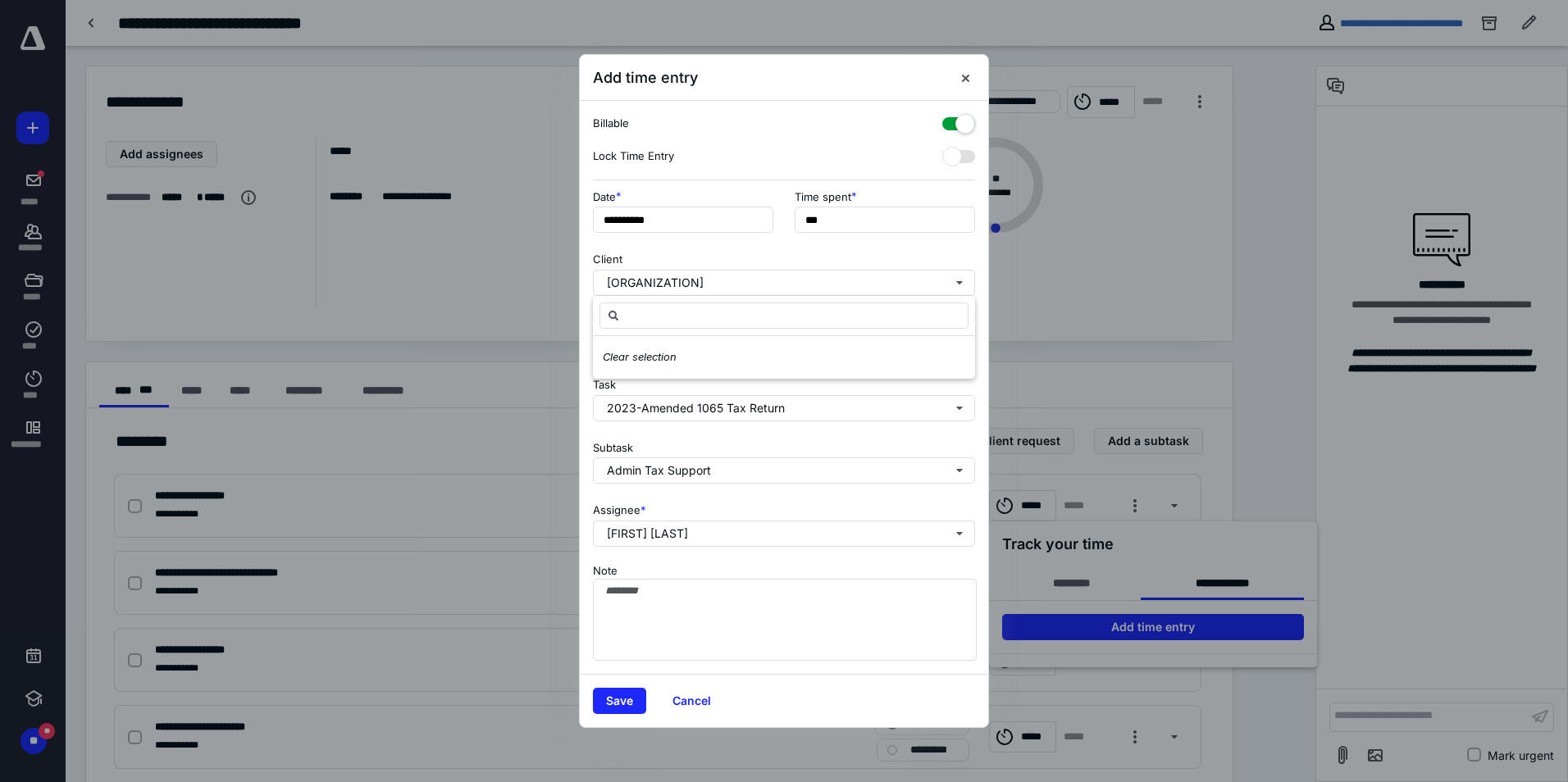 click at bounding box center [784, 391] 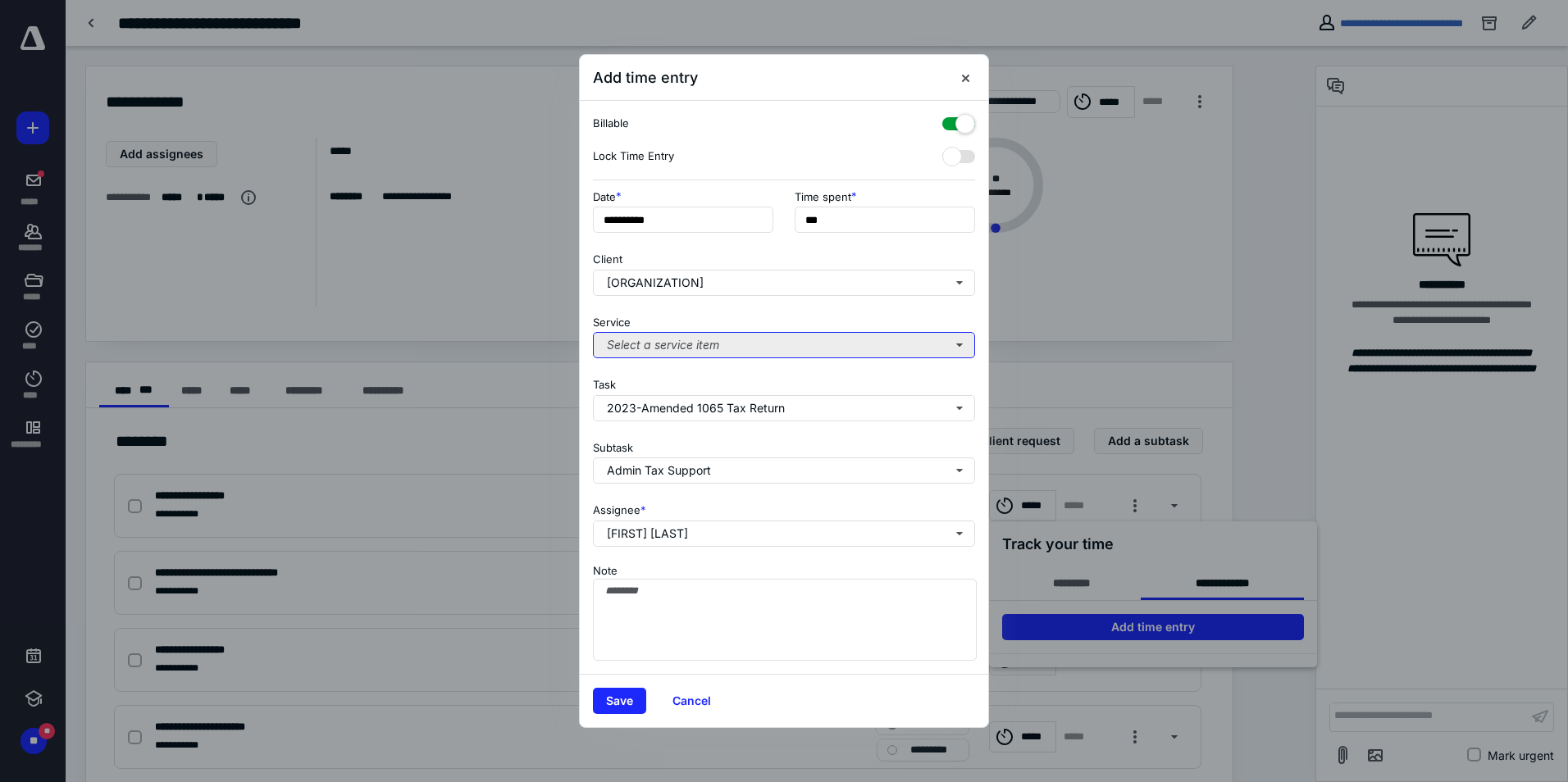 click on "Select a service item" at bounding box center [784, 345] 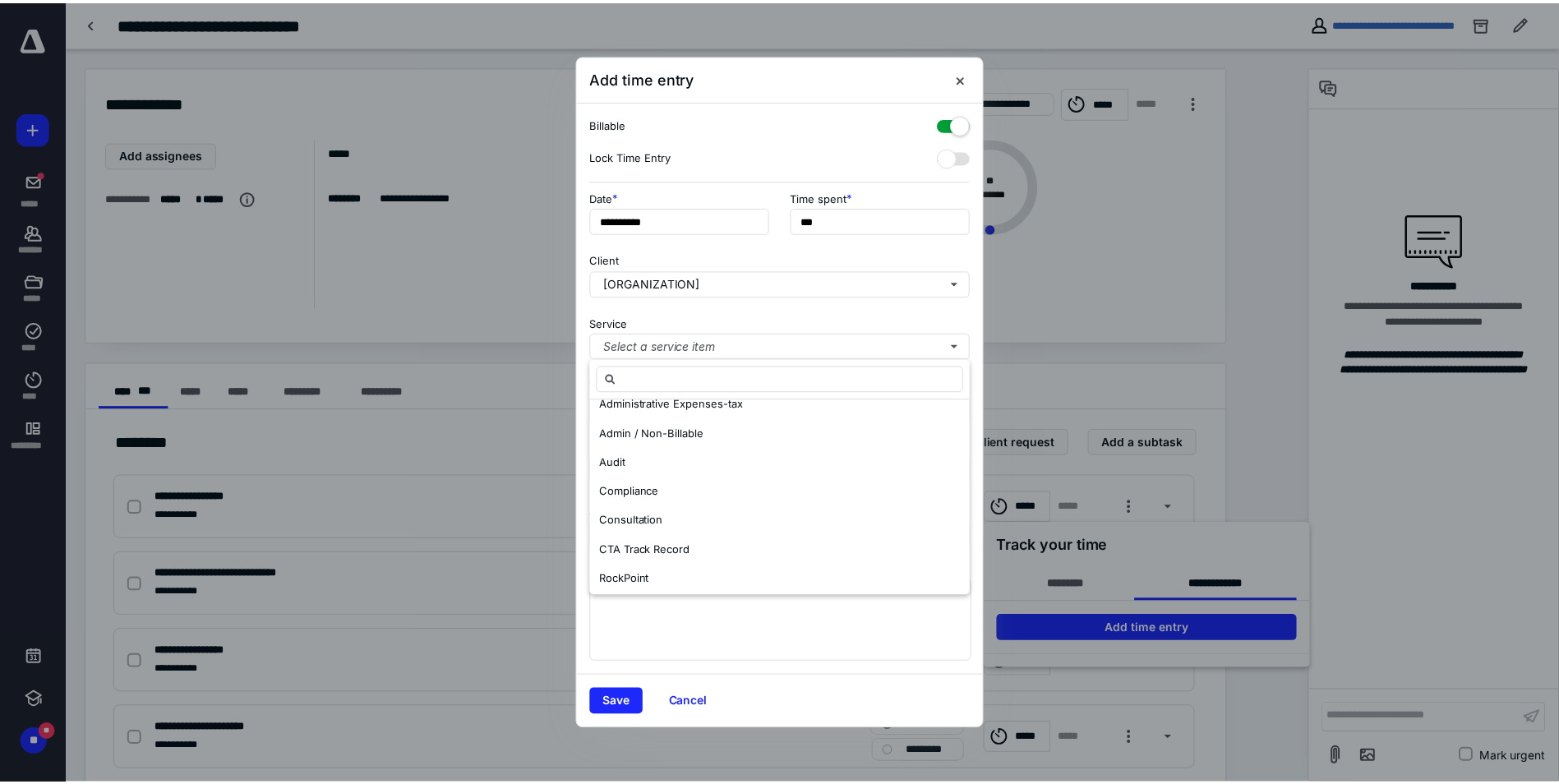 scroll, scrollTop: 138, scrollLeft: 0, axis: vertical 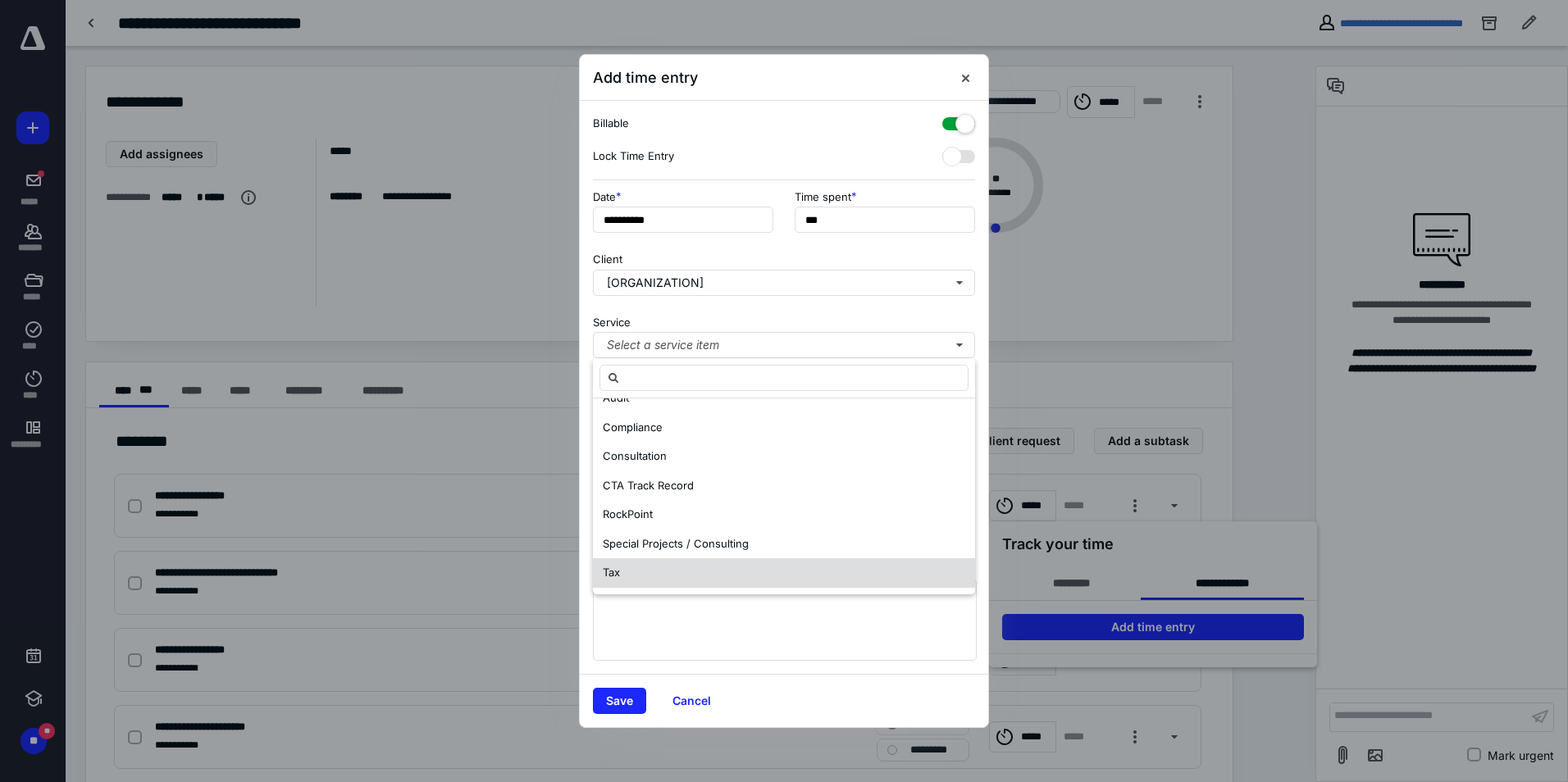 click on "Tax" at bounding box center (784, 573) 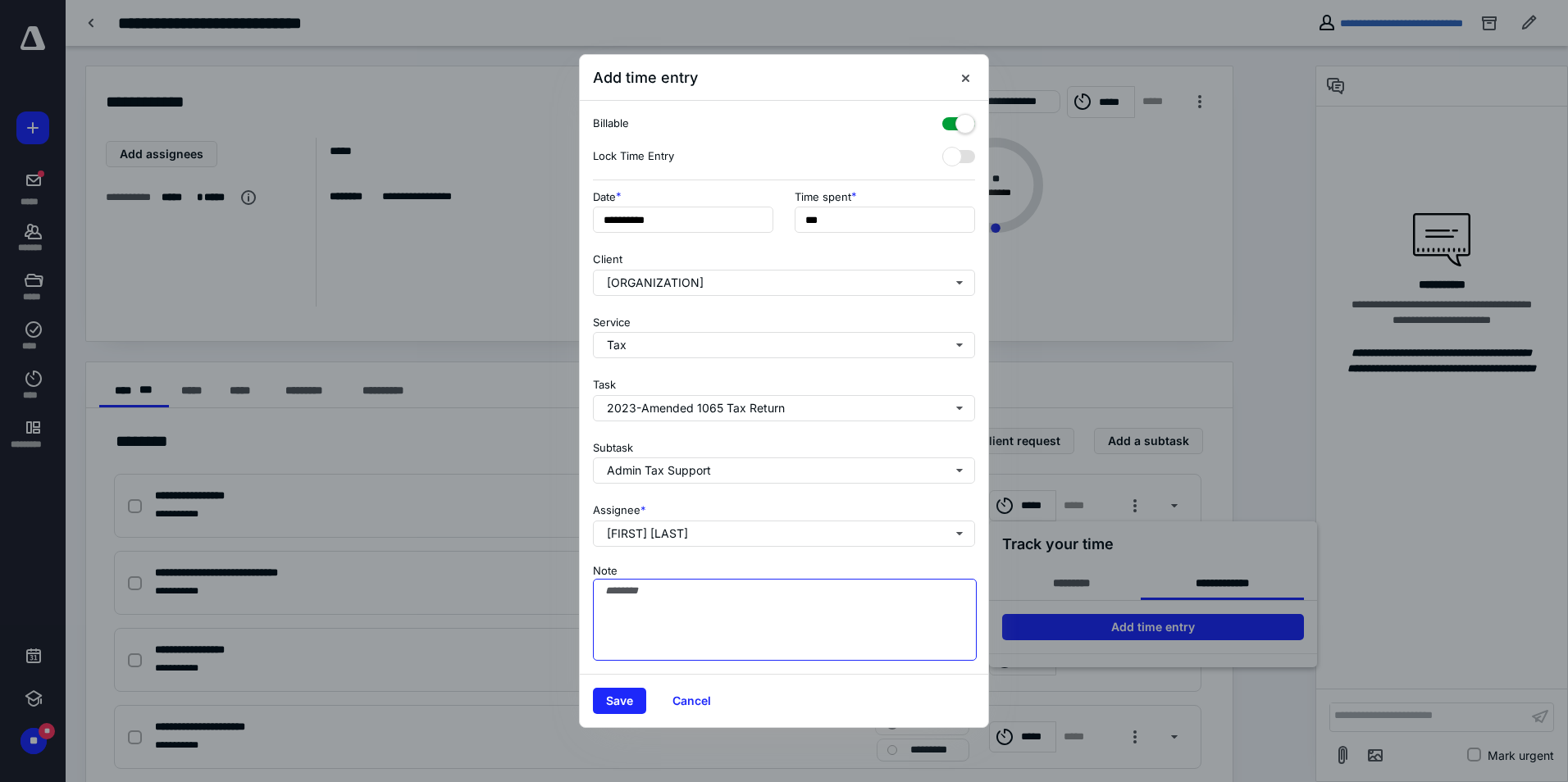 click on "Note" at bounding box center [785, 620] 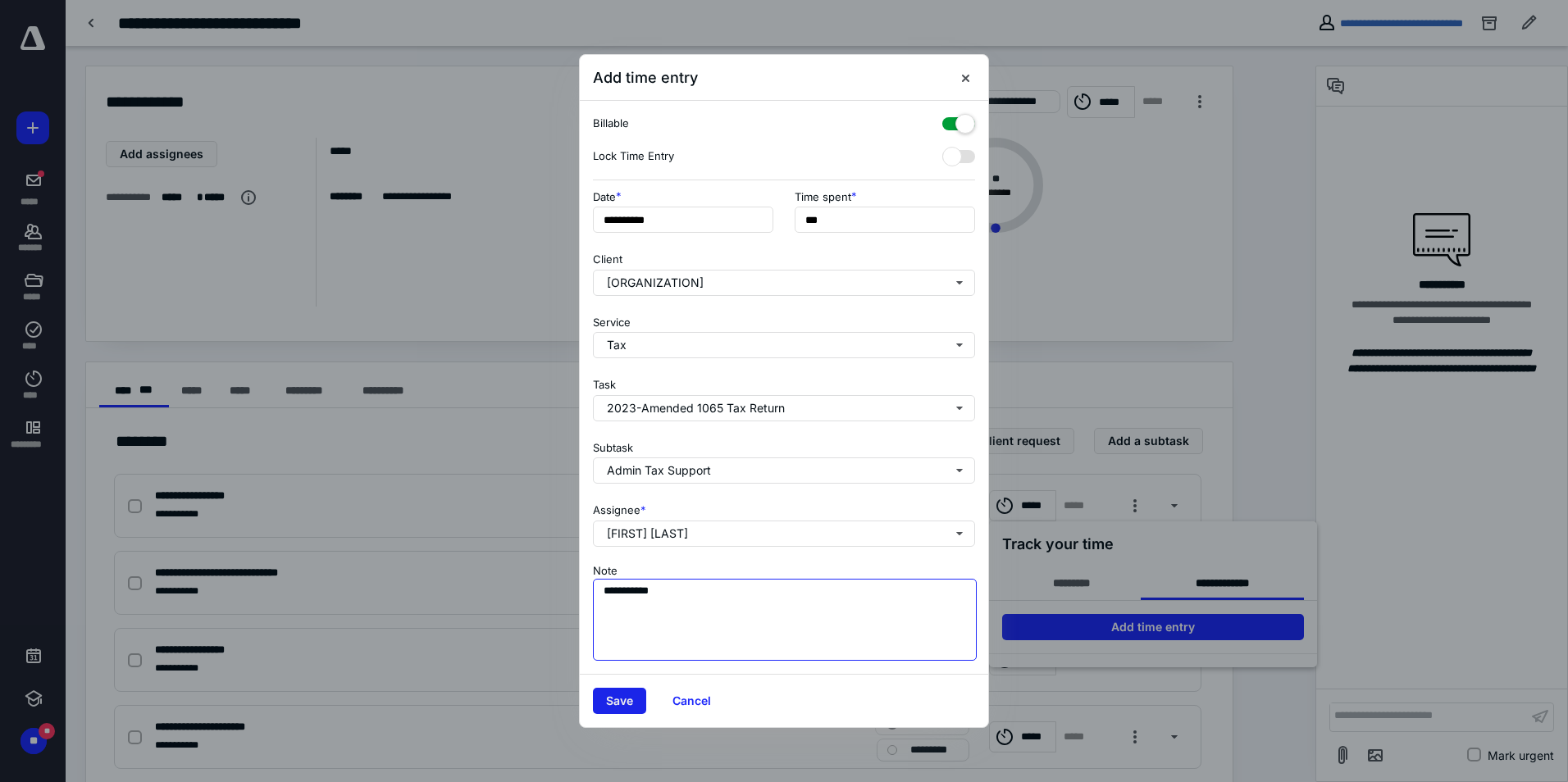 type on "**********" 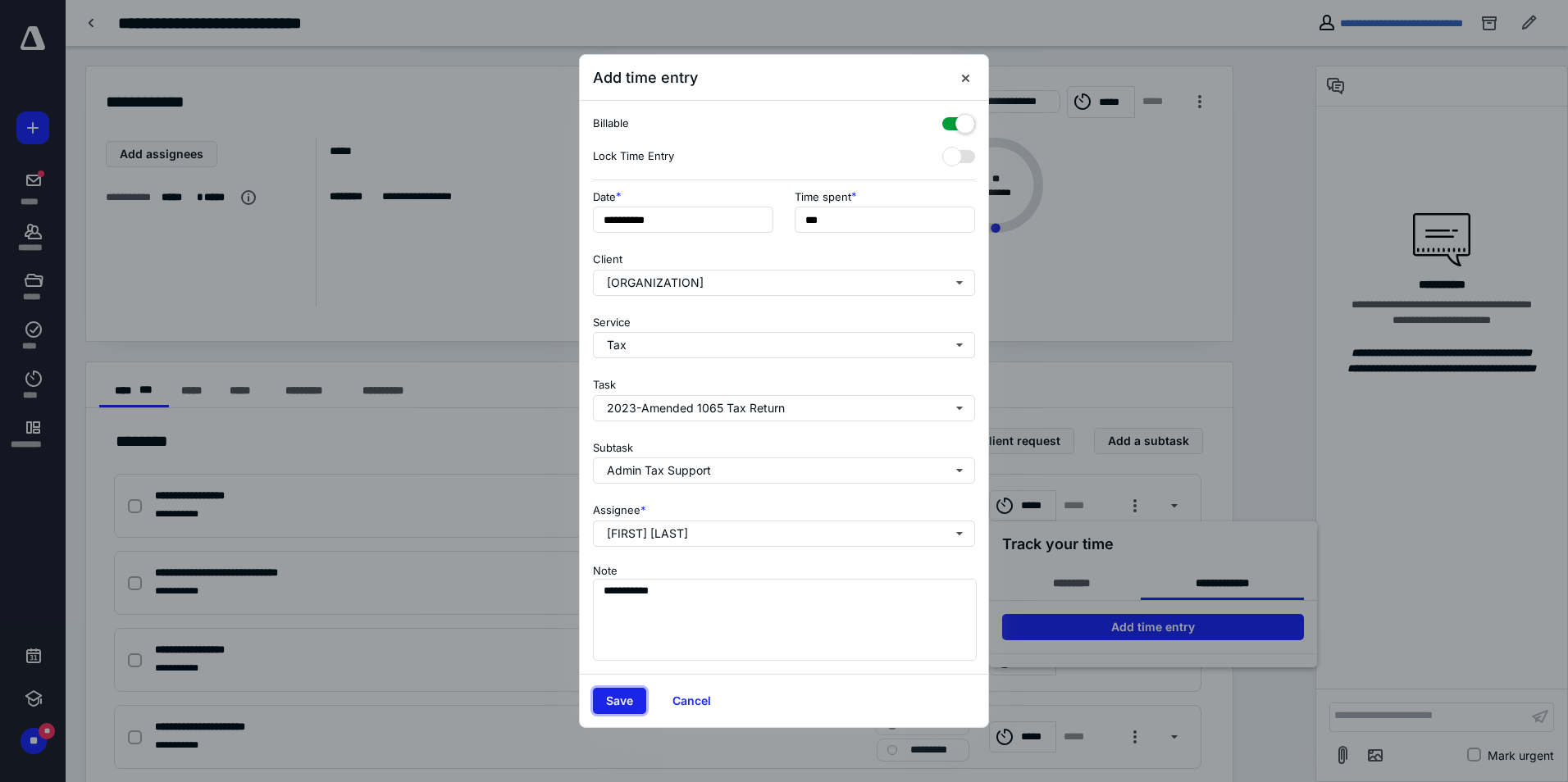 click on "Save" at bounding box center [619, 701] 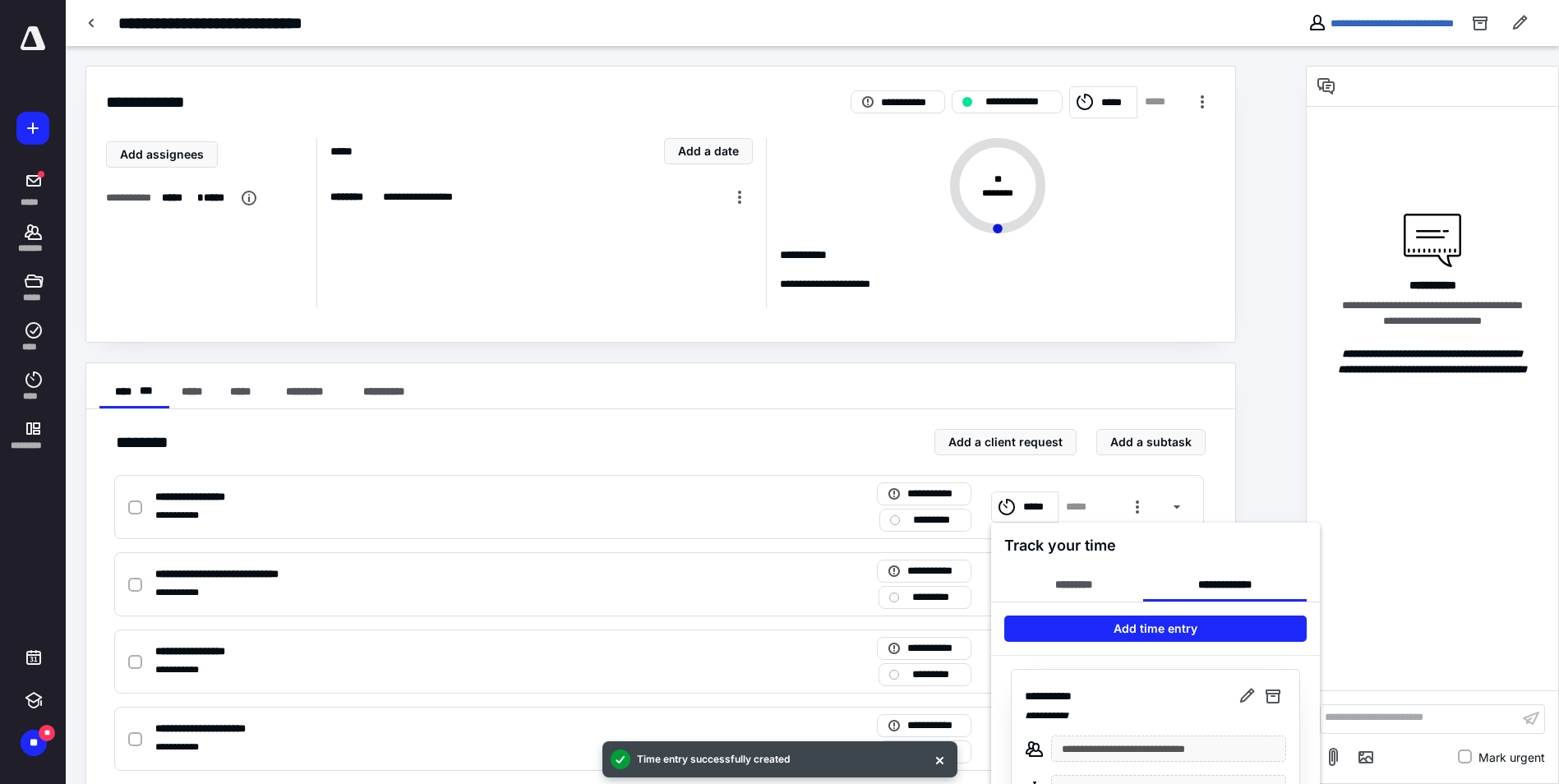 click at bounding box center (779, 392) 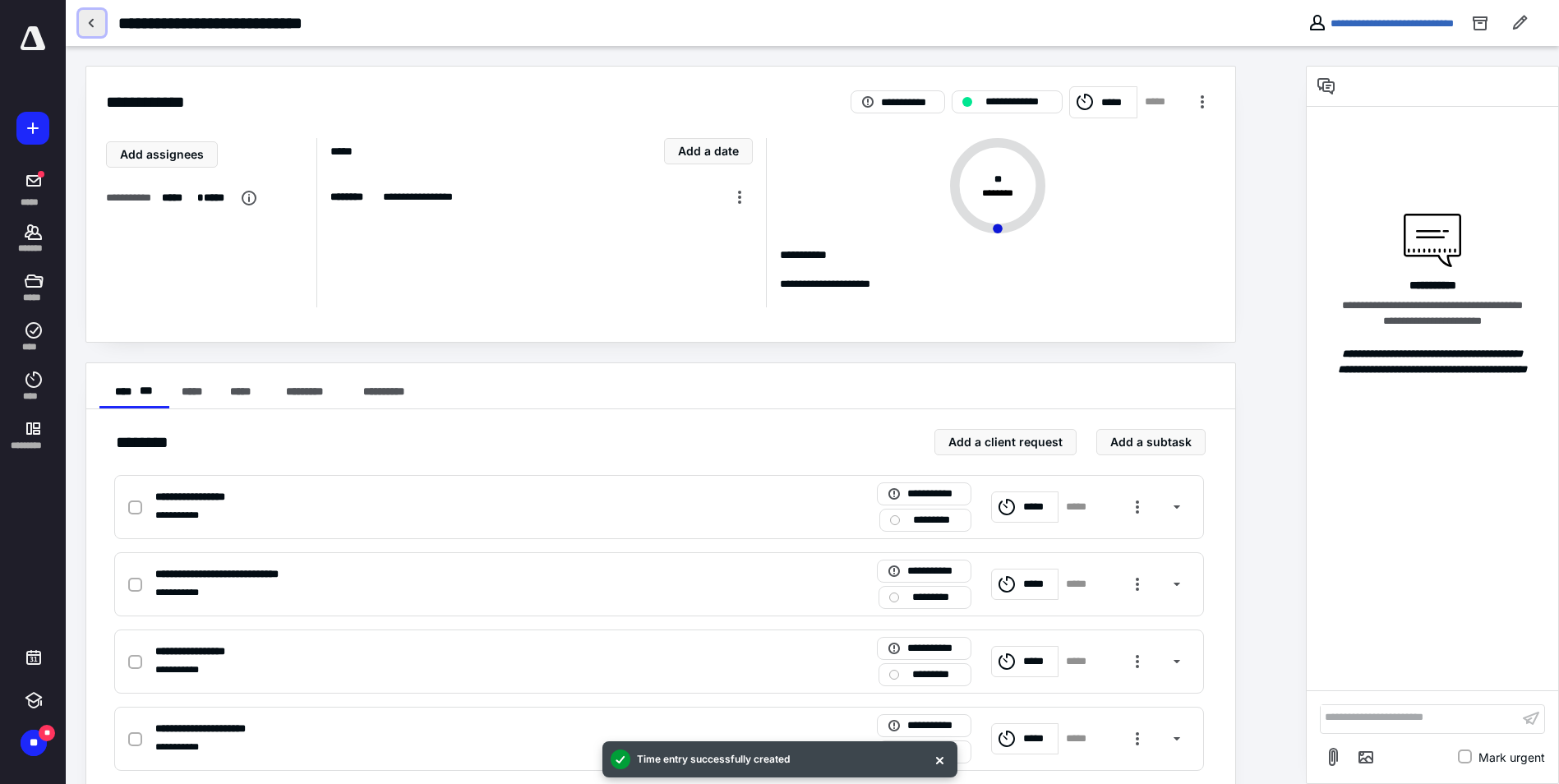 click at bounding box center (92, 23) 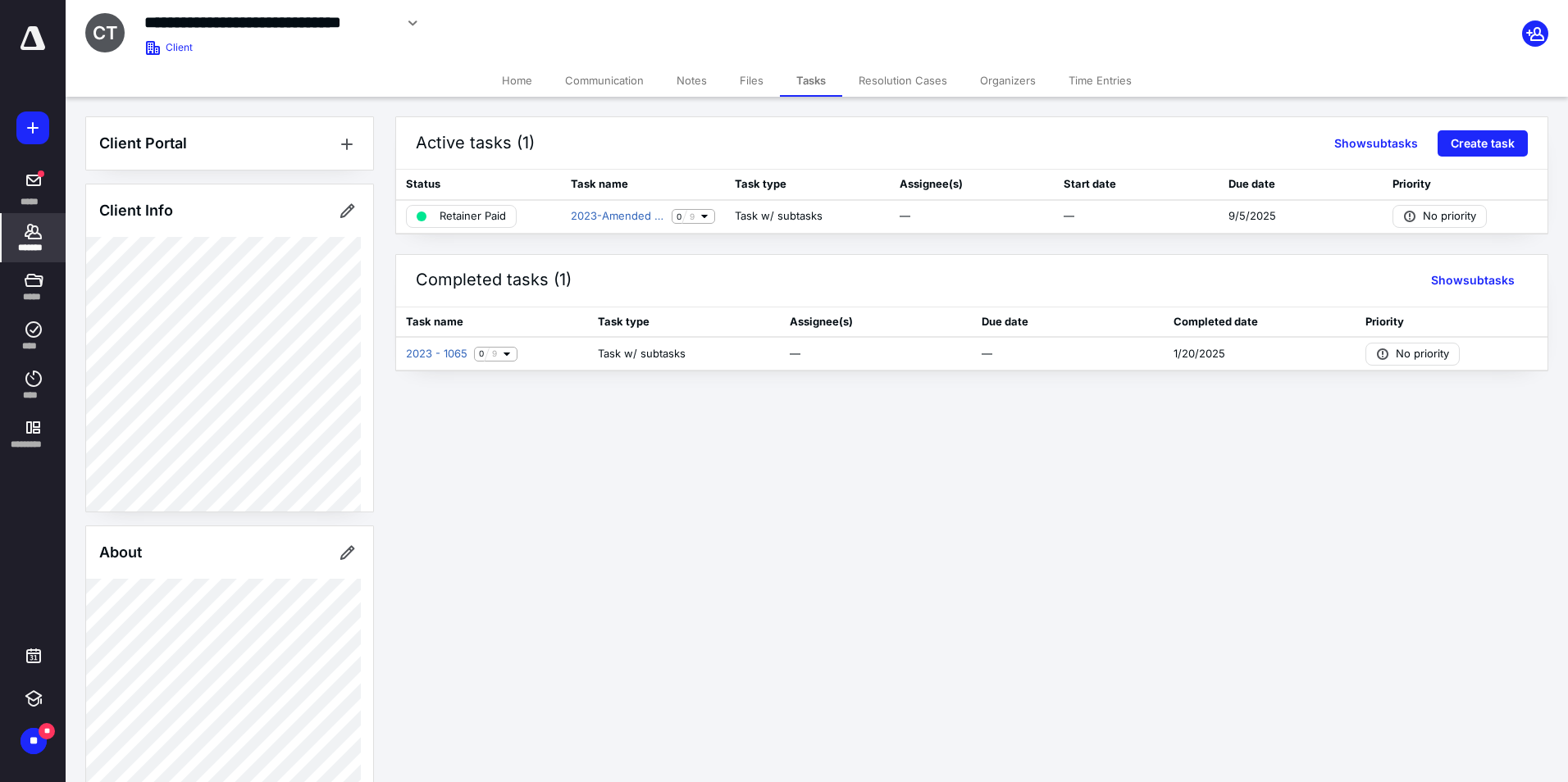 click 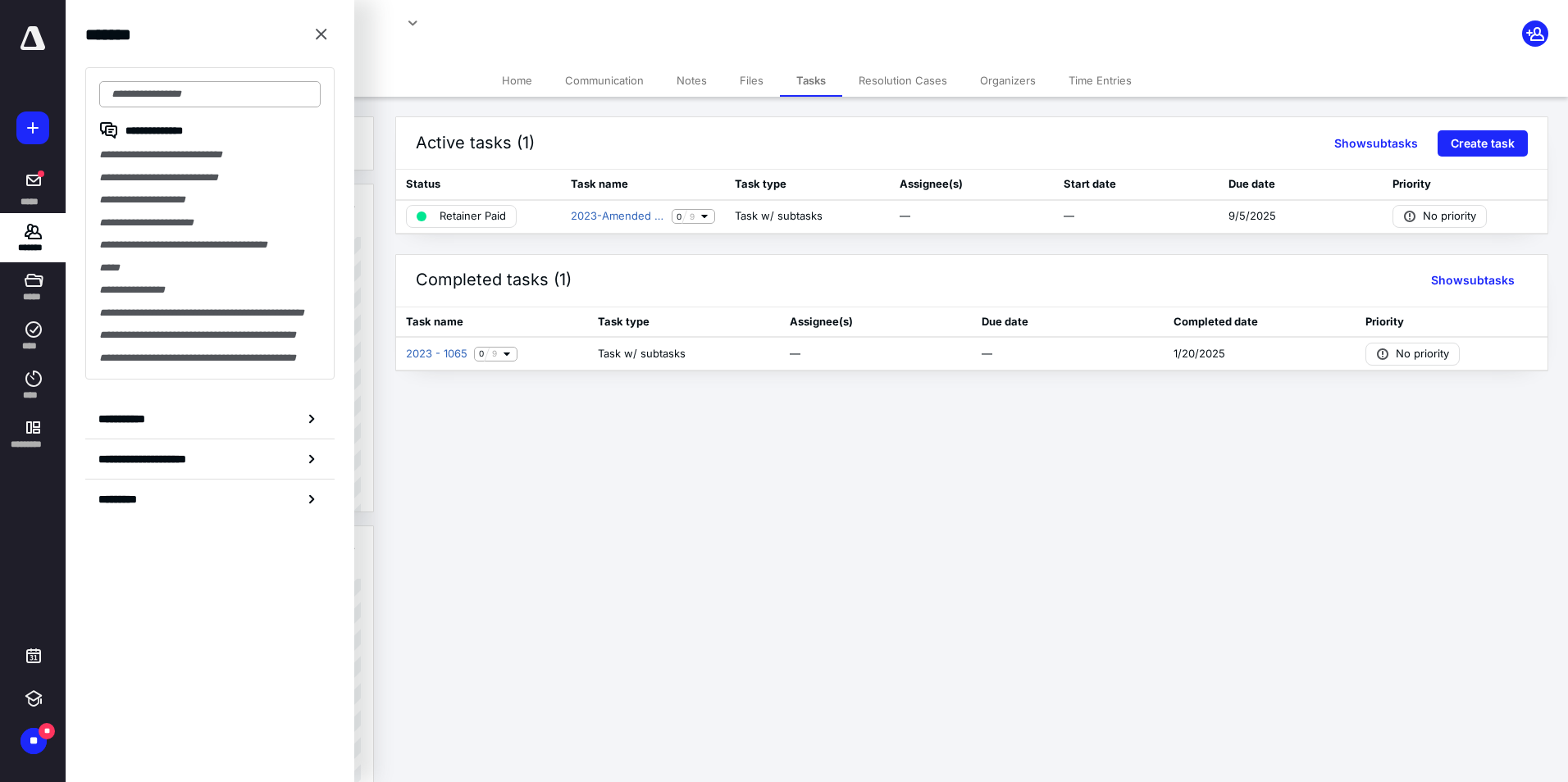 click at bounding box center [210, 94] 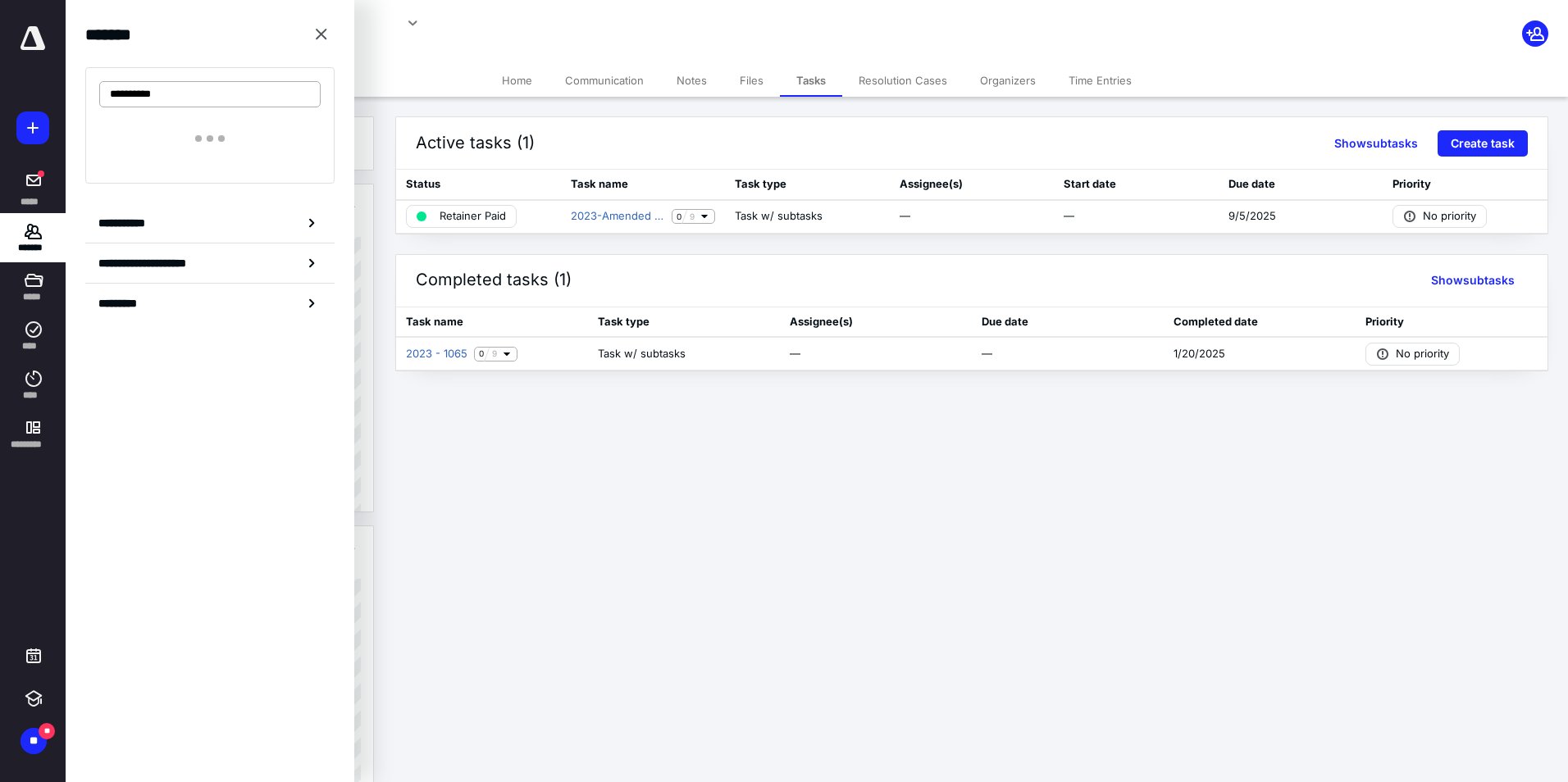 type on "**********" 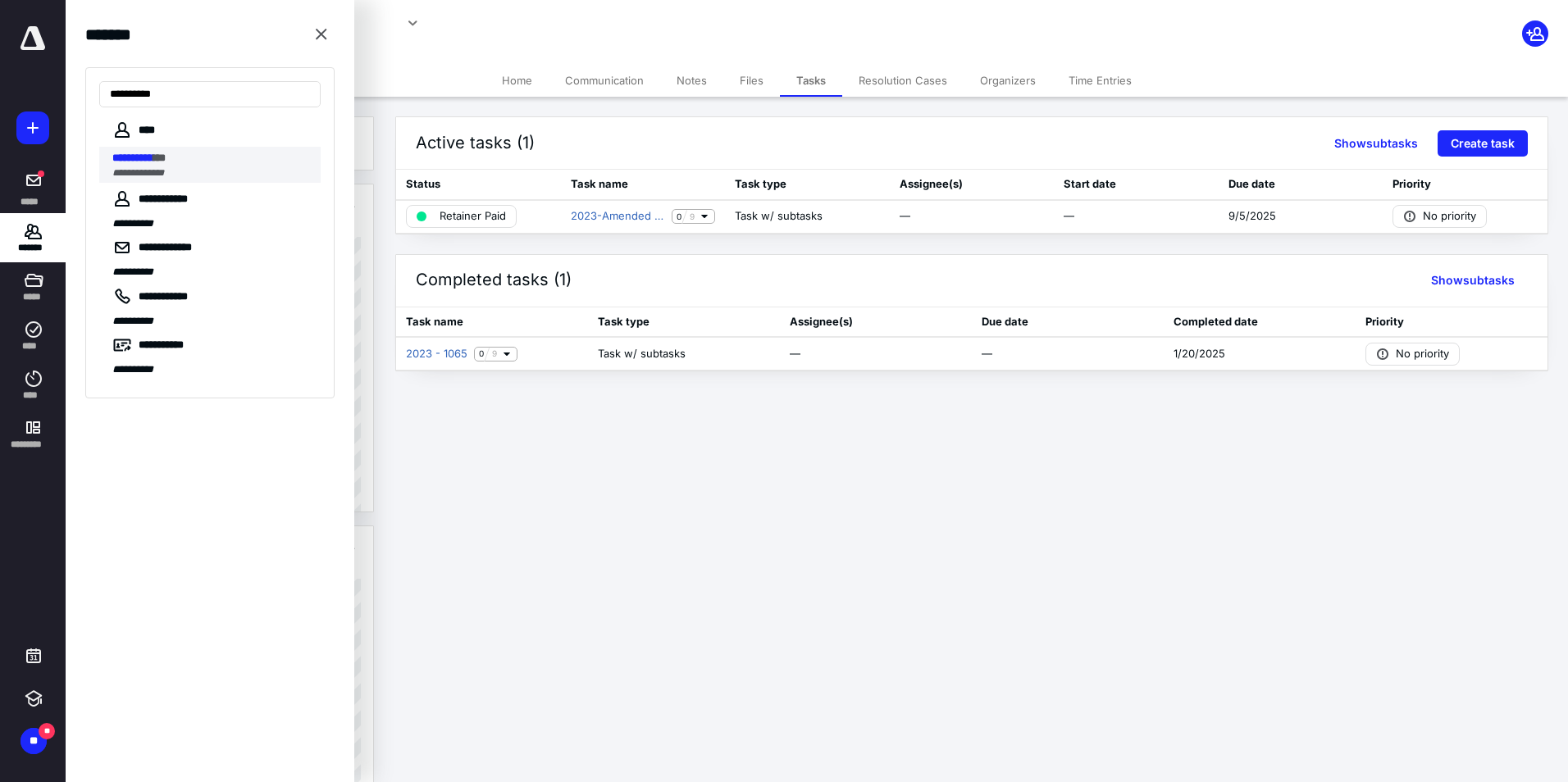click on "**********" at bounding box center [133, 157] 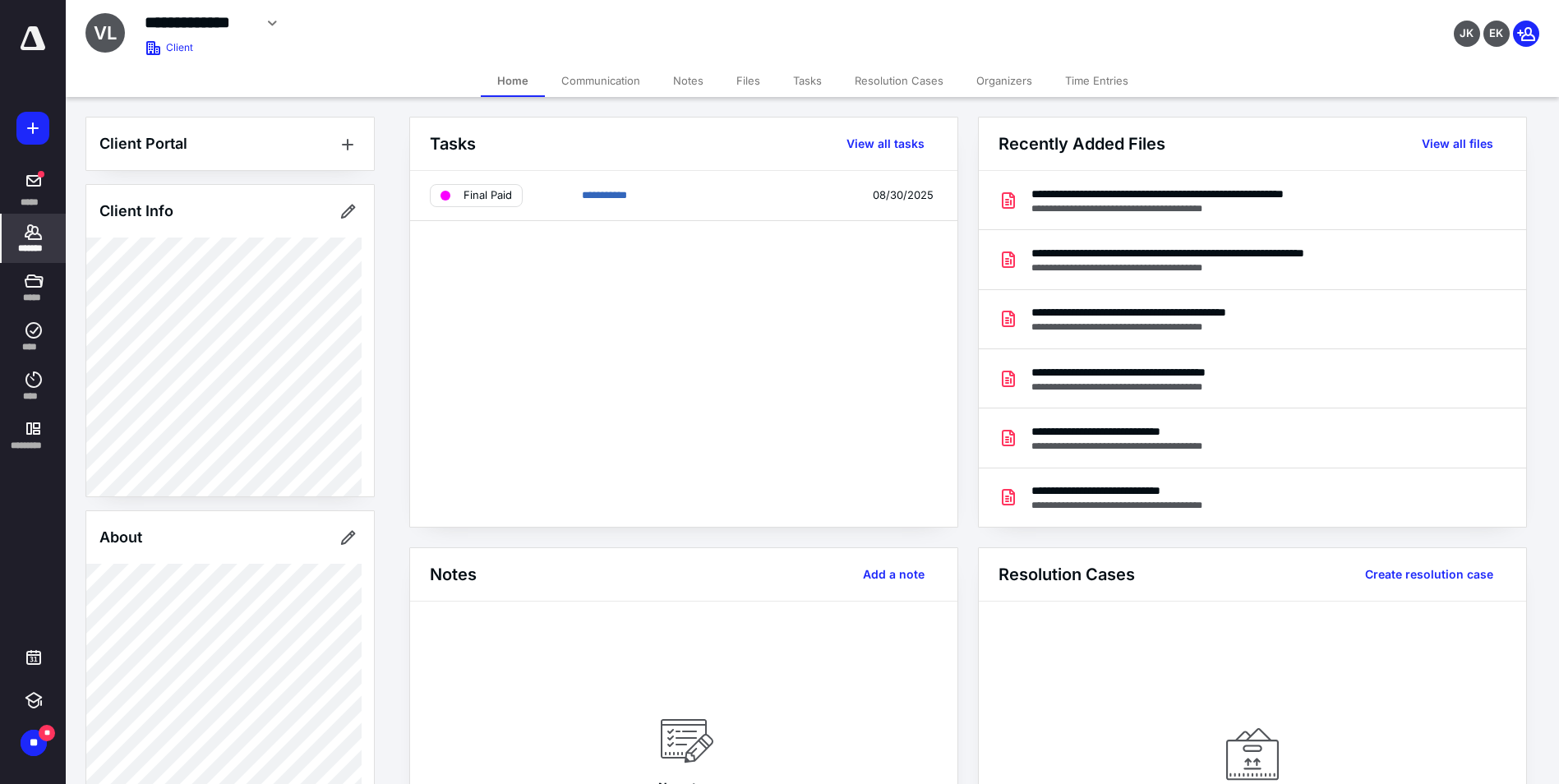 click on "Time Entries" at bounding box center (1096, 81) 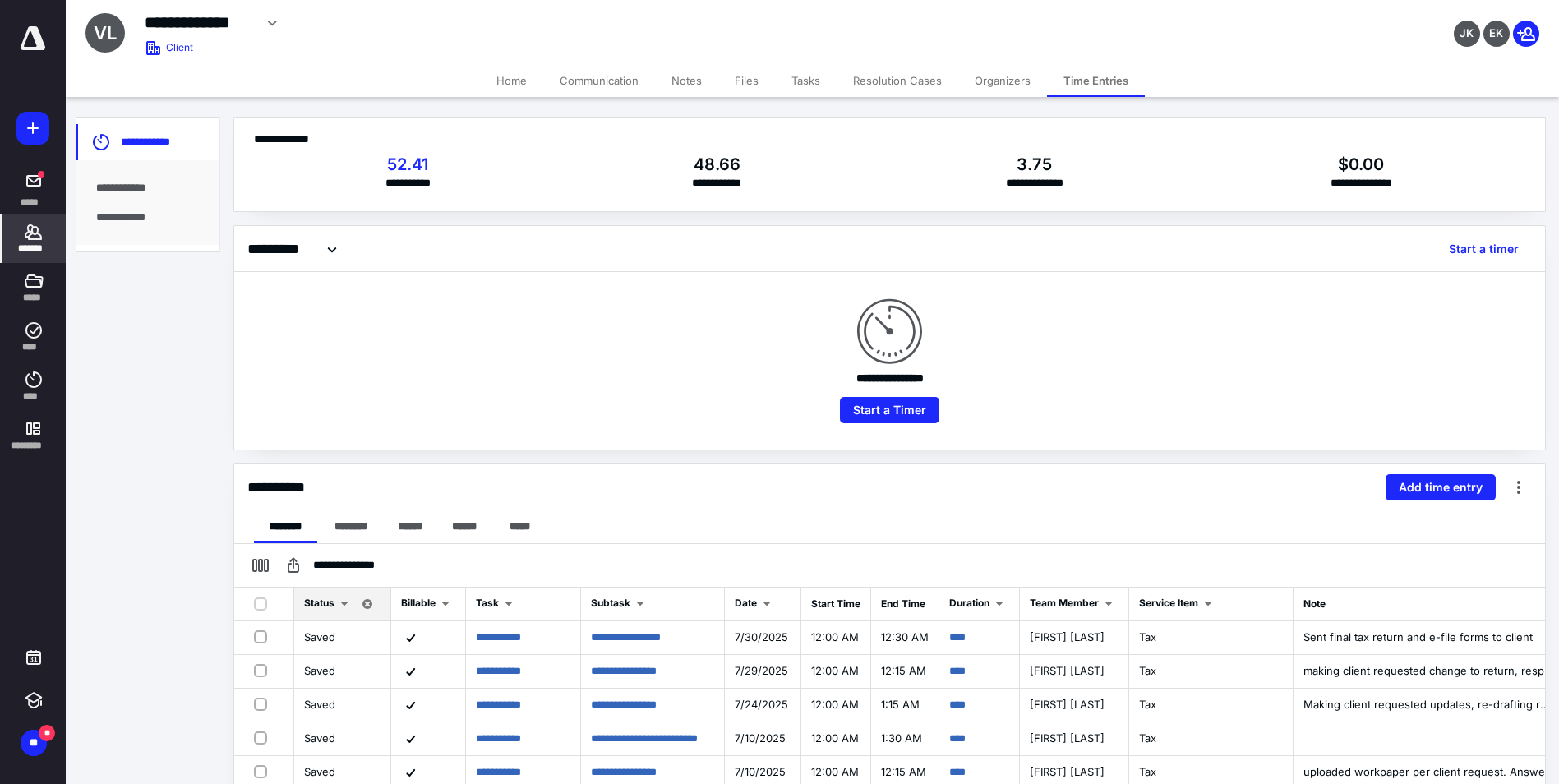click on "*******" at bounding box center [34, 248] 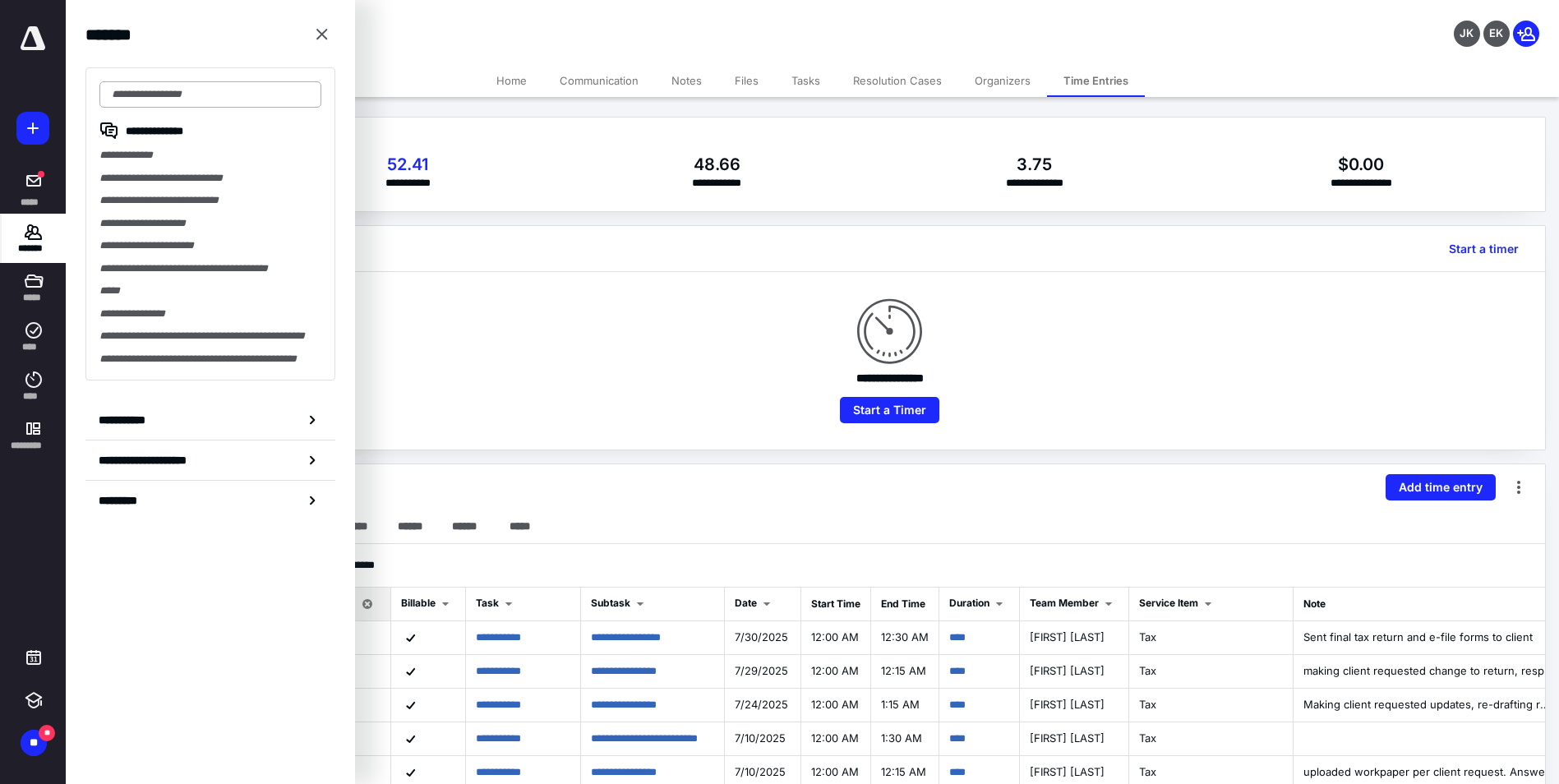 click at bounding box center [210, 95] 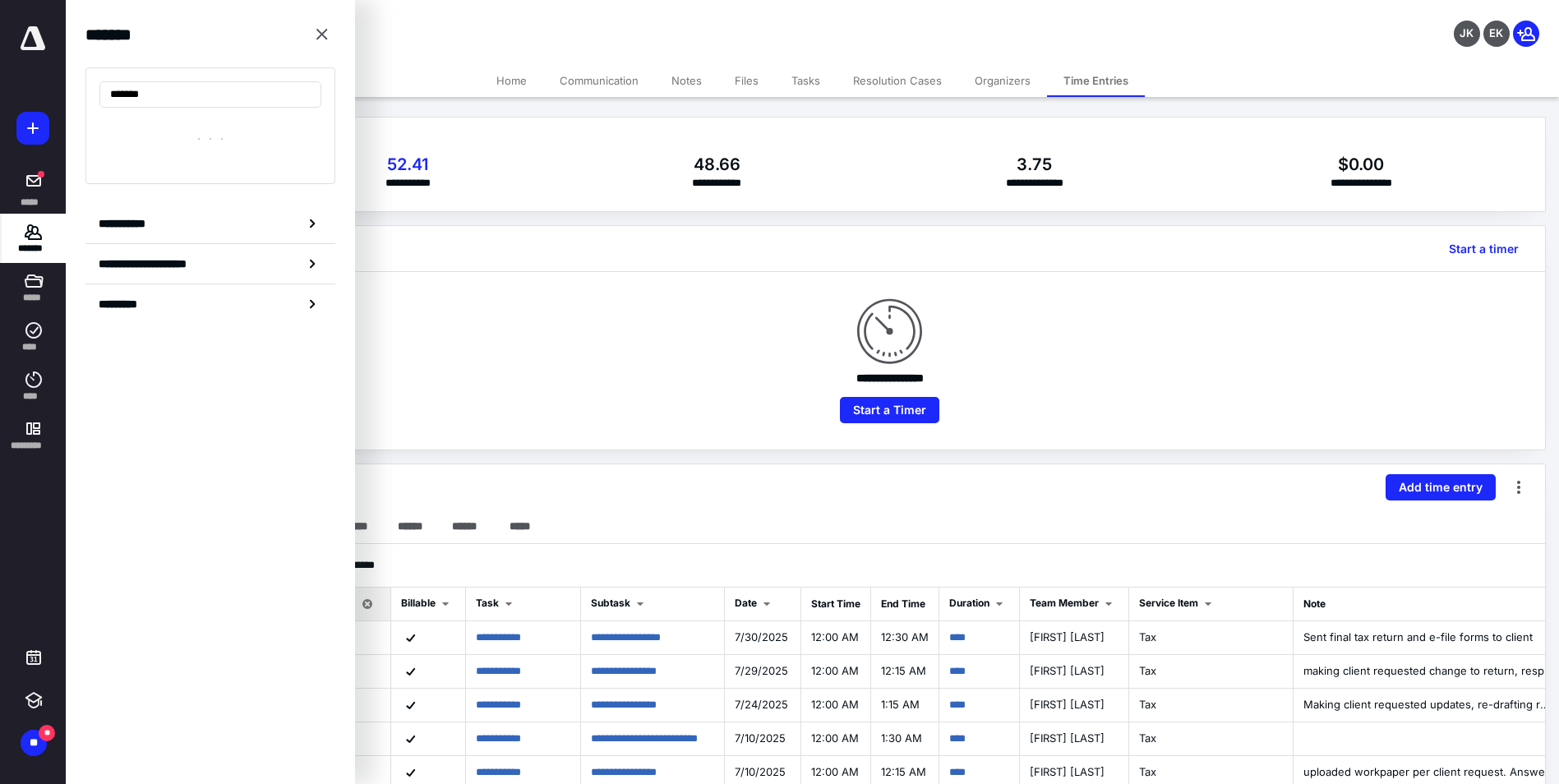 type on "*******" 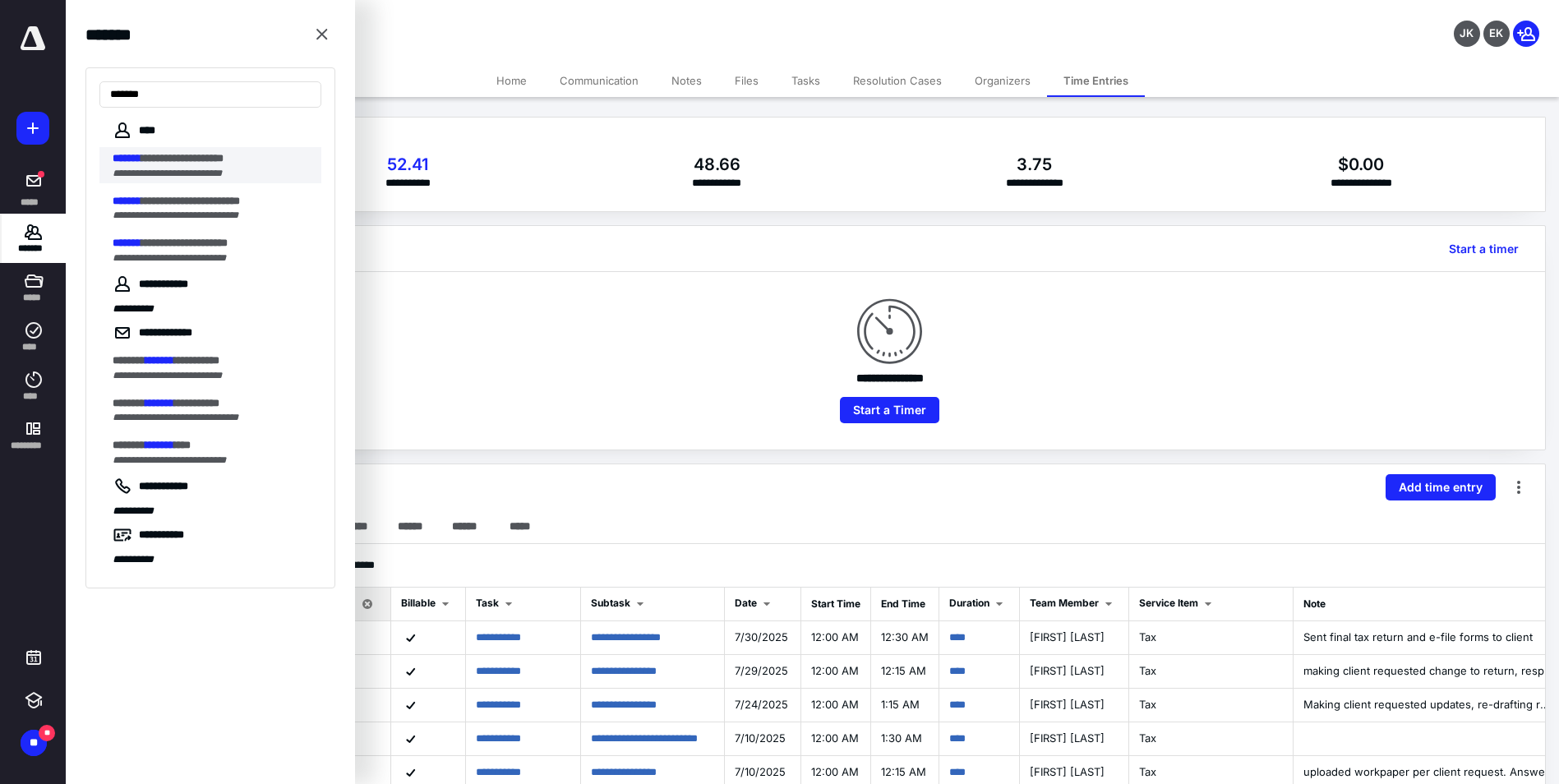click on "**********" at bounding box center (182, 158) 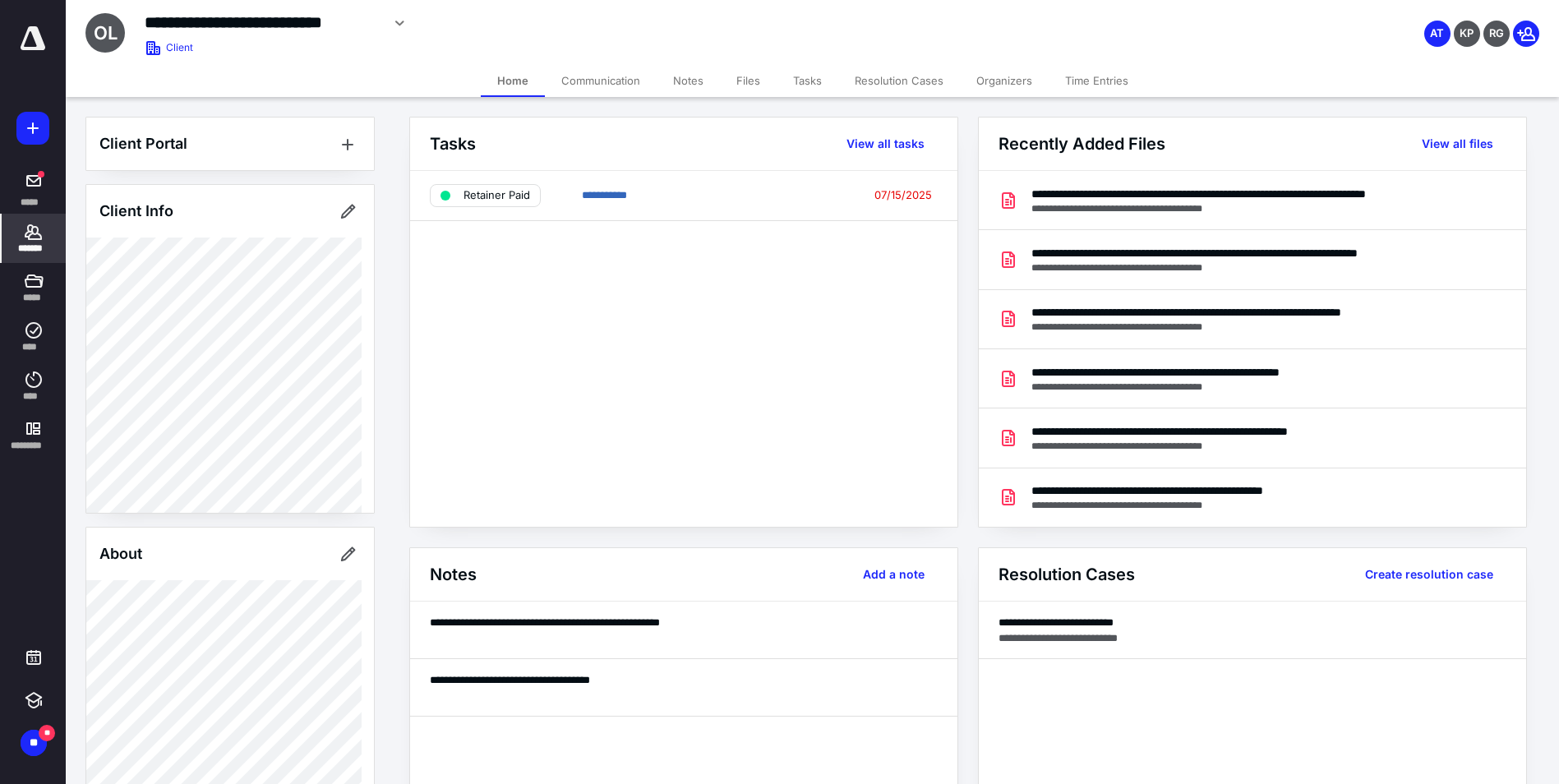 click on "Time Entries" at bounding box center (1096, 81) 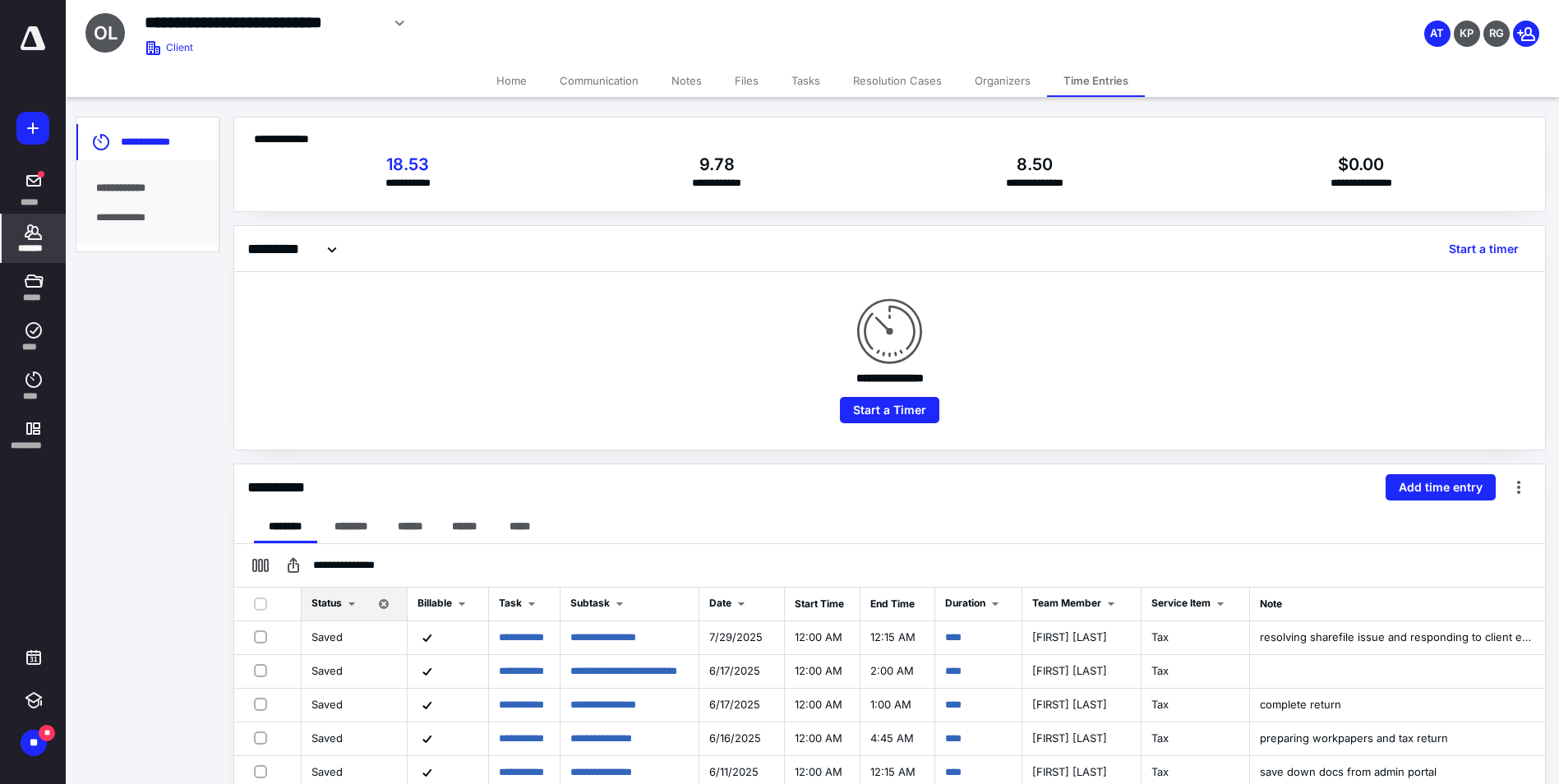 click on "Home" at bounding box center (511, 81) 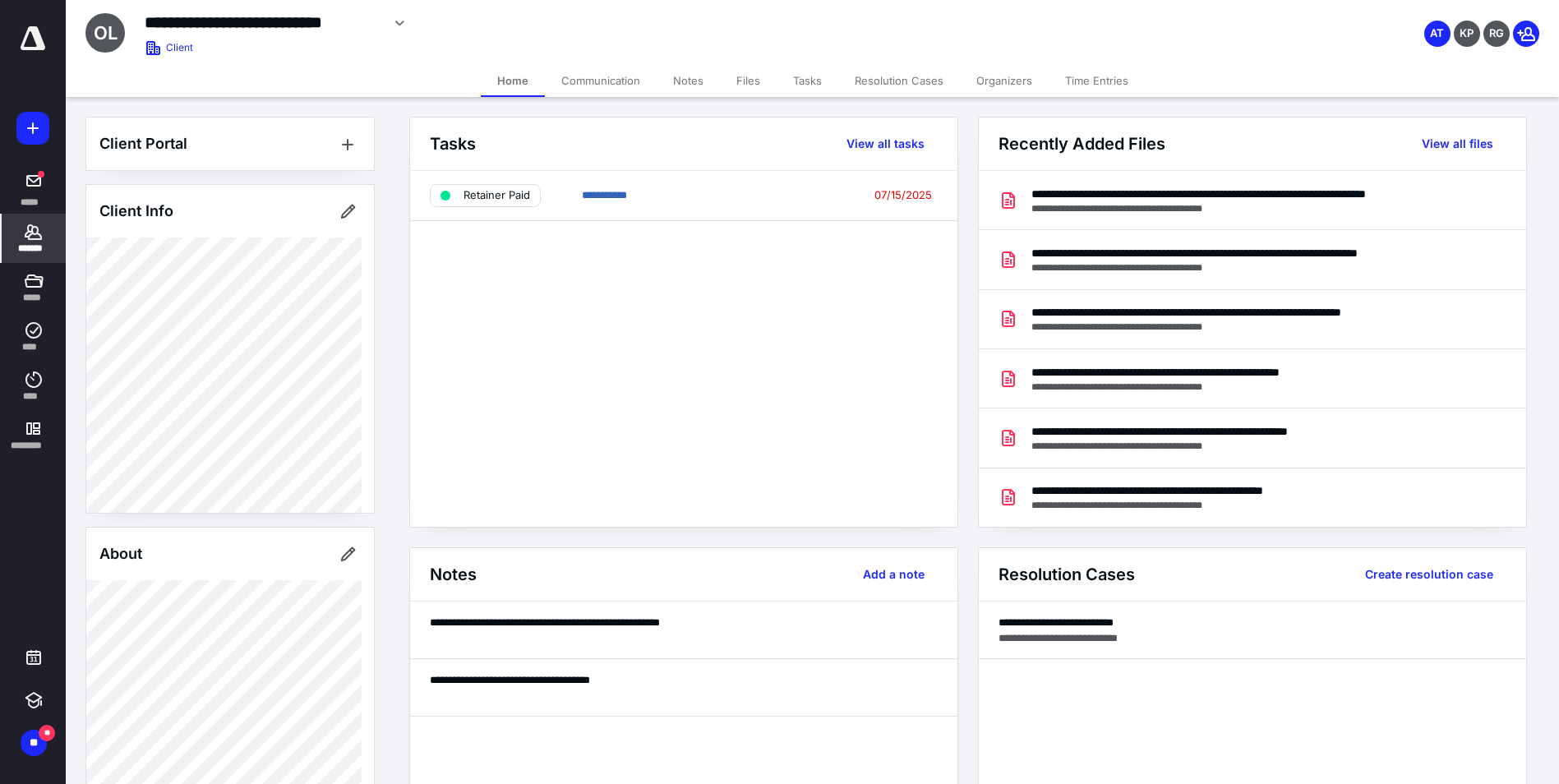 click 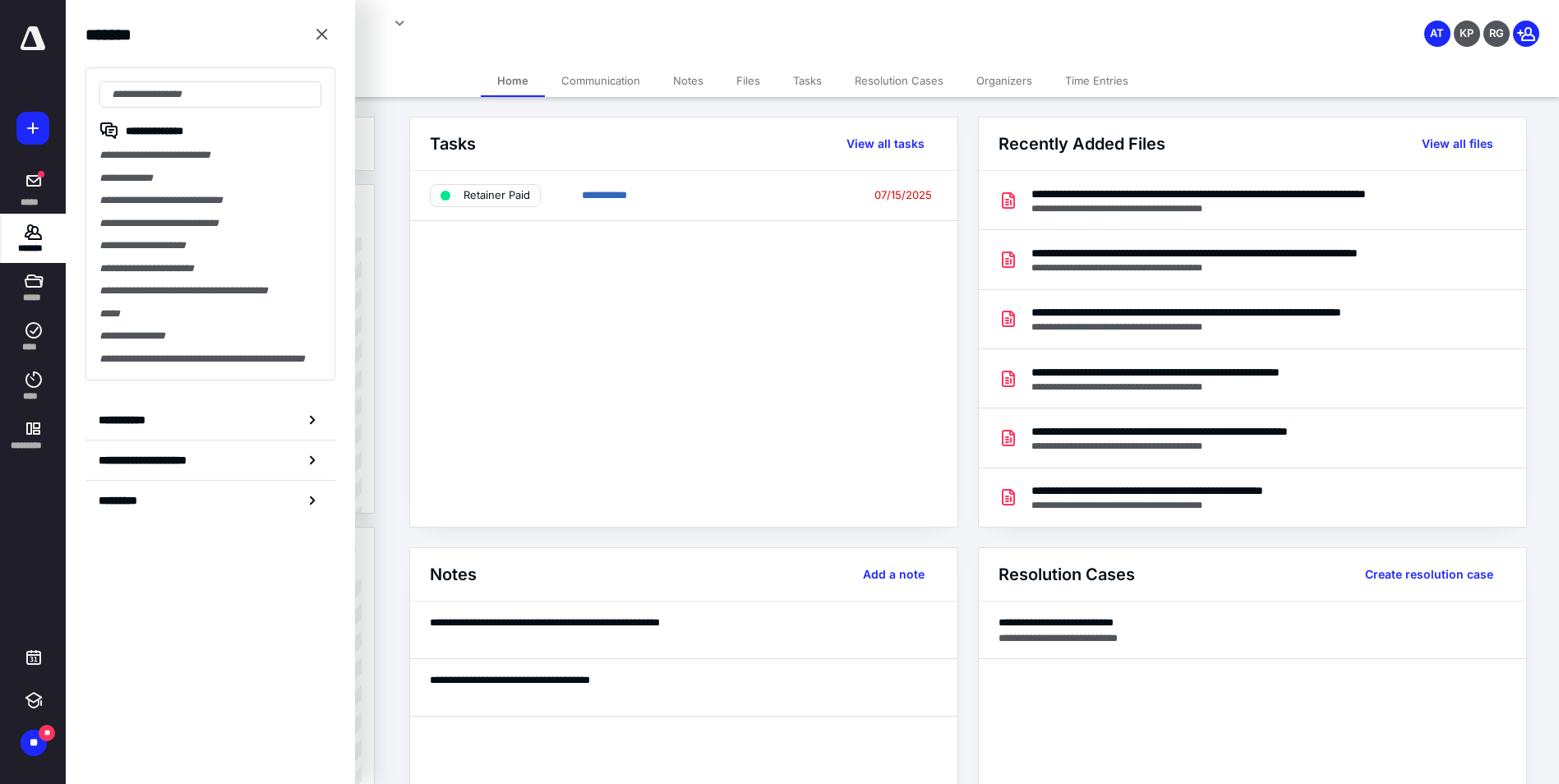 click on "**********" at bounding box center [684, 348] 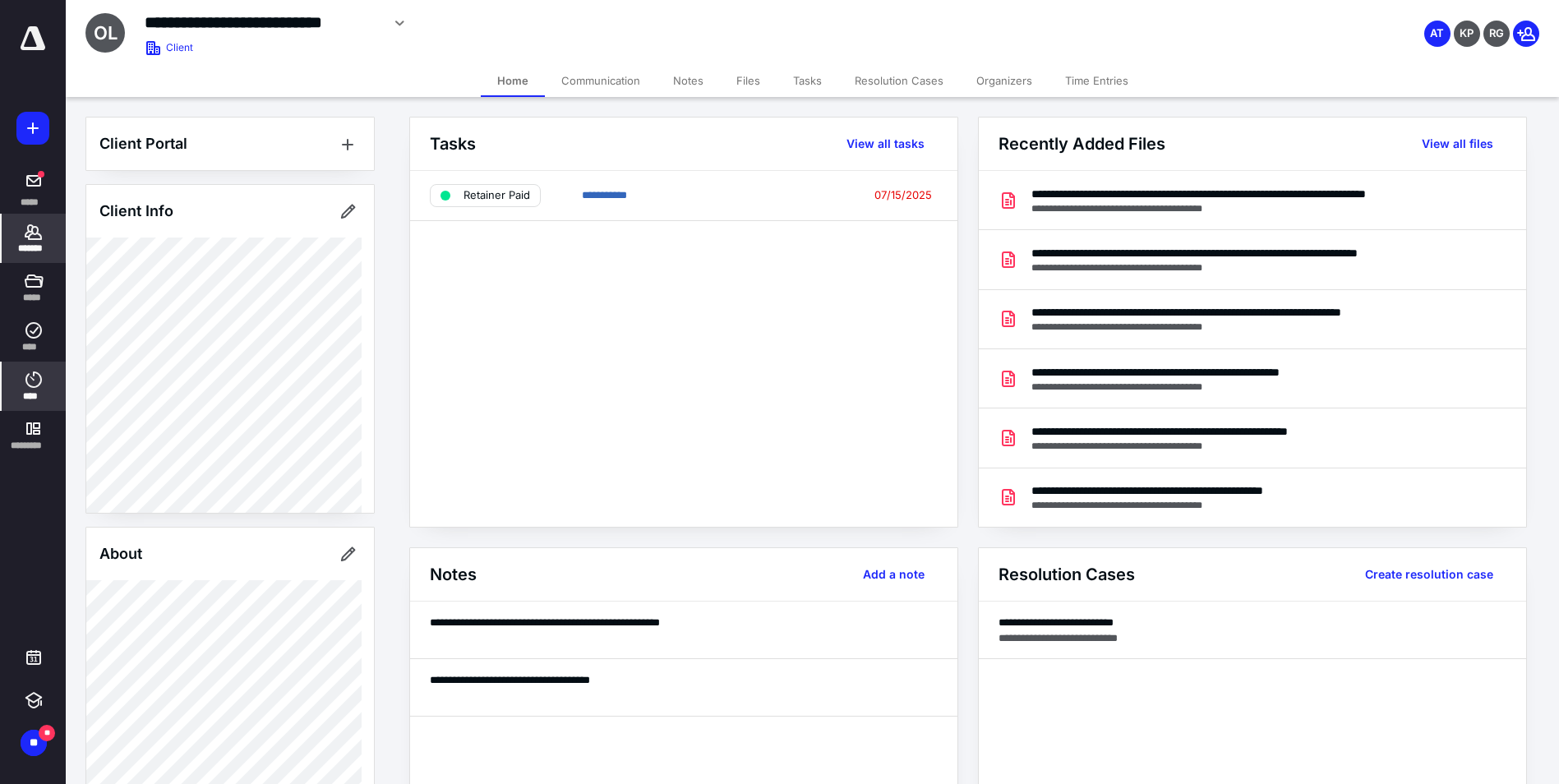 click 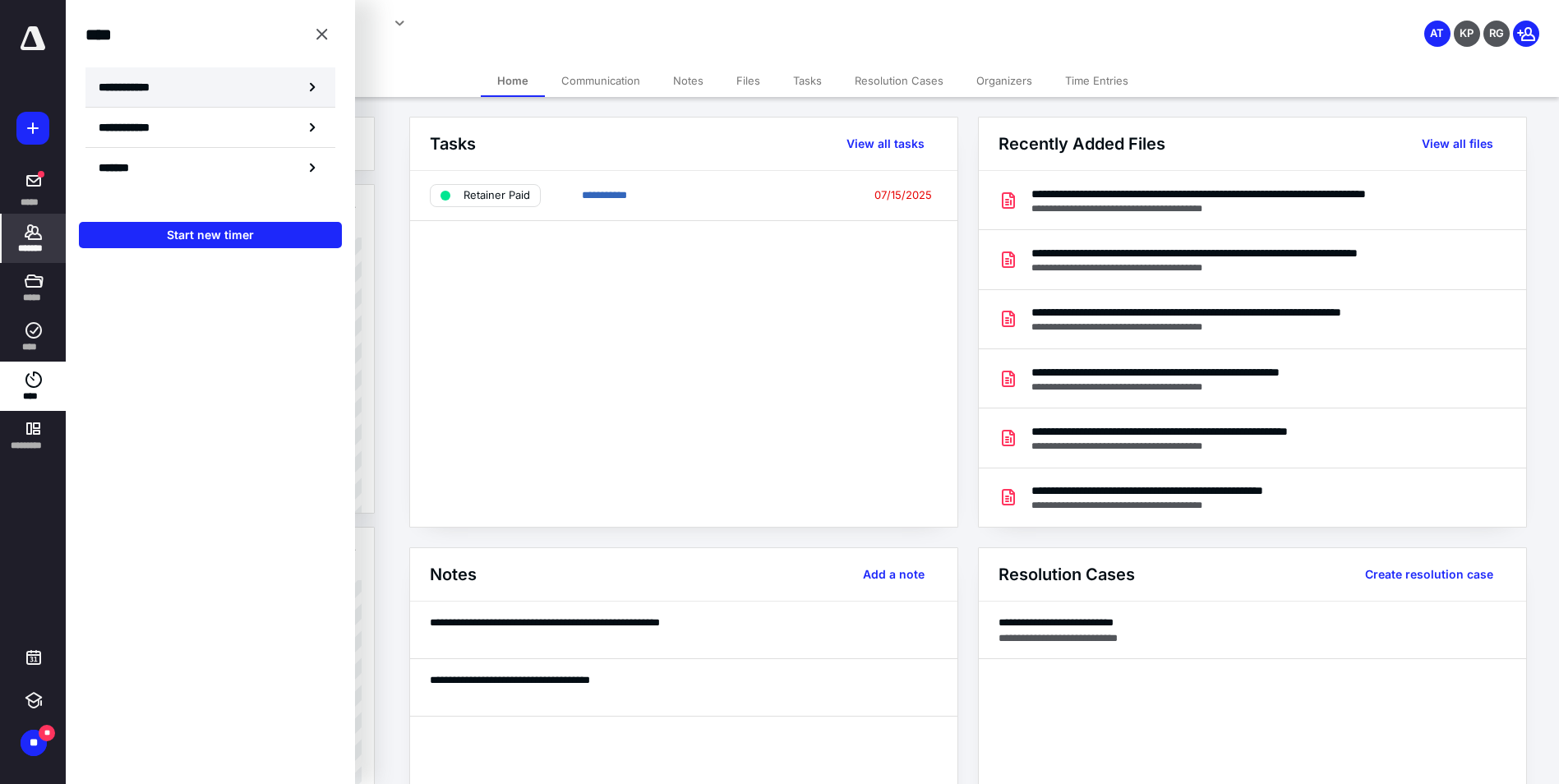 click on "**********" at bounding box center [210, 87] 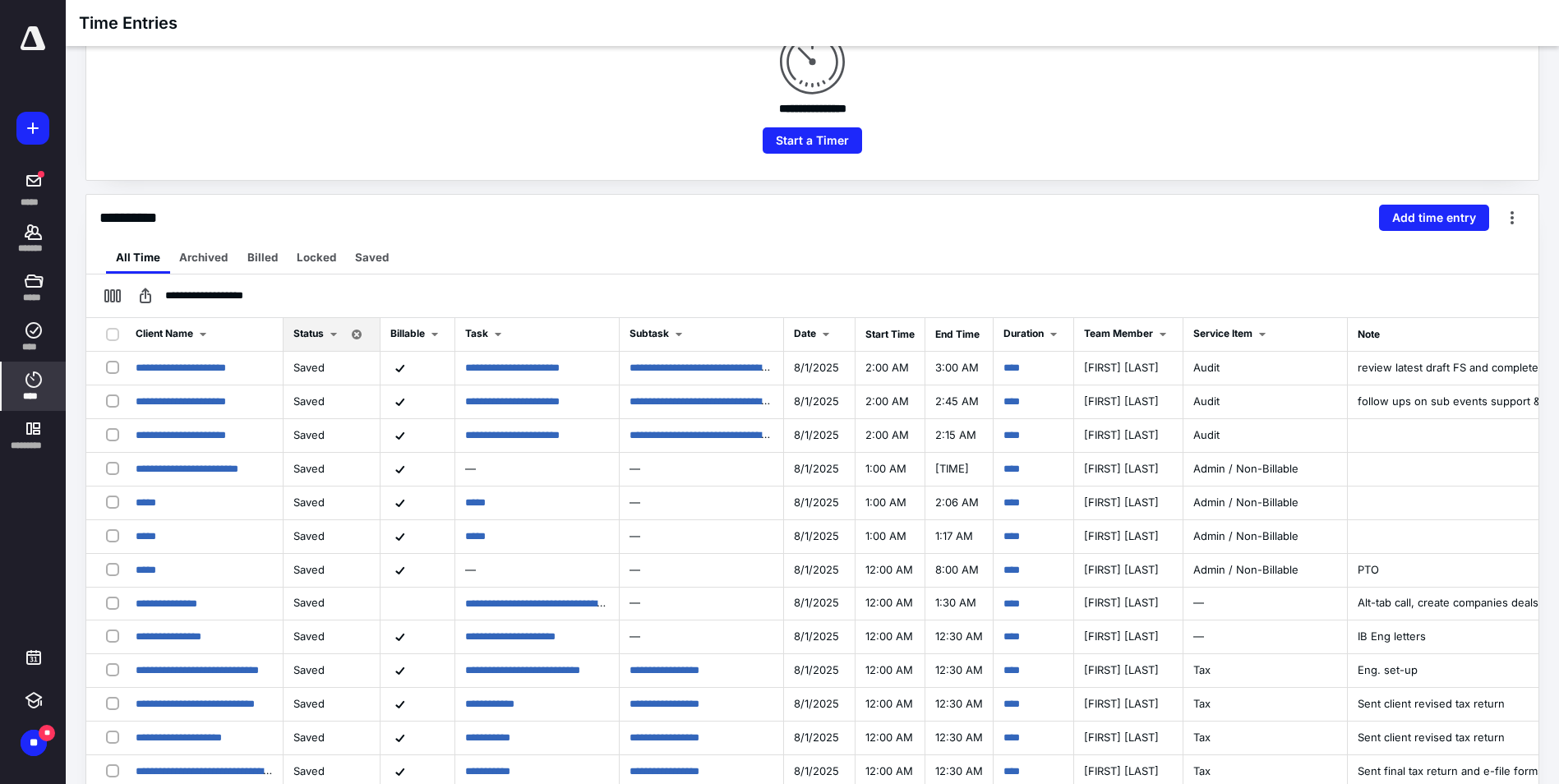 scroll, scrollTop: 329, scrollLeft: 0, axis: vertical 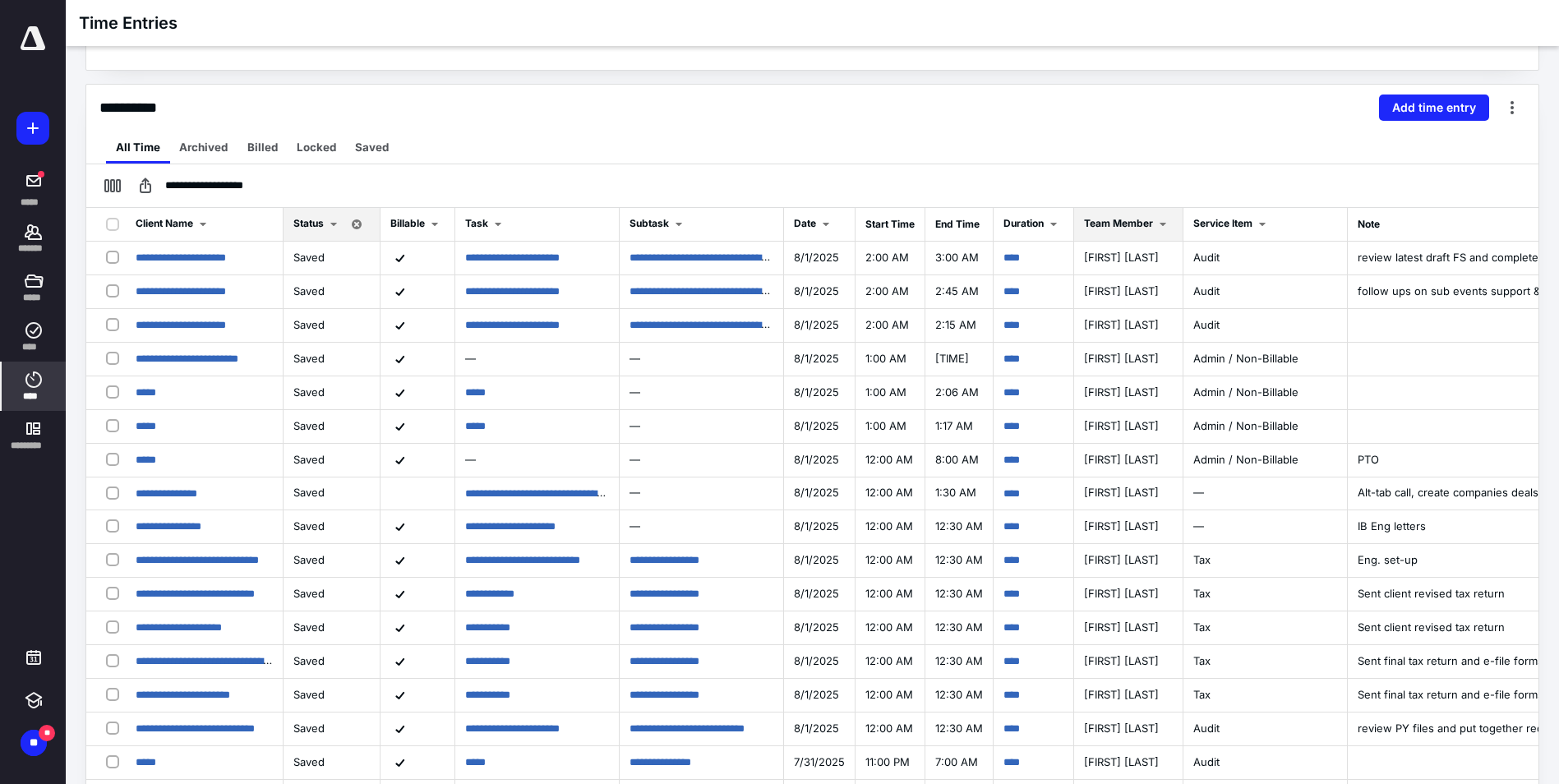 click on "Team Member" at bounding box center (1119, 223) 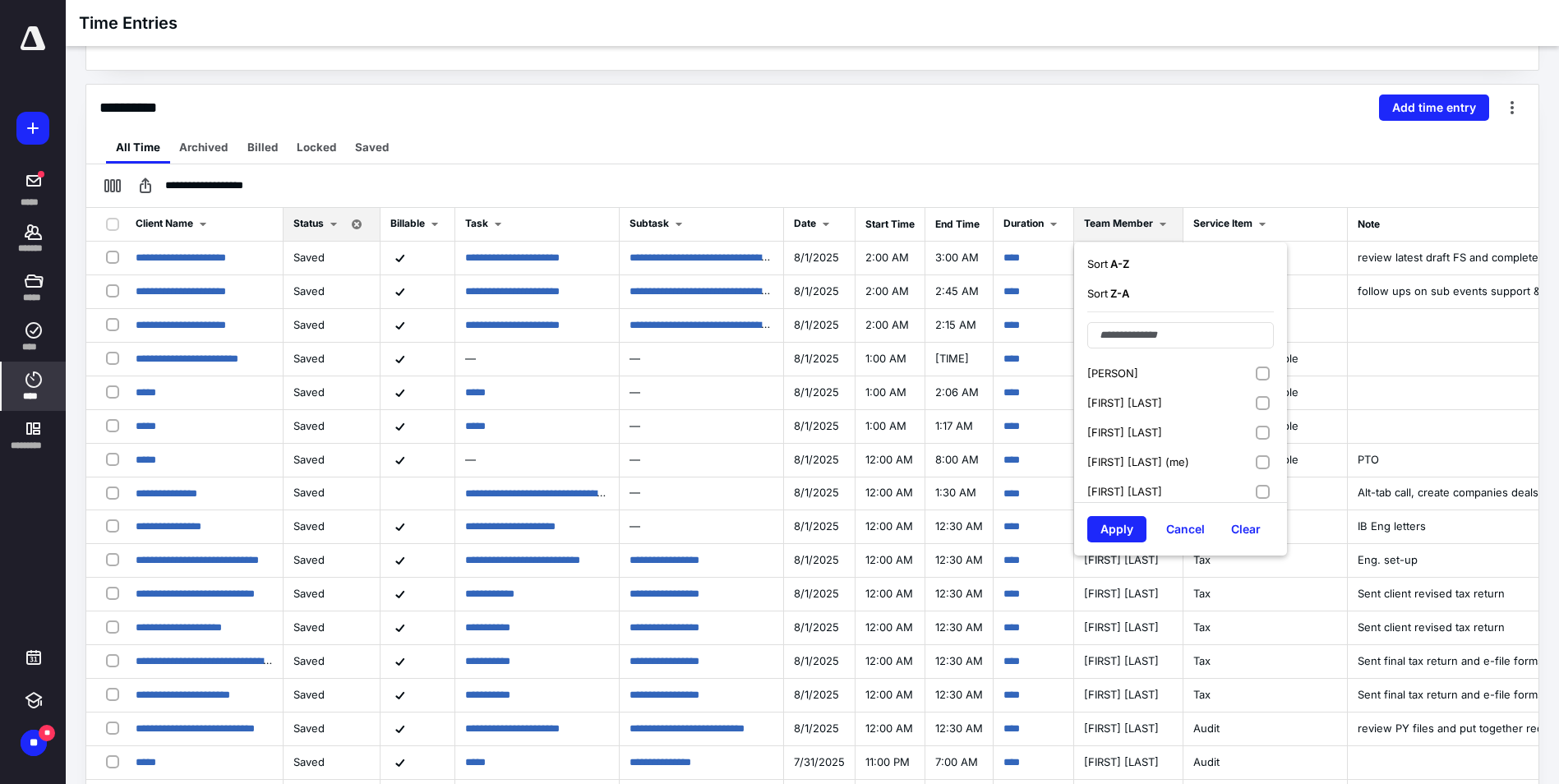 click on "[FIRST] [LAST] (me)" at bounding box center (1180, 462) 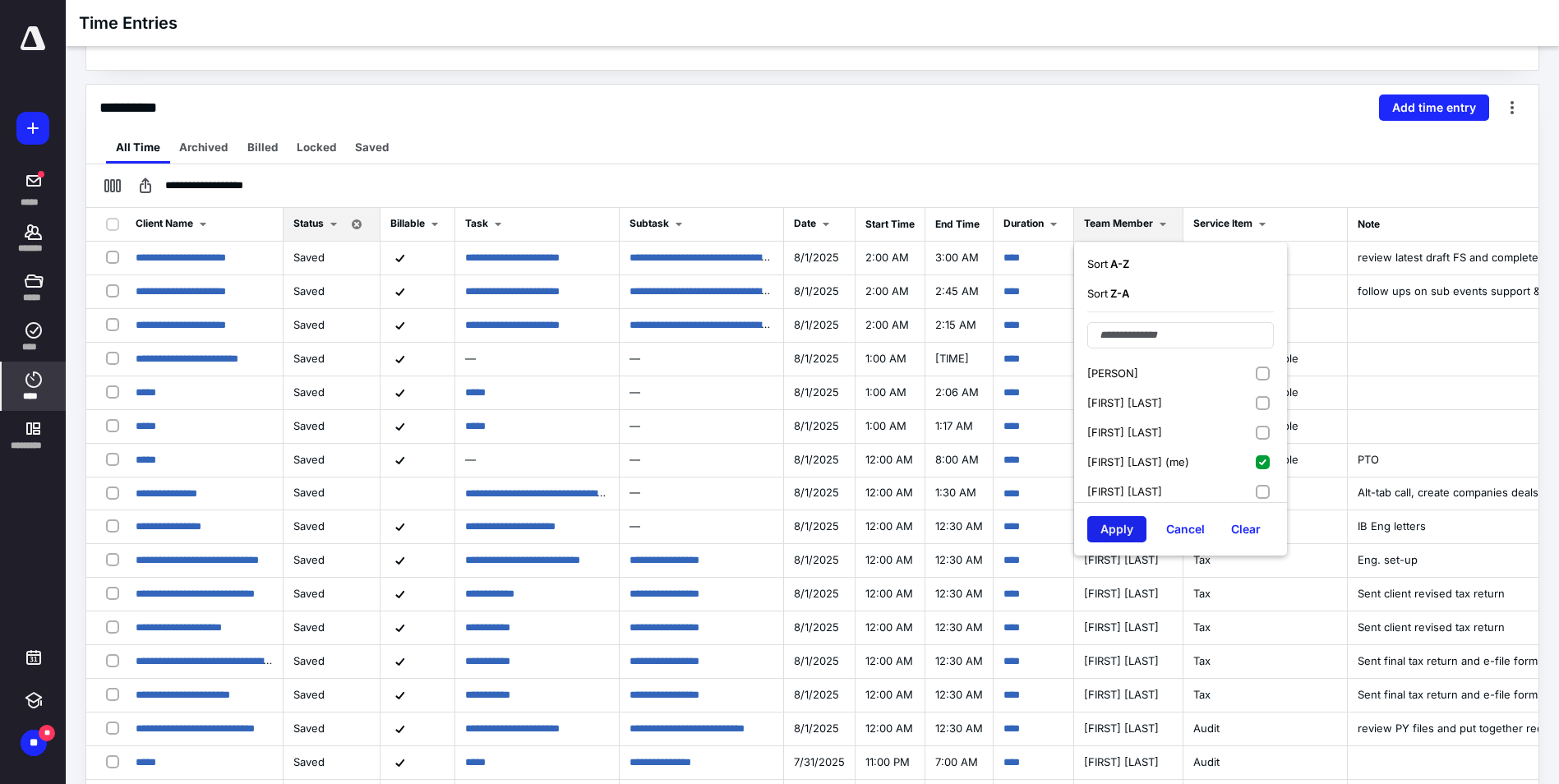 click on "Apply" at bounding box center (1117, 529) 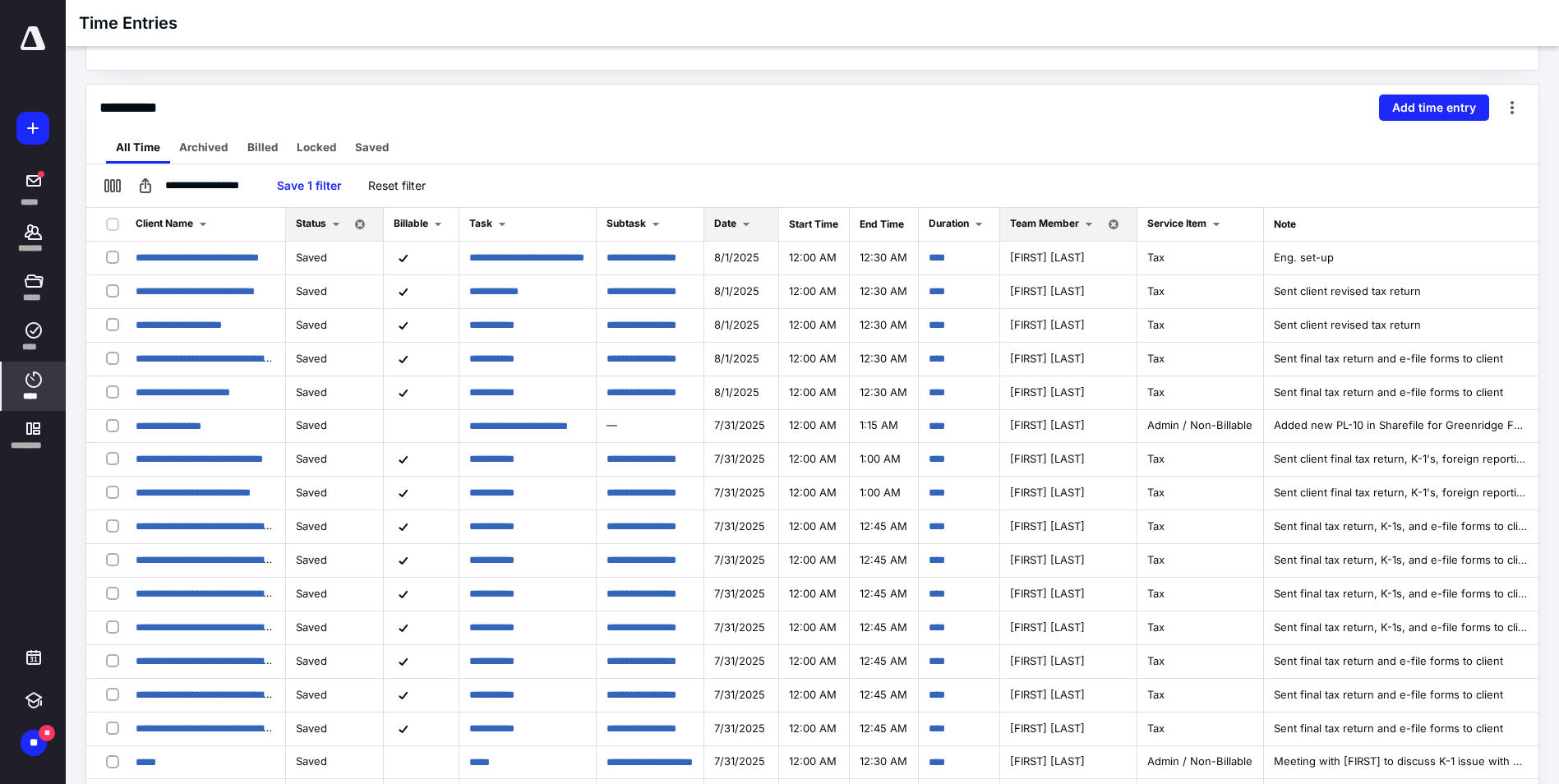 click on "Date" at bounding box center [725, 223] 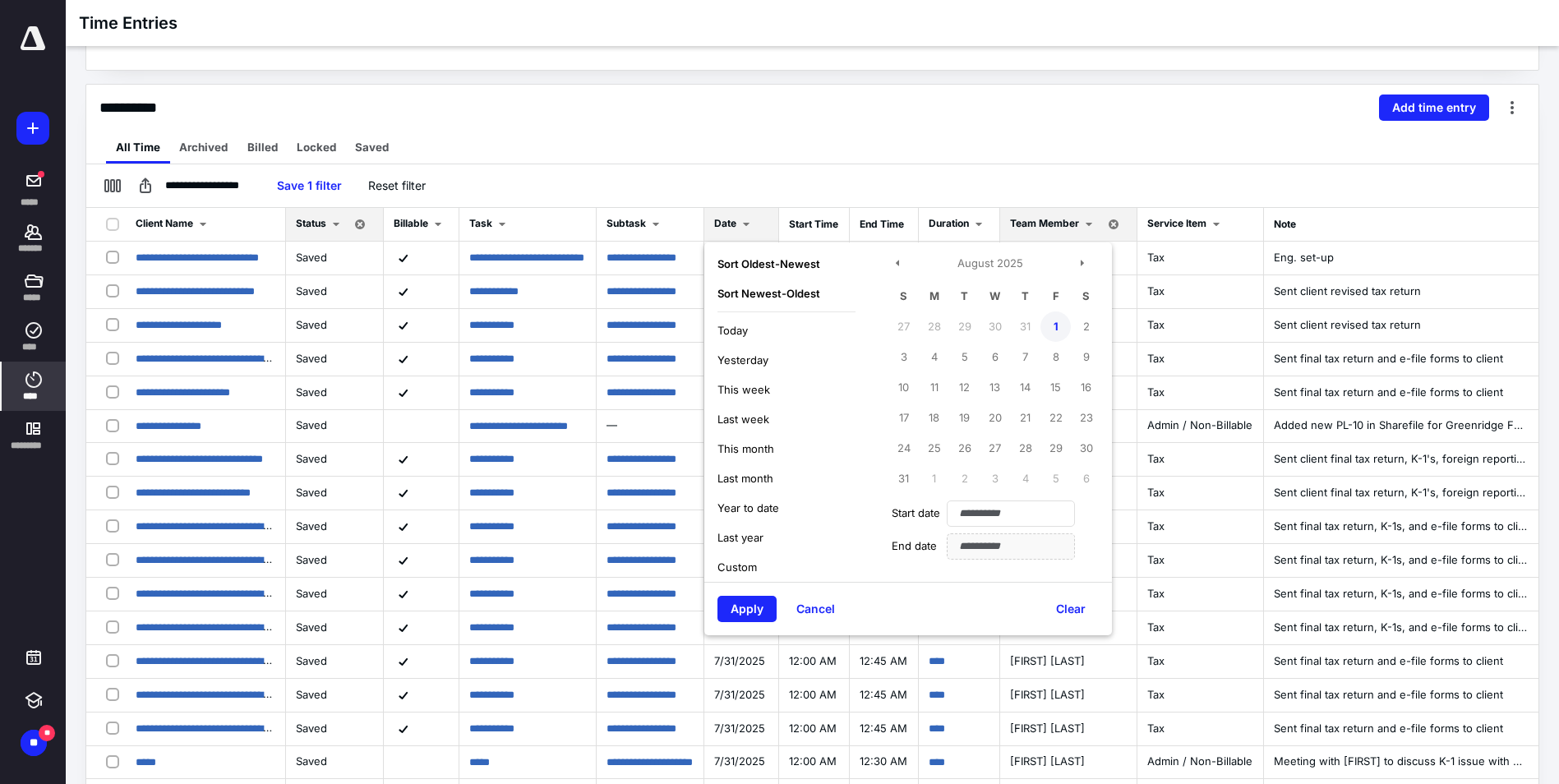 click on "1" at bounding box center [1055, 326] 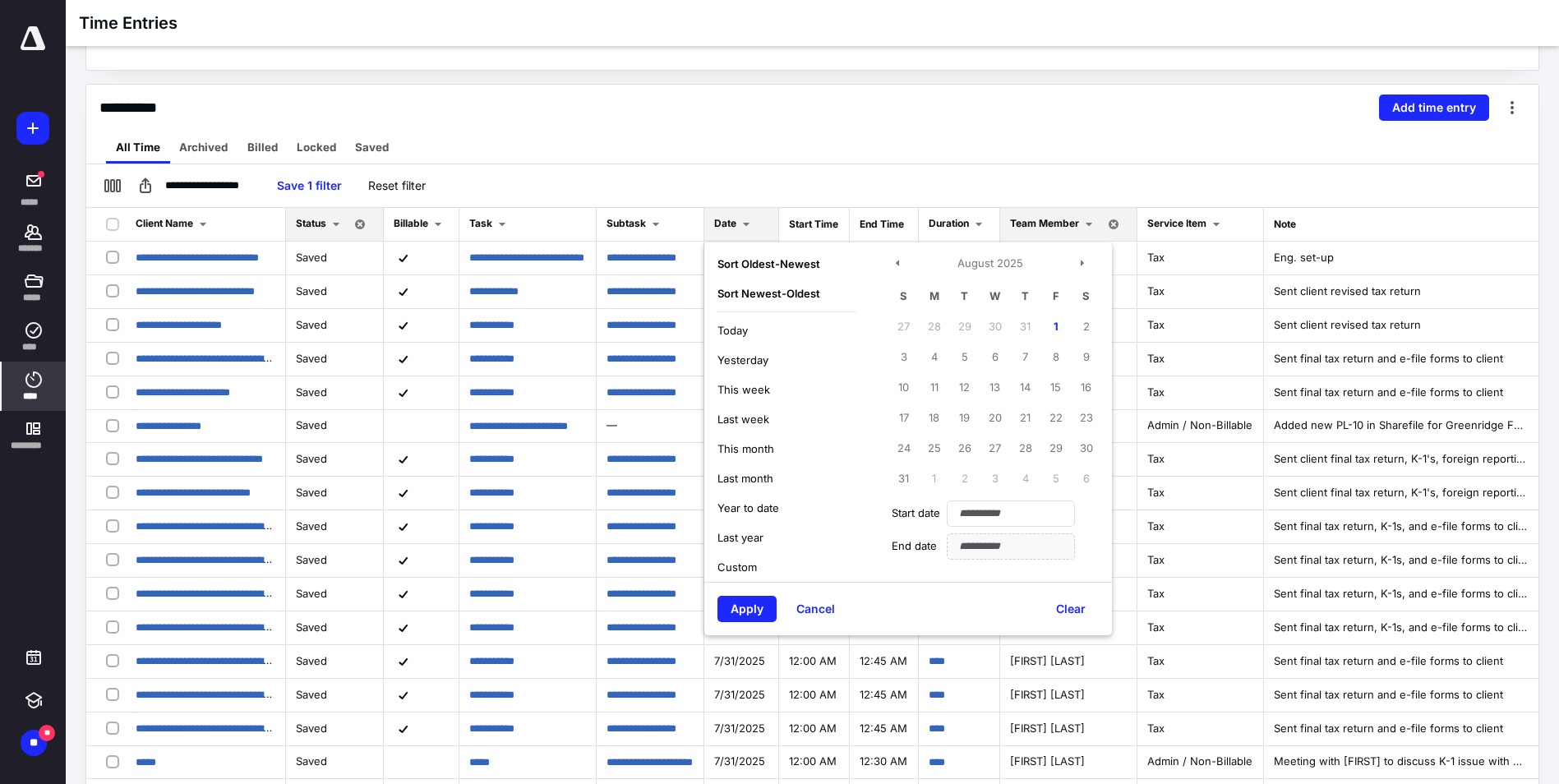 type on "**********" 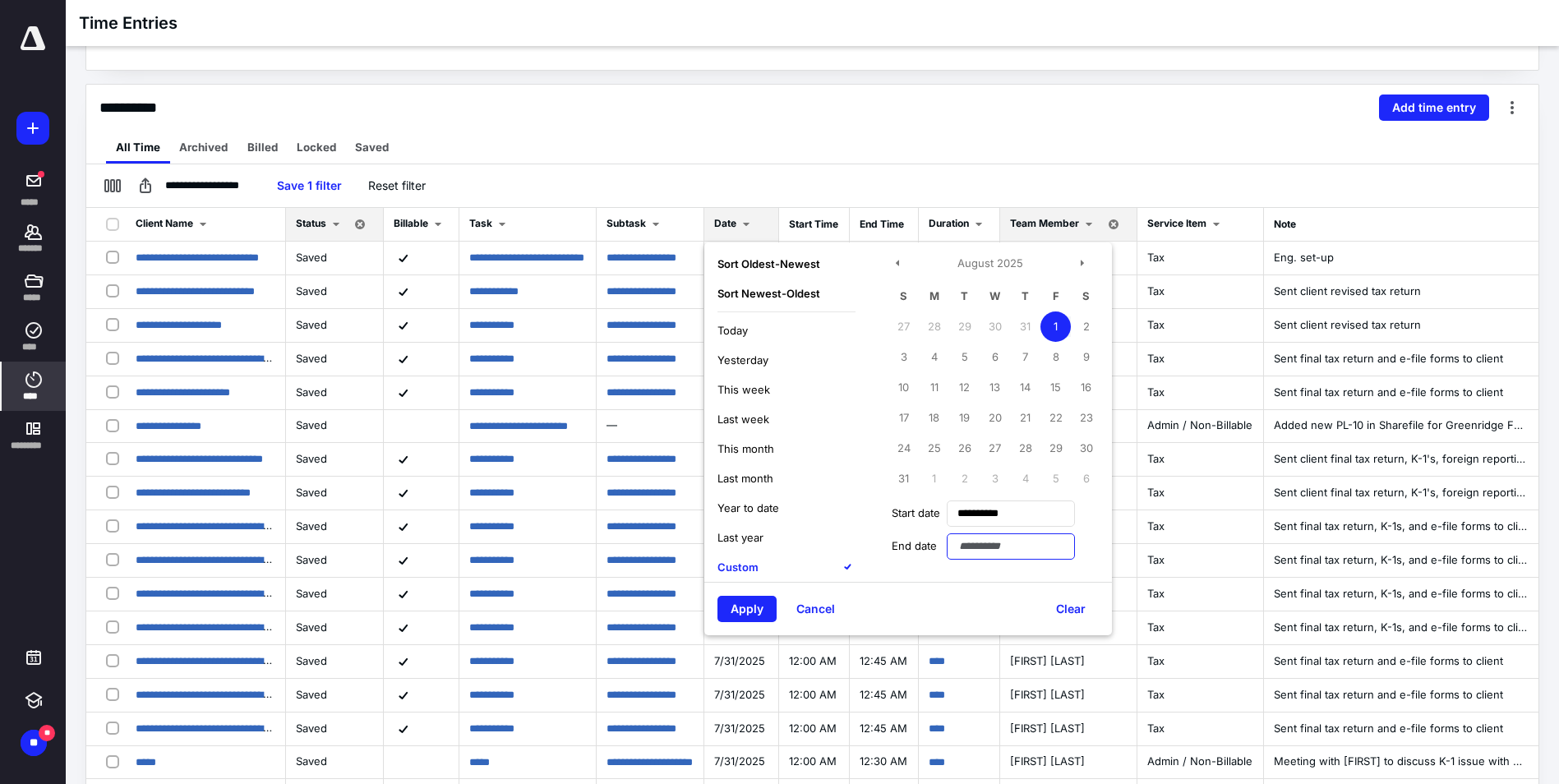 click at bounding box center [1011, 546] 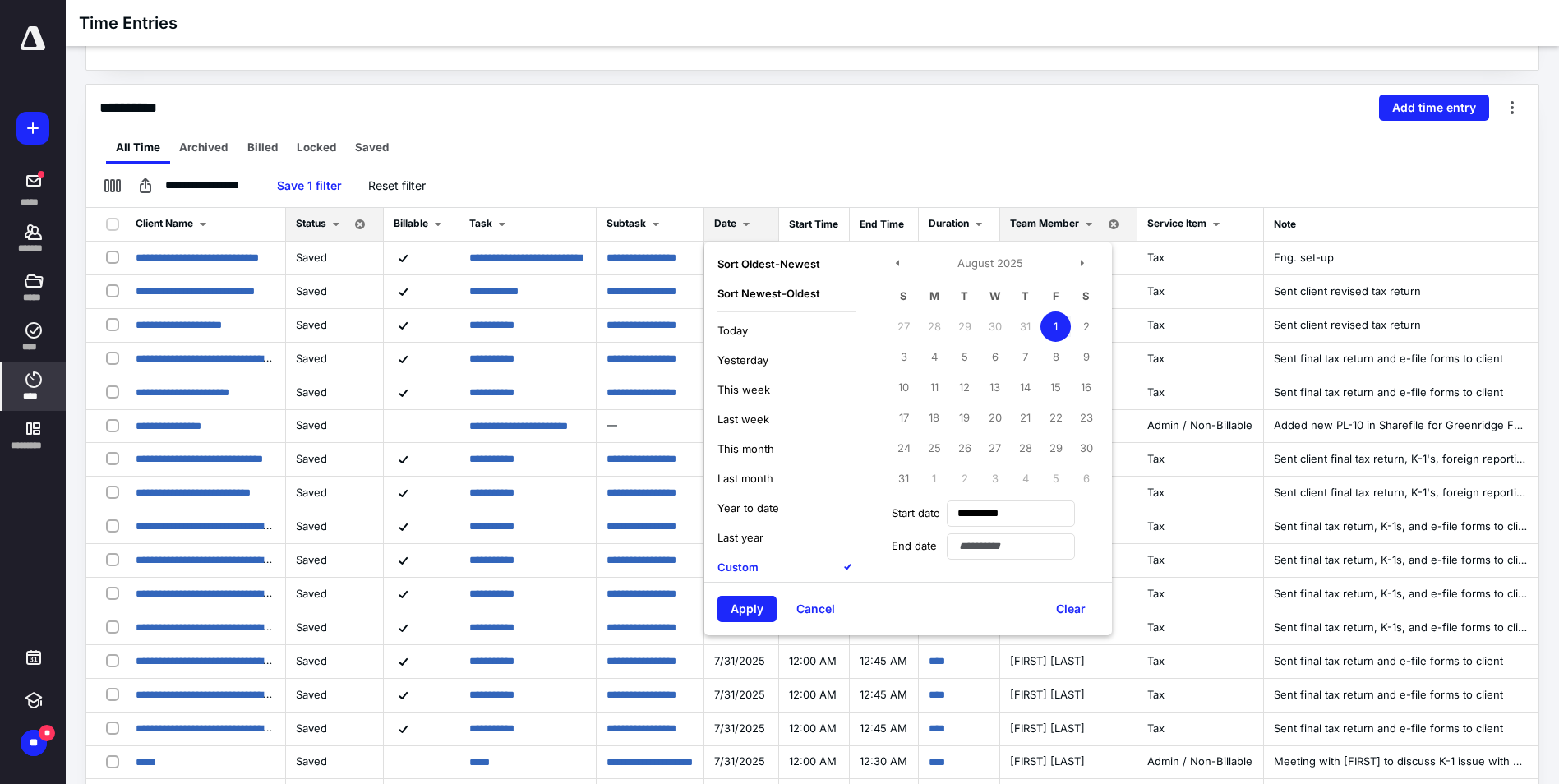 click on "1" at bounding box center (1055, 326) 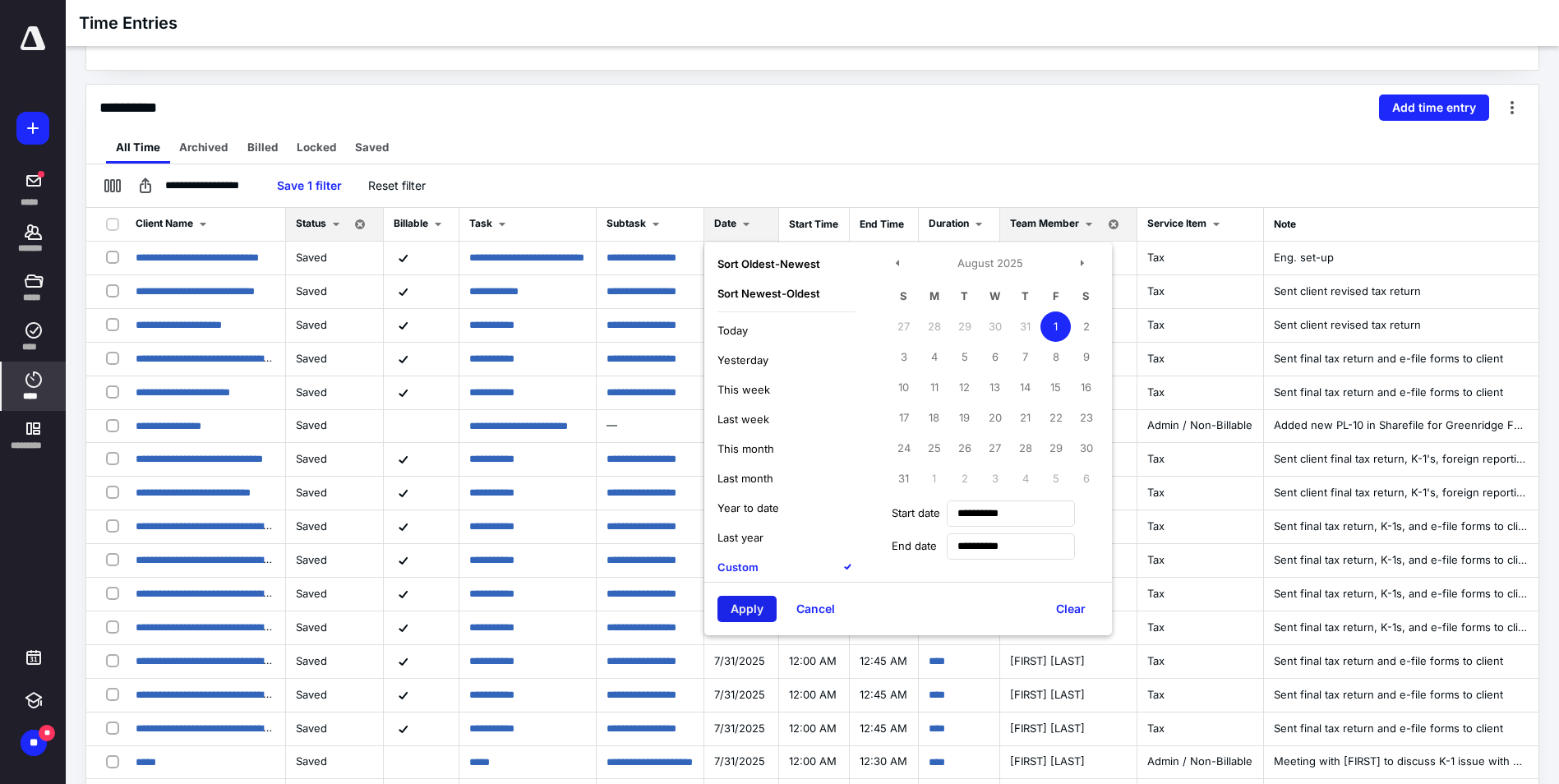 click on "Apply" at bounding box center [747, 609] 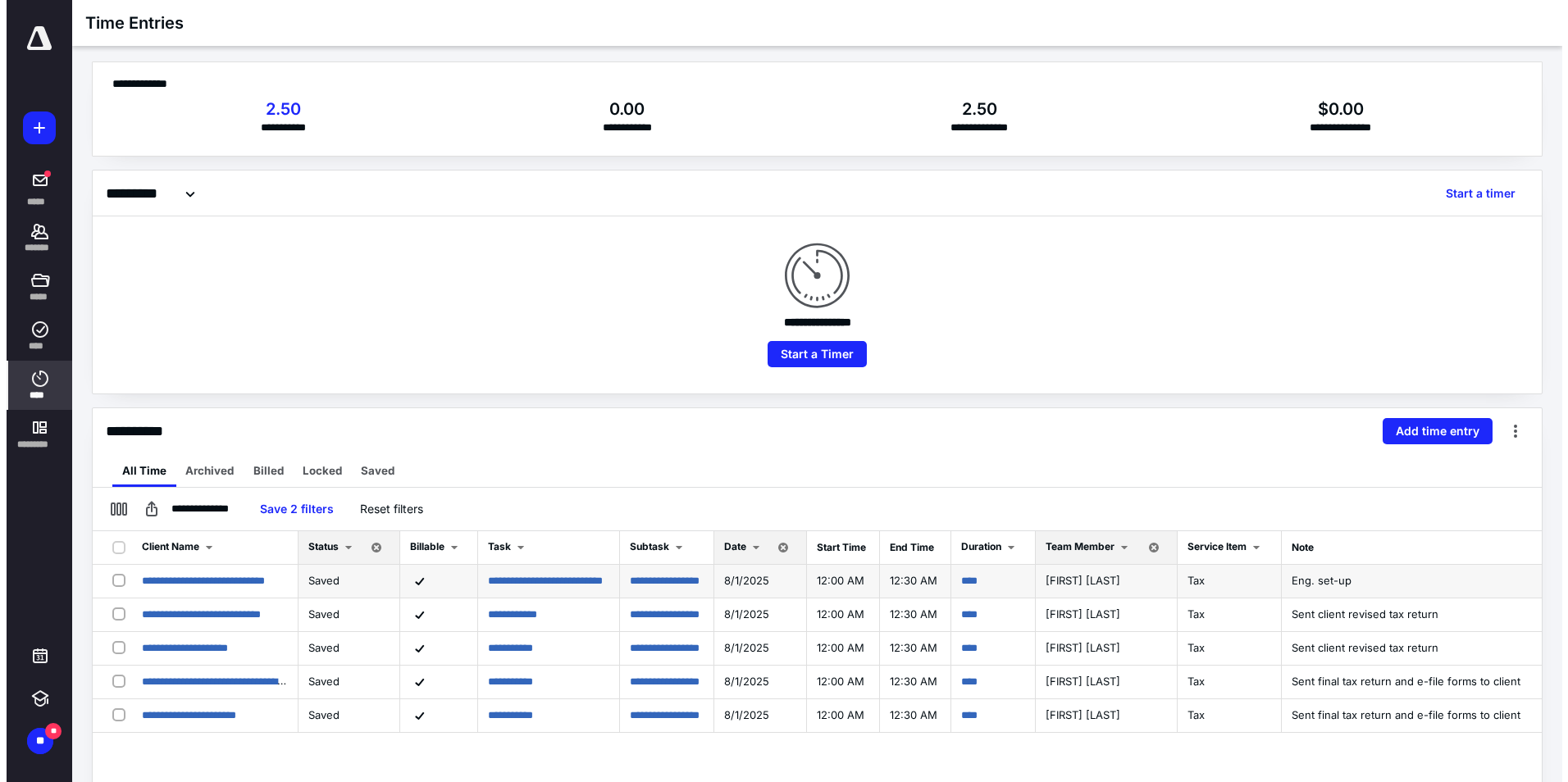 scroll, scrollTop: 0, scrollLeft: 0, axis: both 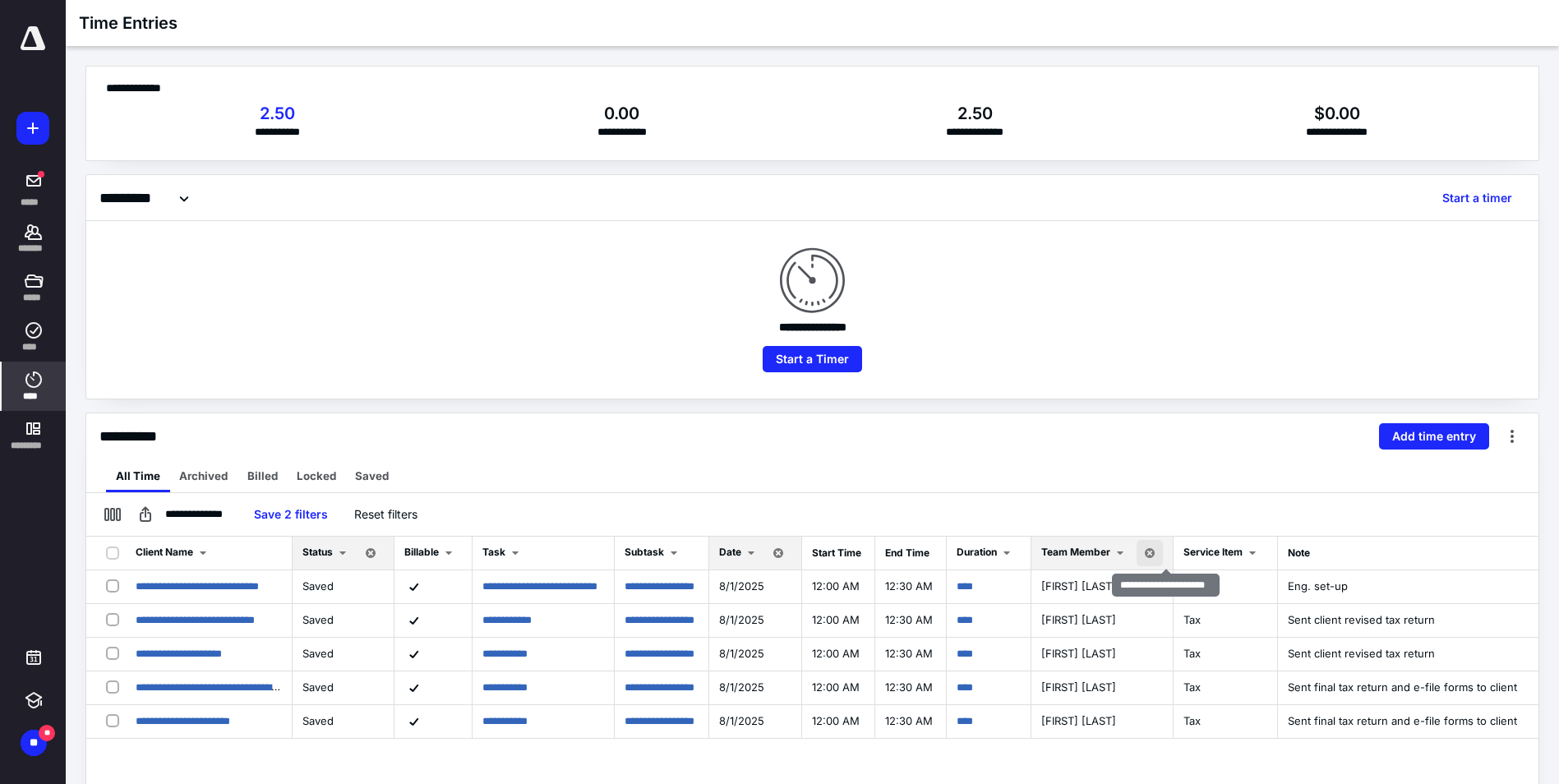 click at bounding box center (1150, 553) 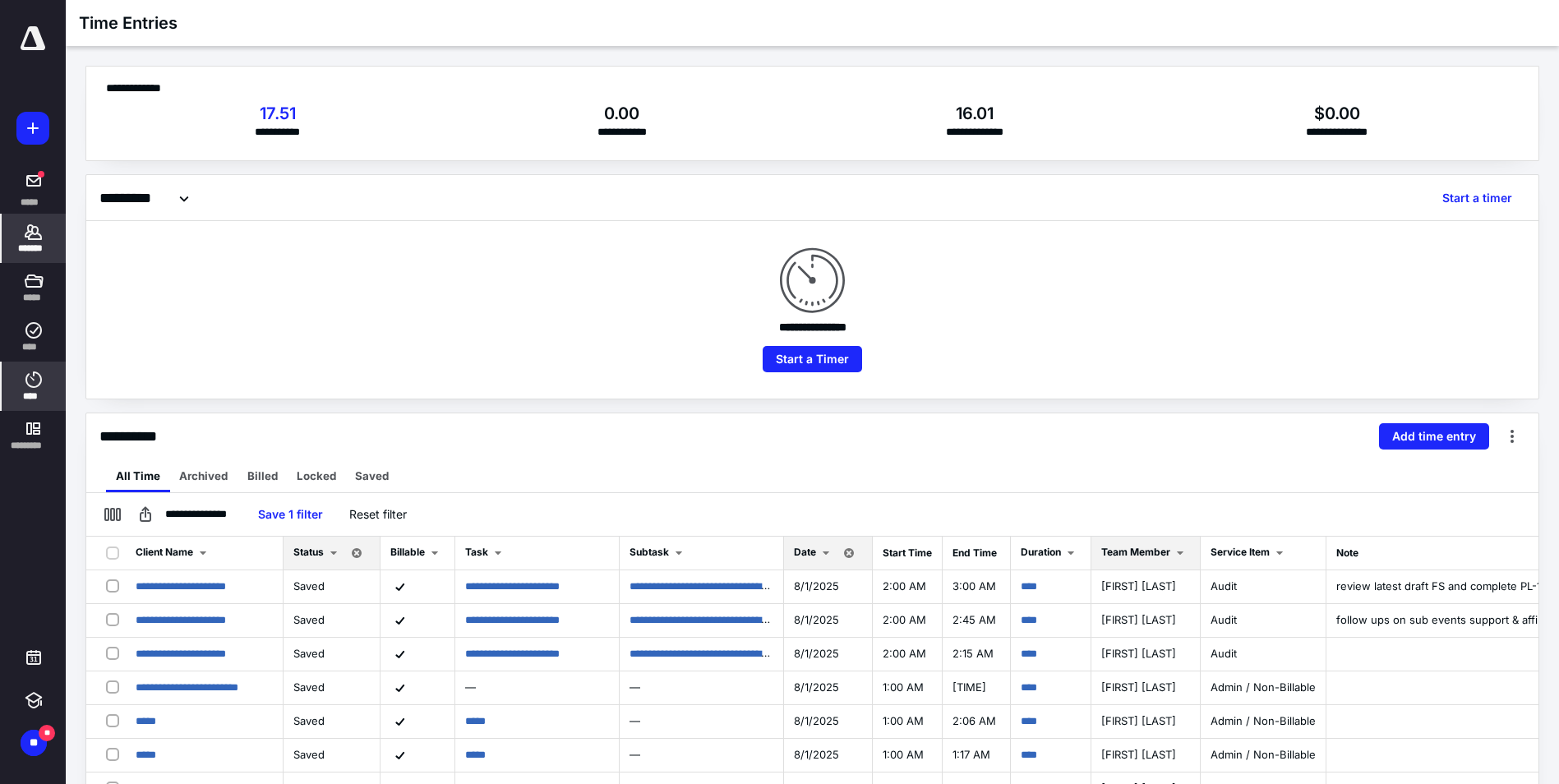 click on "*******" at bounding box center [34, 248] 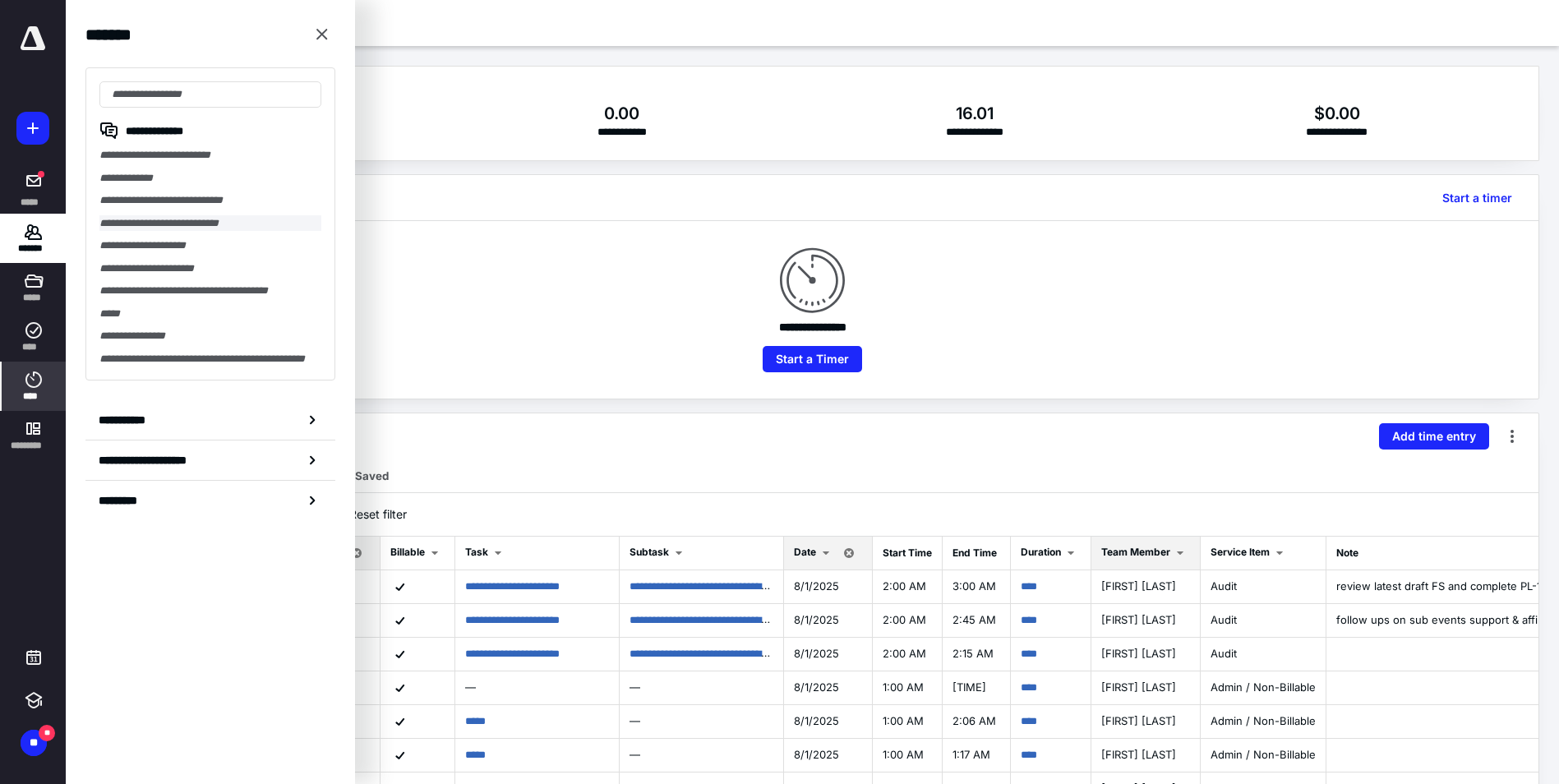 click on "**********" at bounding box center (210, 224) 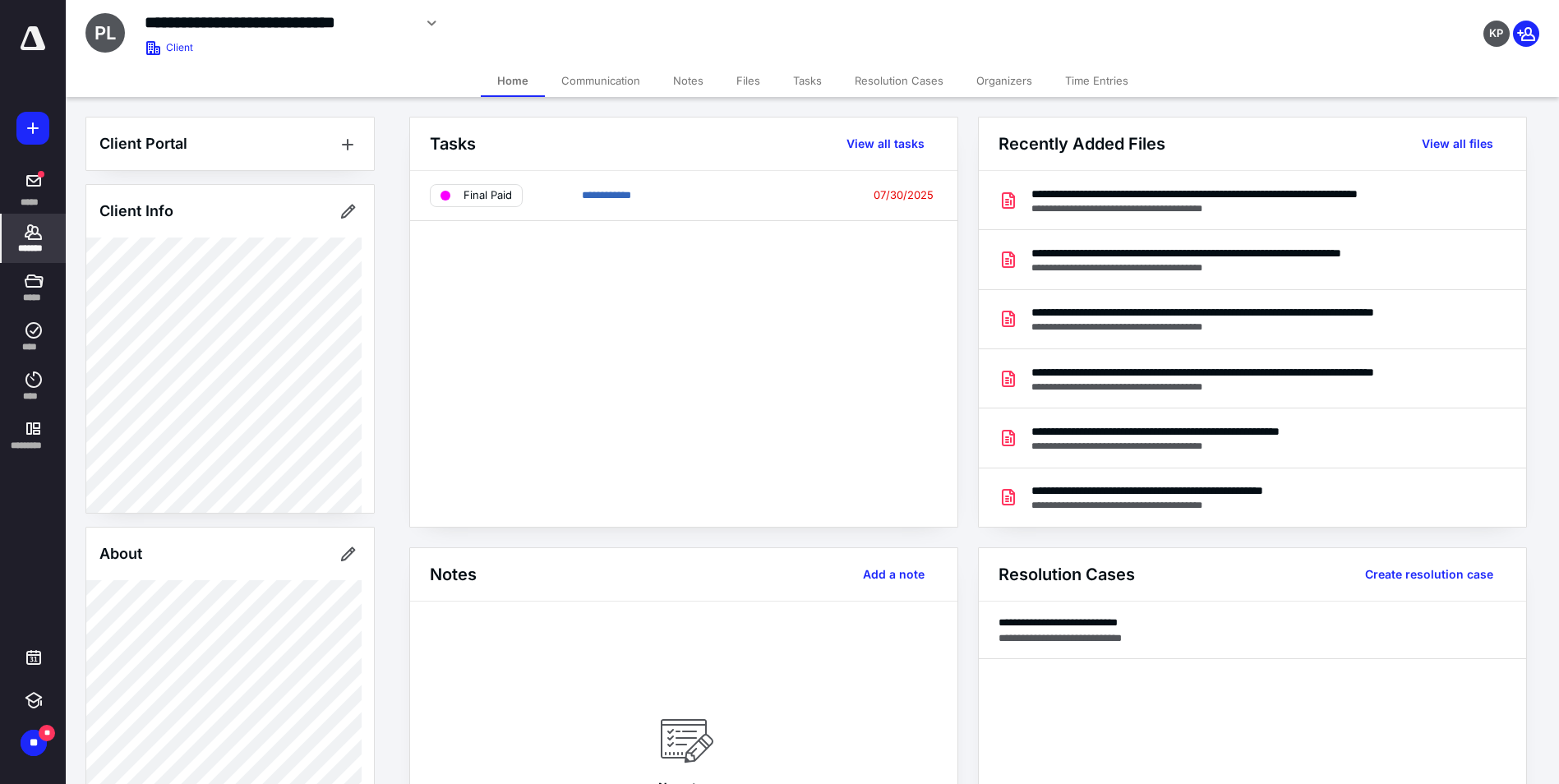 click on "Files" at bounding box center [748, 81] 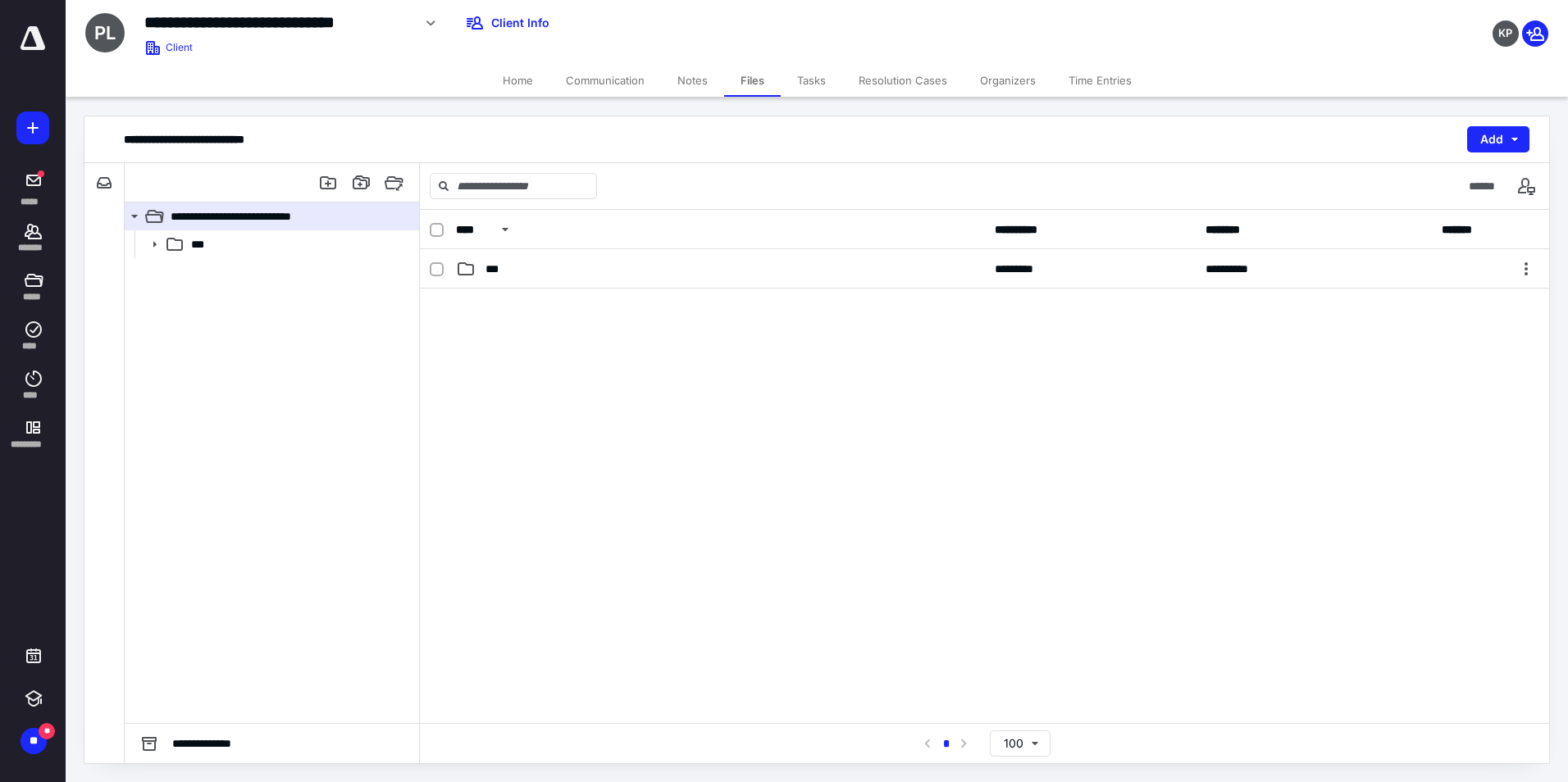 click on "Time Entries" at bounding box center [1100, 80] 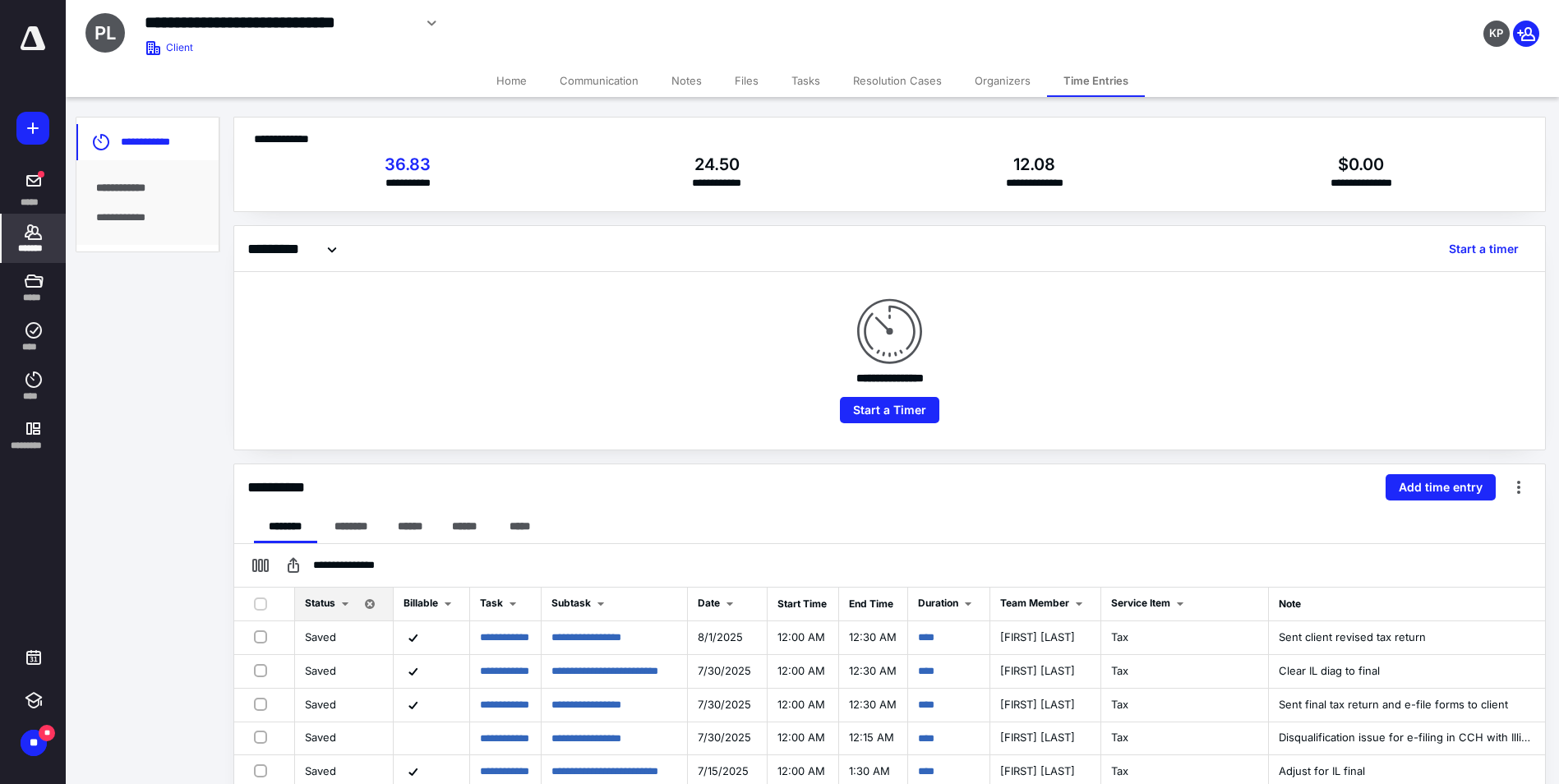 click 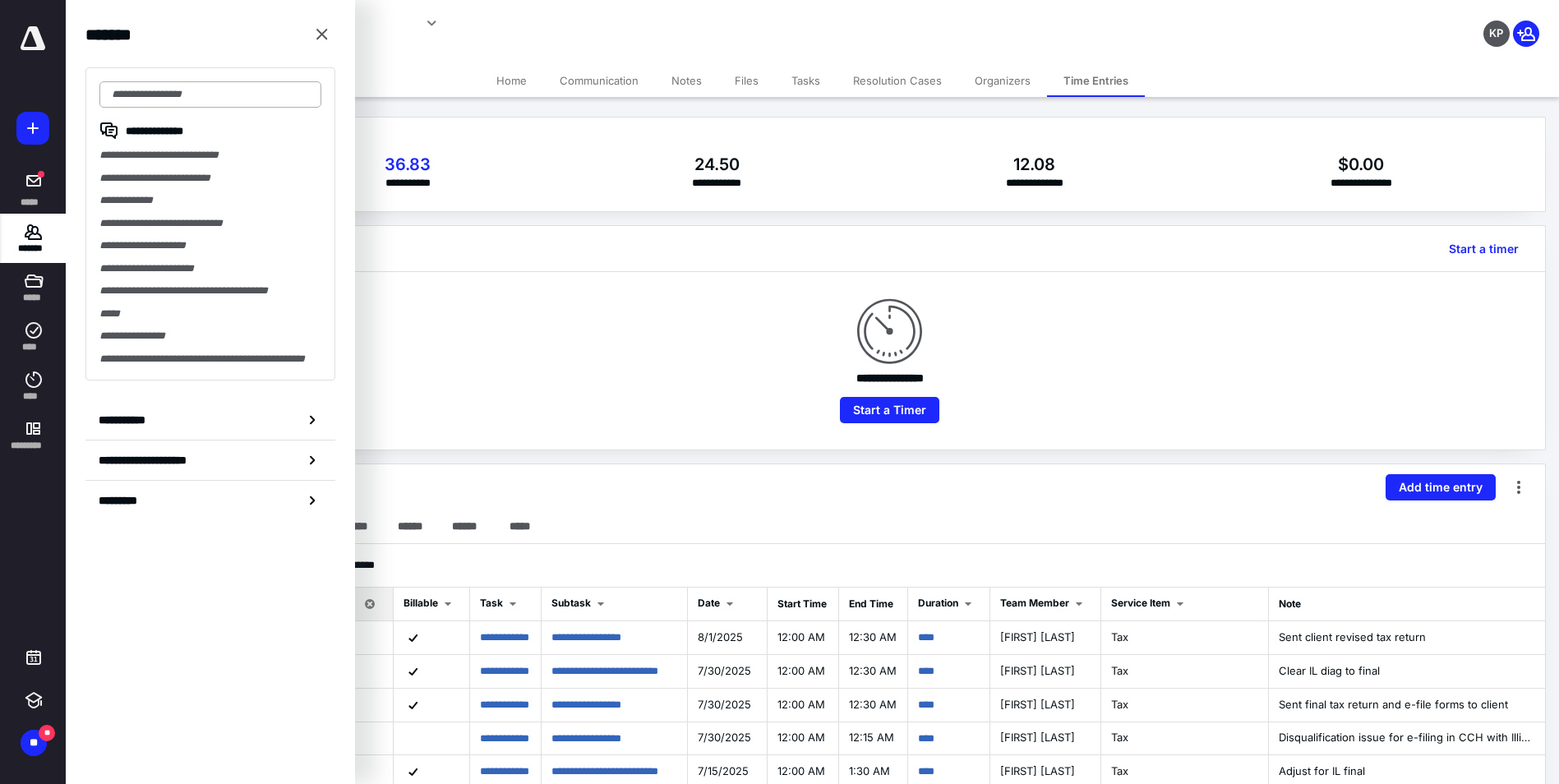 click at bounding box center (210, 95) 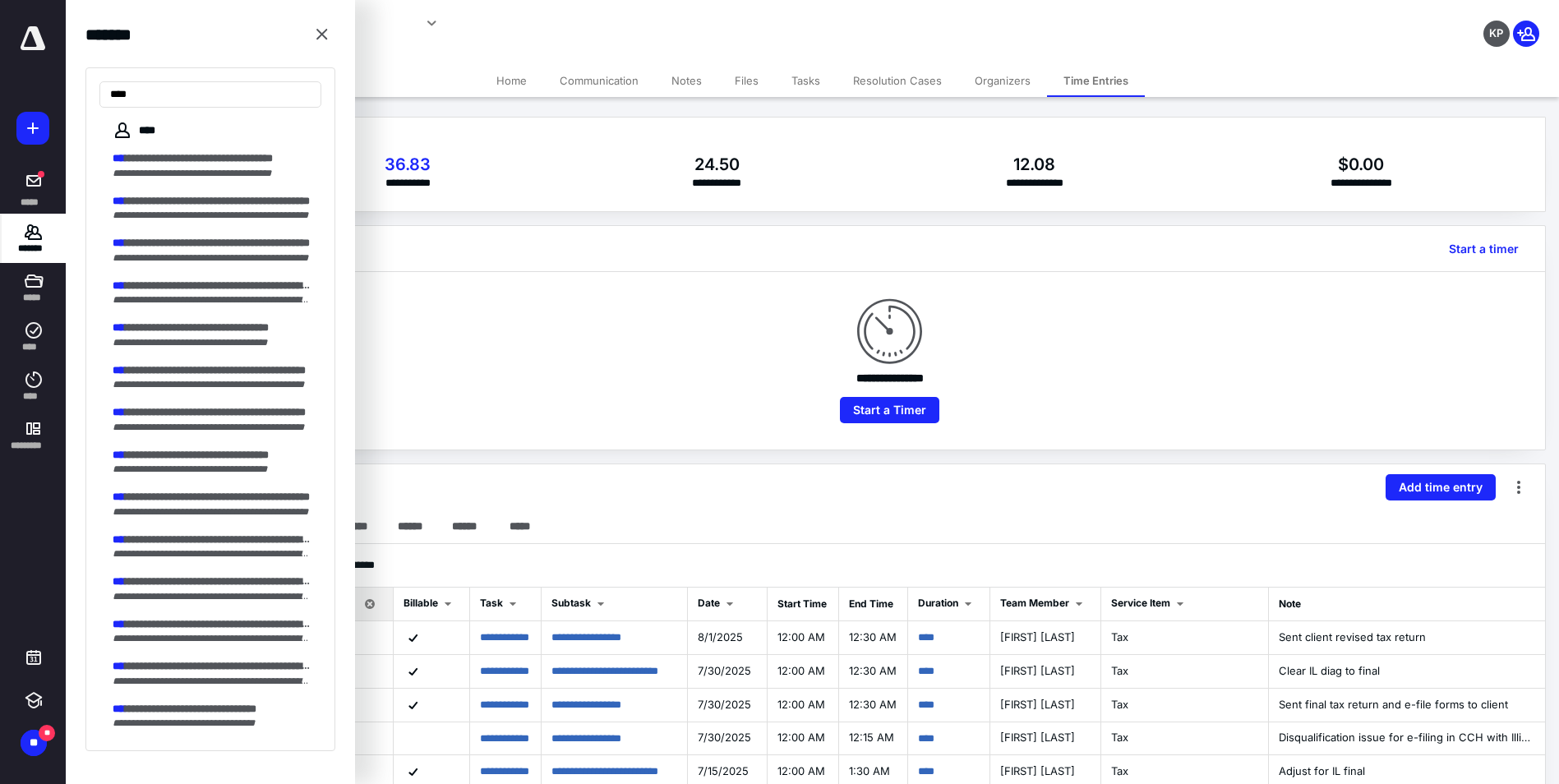 type on "***" 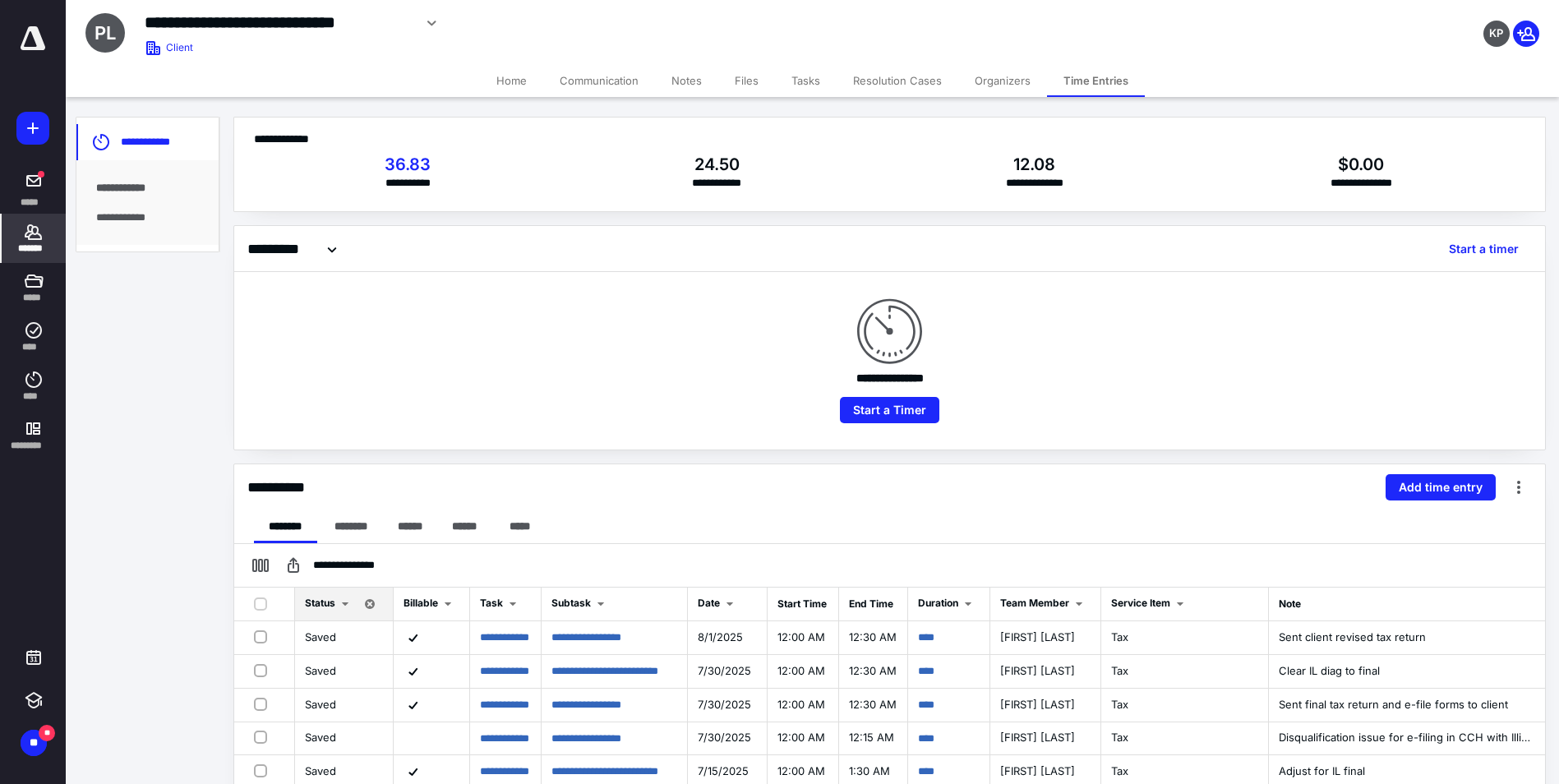 click 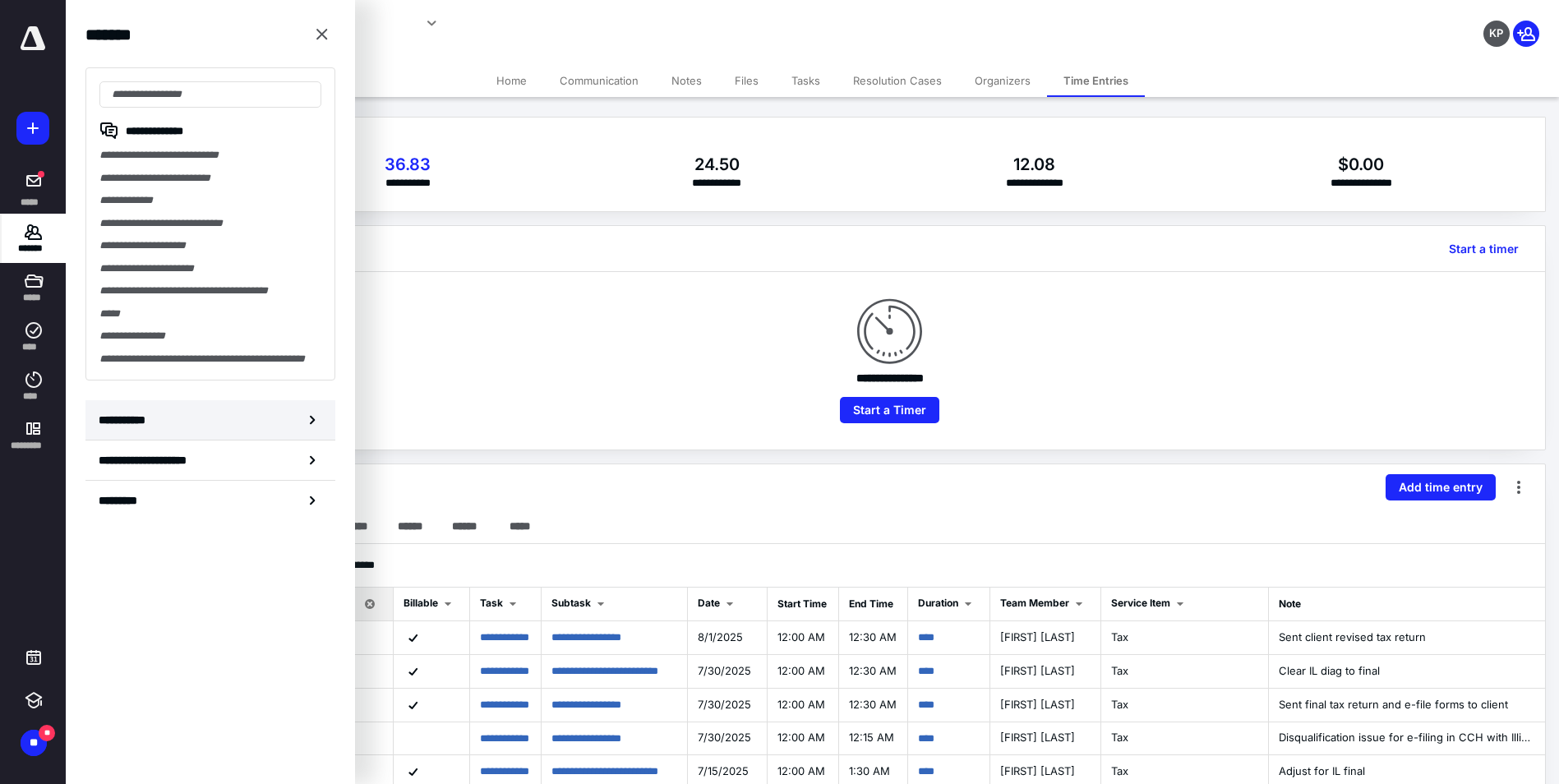click on "**********" at bounding box center [210, 420] 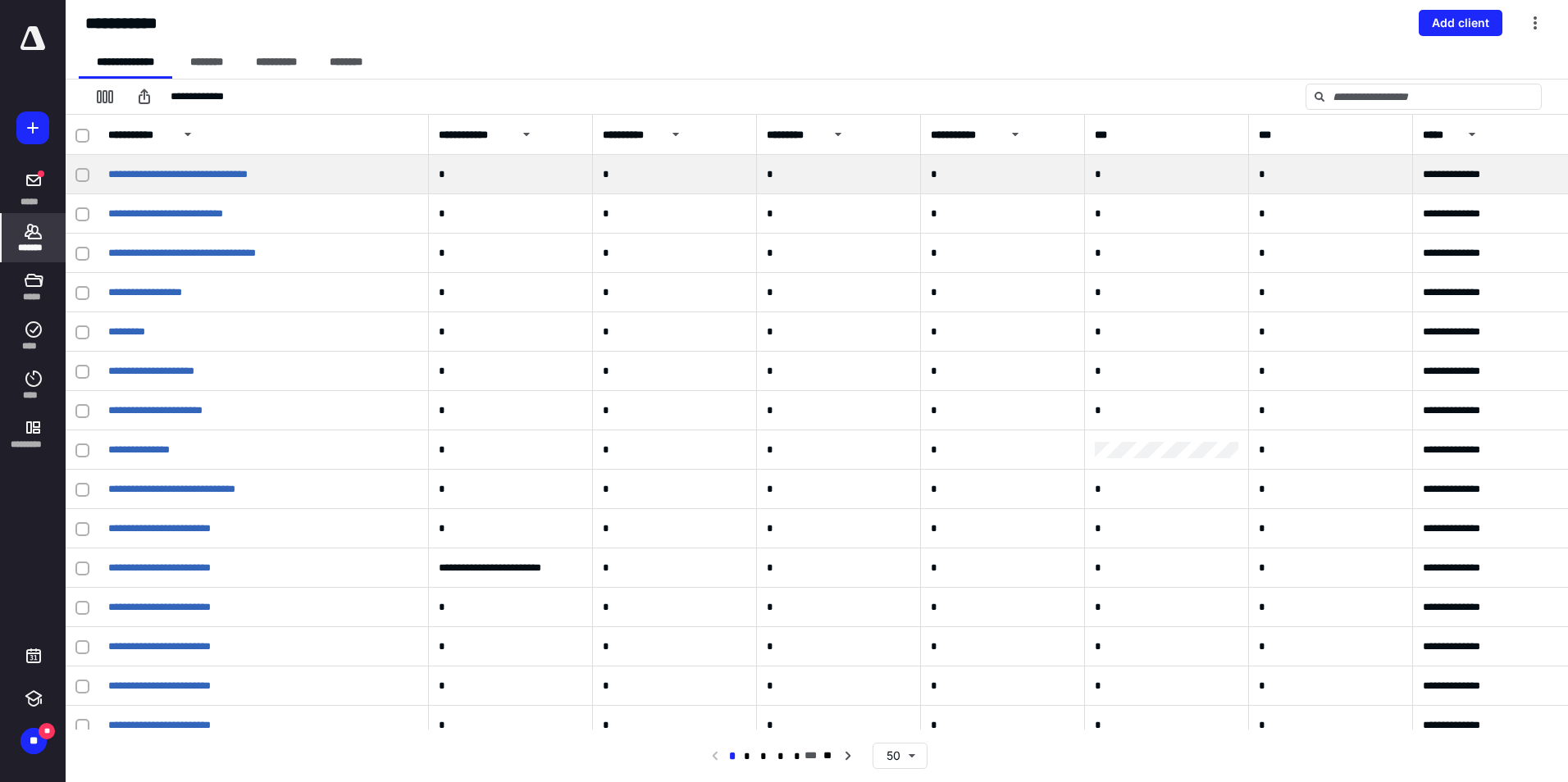 drag, startPoint x: 302, startPoint y: 142, endPoint x: 427, endPoint y: 165, distance: 127.09839 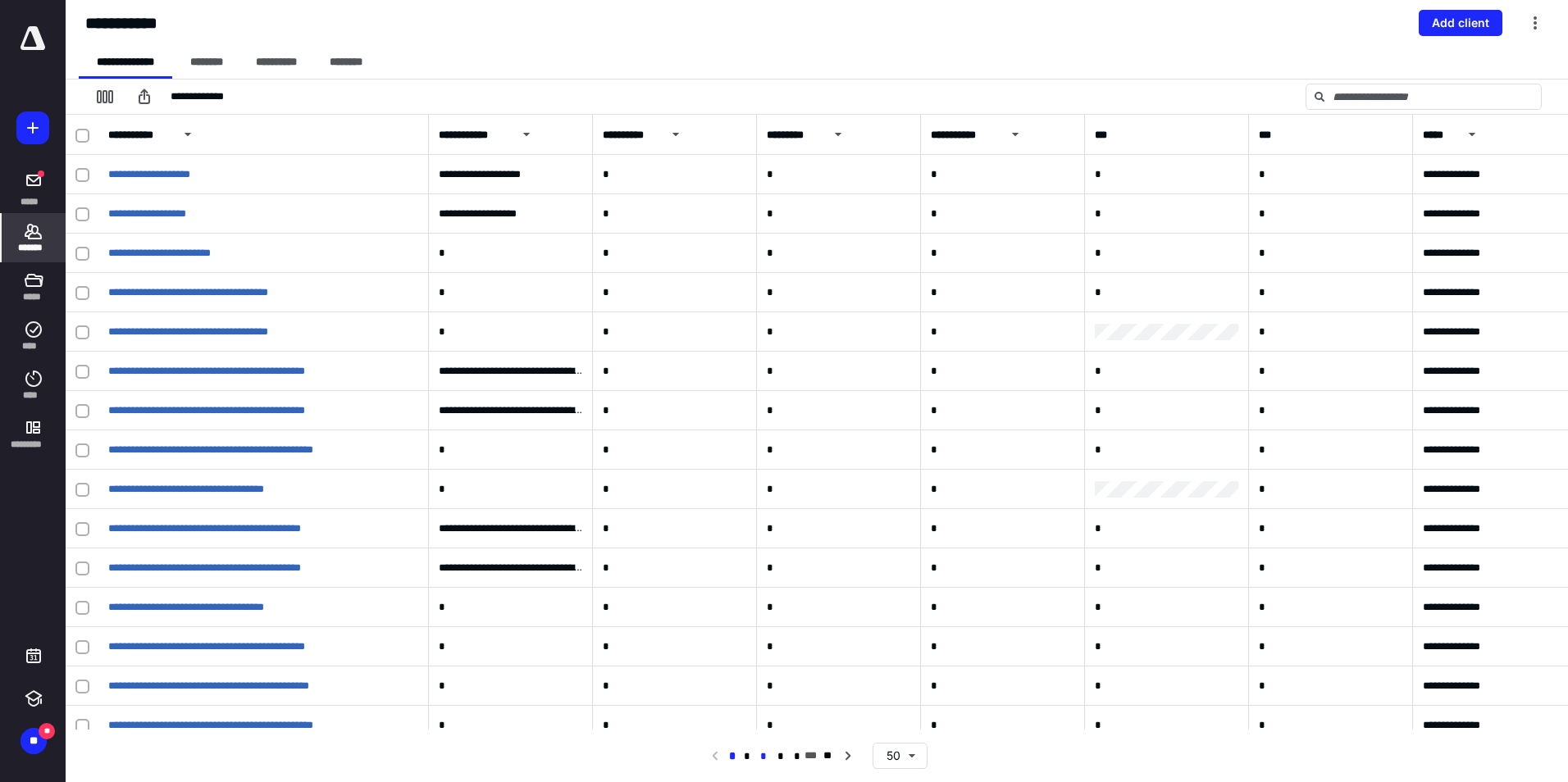 scroll, scrollTop: 984, scrollLeft: 0, axis: vertical 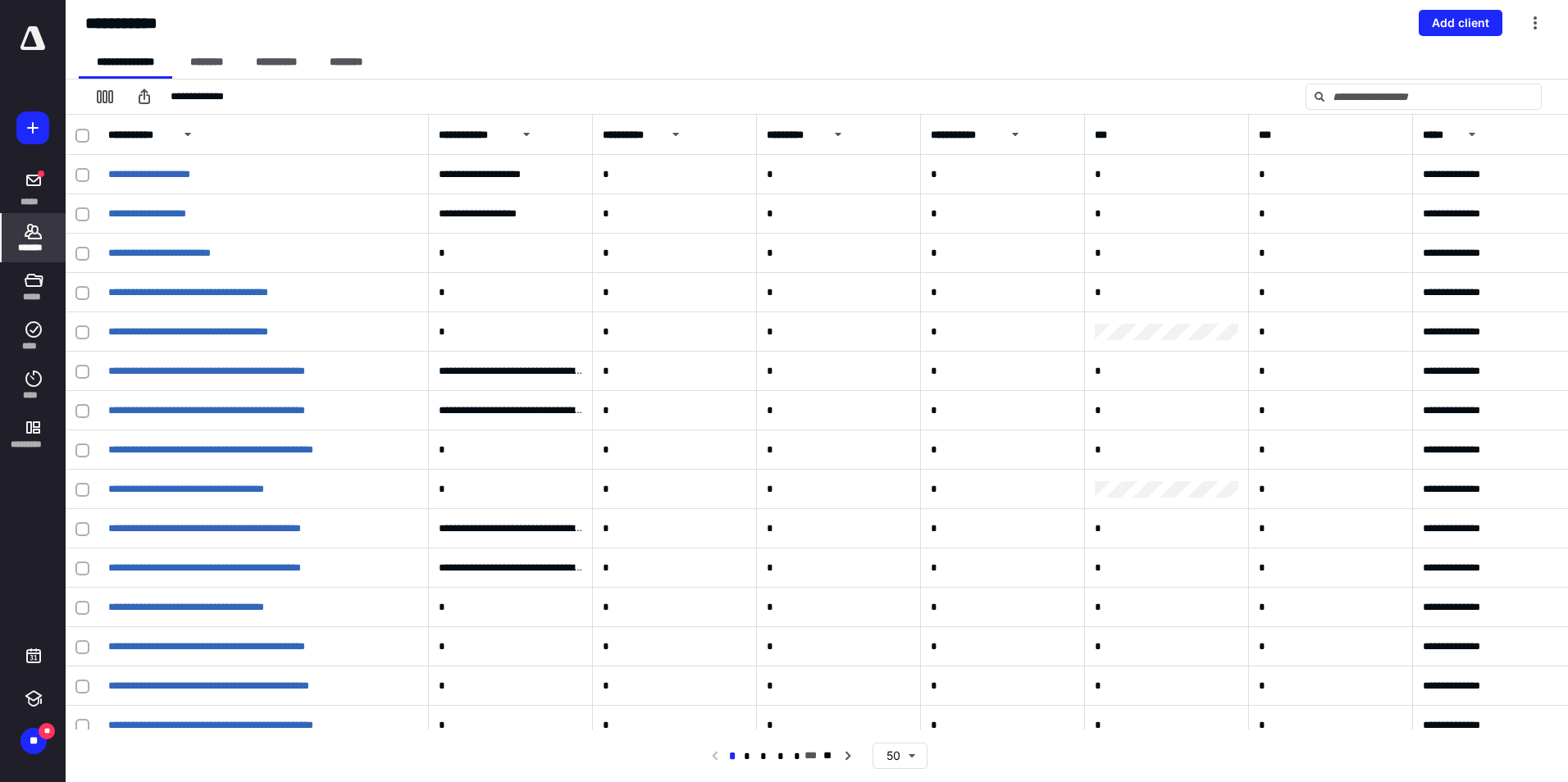 click on "*******" at bounding box center (34, 248) 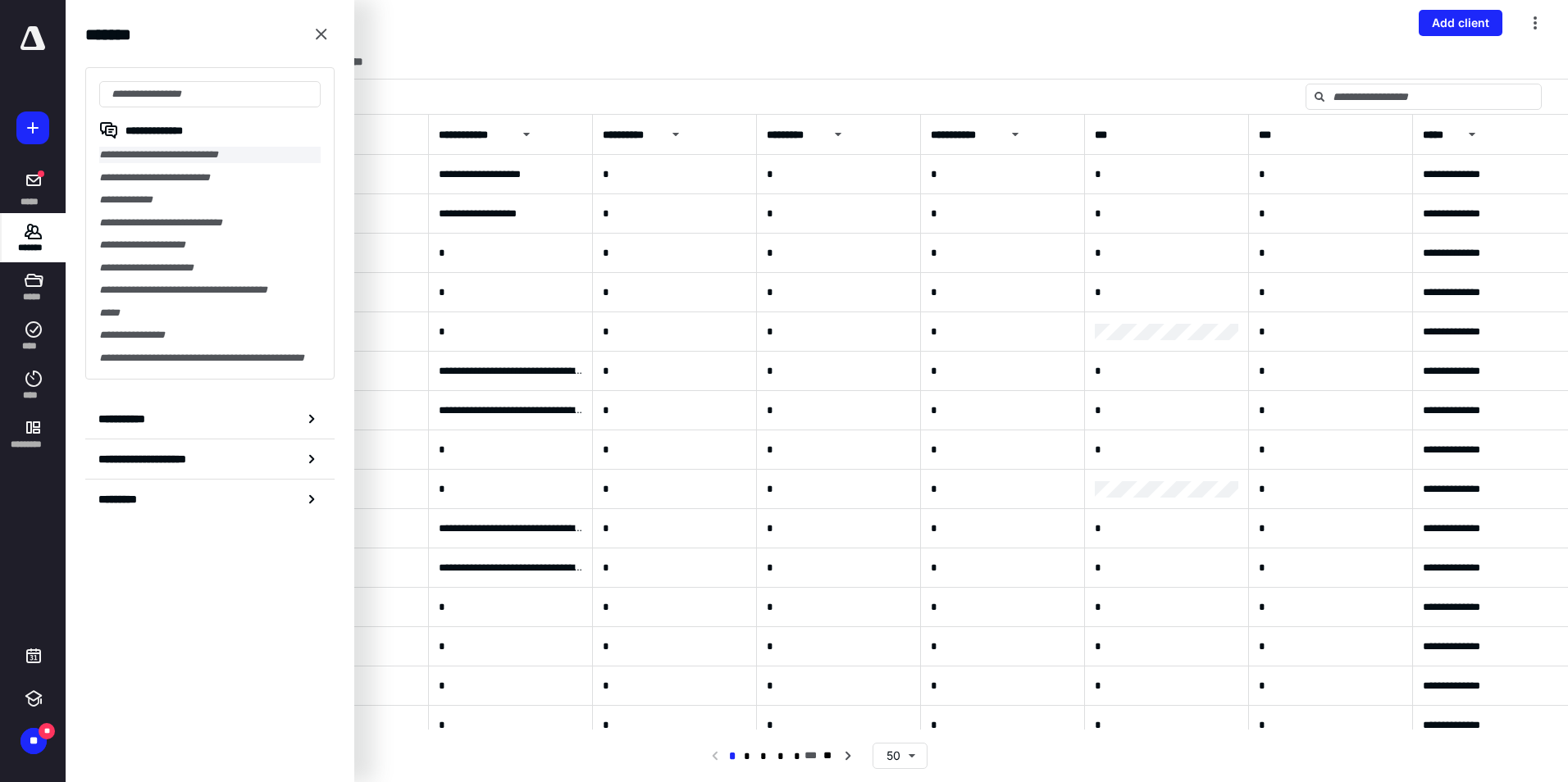 click on "**********" at bounding box center (210, 155) 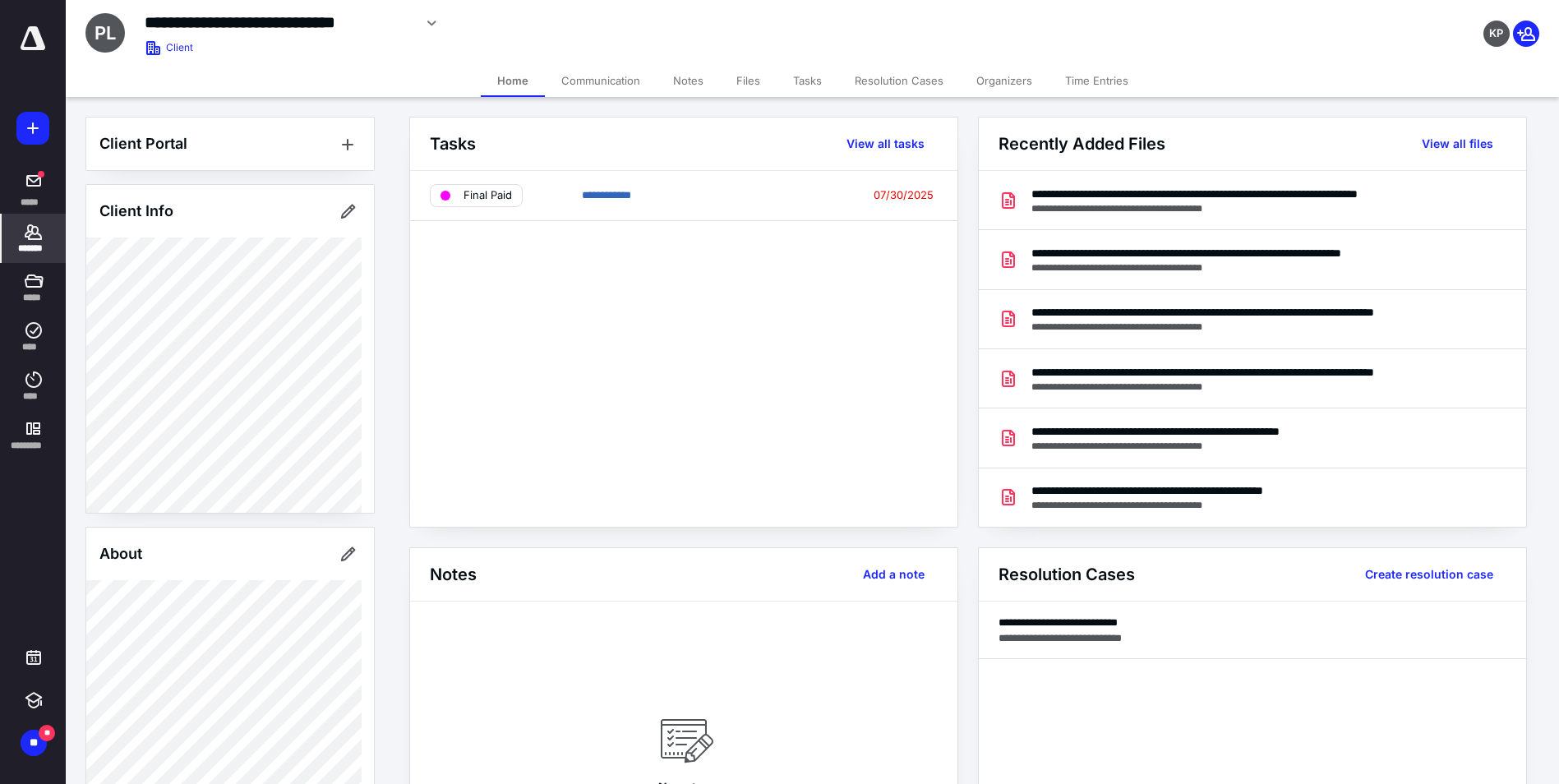 click on "Time Entries" at bounding box center (1096, 81) 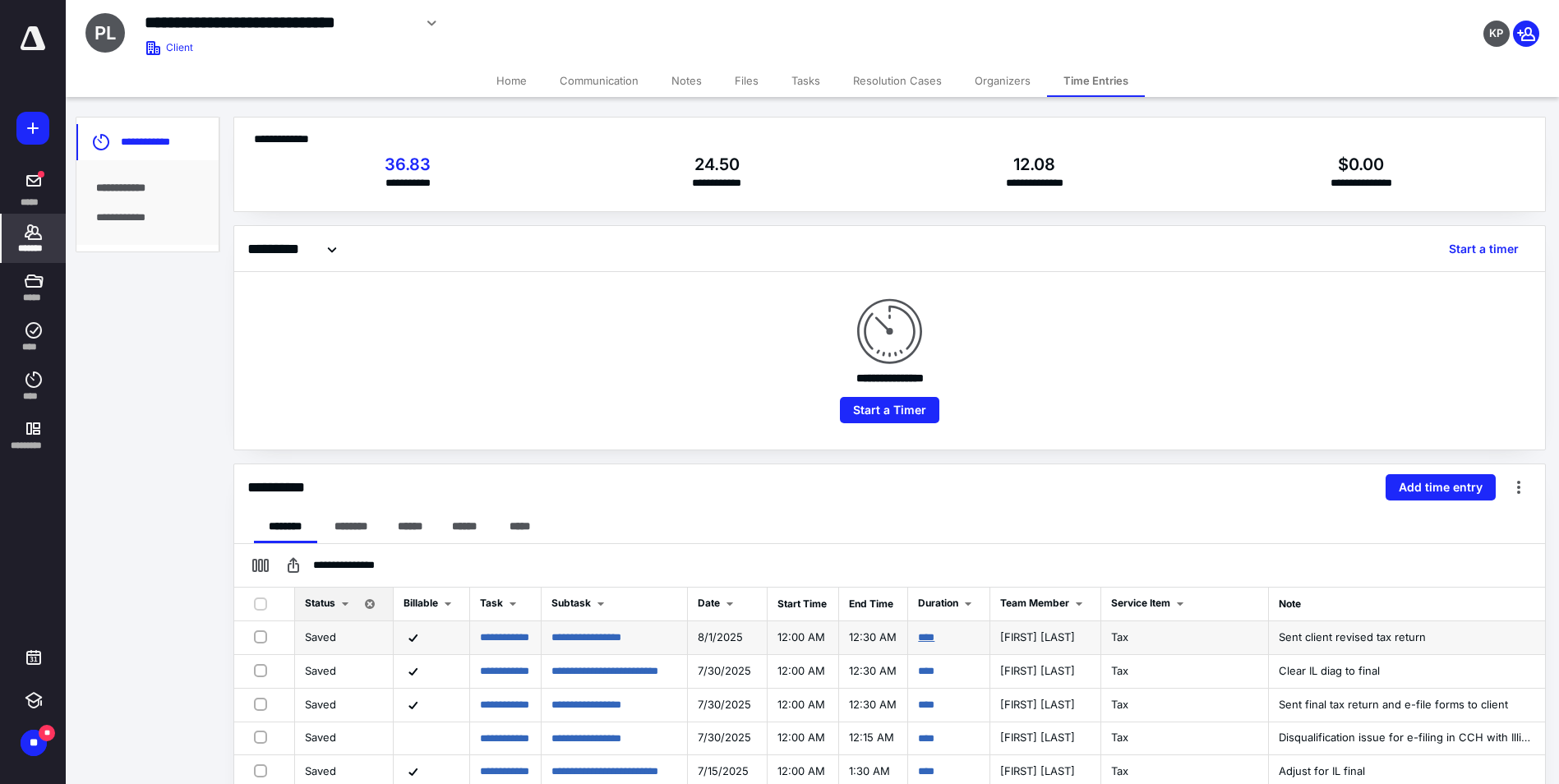 click on "****" at bounding box center [926, 637] 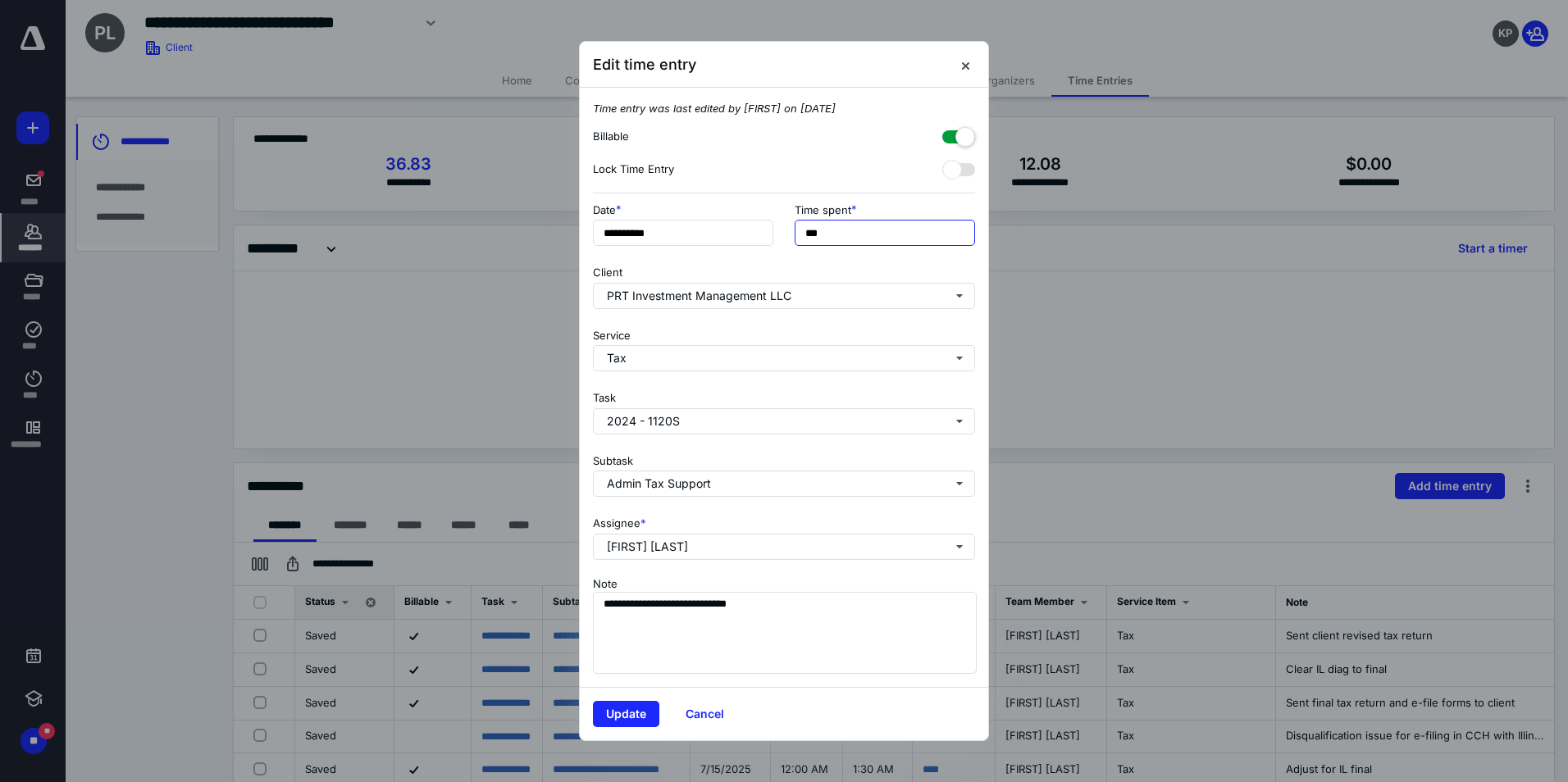 click on "***" at bounding box center [885, 233] 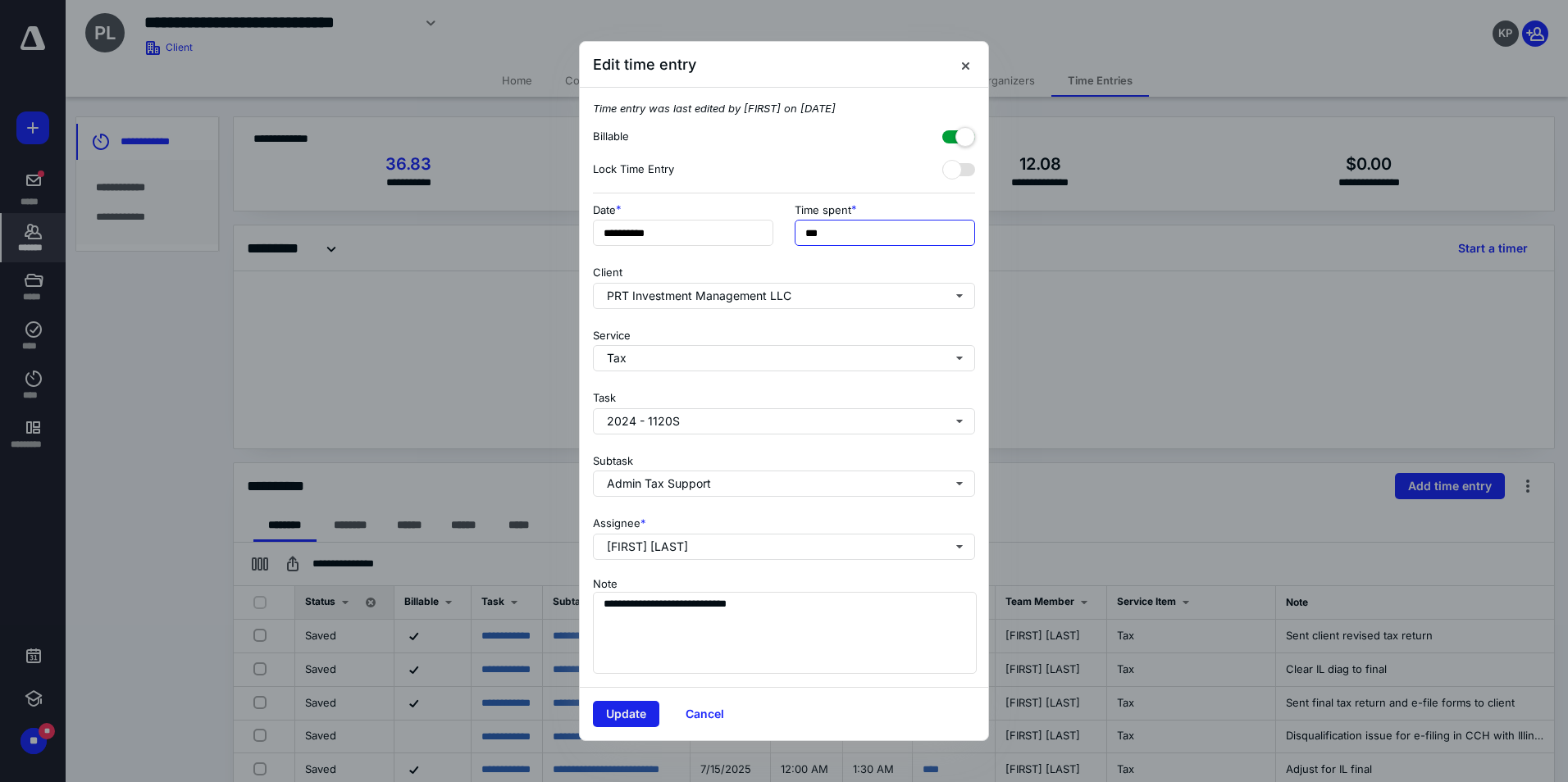 type on "***" 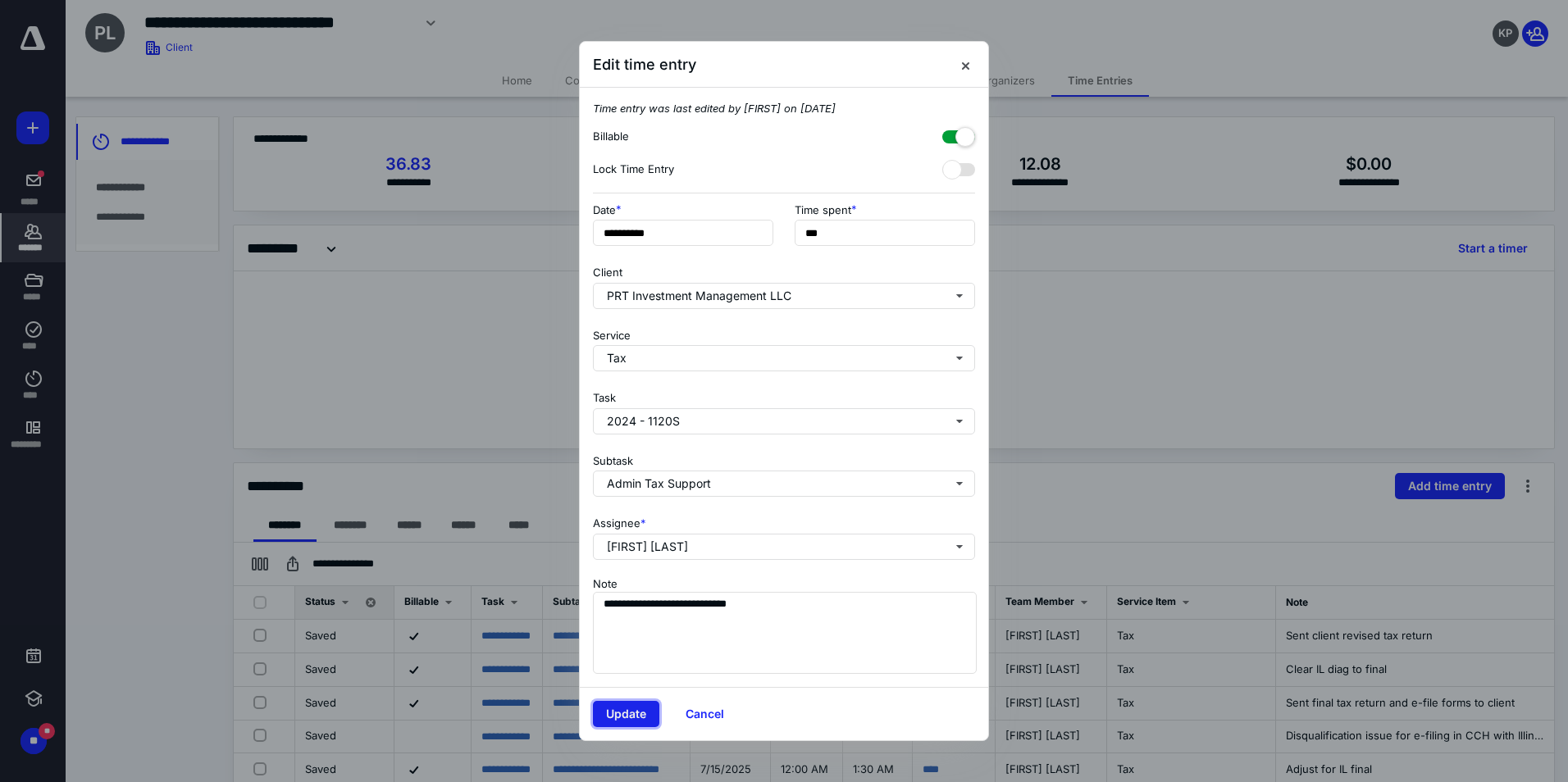 click on "Update" at bounding box center [626, 714] 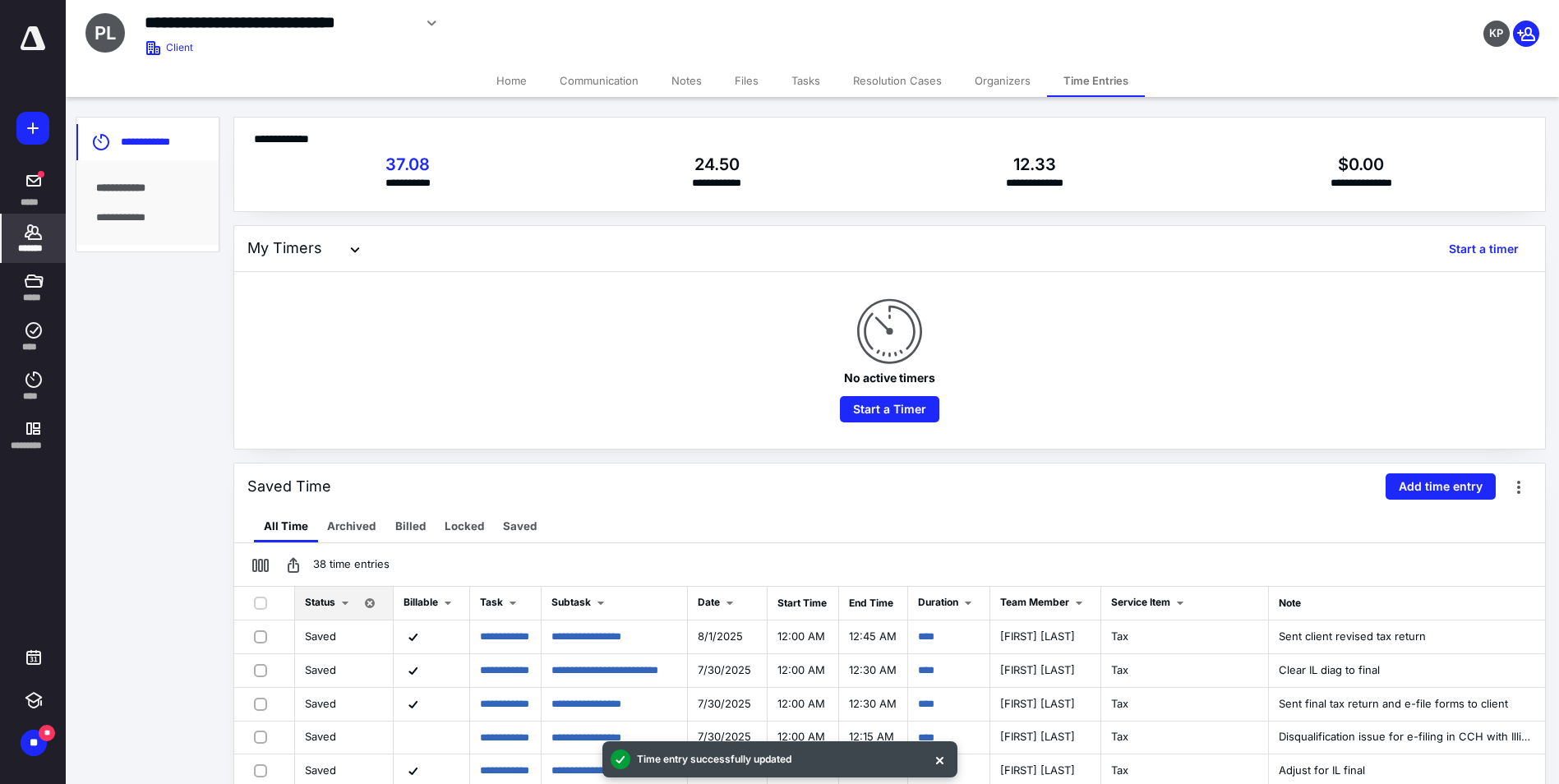 click 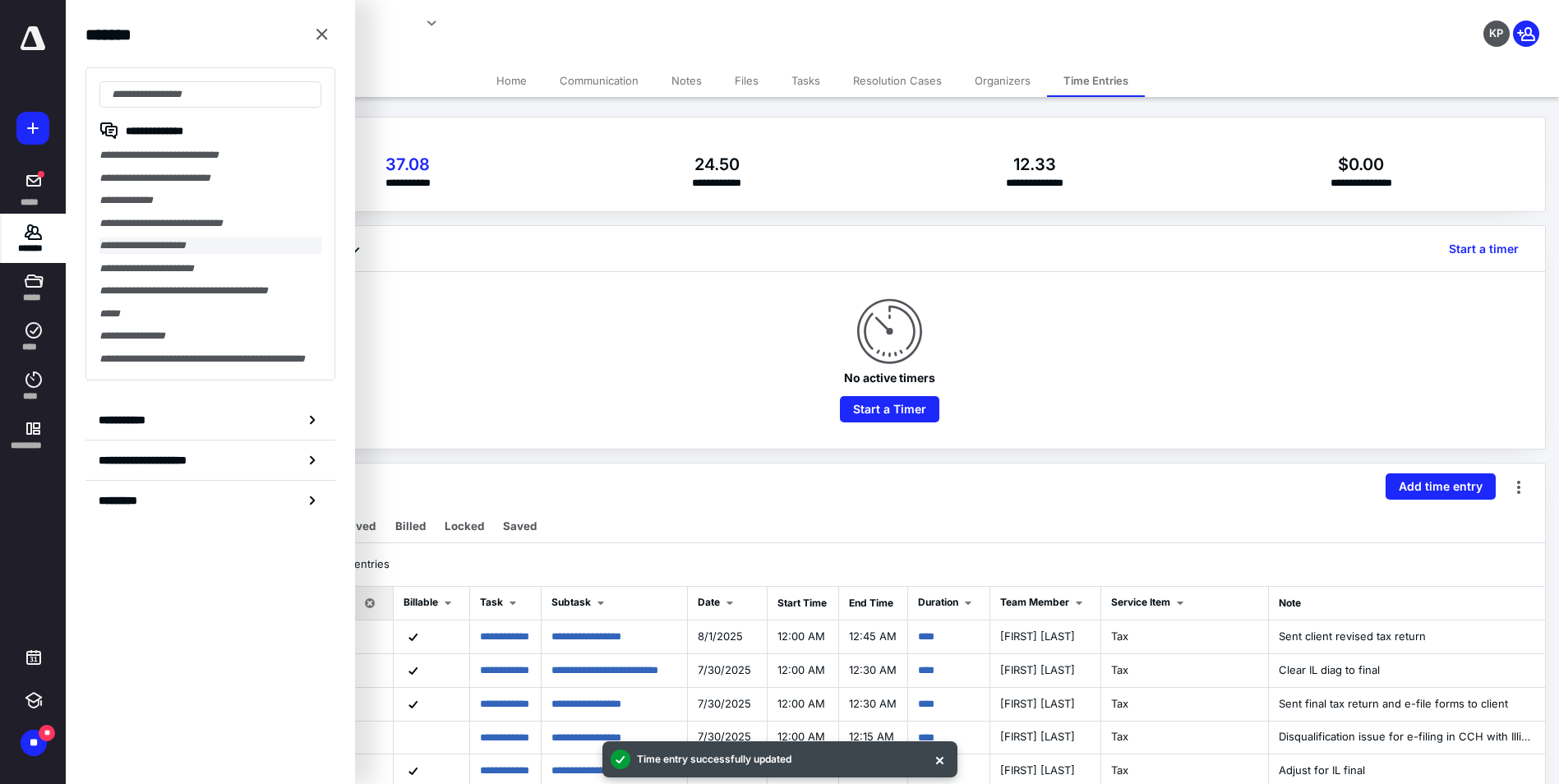 click on "**********" at bounding box center [210, 246] 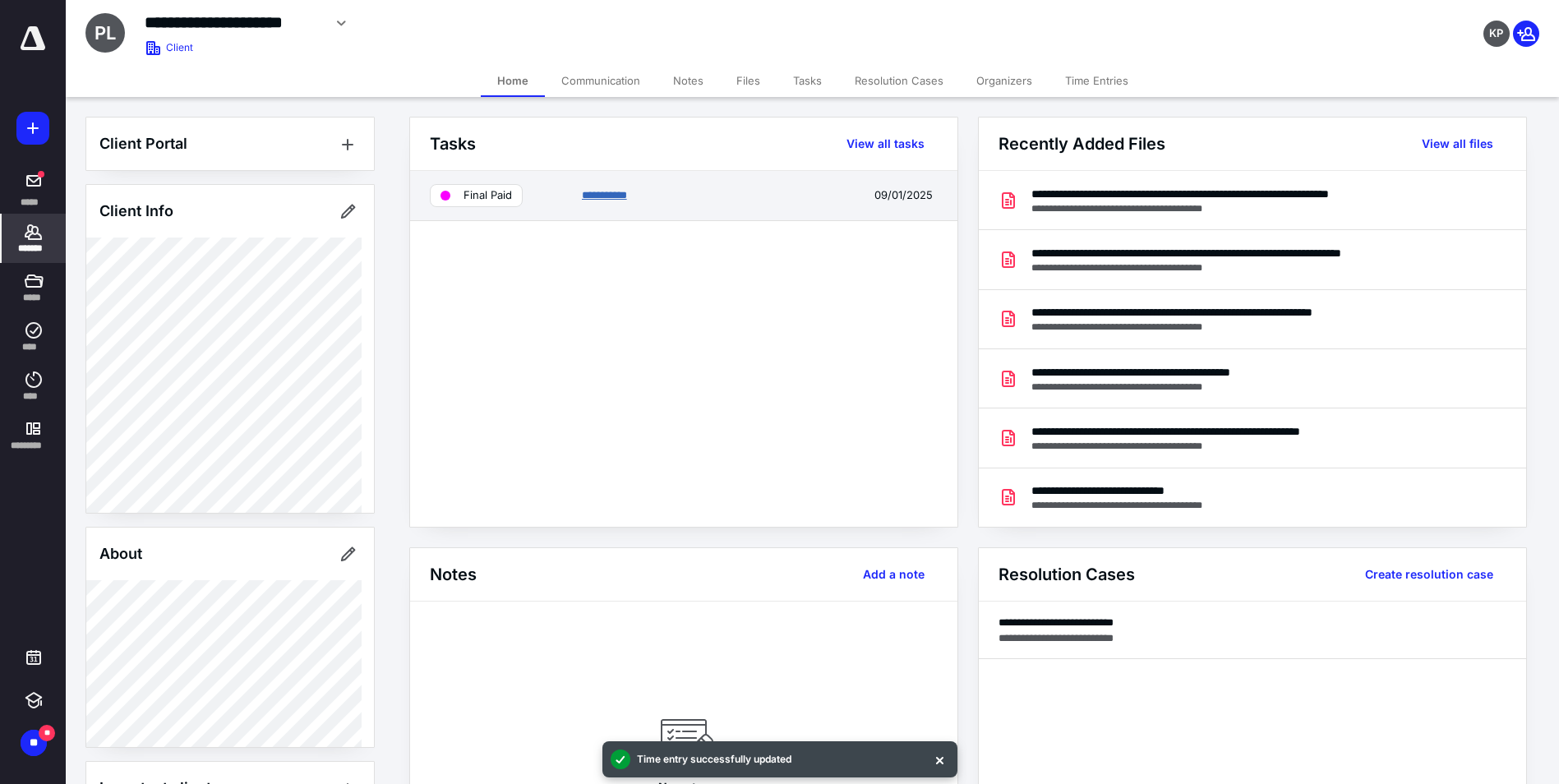 click on "**********" at bounding box center (604, 195) 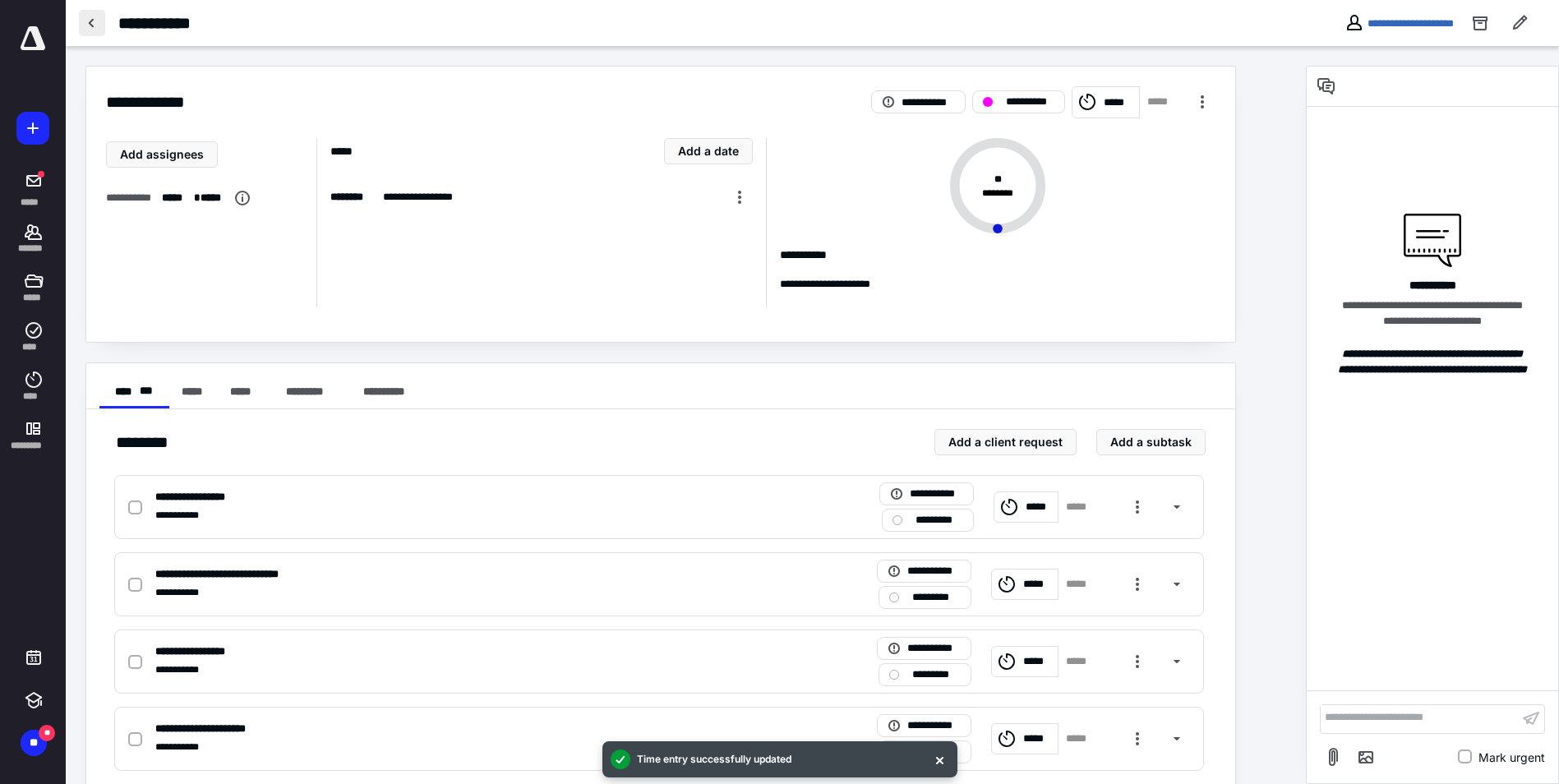 click at bounding box center (92, 23) 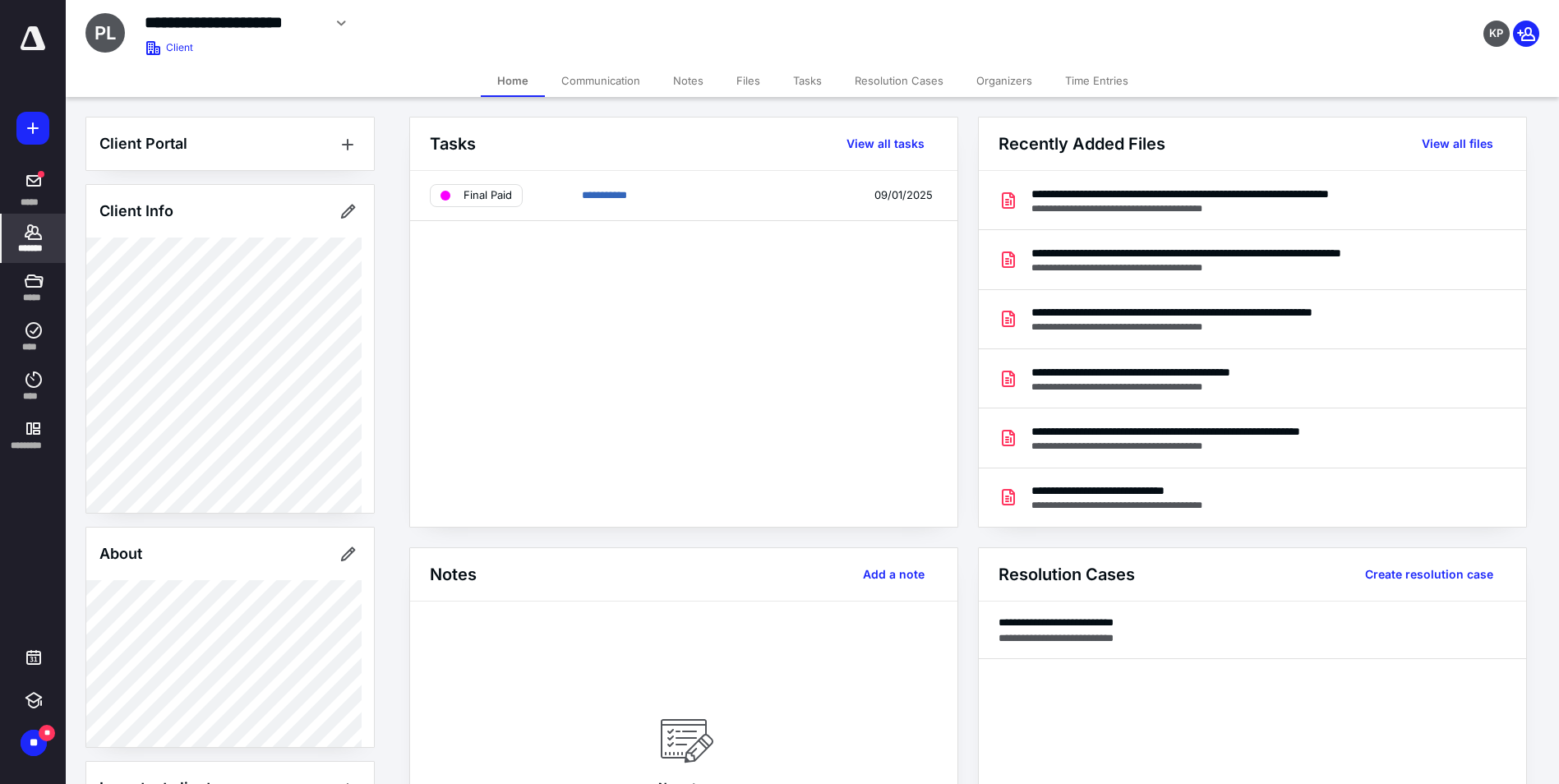 click on "Time Entries" at bounding box center [1096, 81] 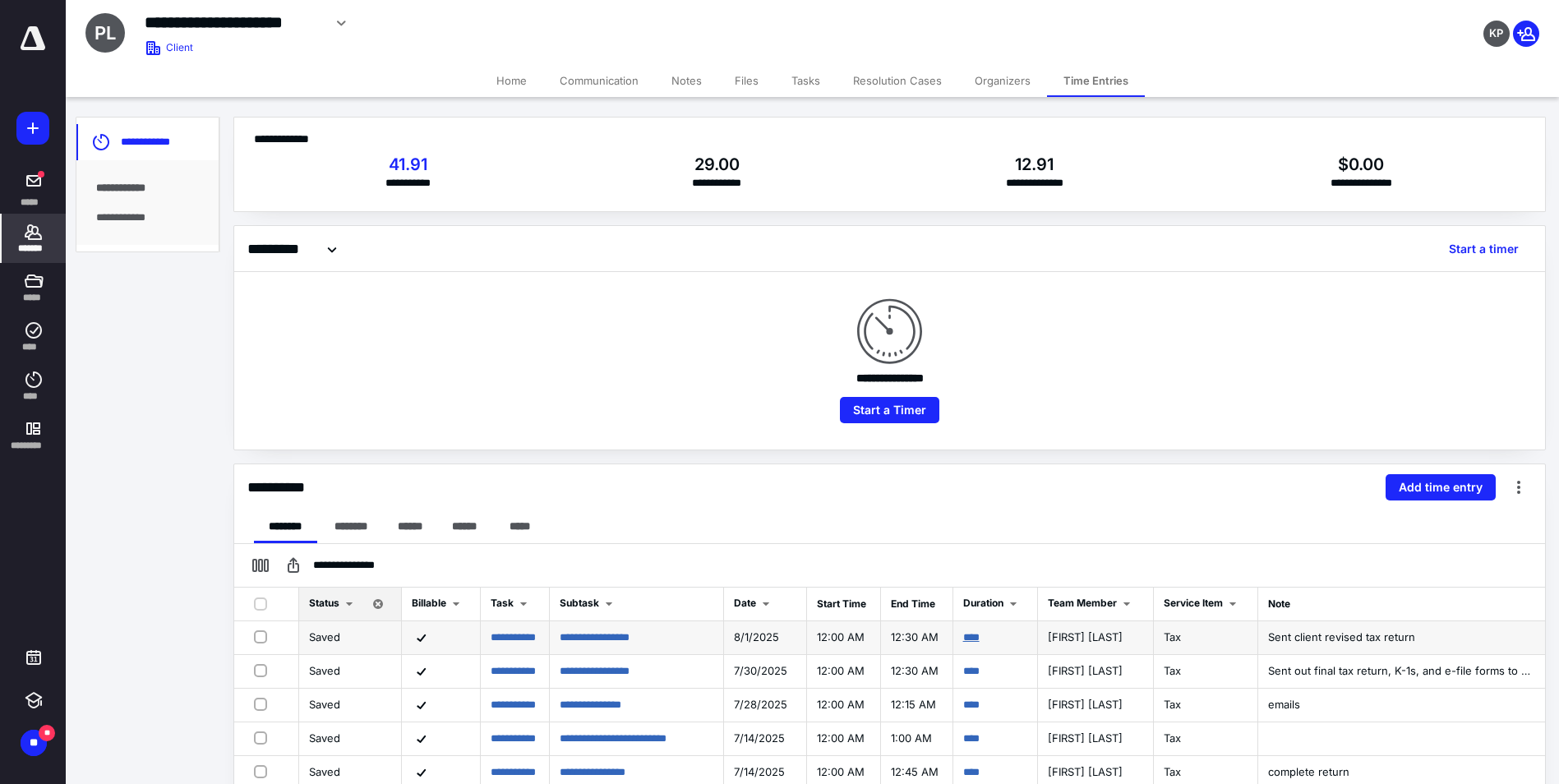 click on "****" at bounding box center [971, 637] 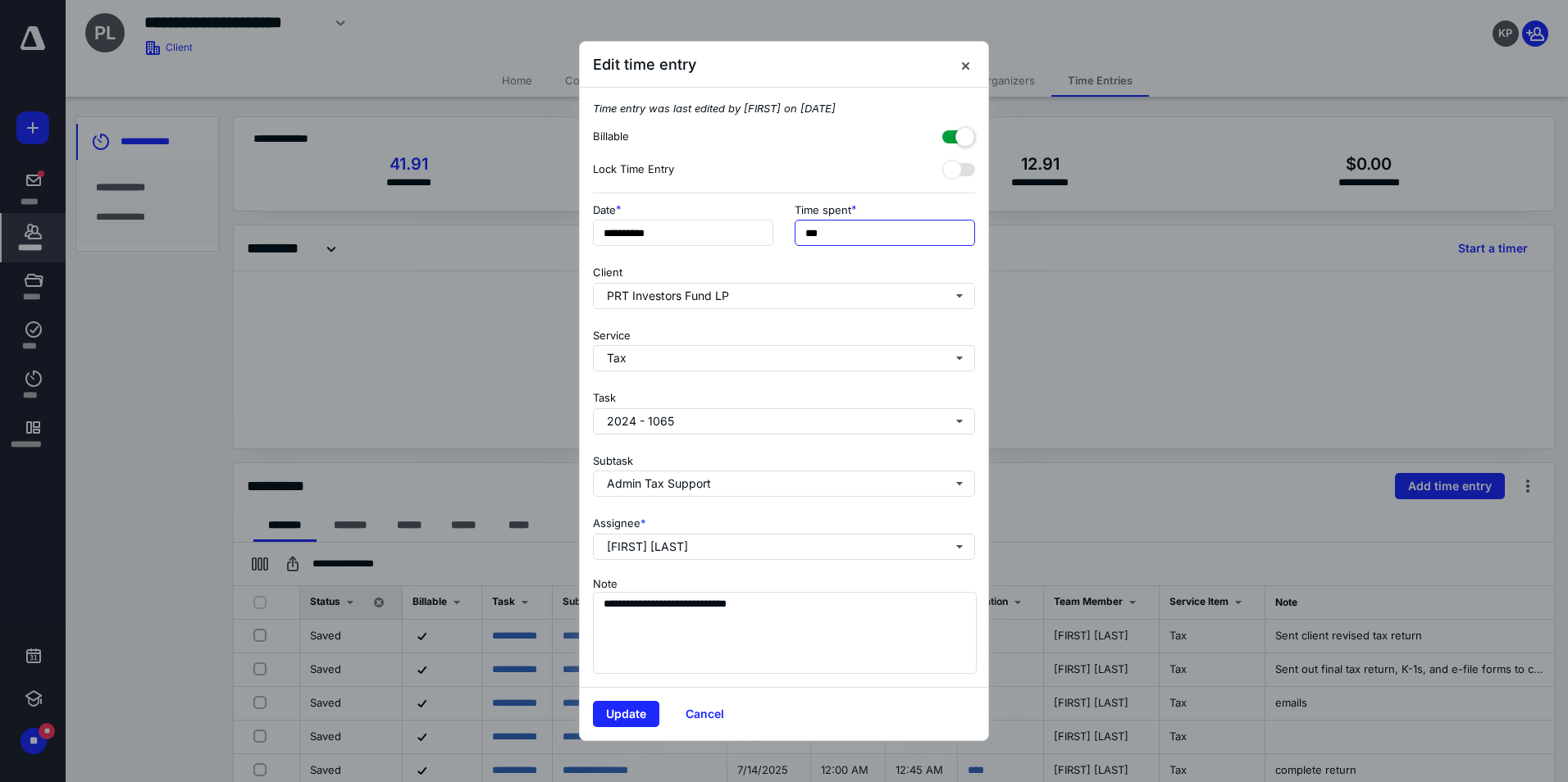 click on "***" at bounding box center [885, 233] 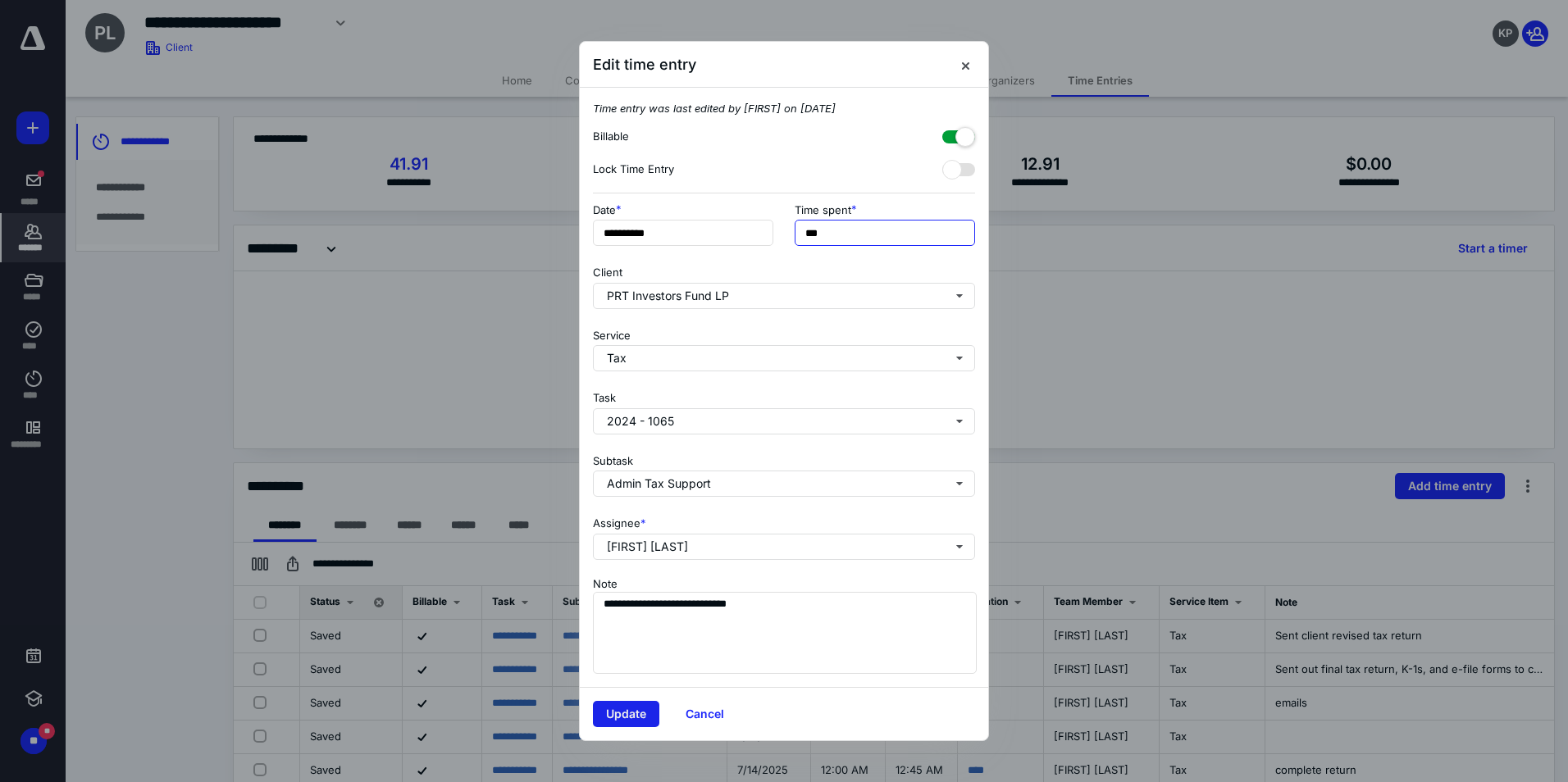 type on "***" 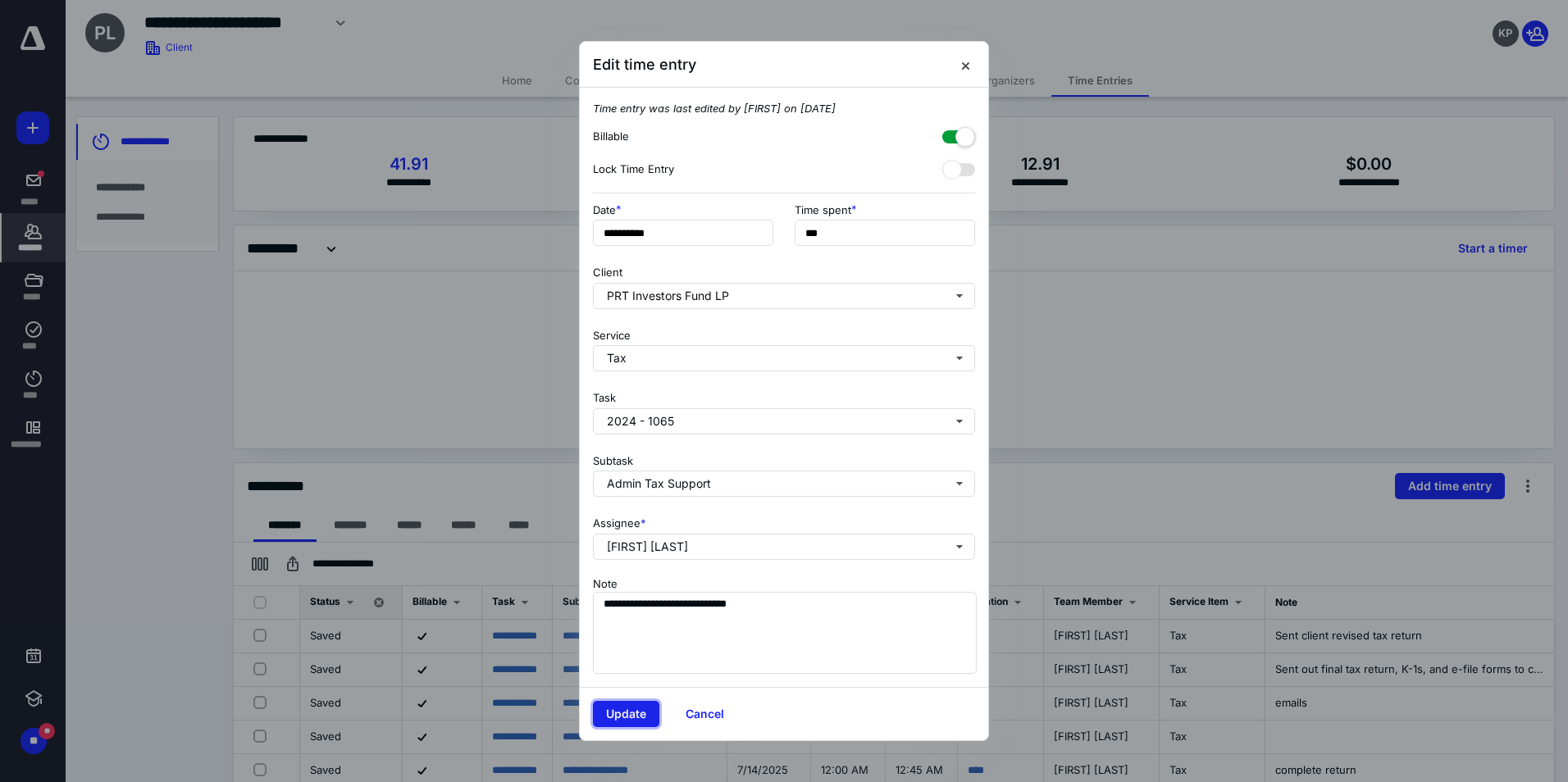 click on "Update" at bounding box center (626, 714) 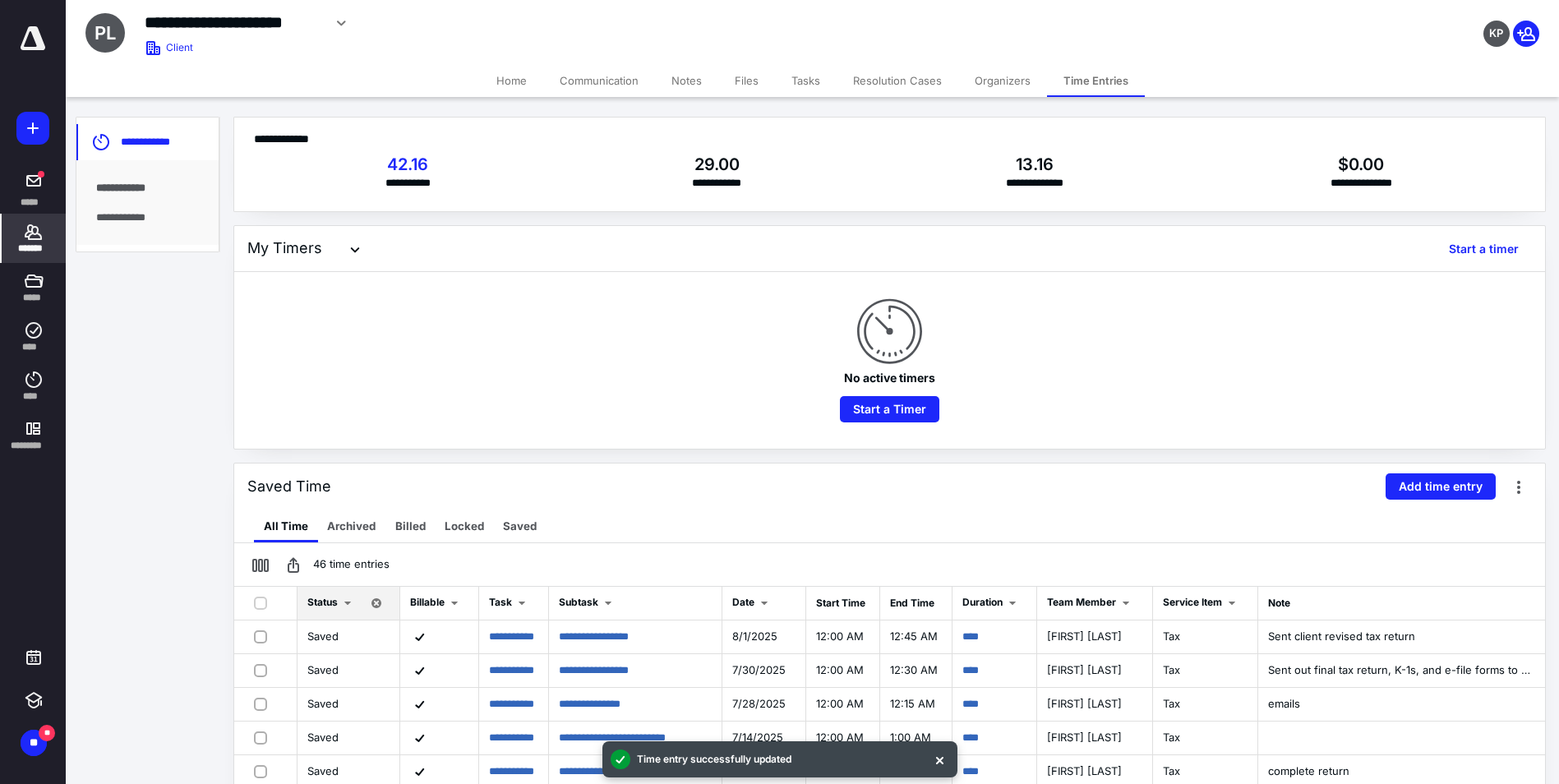 click on "*******" at bounding box center (34, 248) 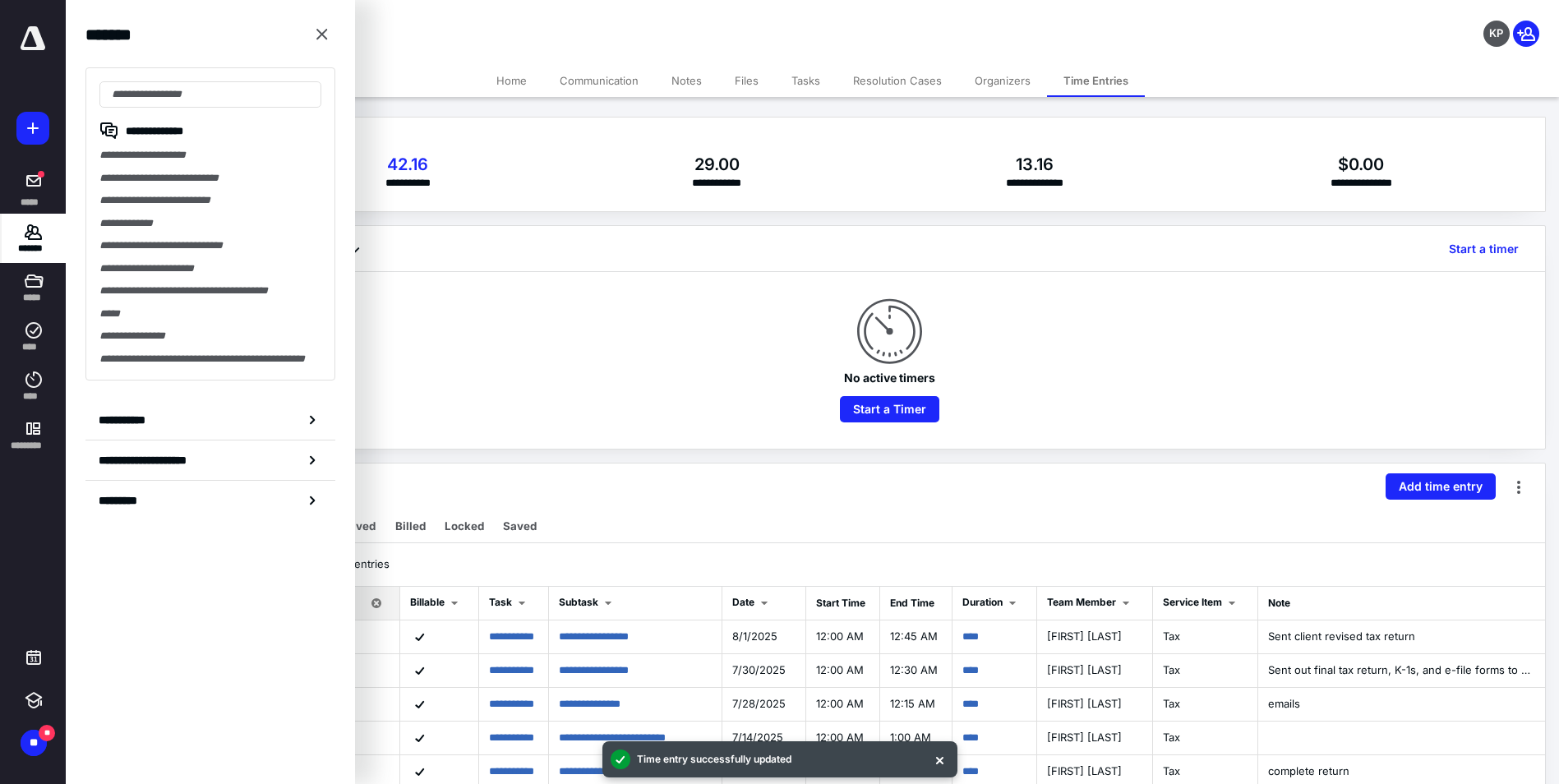 click on "No active timers Start a Timer" at bounding box center [889, 360] 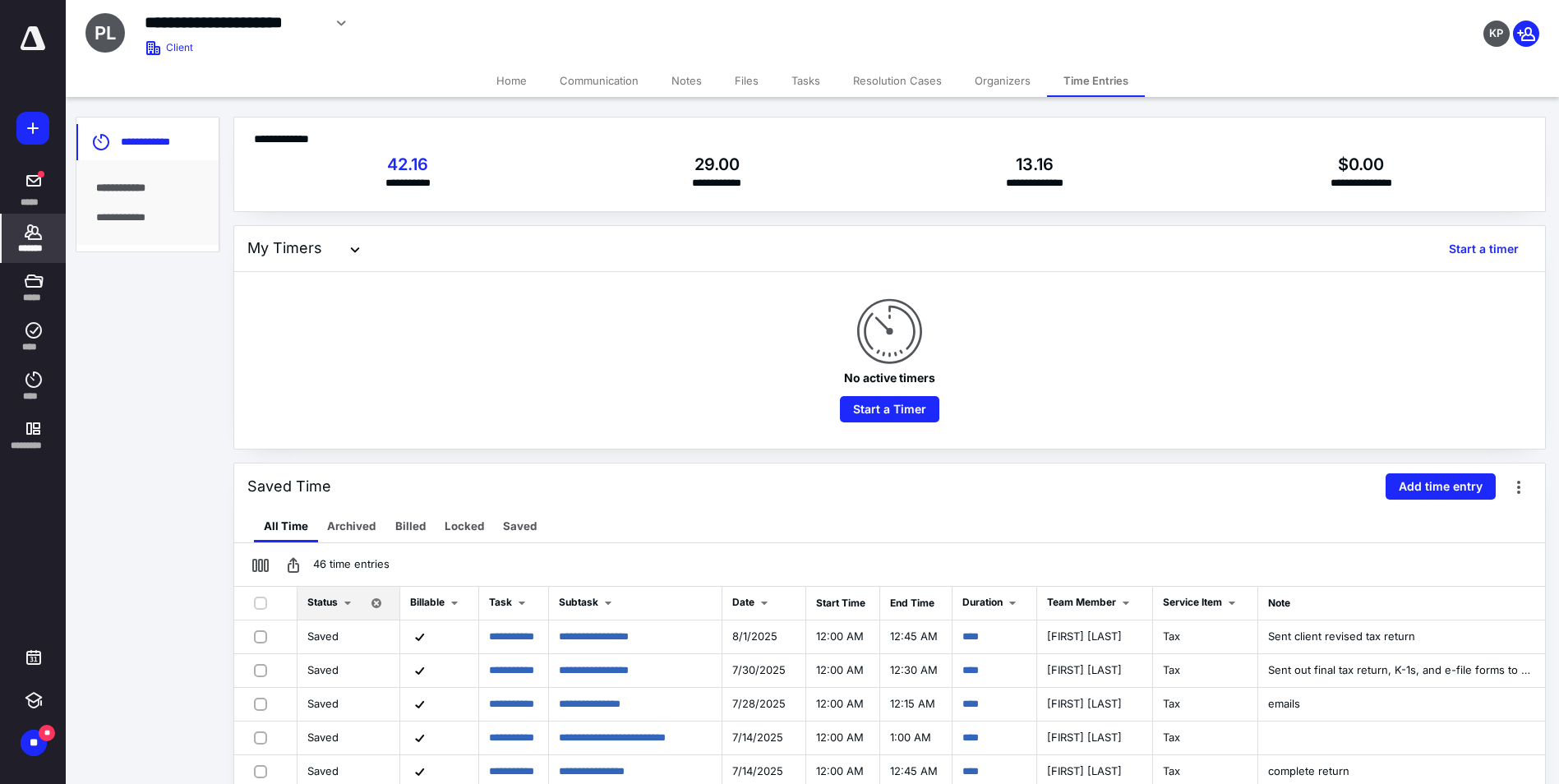 click 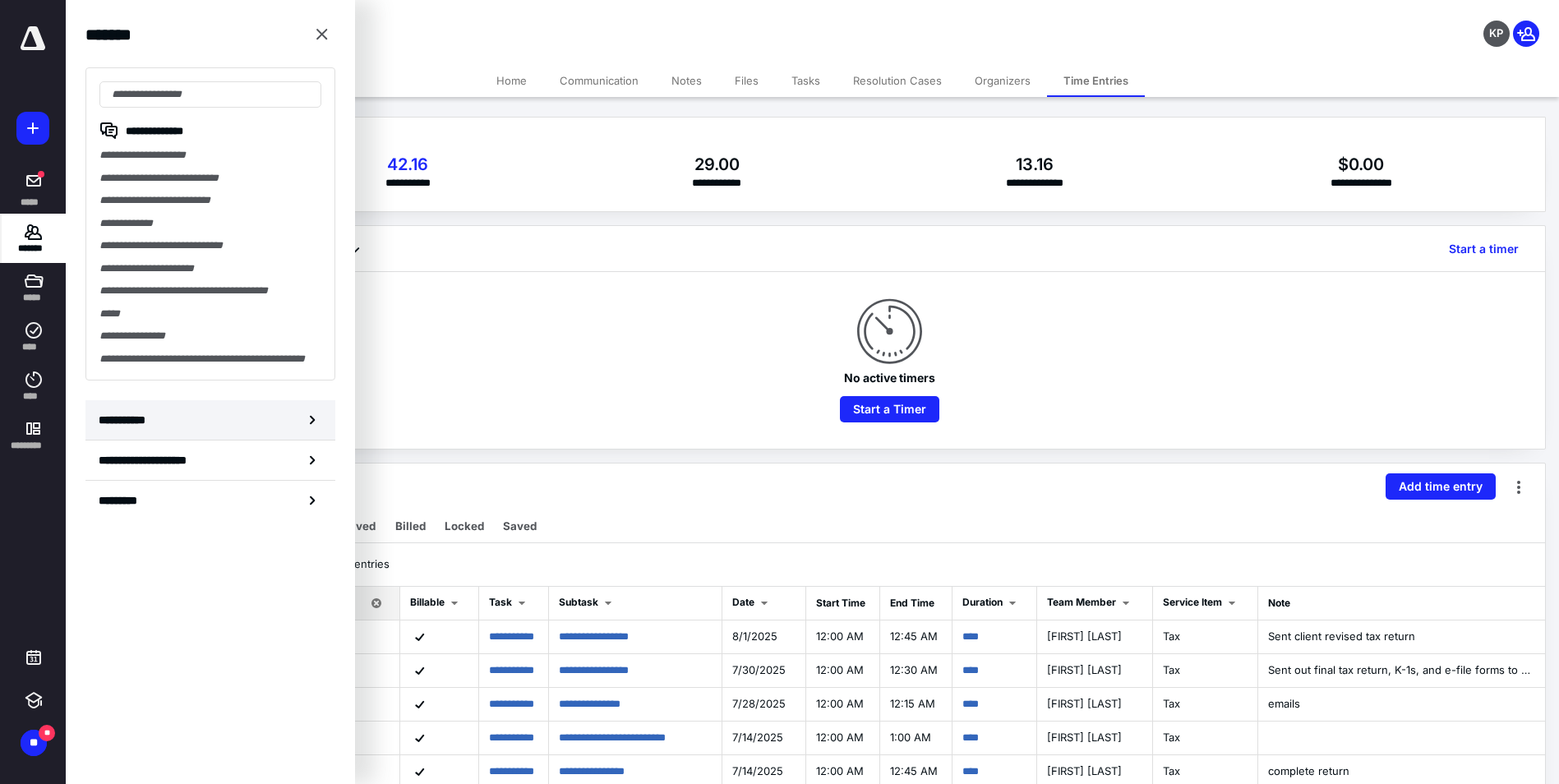 click on "**********" at bounding box center (126, 420) 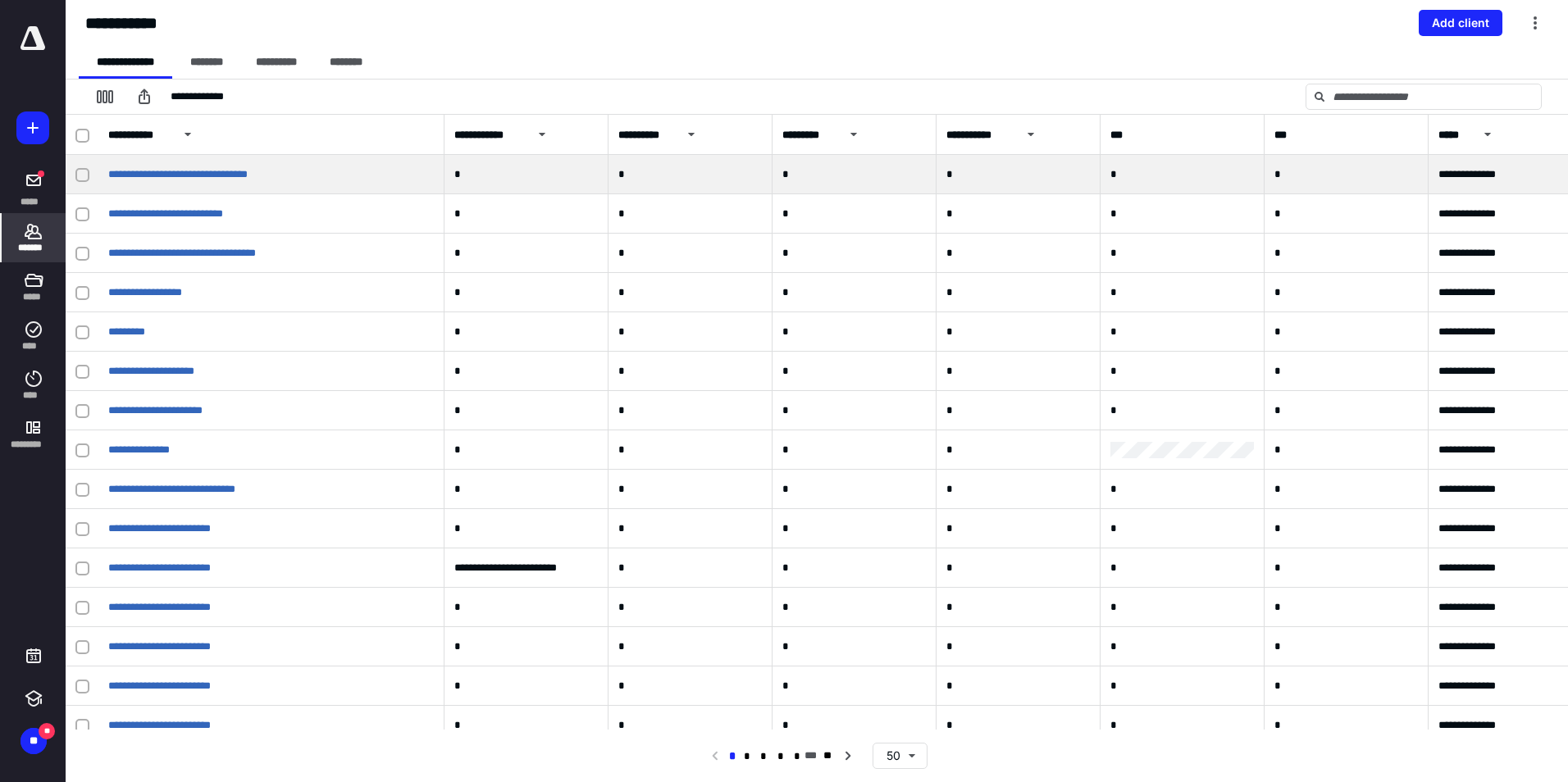 drag, startPoint x: 300, startPoint y: 139, endPoint x: 441, endPoint y: 162, distance: 142.86357 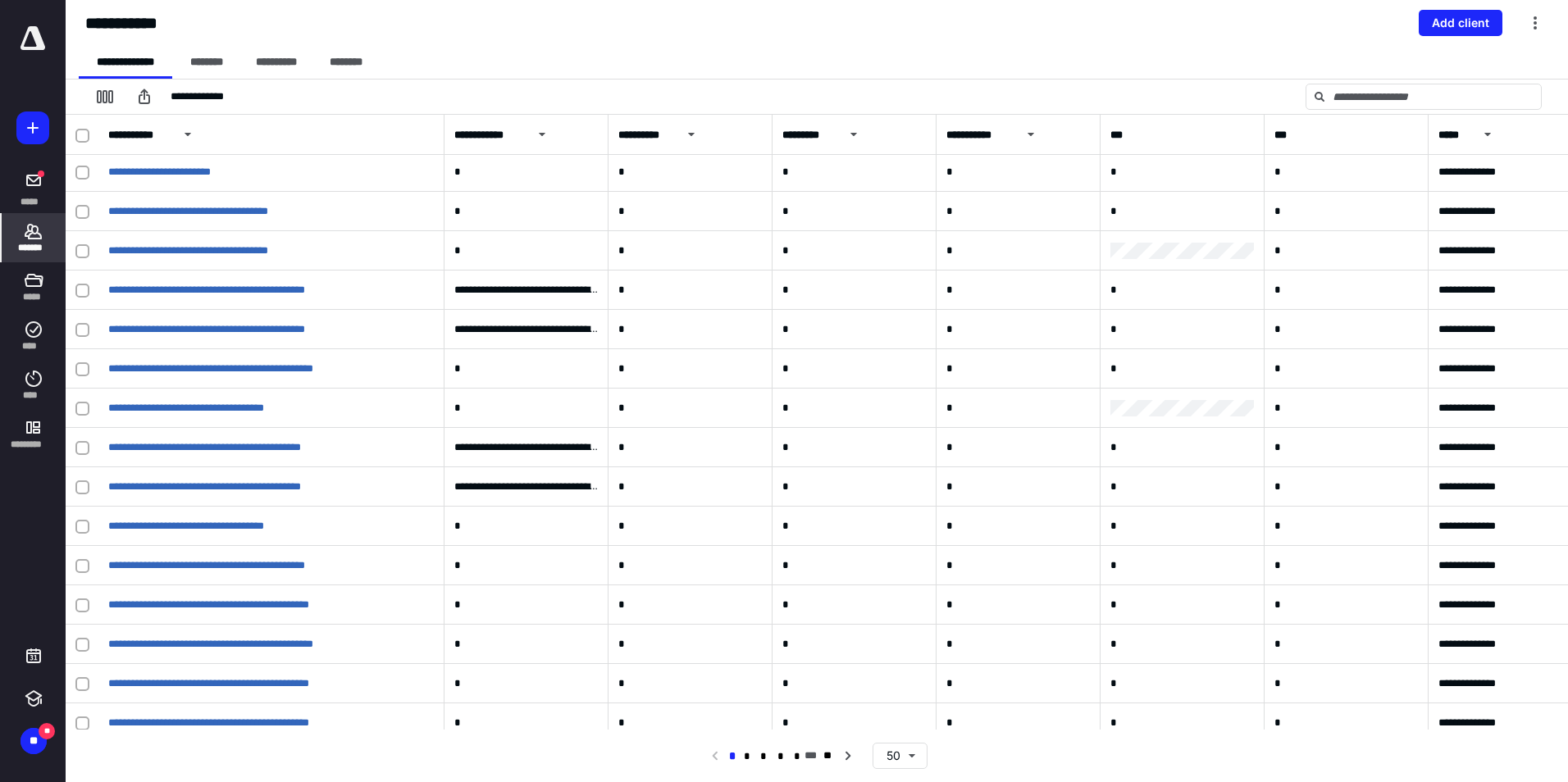 scroll, scrollTop: 1066, scrollLeft: 0, axis: vertical 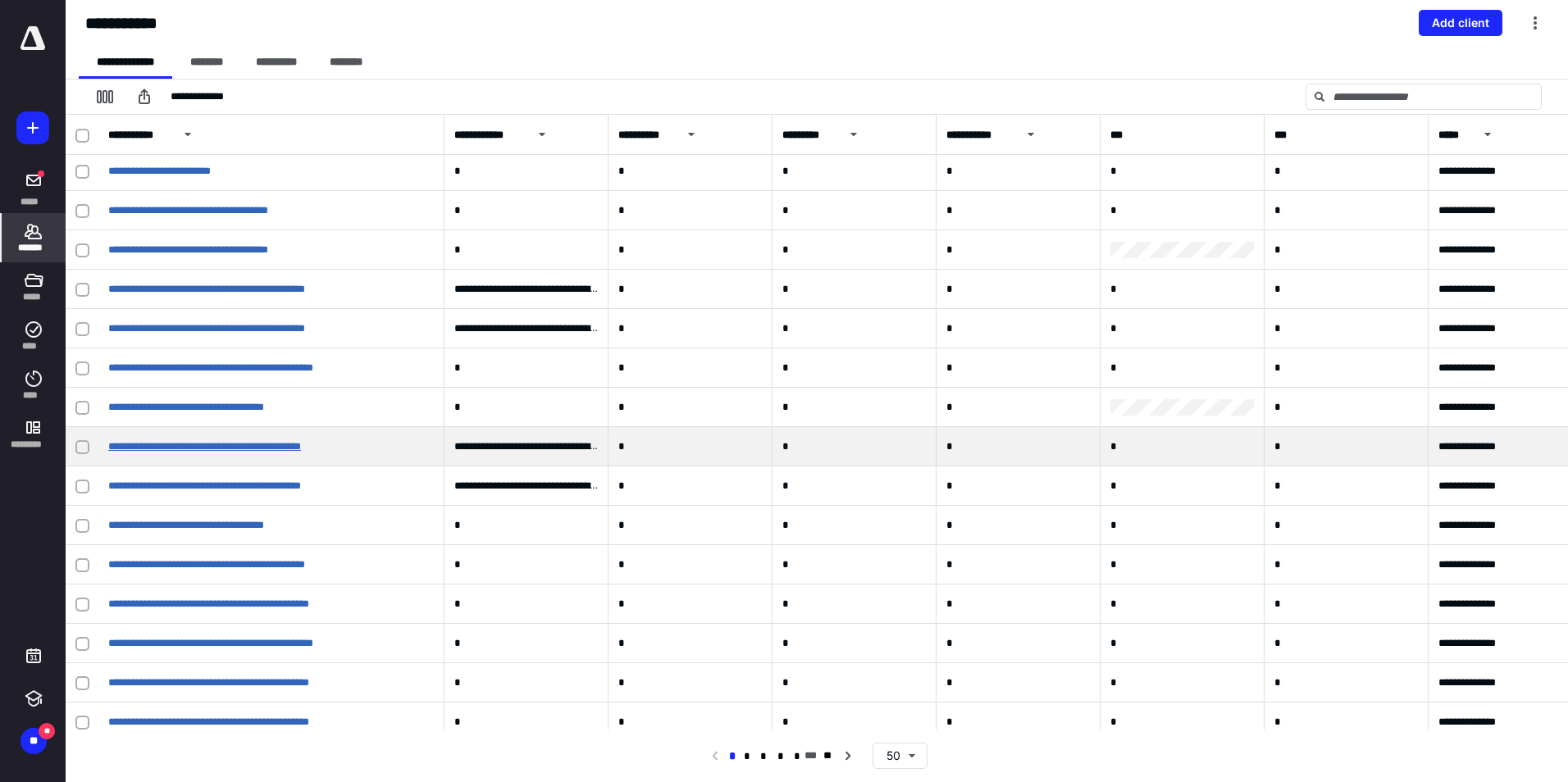click on "**********" at bounding box center (204, 446) 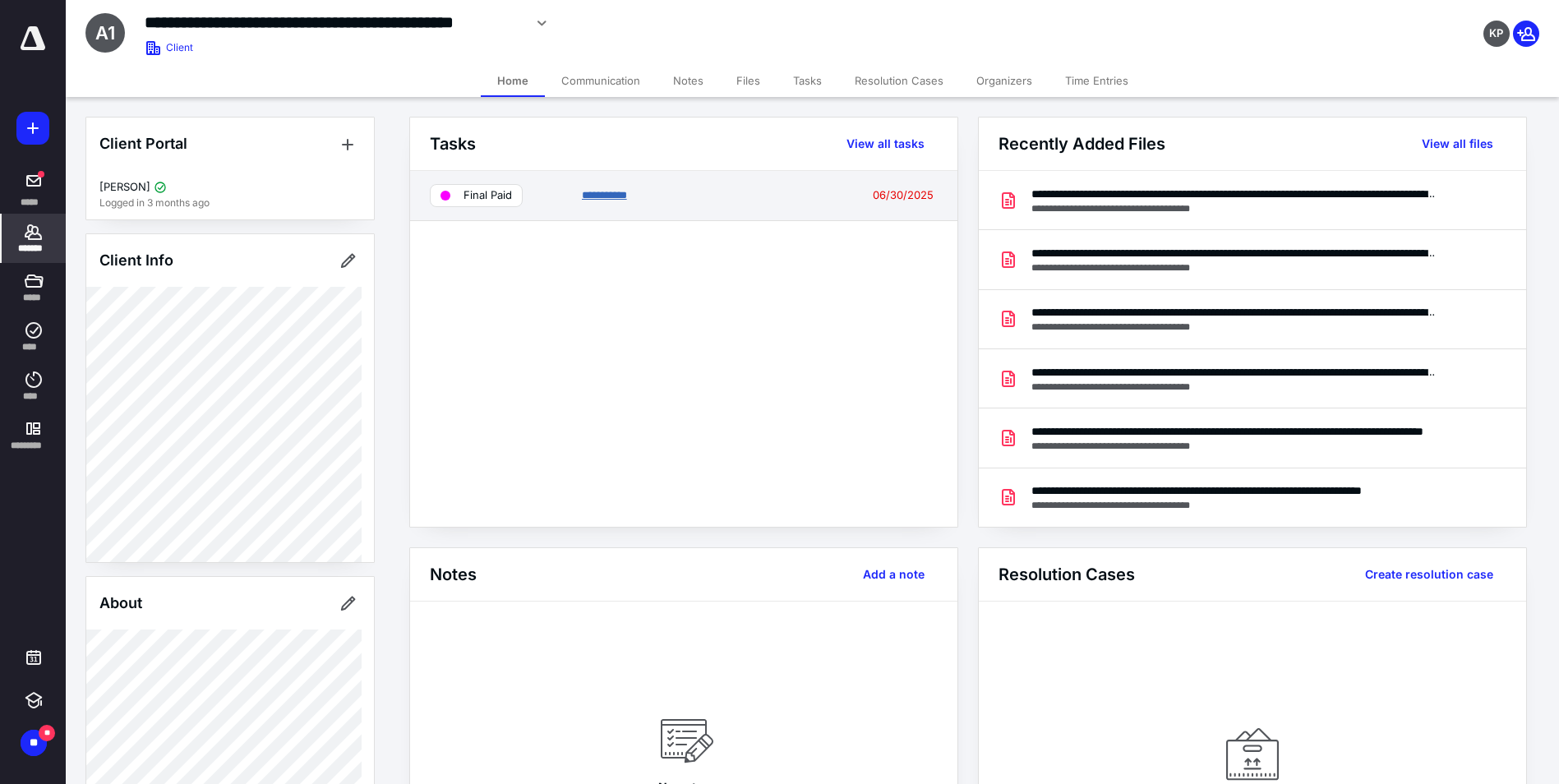 click on "**********" at bounding box center [604, 195] 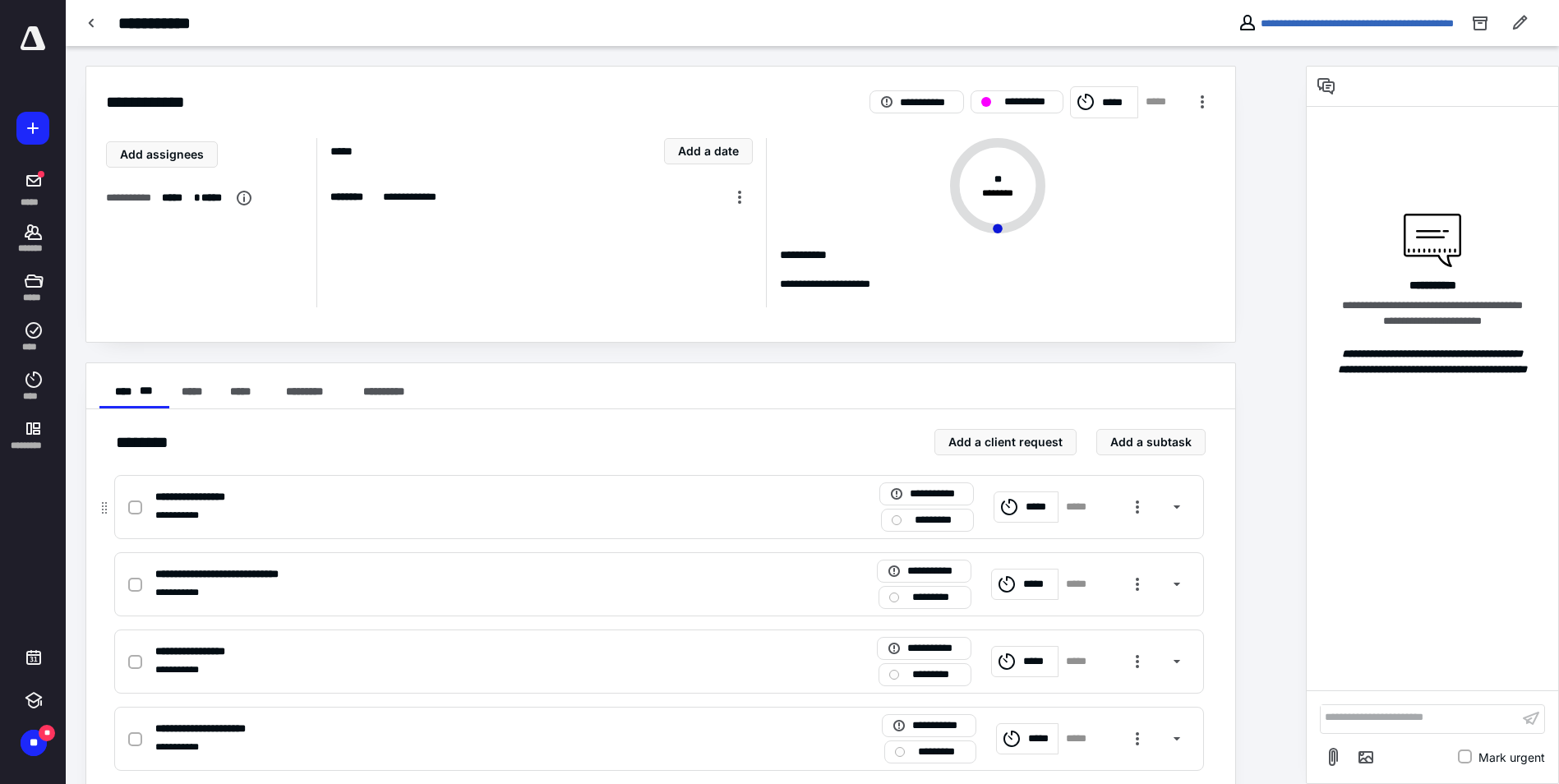 click on "*****" at bounding box center [1082, 507] 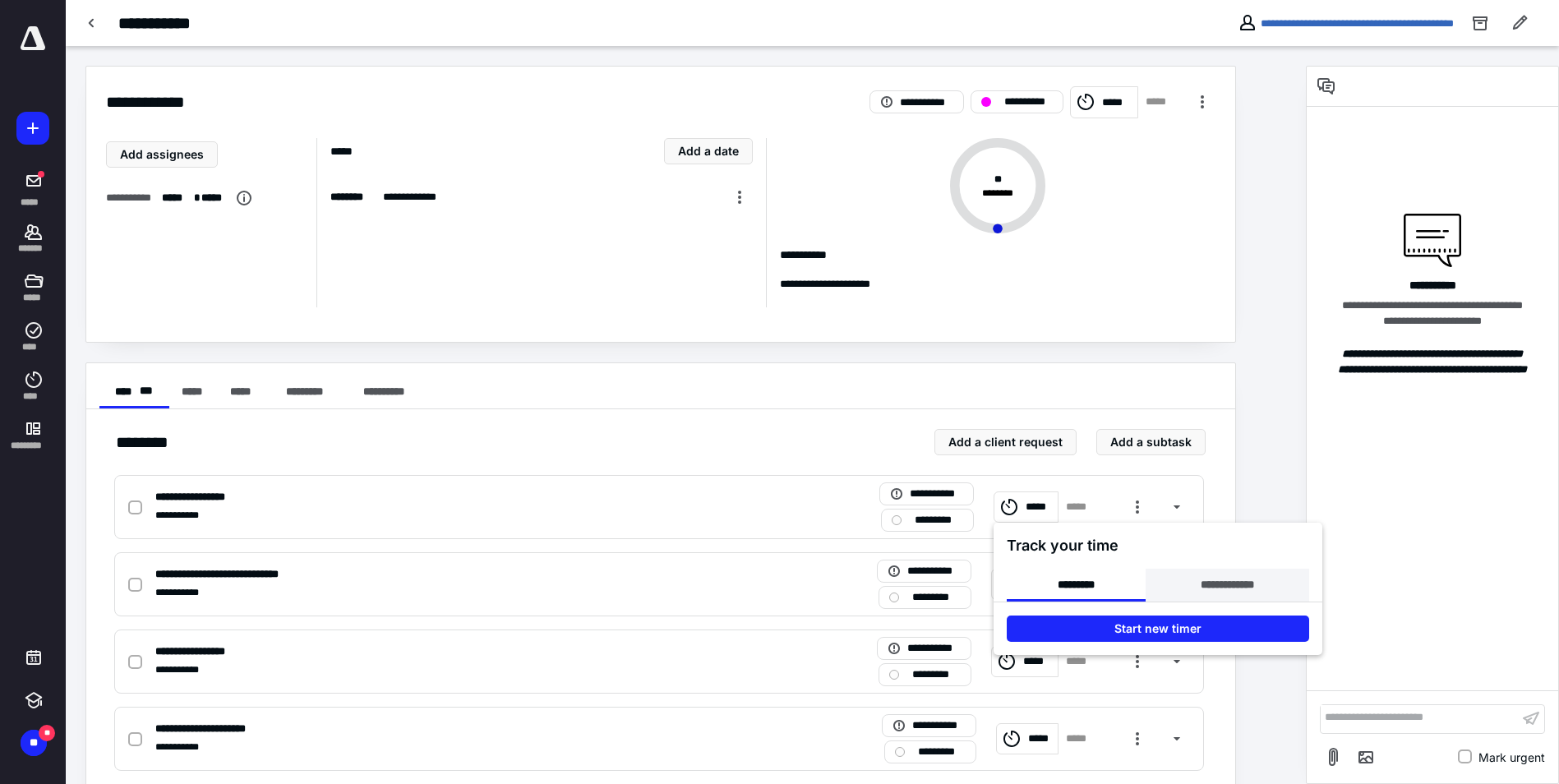 click on "**********" at bounding box center [1227, 585] 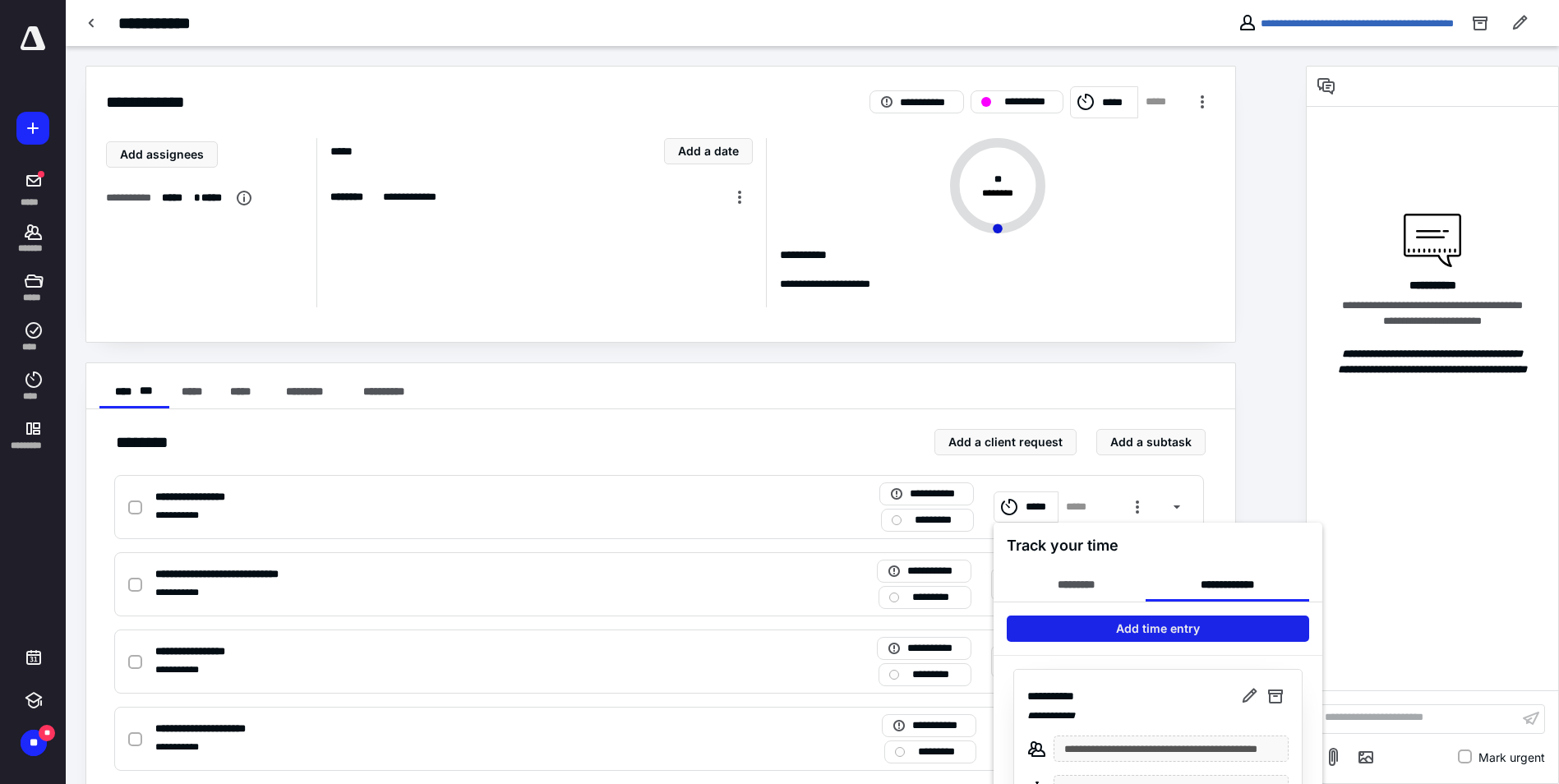 click on "Add time entry" at bounding box center [1158, 629] 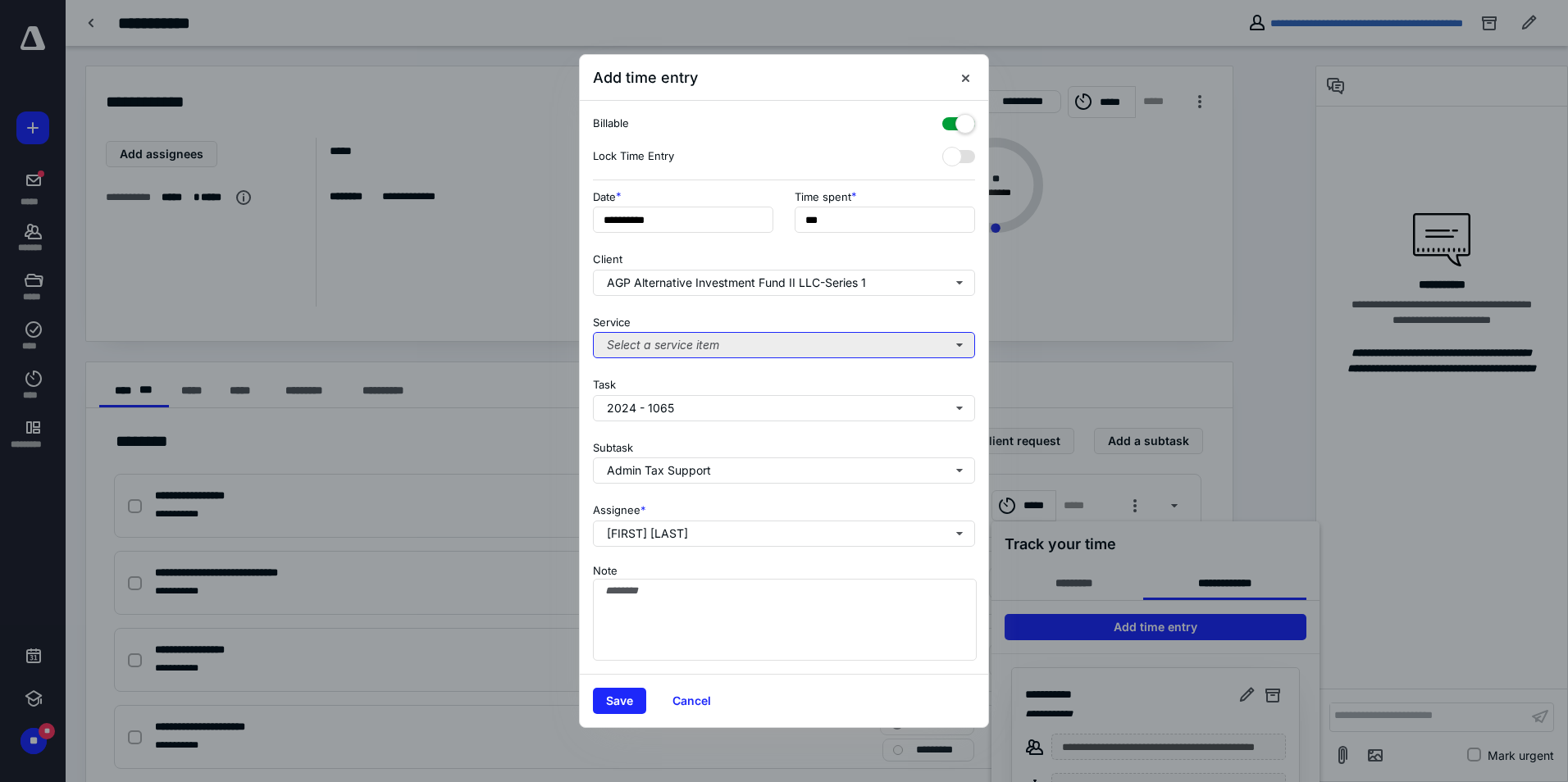 click on "Select a service item" at bounding box center (784, 345) 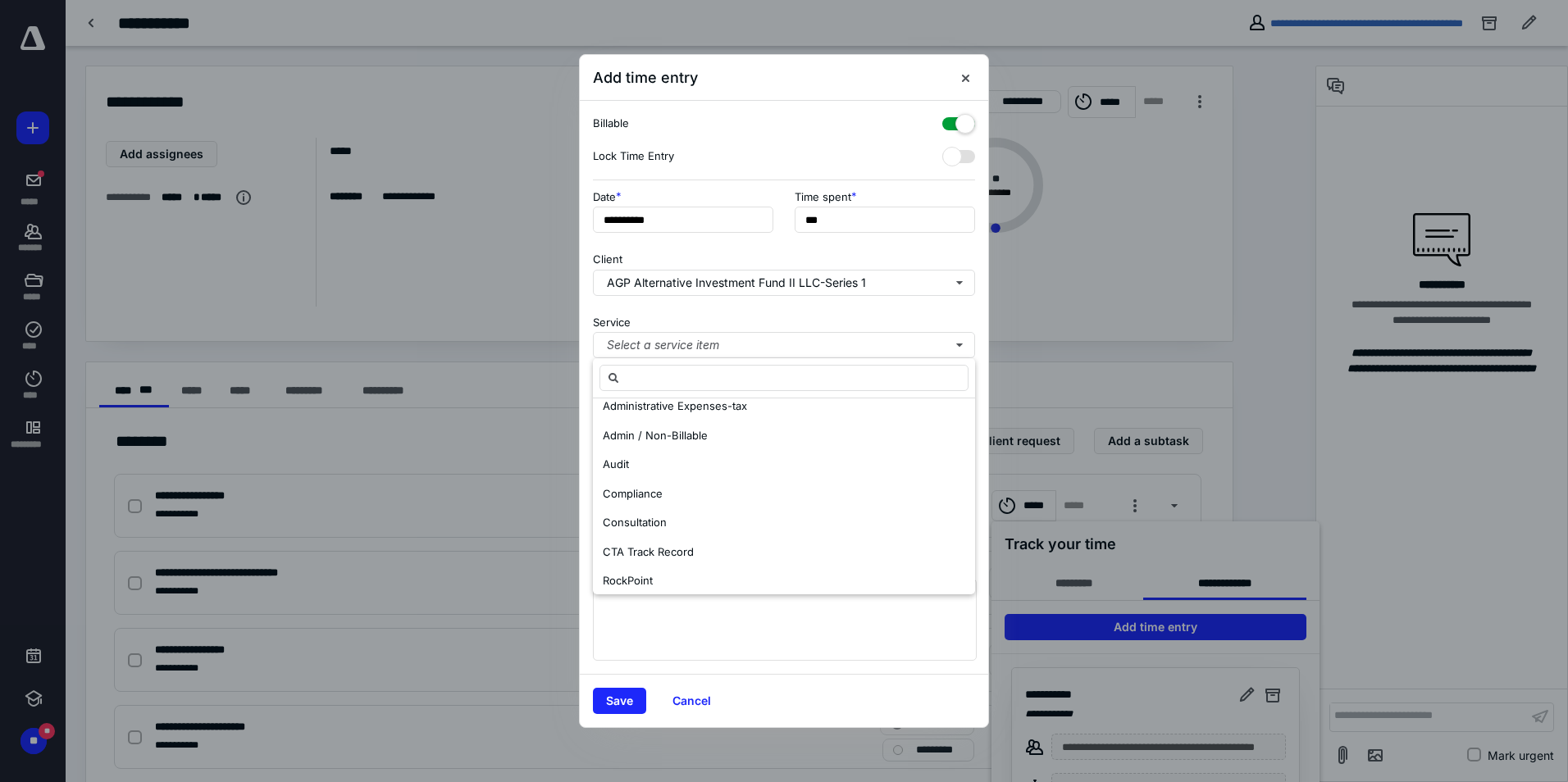 scroll, scrollTop: 138, scrollLeft: 0, axis: vertical 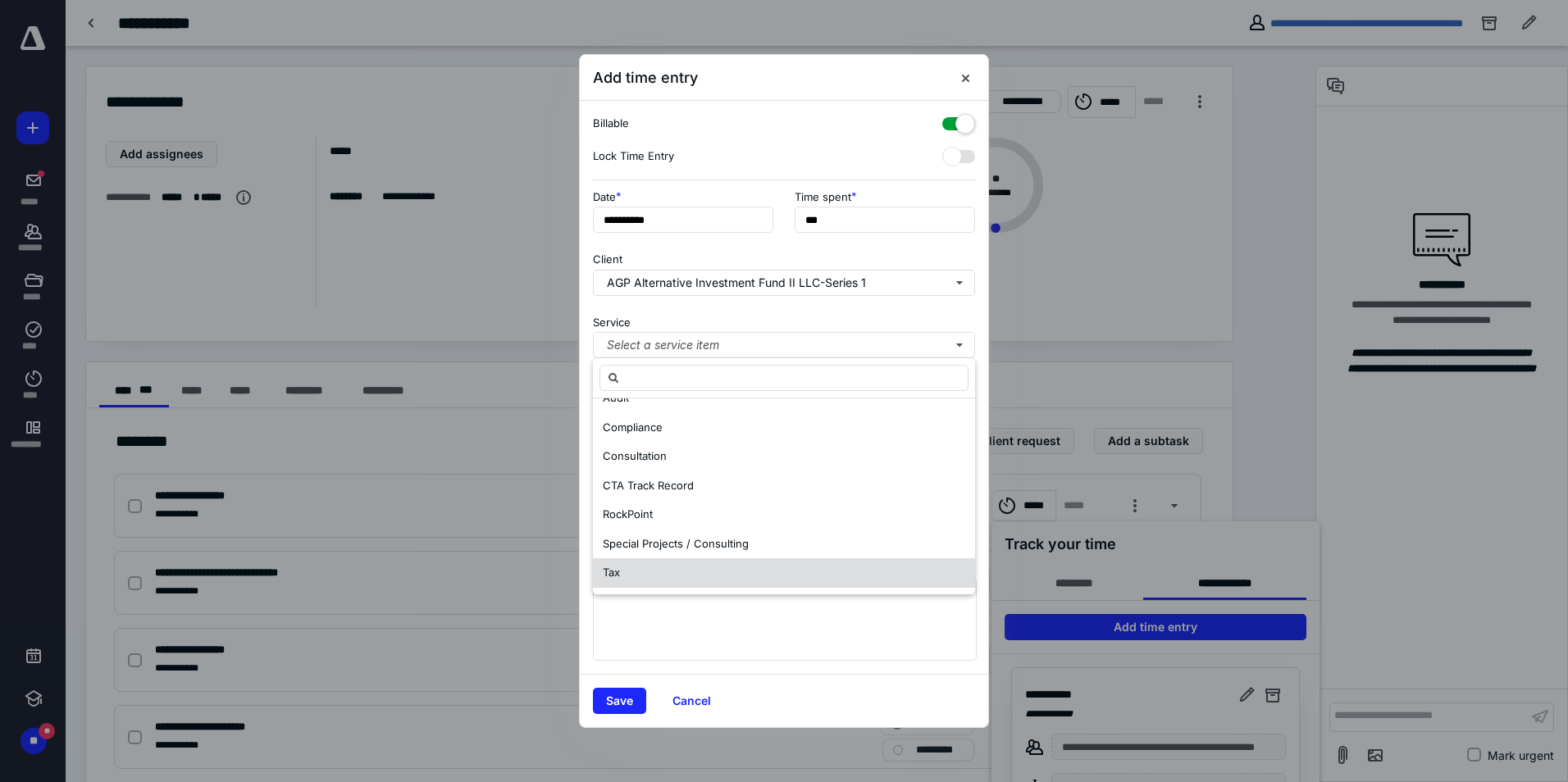 click on "Tax" at bounding box center (784, 573) 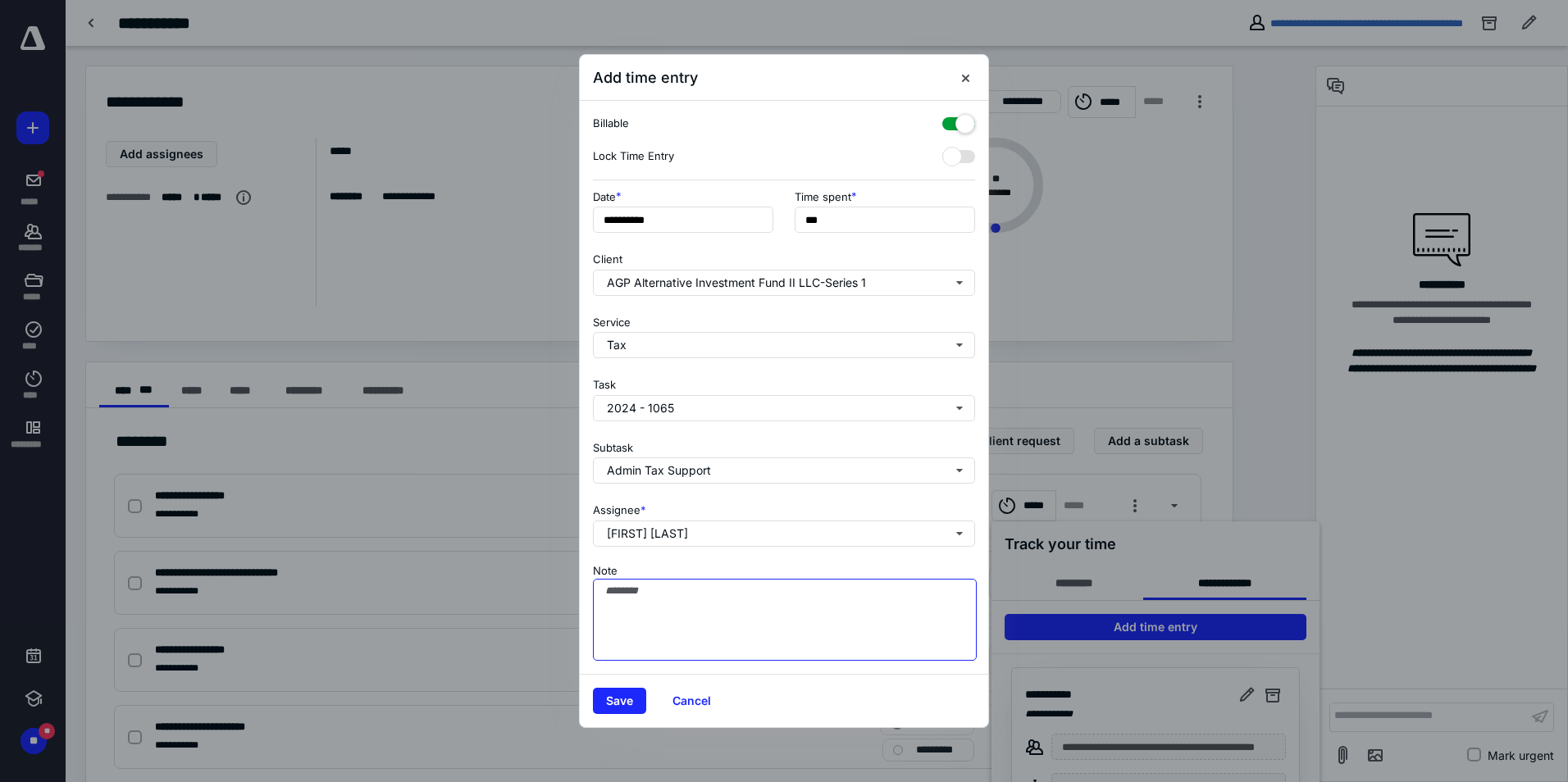 click on "Note" at bounding box center (785, 620) 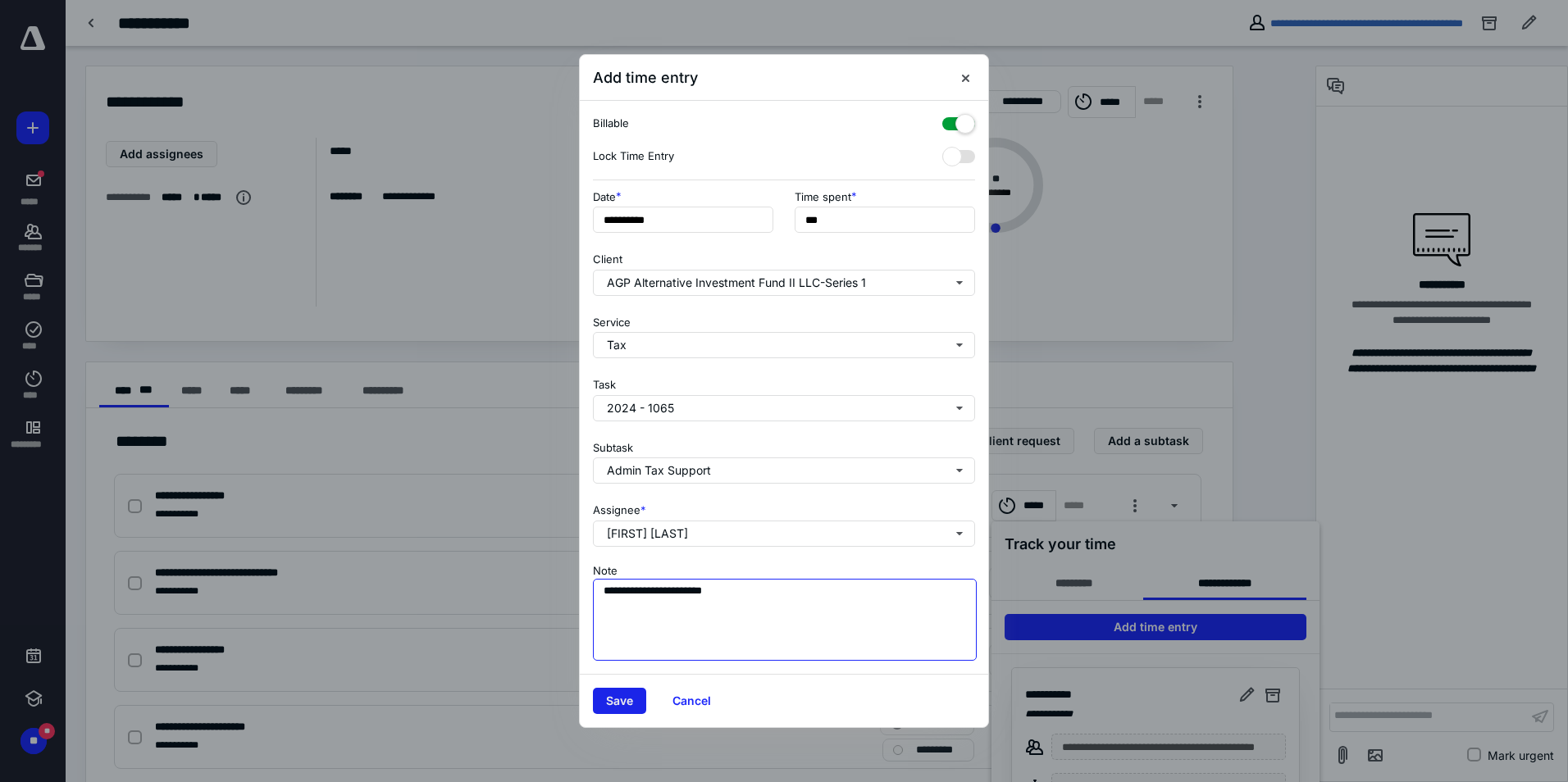 type on "**********" 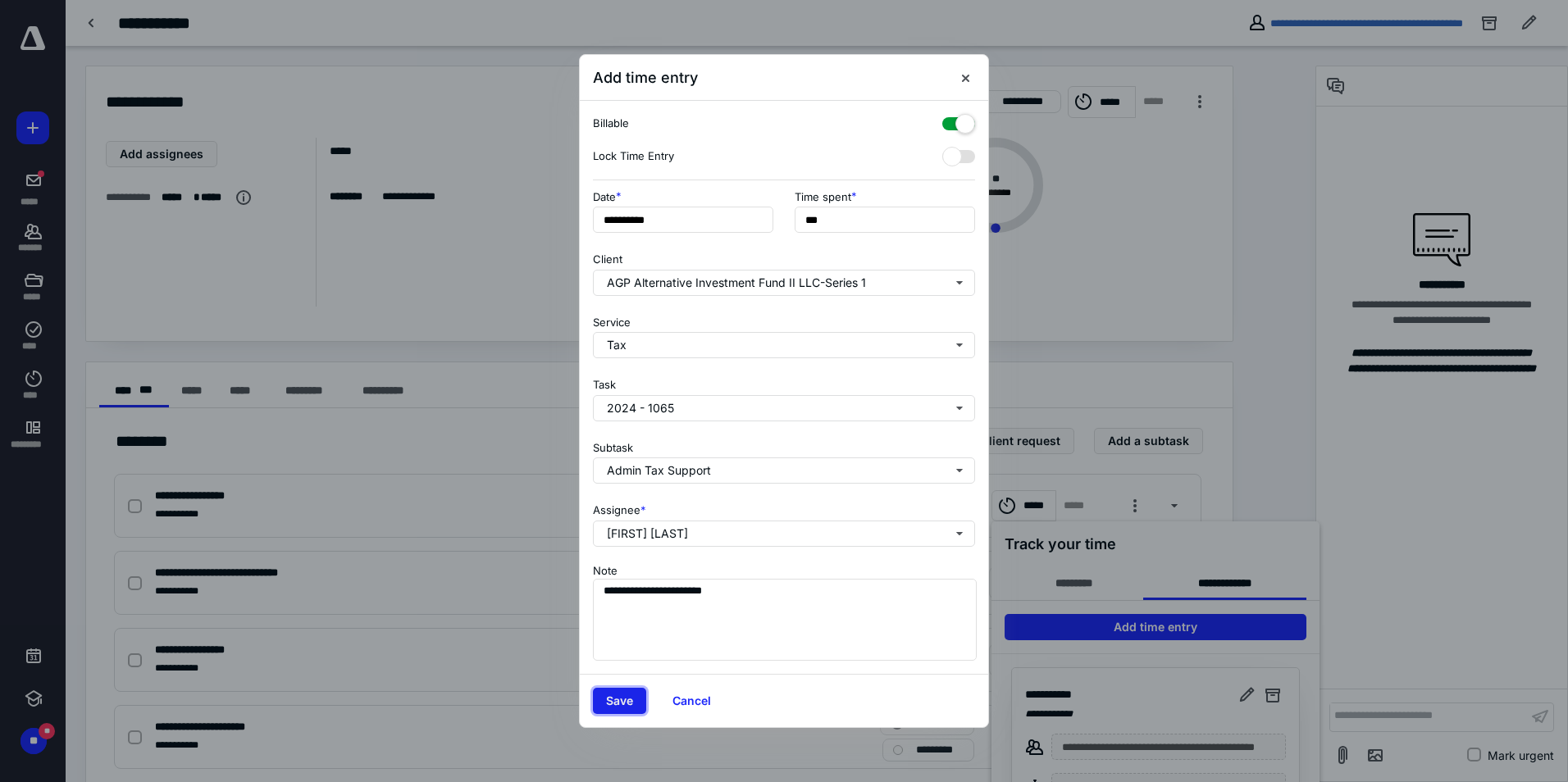 click on "Save" at bounding box center [619, 701] 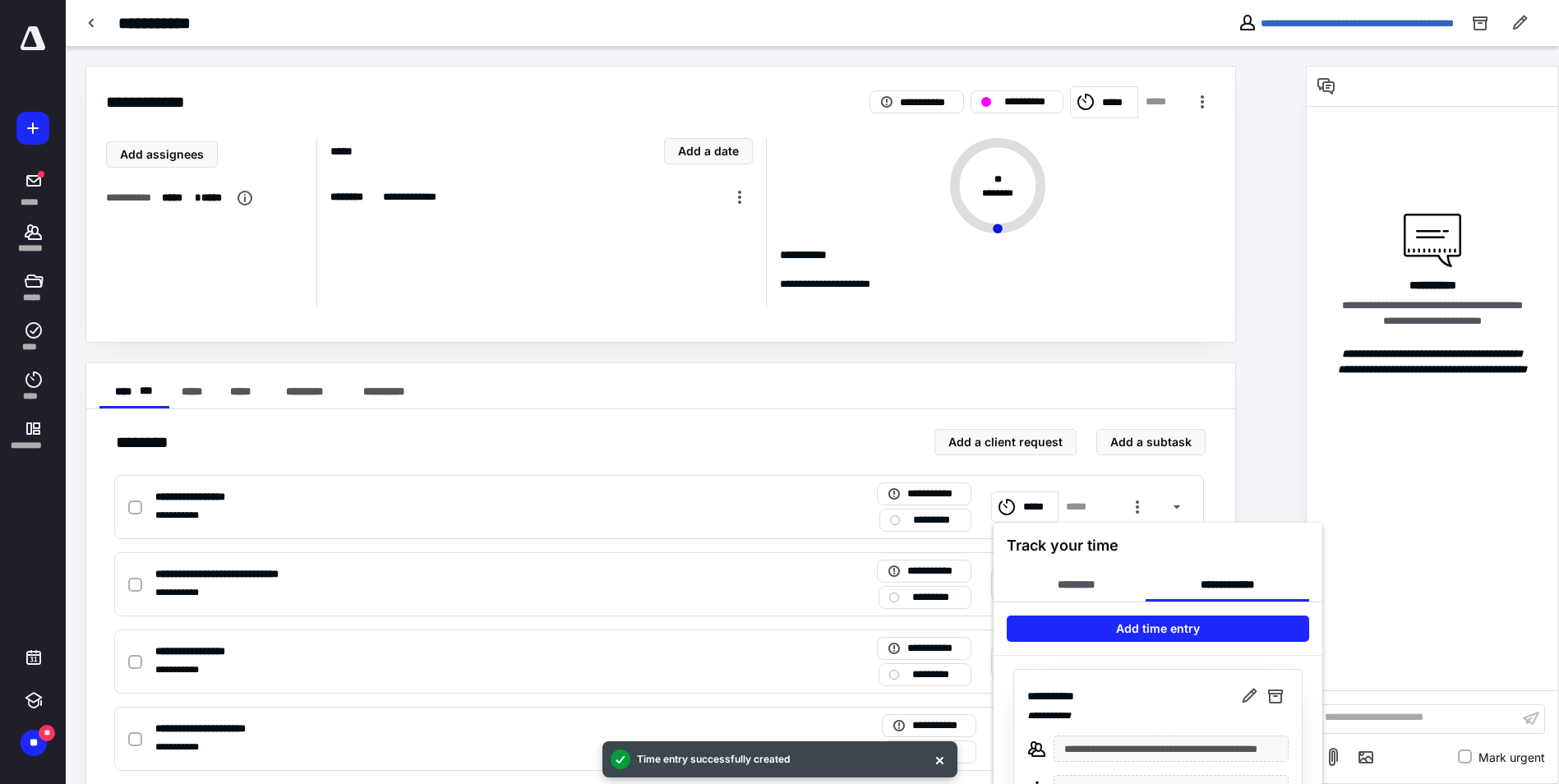 click at bounding box center [779, 392] 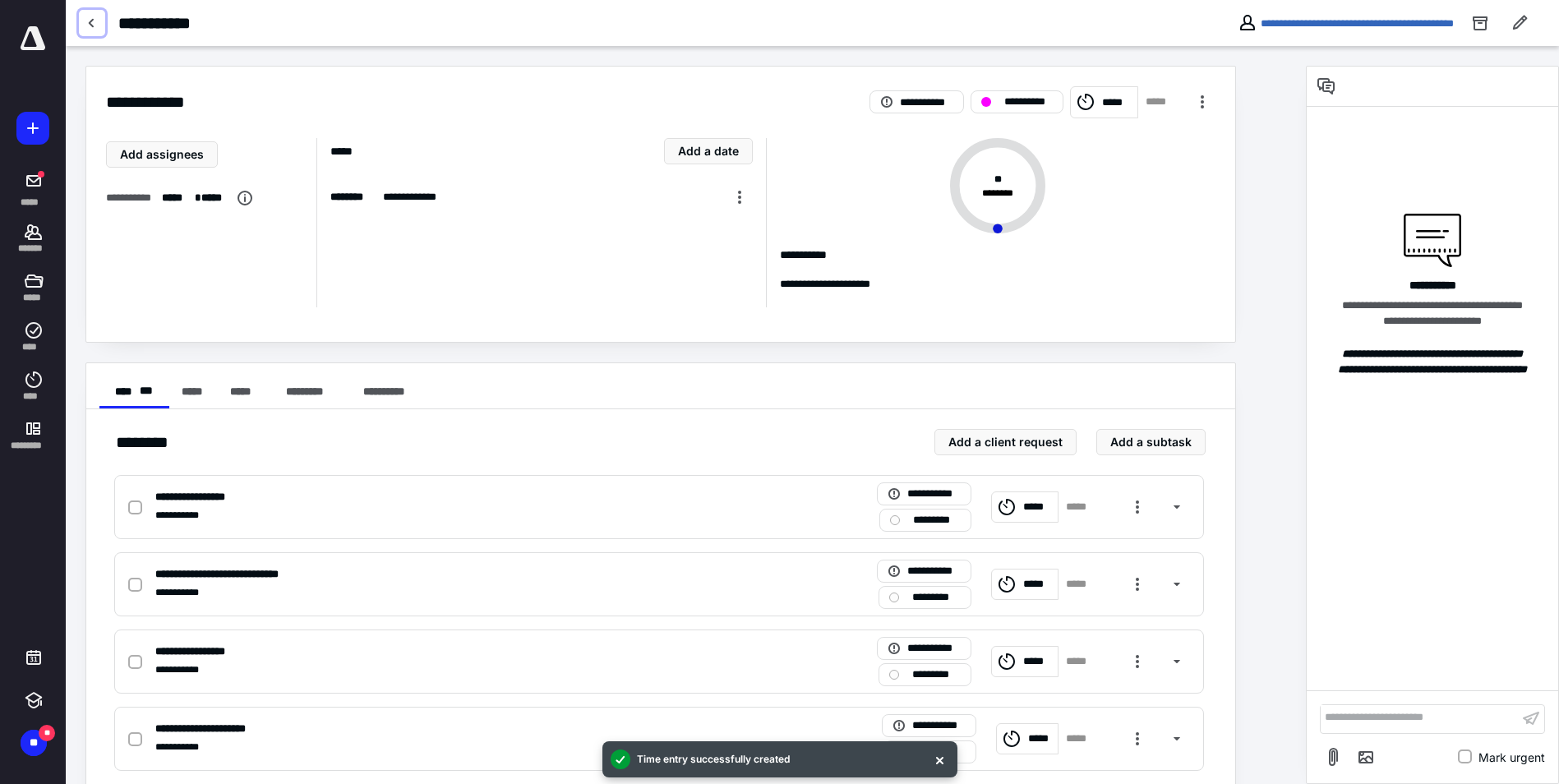 click at bounding box center [92, 23] 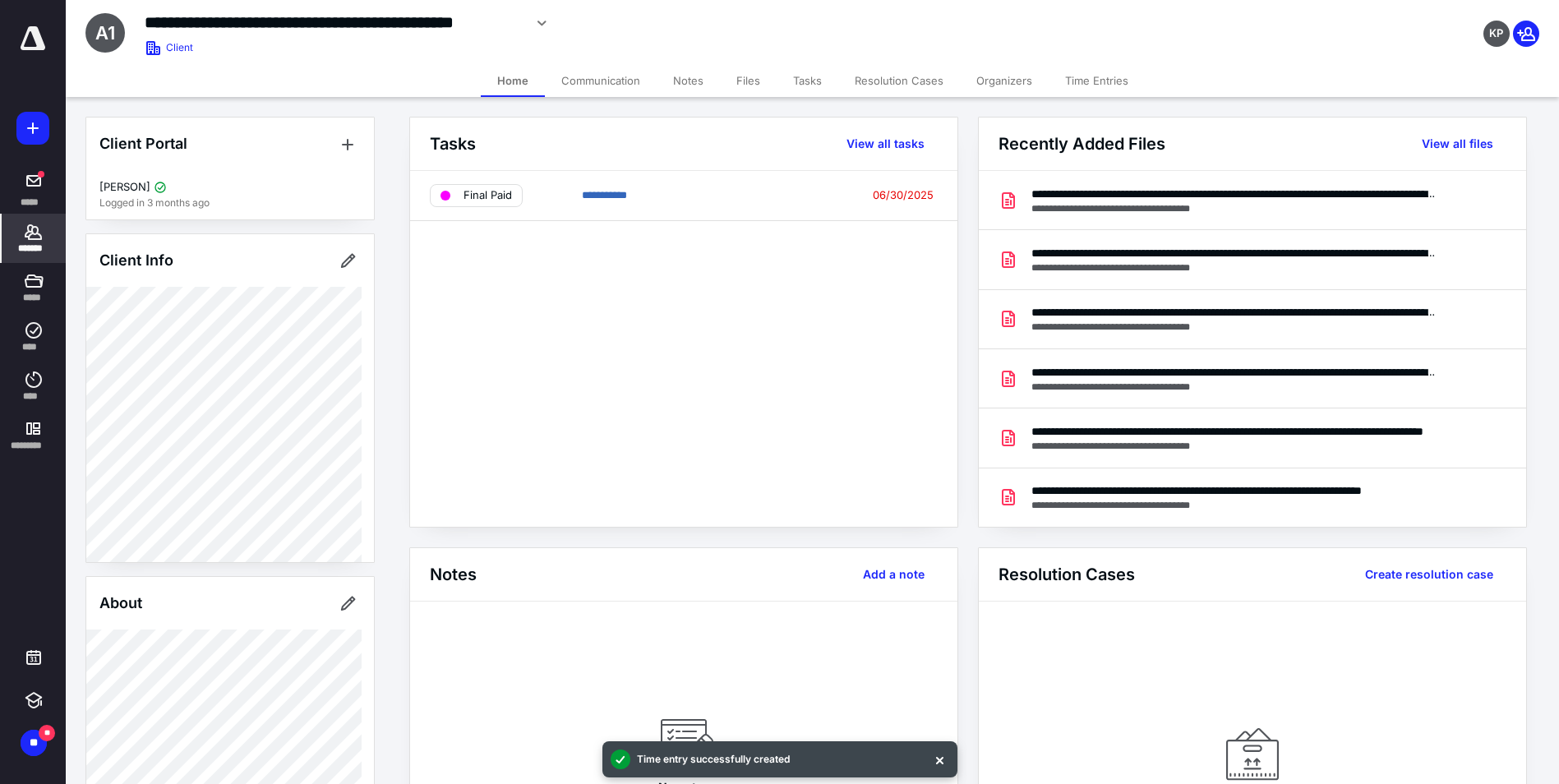 click on "*******" at bounding box center [34, 248] 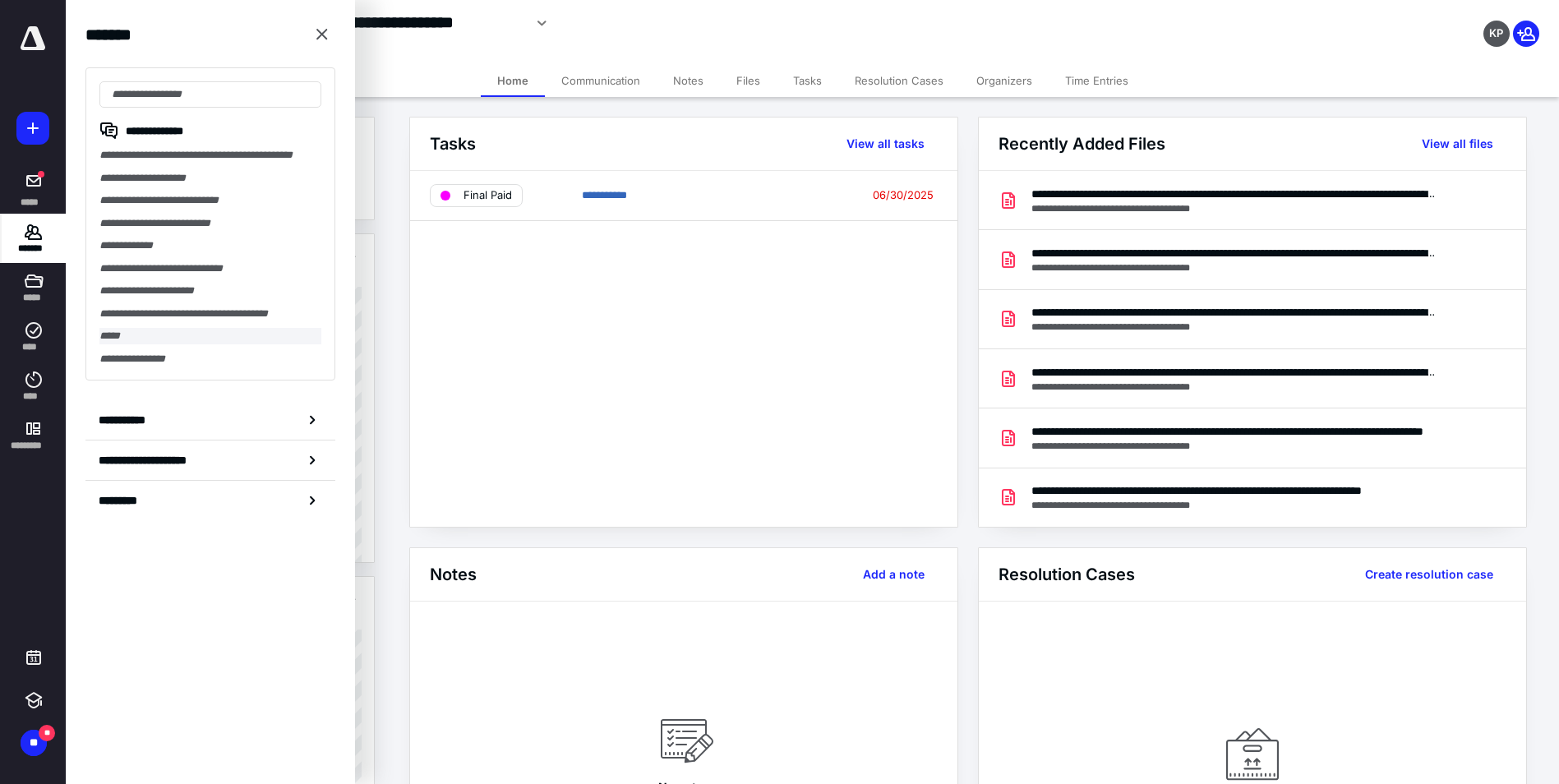 click on "*****" at bounding box center [210, 336] 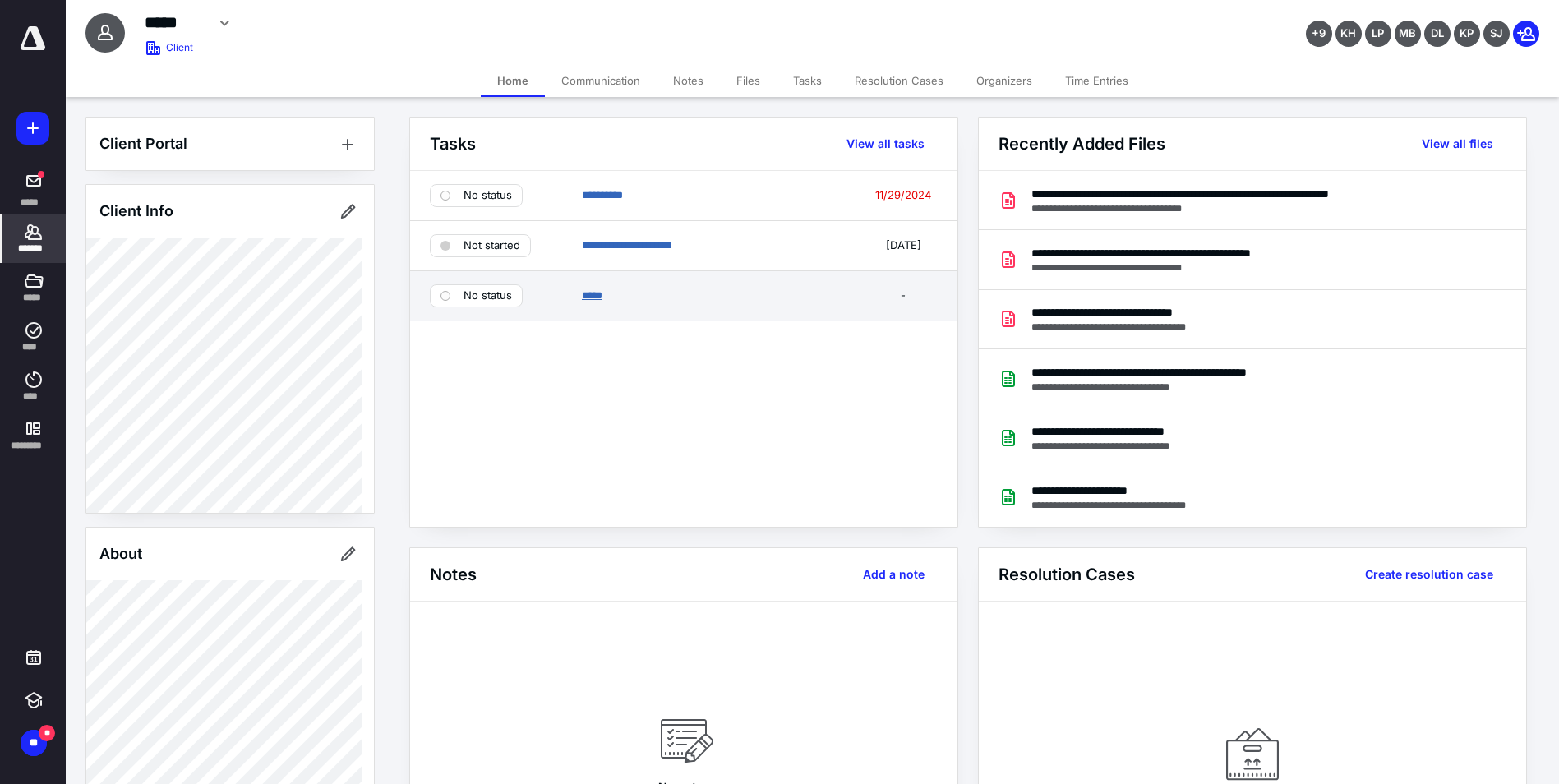 click on "*****" at bounding box center (592, 295) 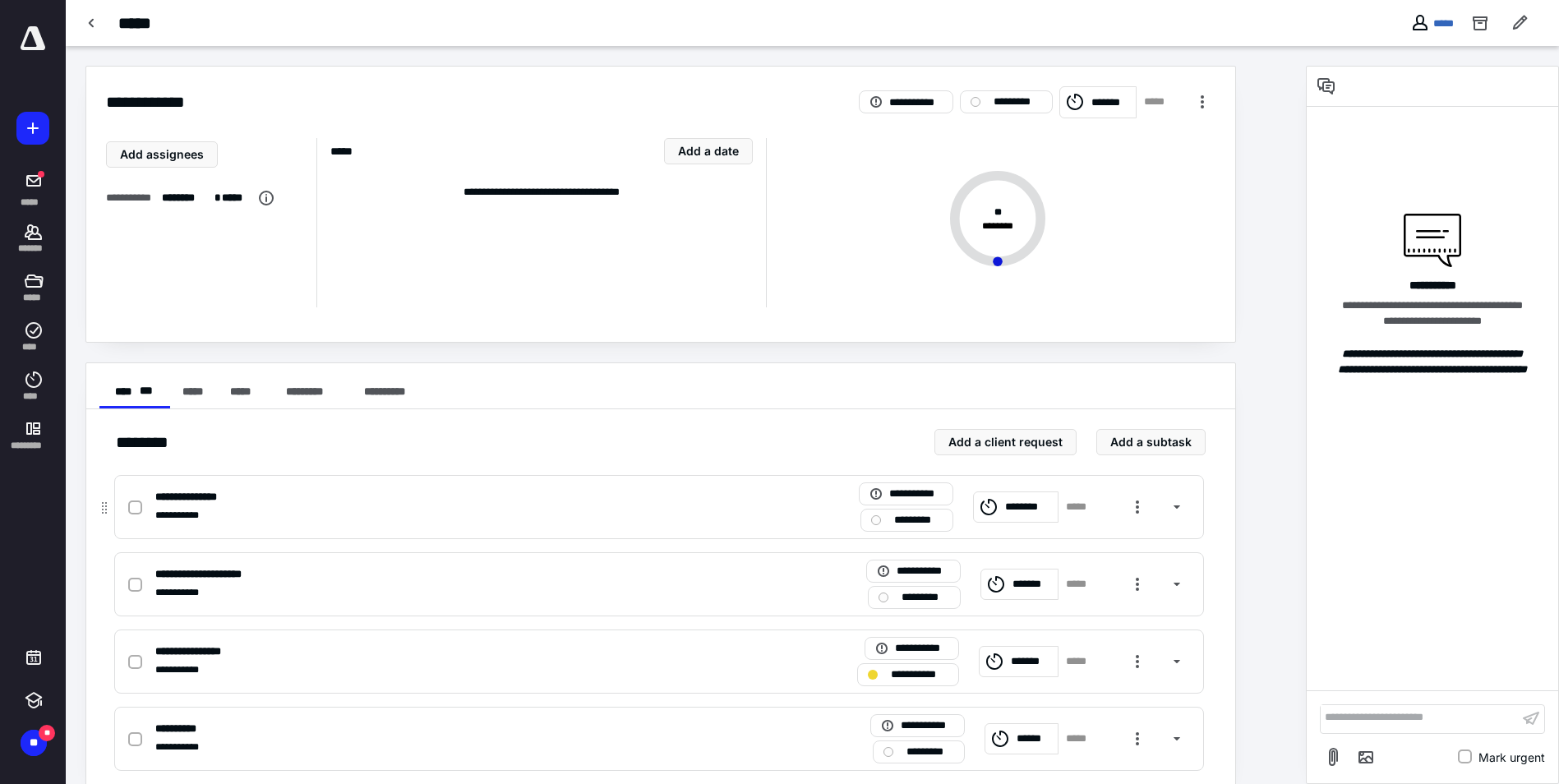 click on "*****" at bounding box center [1082, 507] 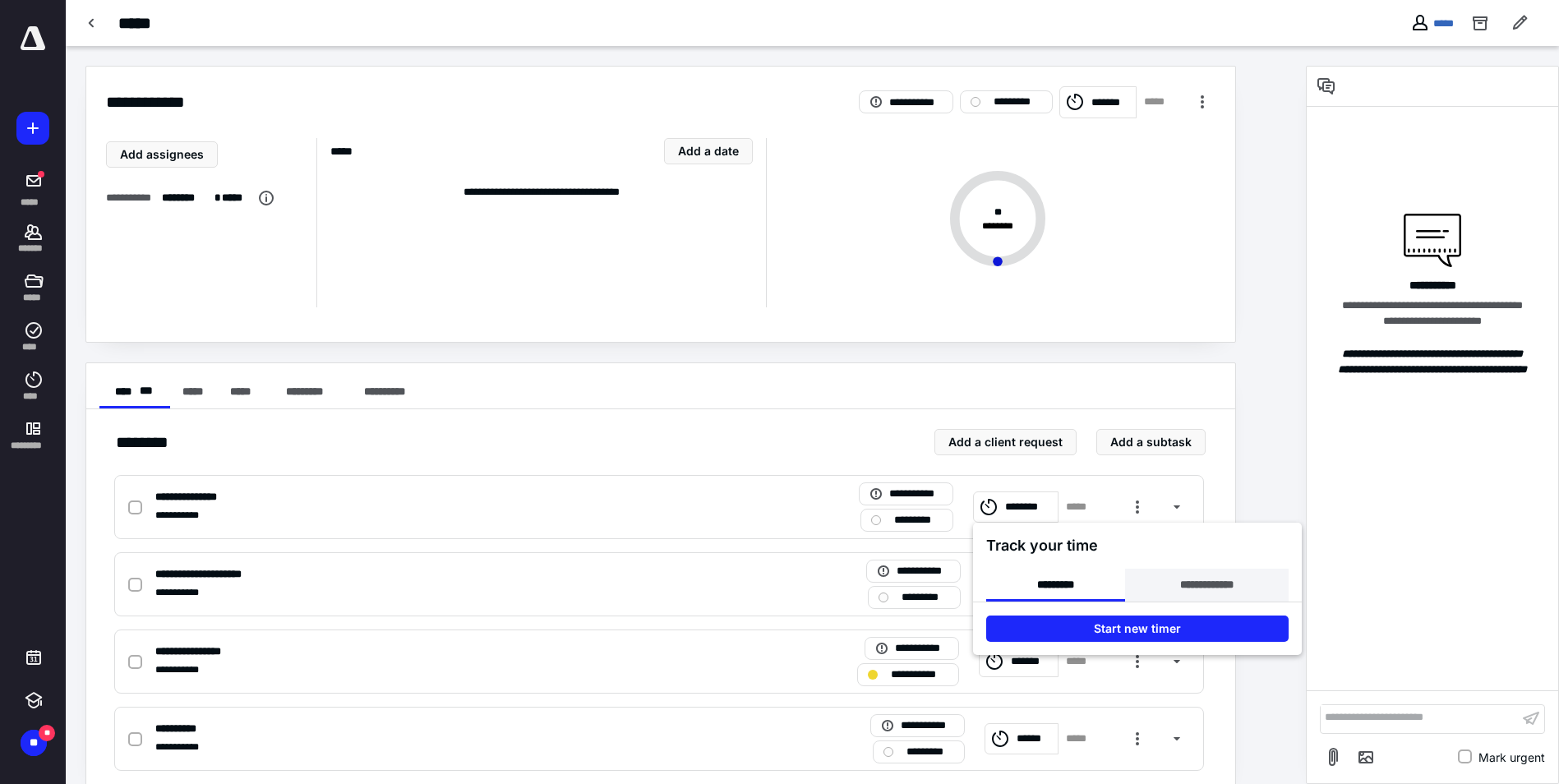 click on "**********" at bounding box center [1206, 585] 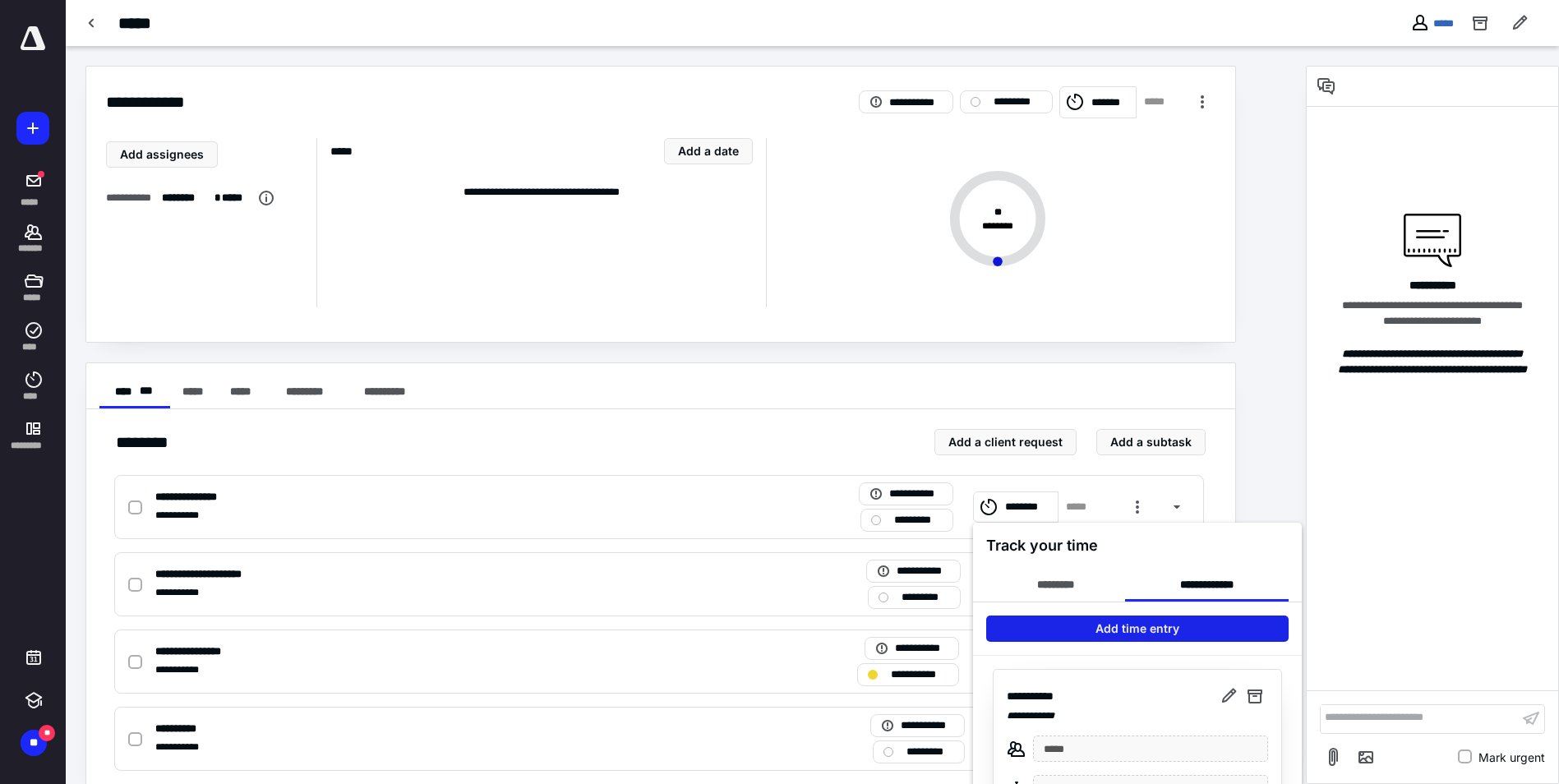 click on "Add time entry" at bounding box center (1137, 629) 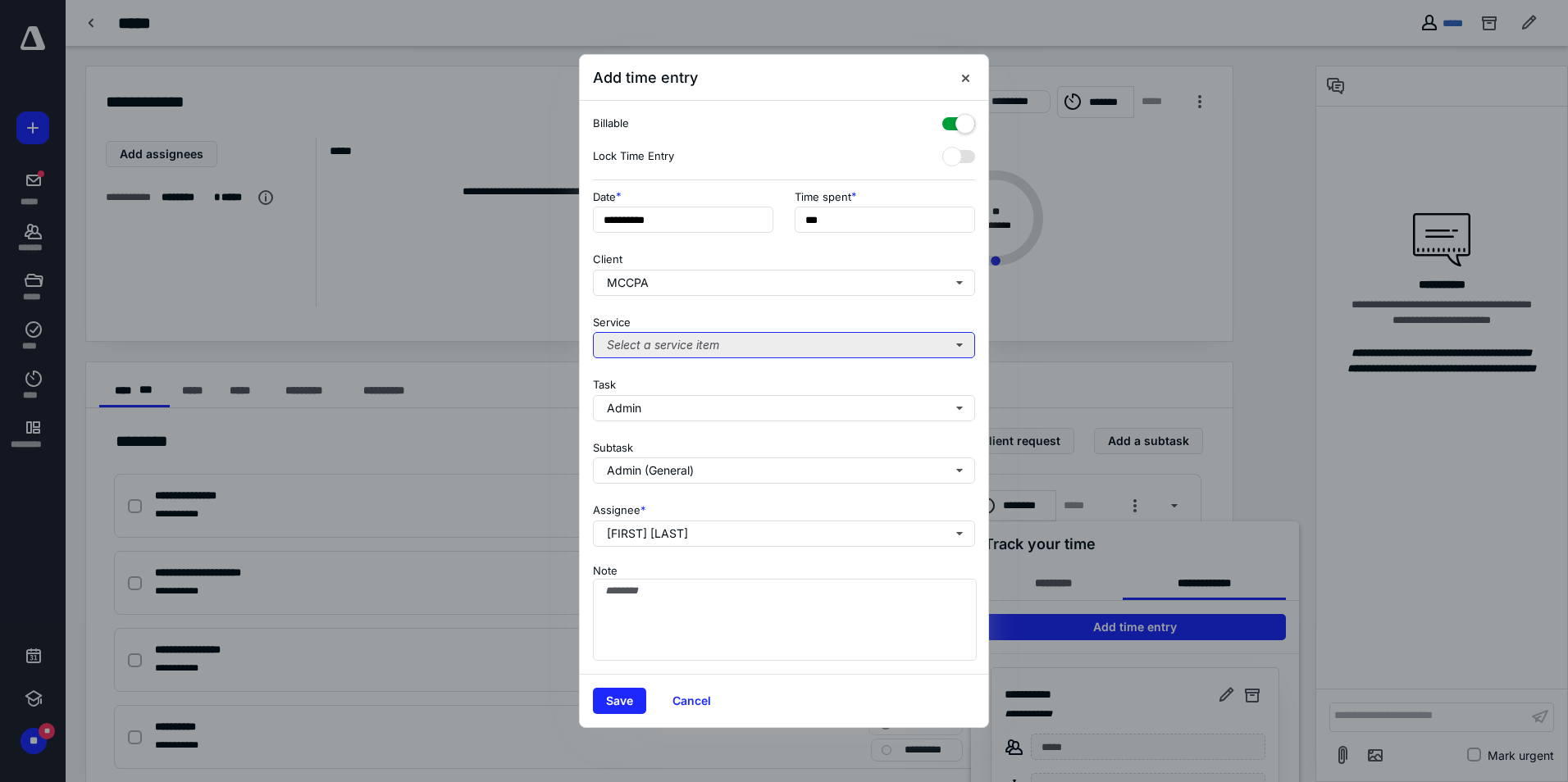 click on "Select a service item" at bounding box center [784, 345] 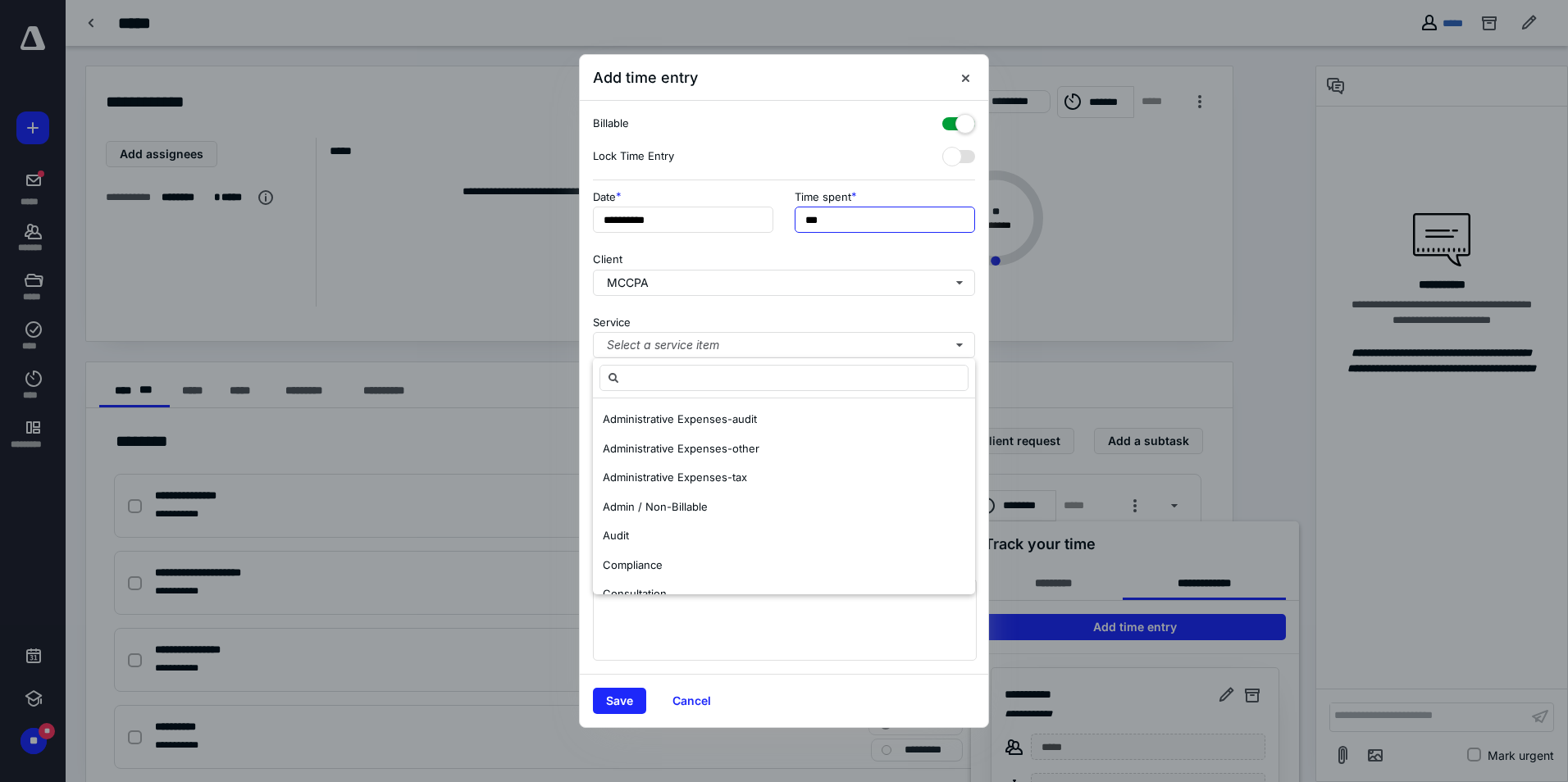 click on "***" at bounding box center [885, 220] 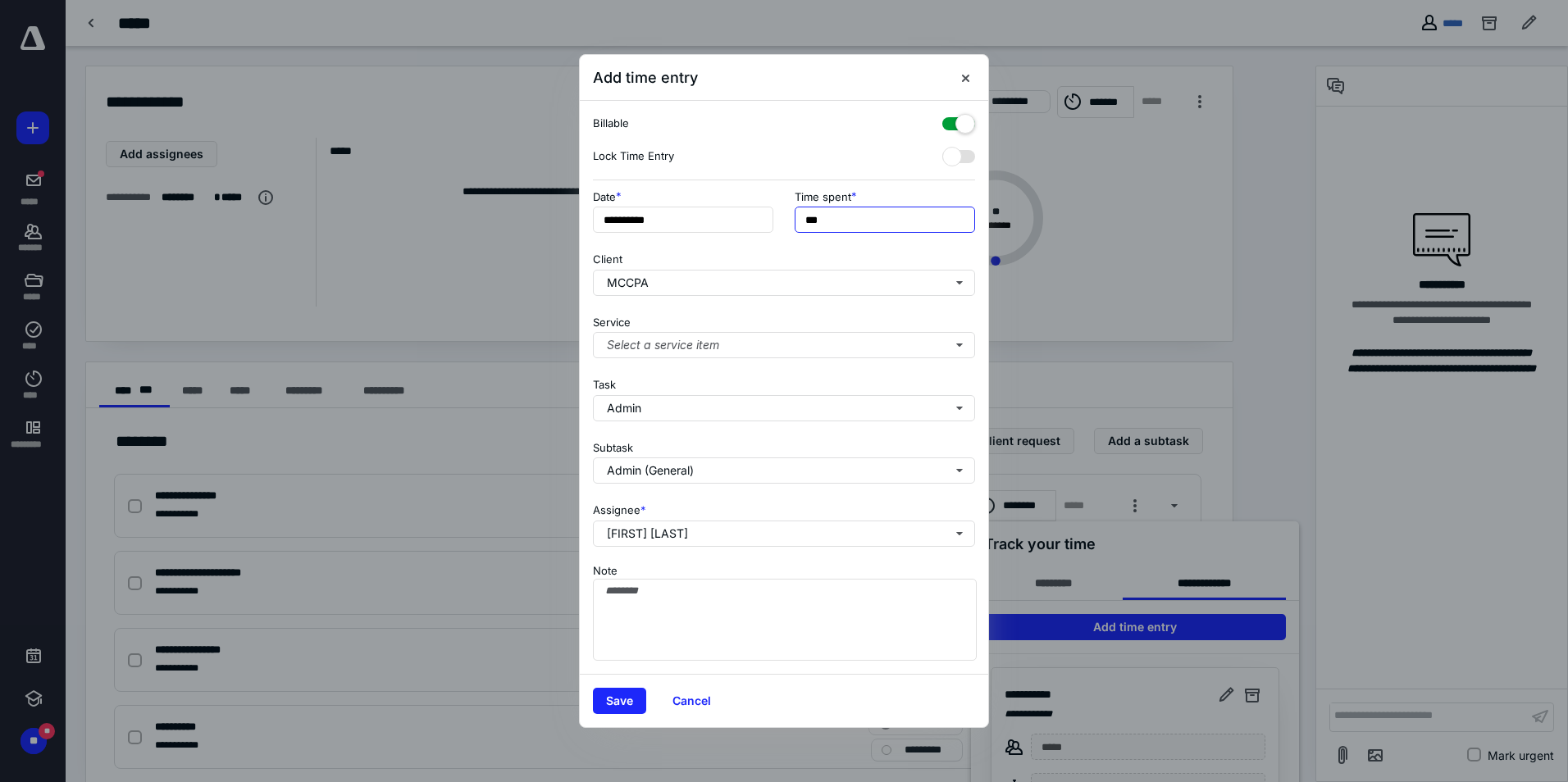 type on "***" 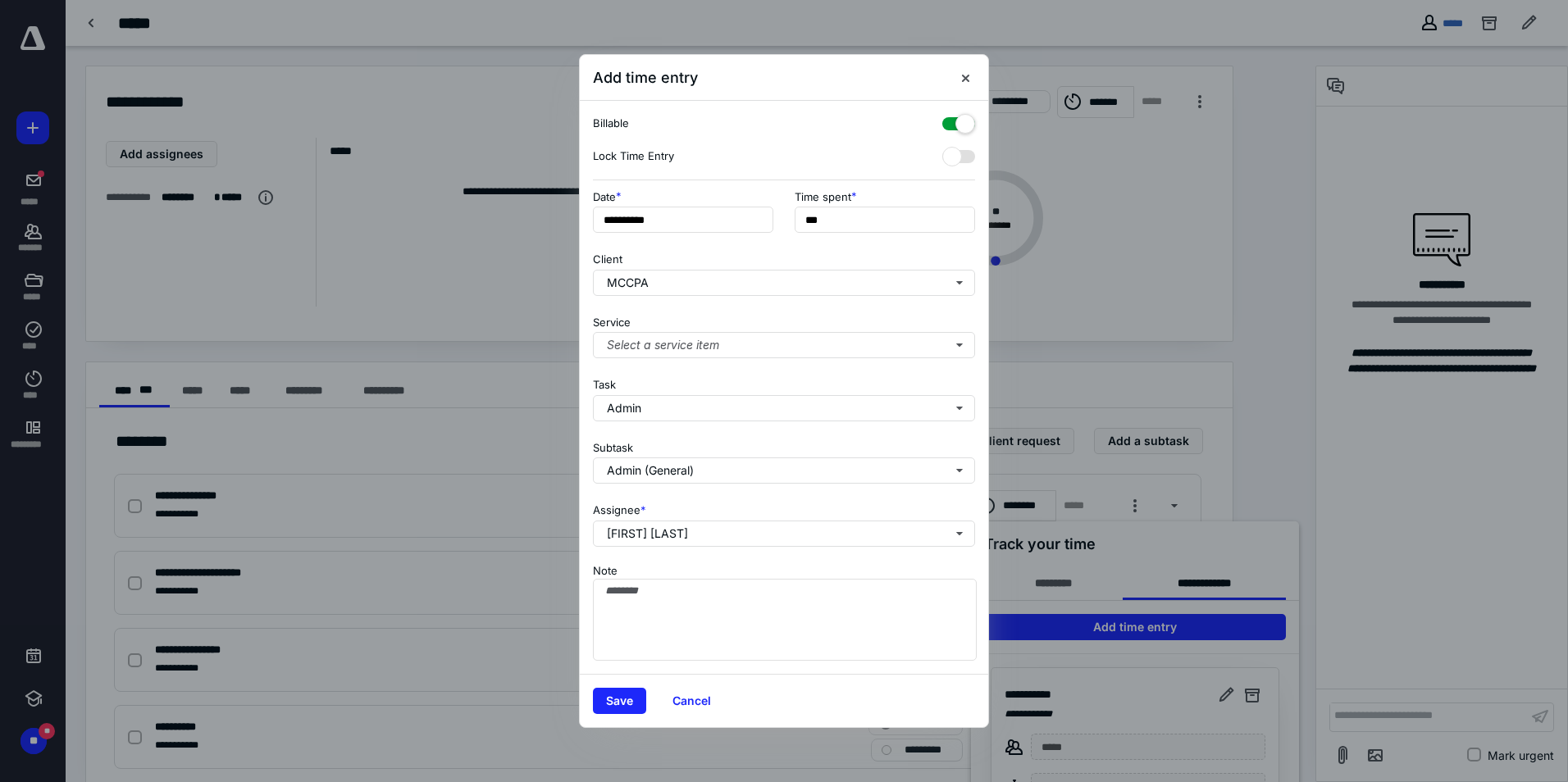 click at bounding box center (959, 120) 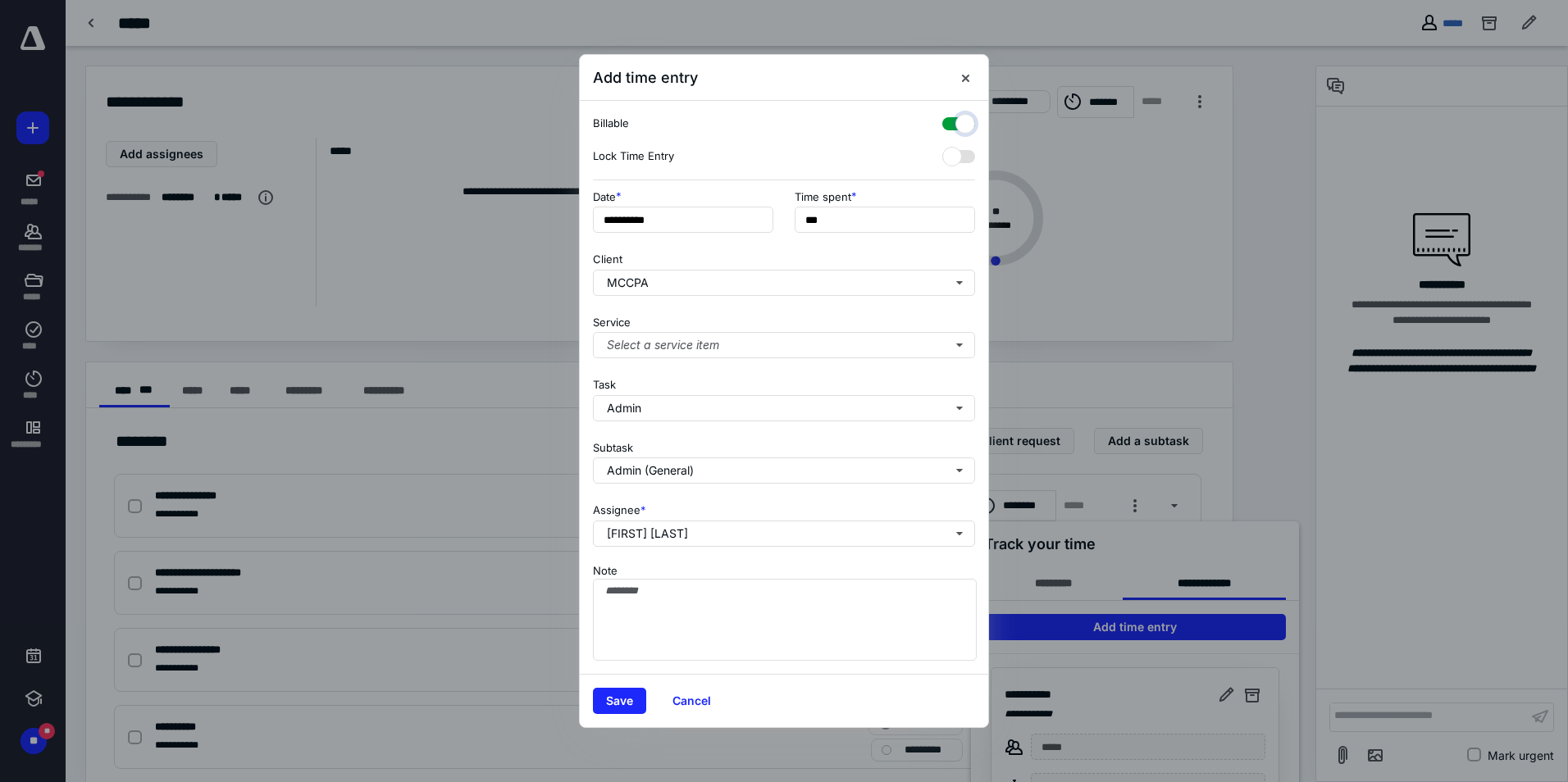 click at bounding box center (950, 121) 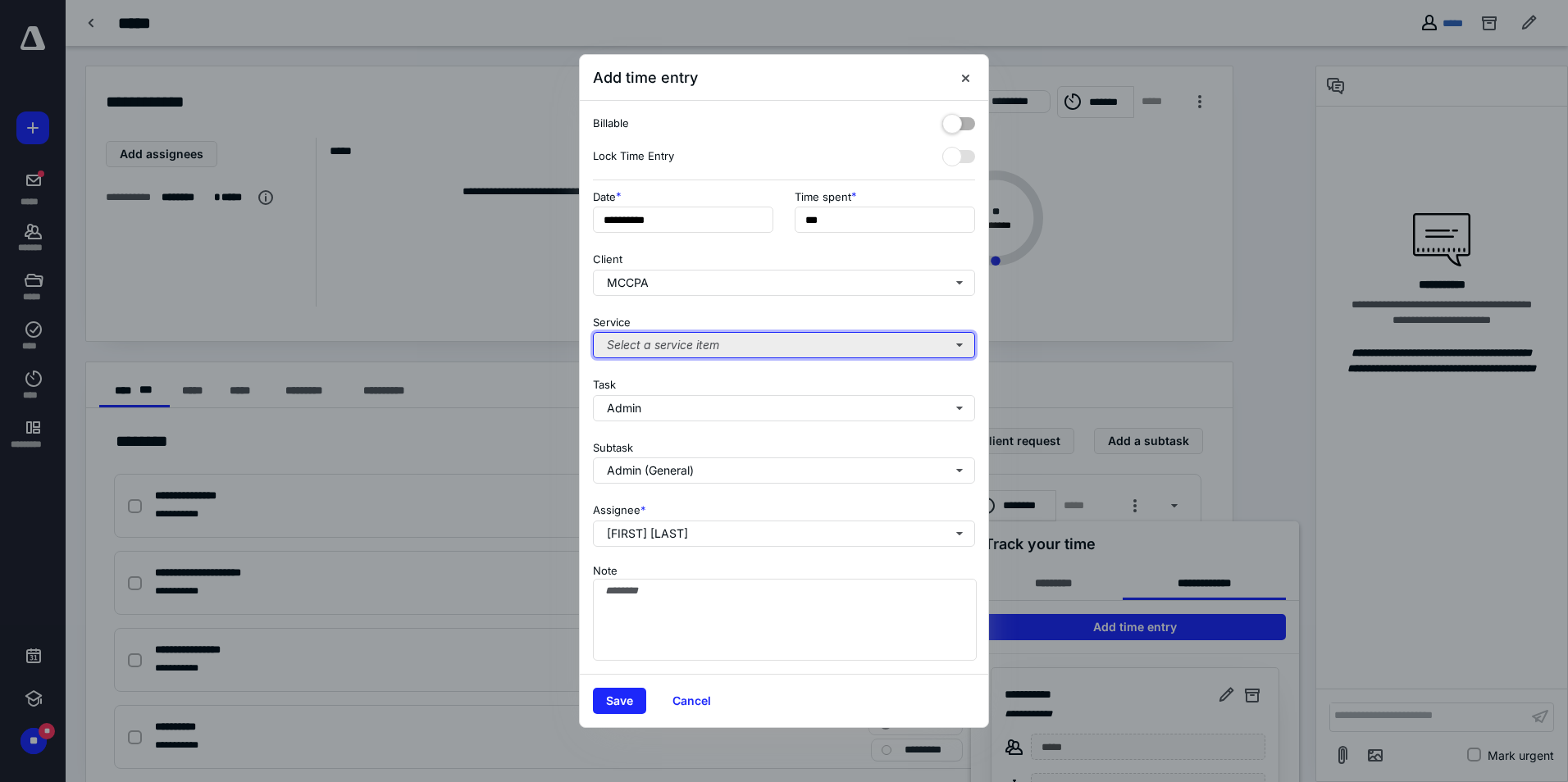 click on "Select a service item" at bounding box center [784, 345] 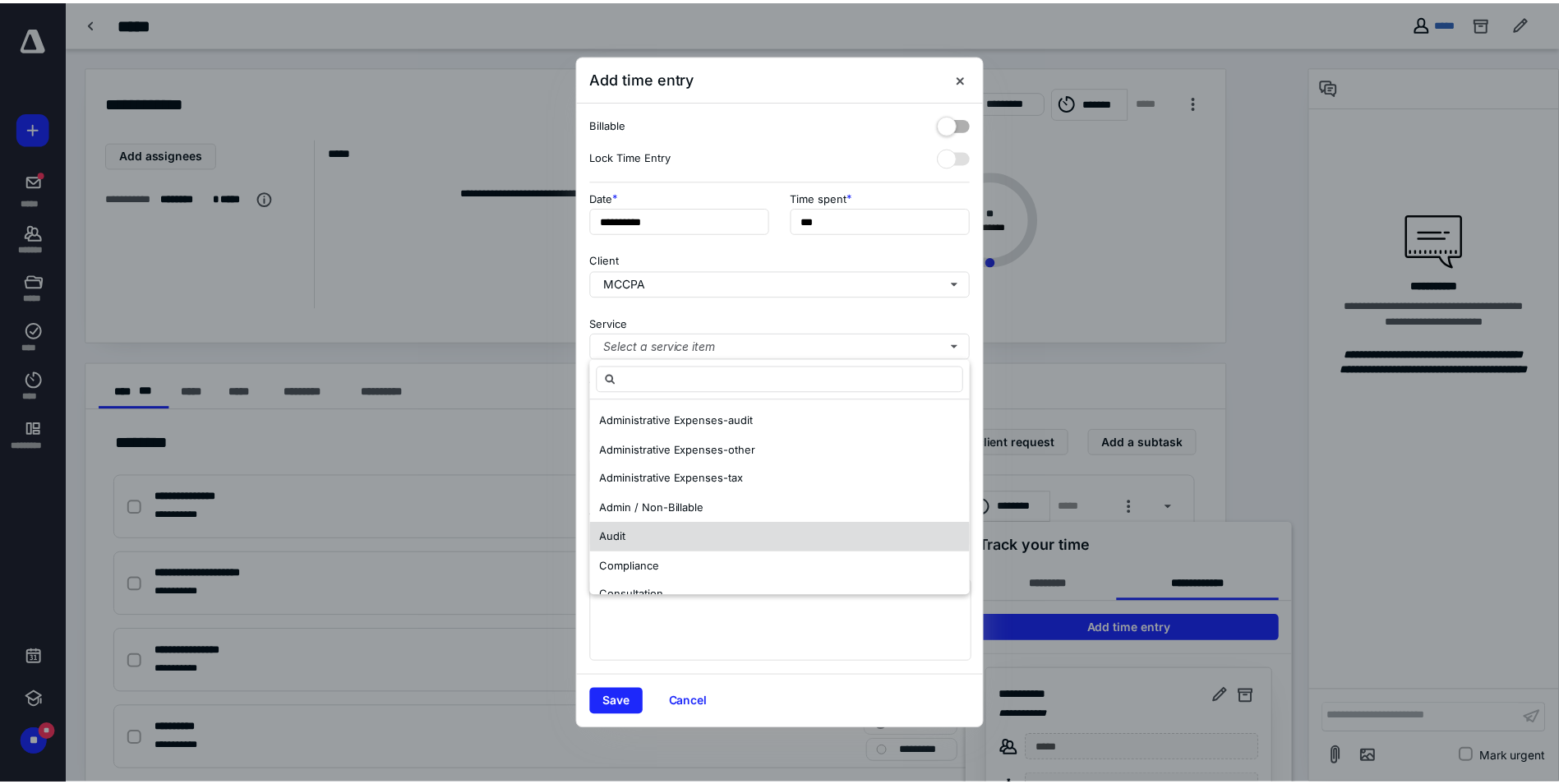 scroll, scrollTop: 82, scrollLeft: 0, axis: vertical 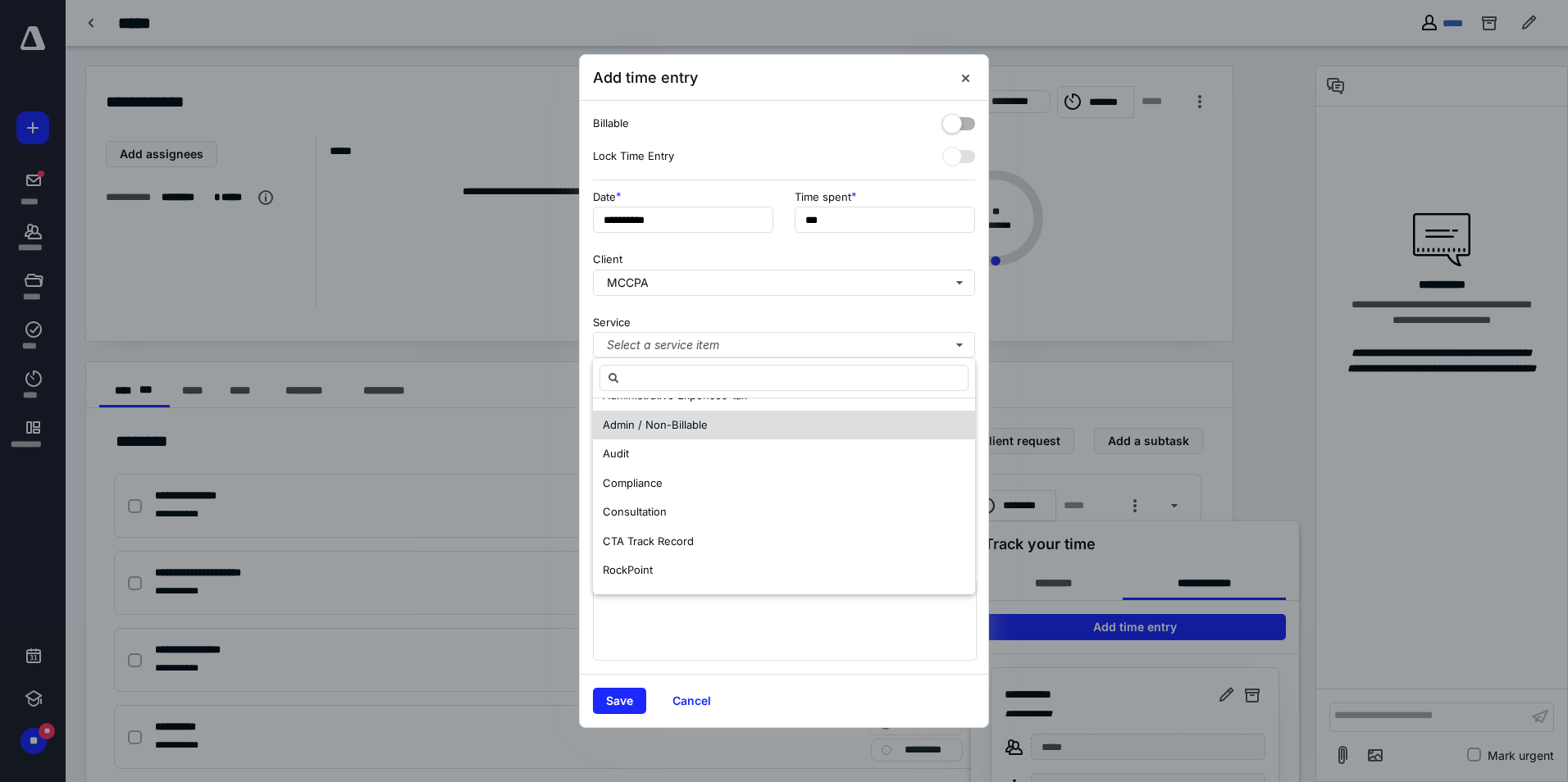 click on "Admin / Non-Billable" at bounding box center (655, 425) 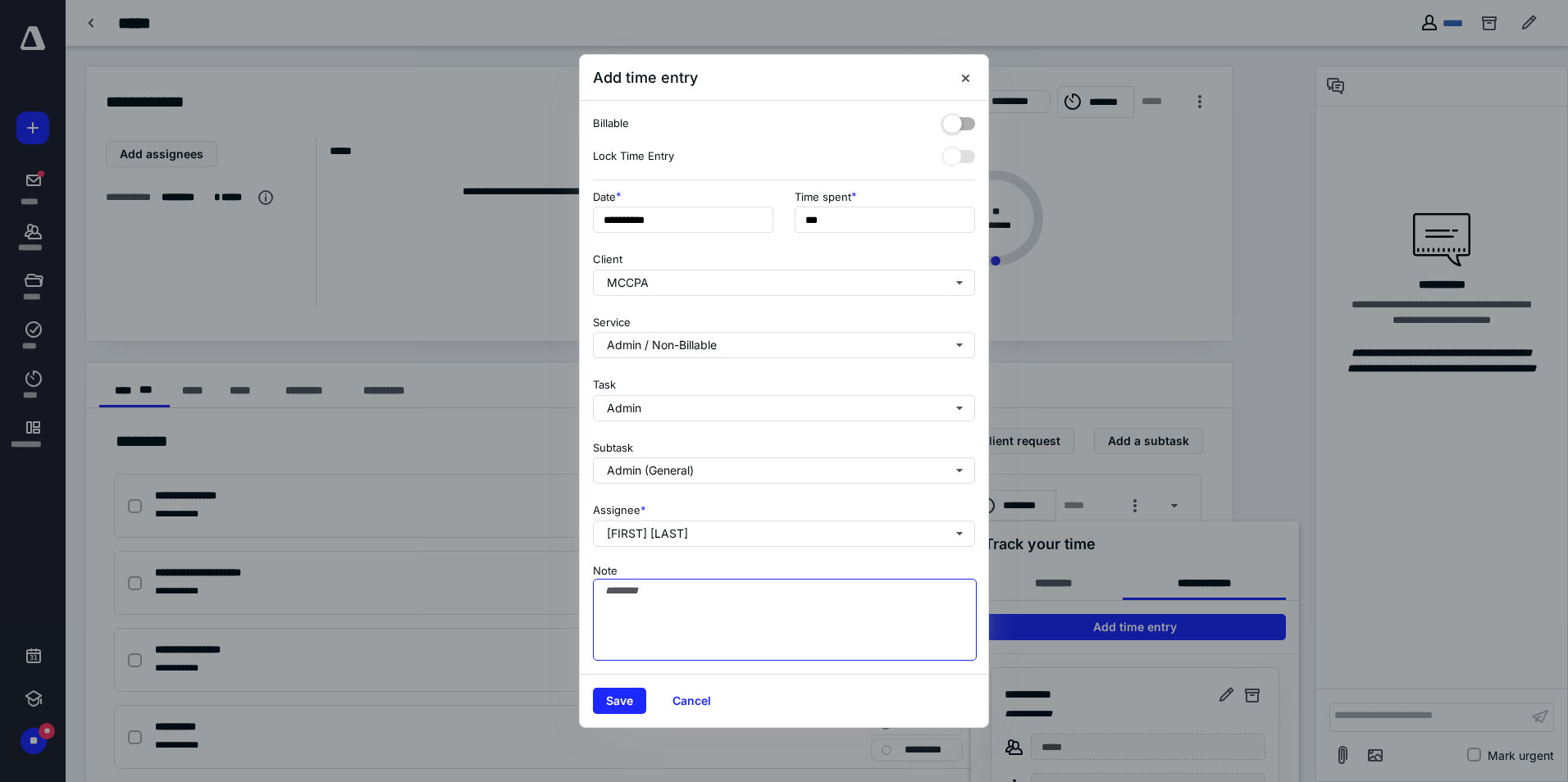 click on "Note" at bounding box center (785, 620) 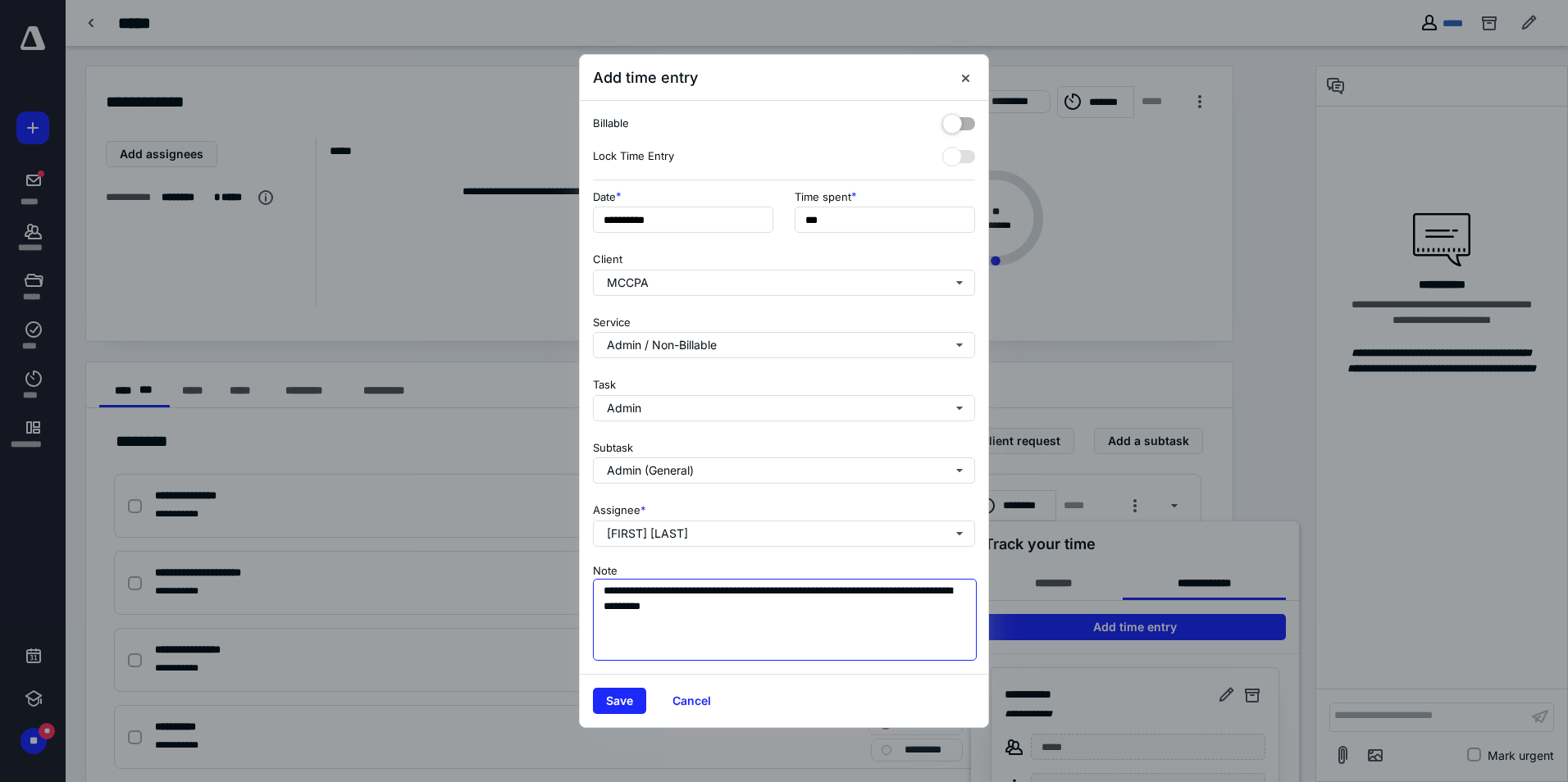 click on "**********" at bounding box center [785, 620] 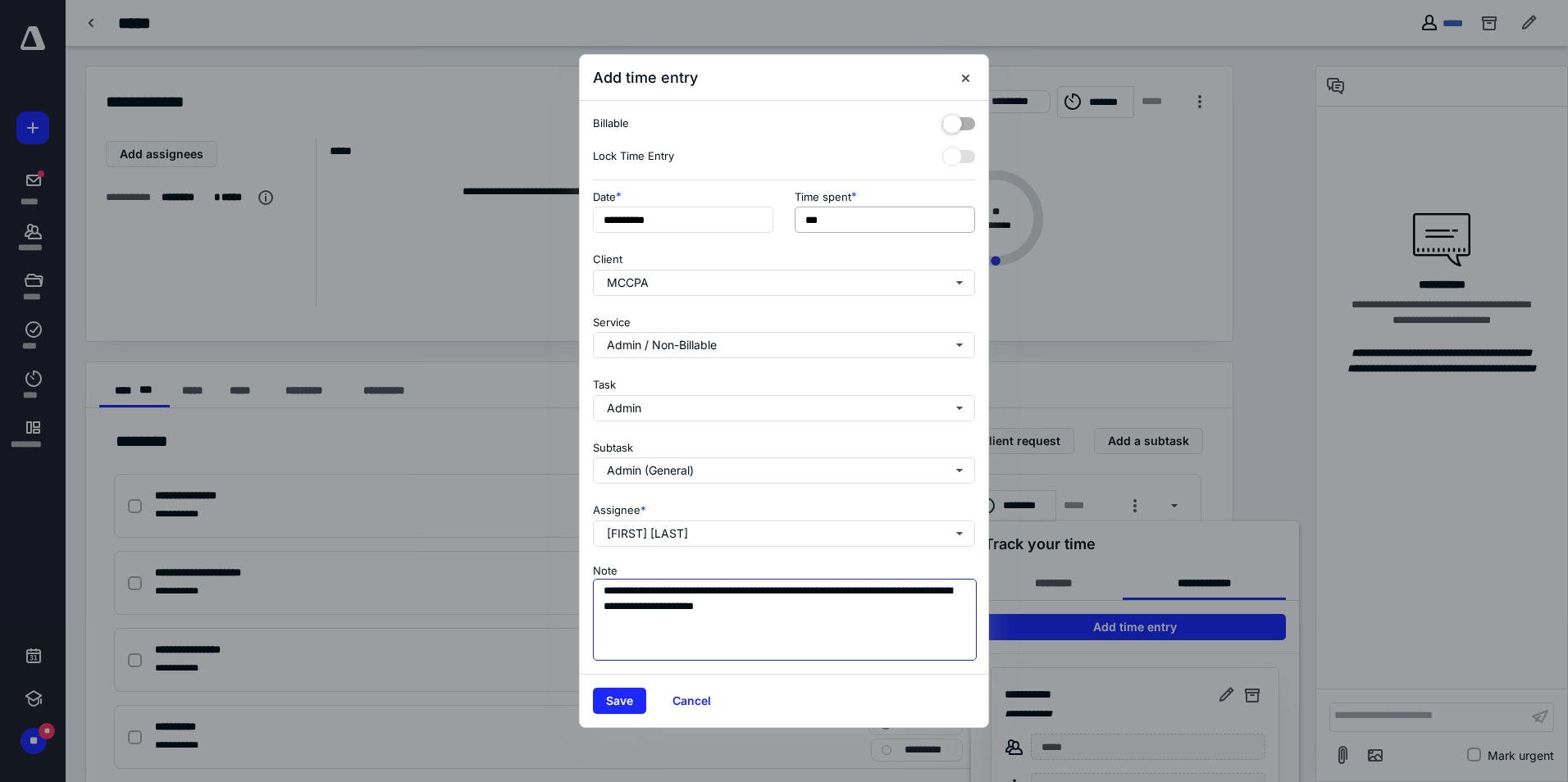 type on "**********" 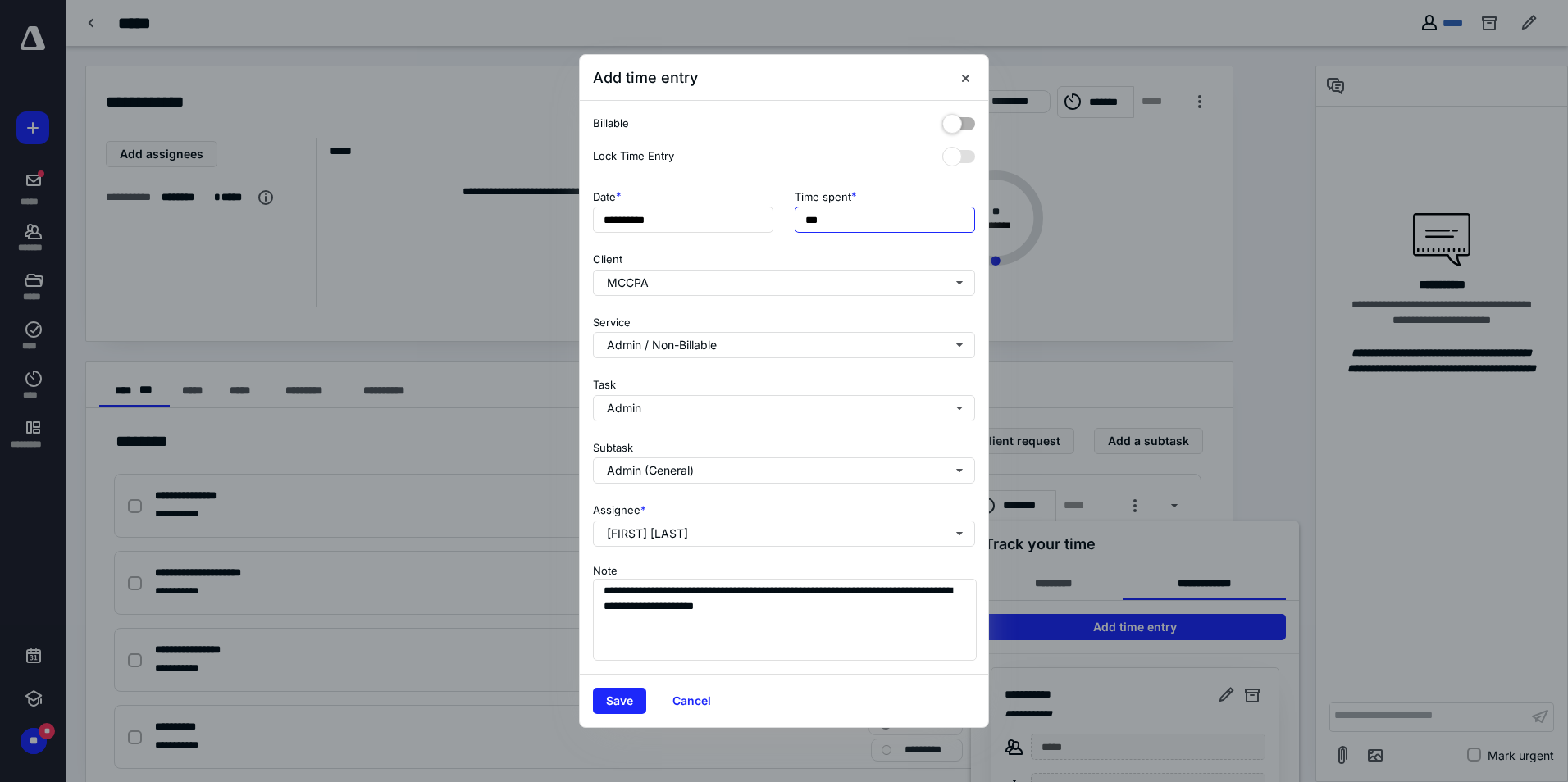 click on "***" at bounding box center [885, 220] 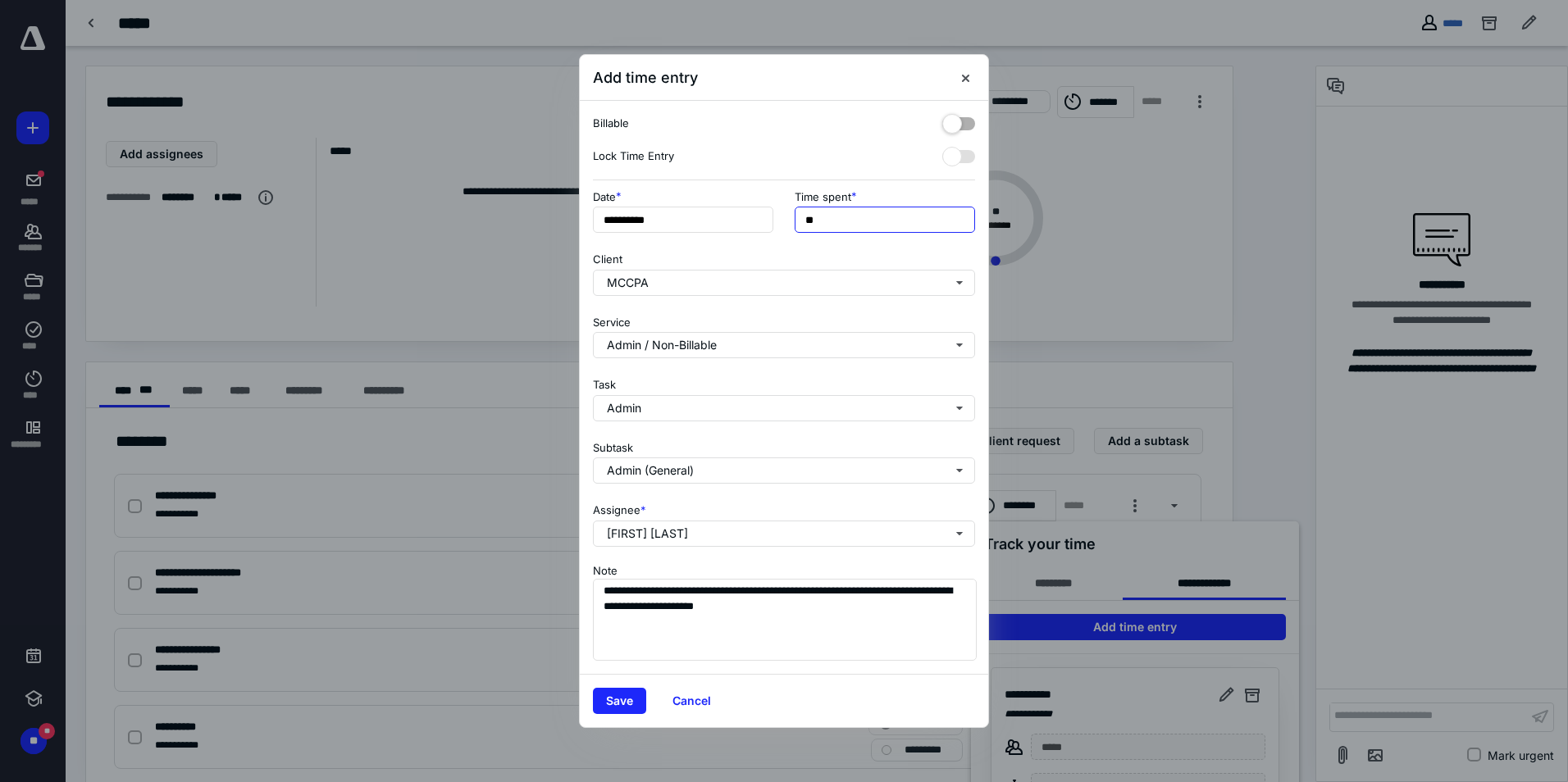 type on "*" 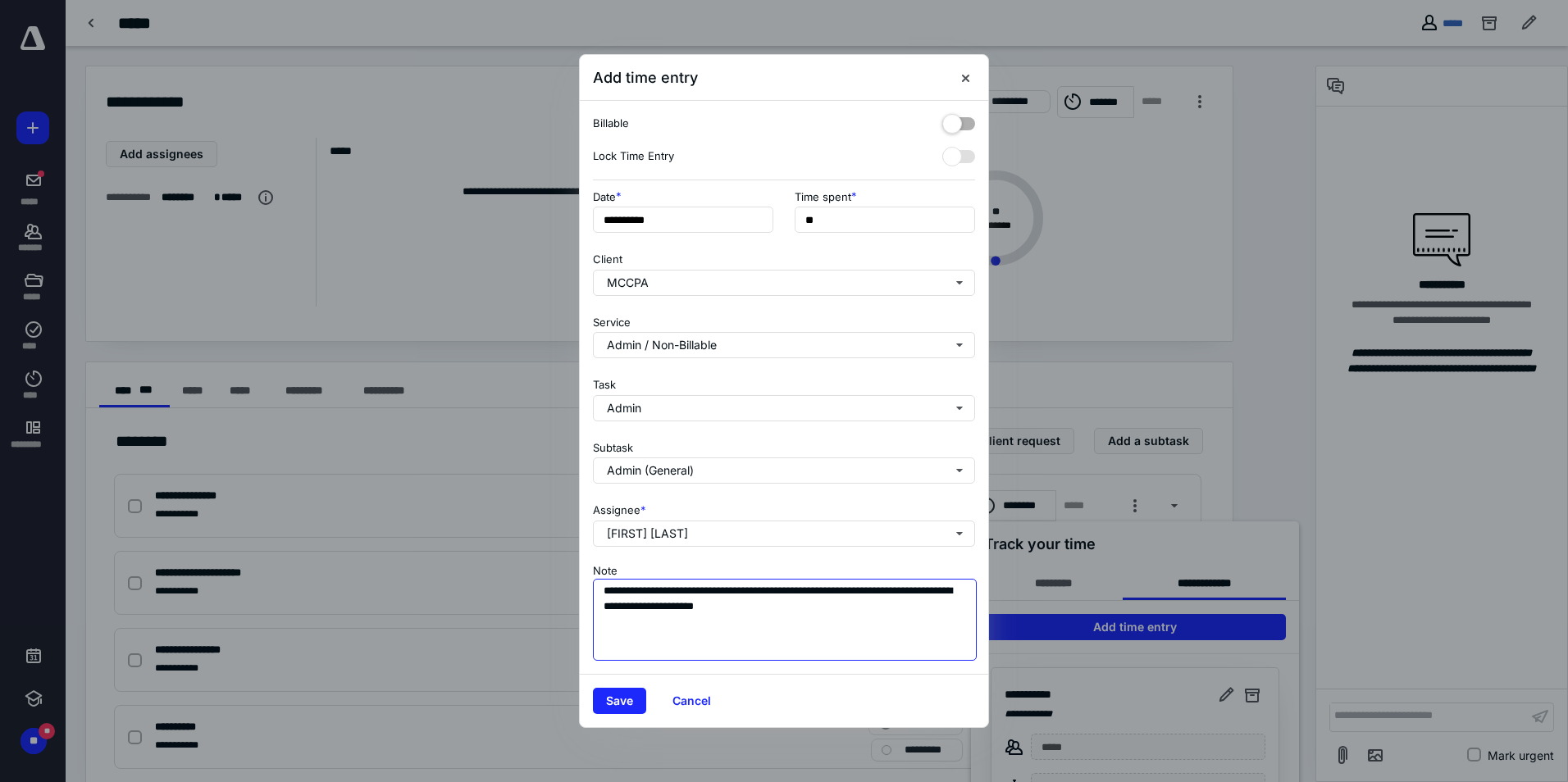 click on "**********" at bounding box center (785, 620) 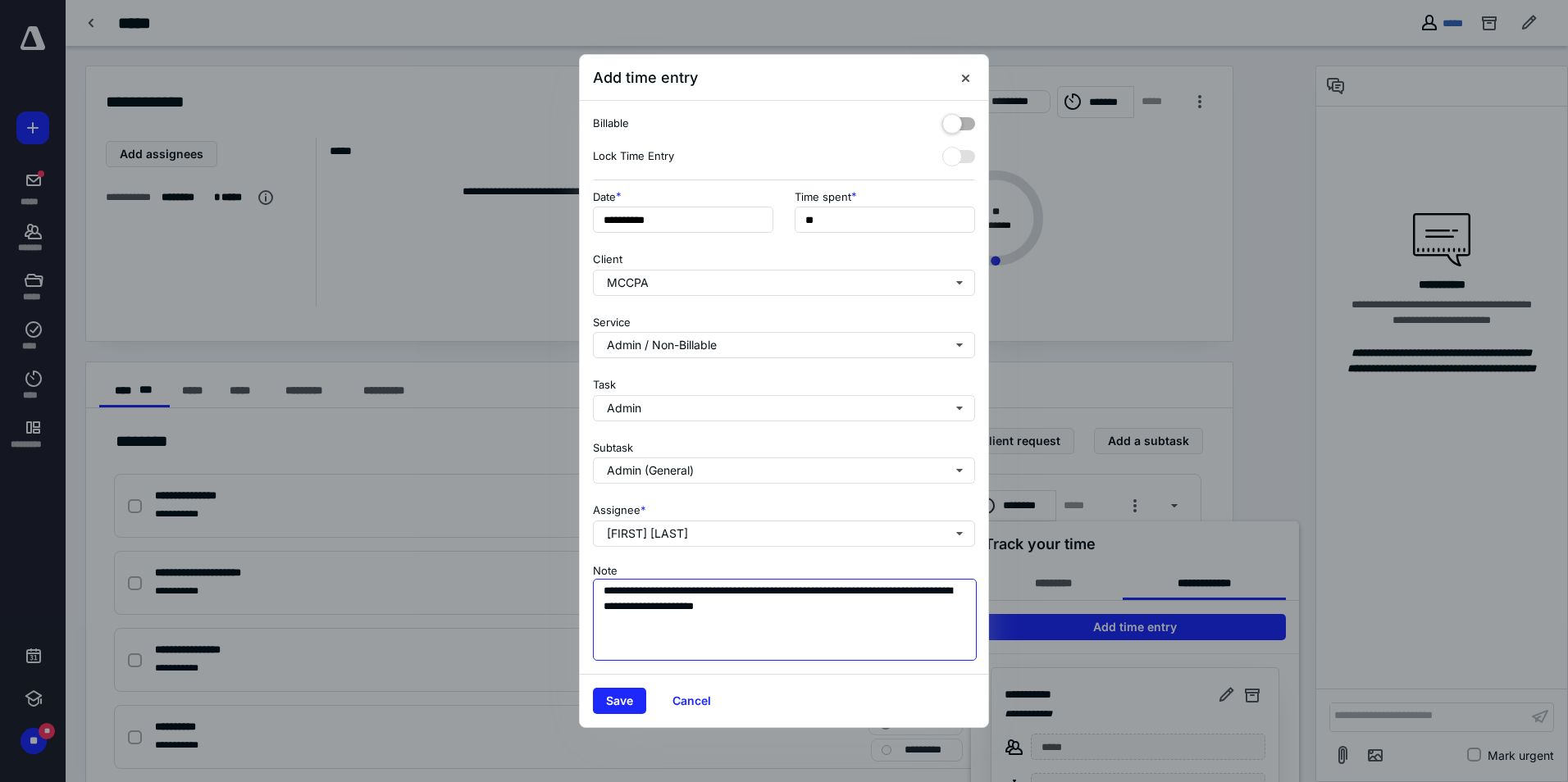 click on "**********" at bounding box center (785, 620) 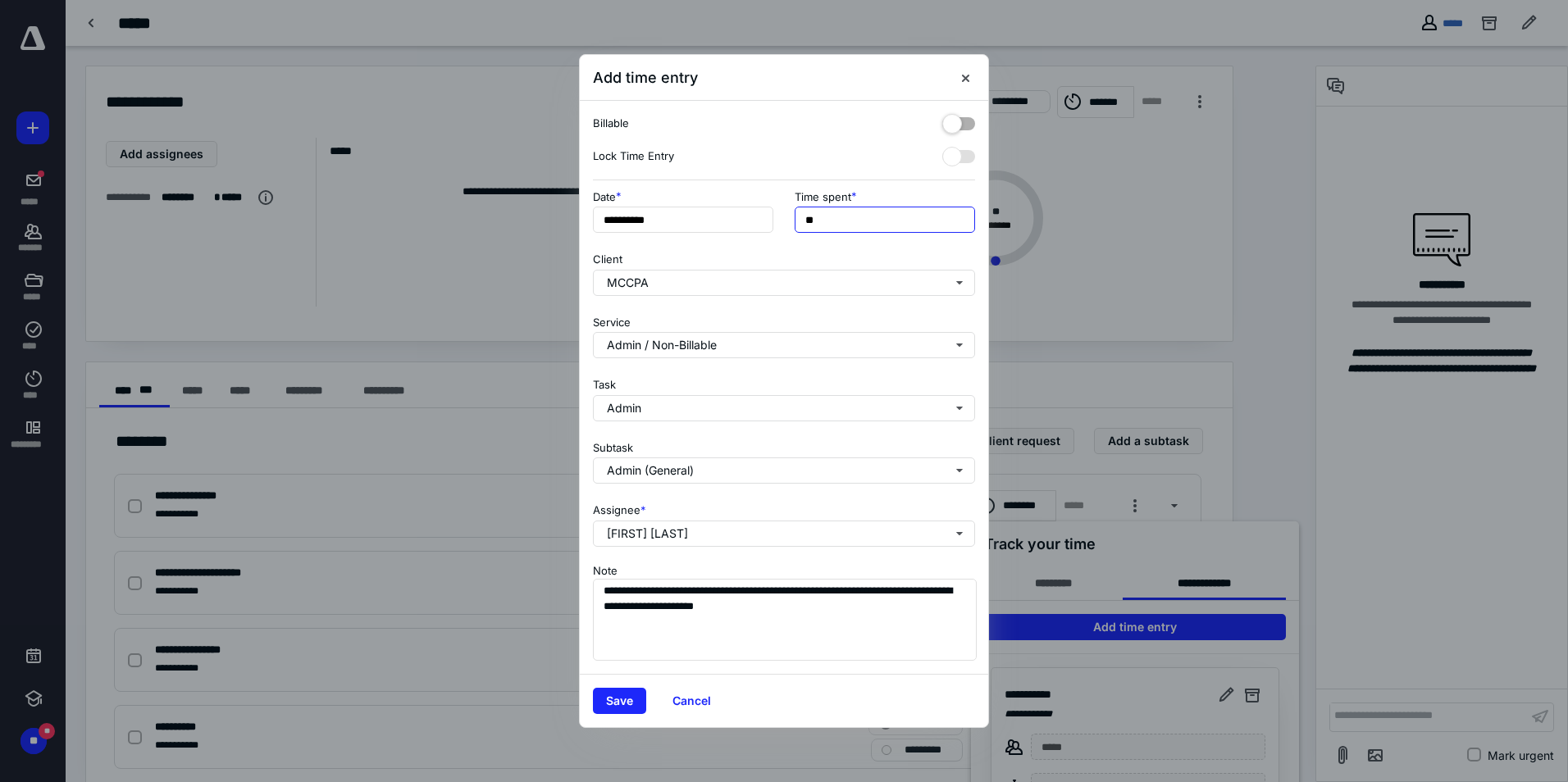 click on "**" at bounding box center (885, 220) 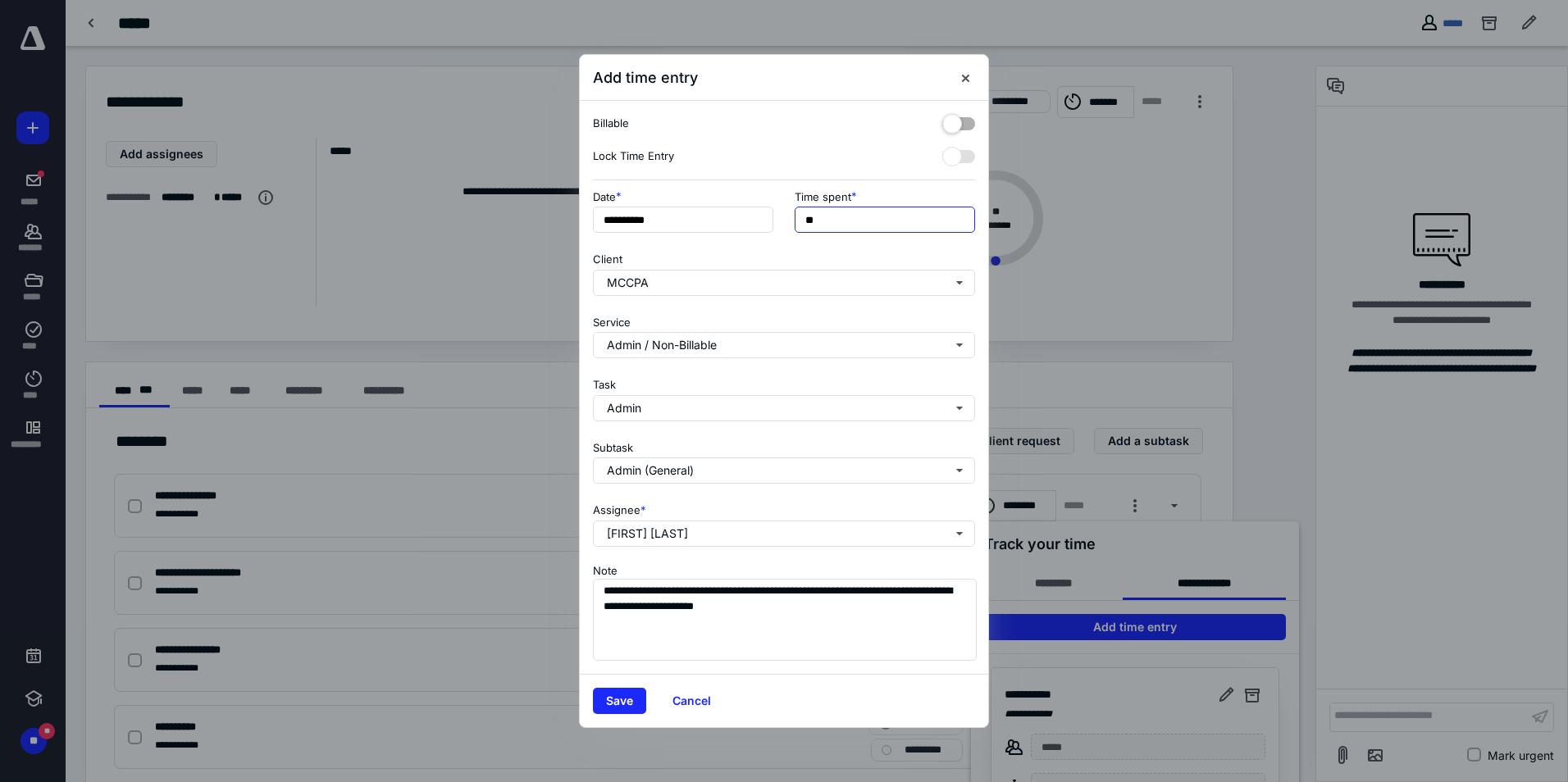 type on "******" 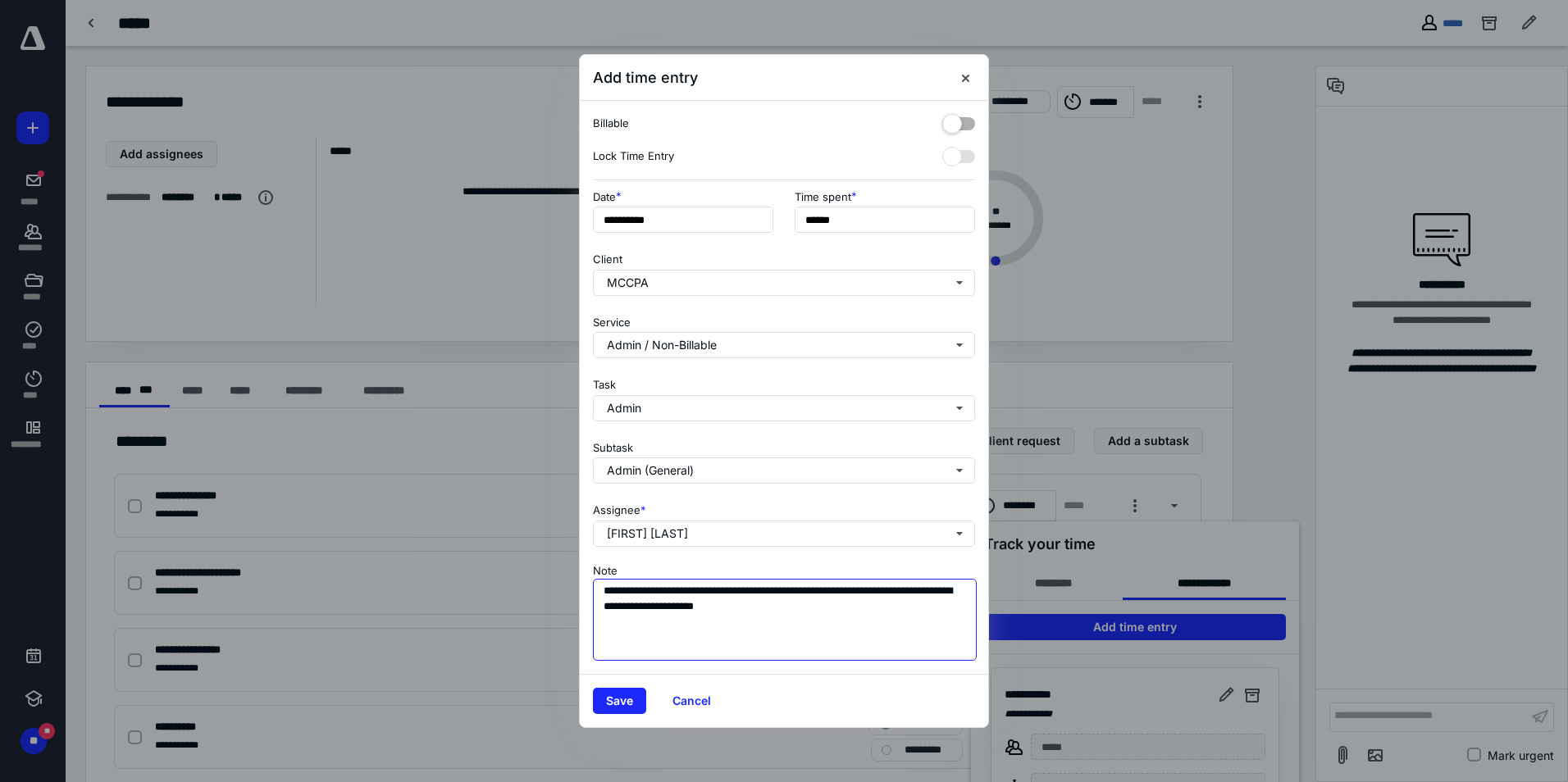 click on "**********" at bounding box center [785, 620] 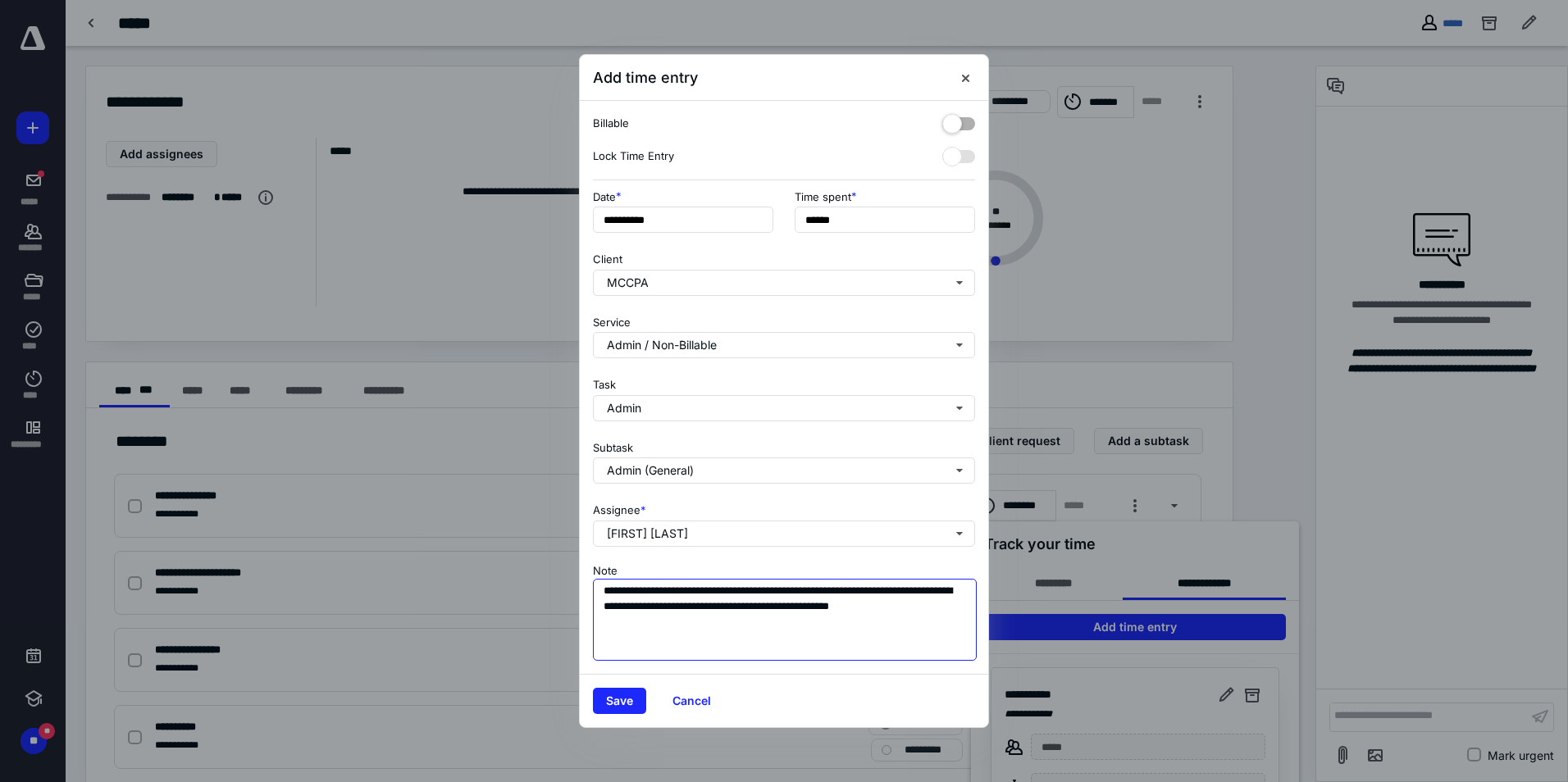 click on "**********" at bounding box center [785, 620] 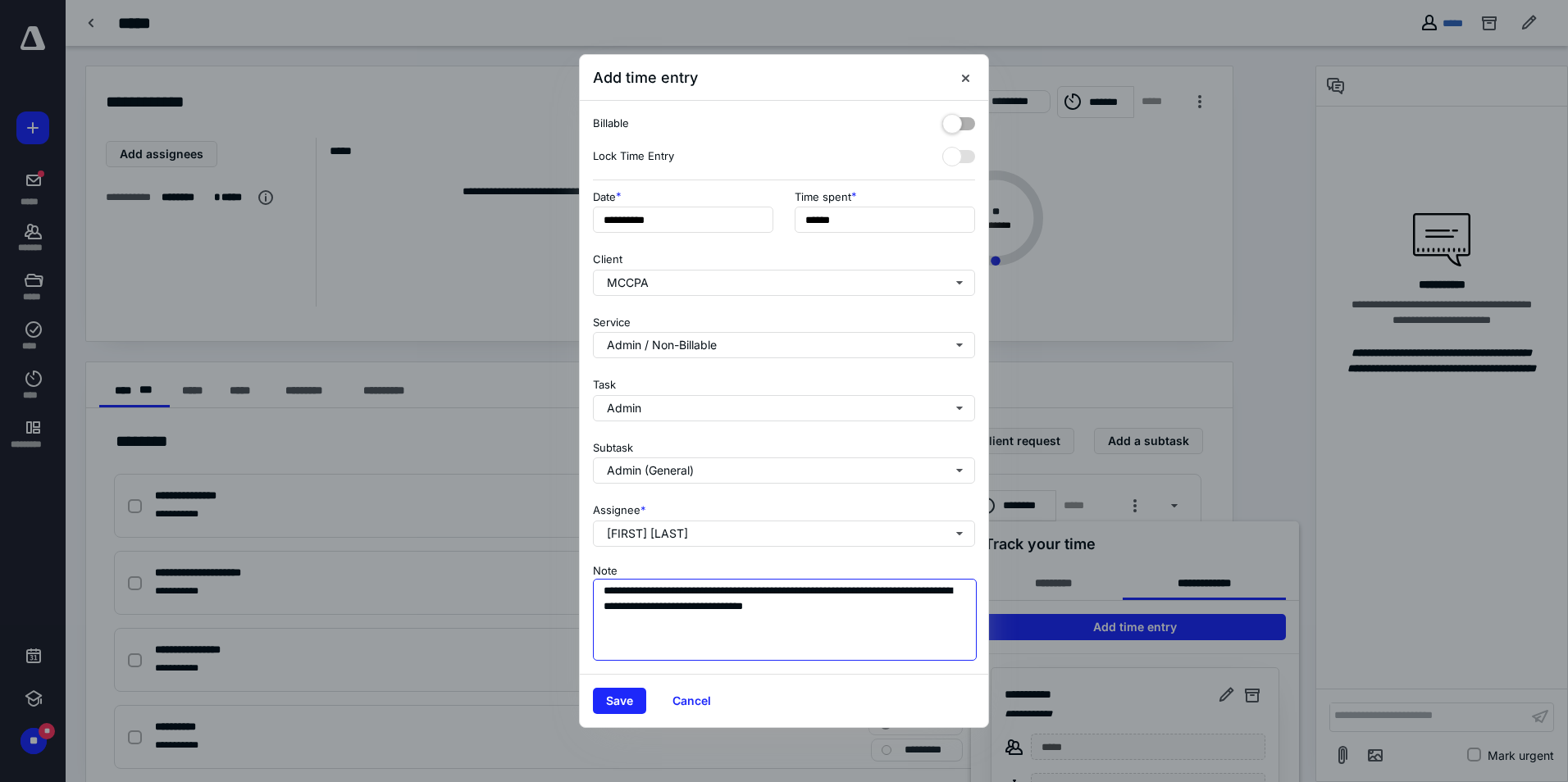 drag, startPoint x: 787, startPoint y: 584, endPoint x: 794, endPoint y: 626, distance: 42.579338 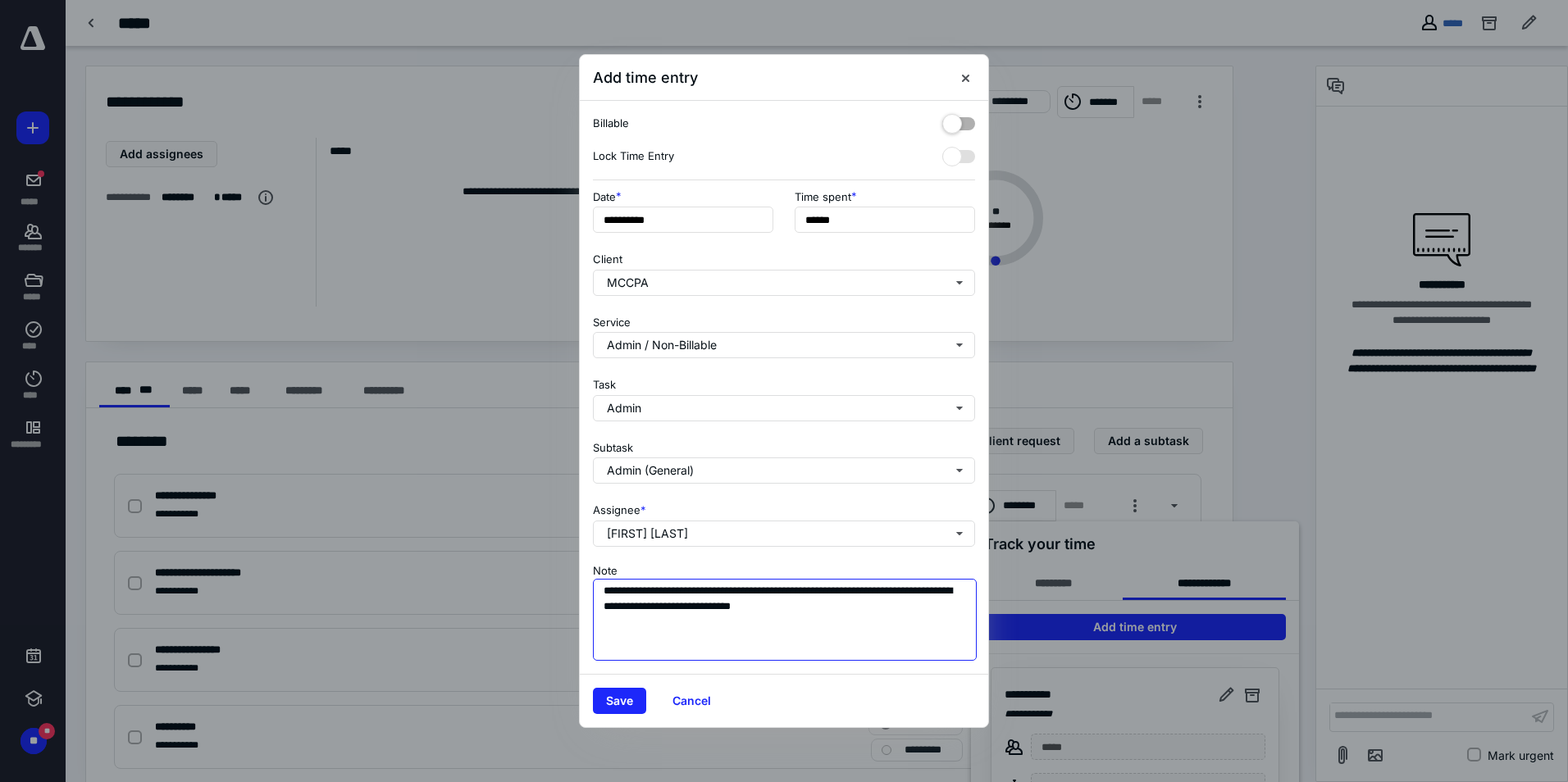 click on "**********" at bounding box center [785, 620] 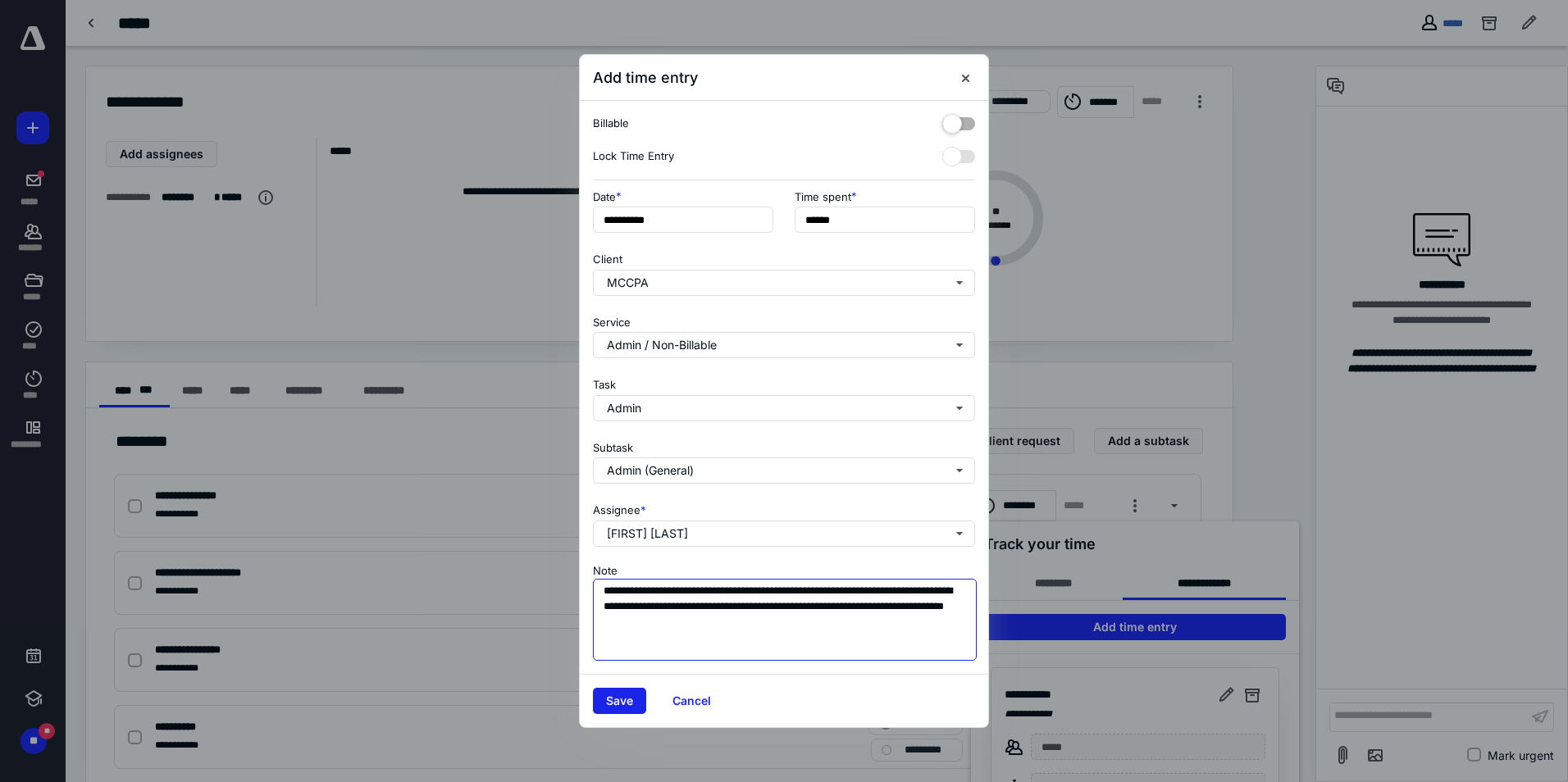 type on "**********" 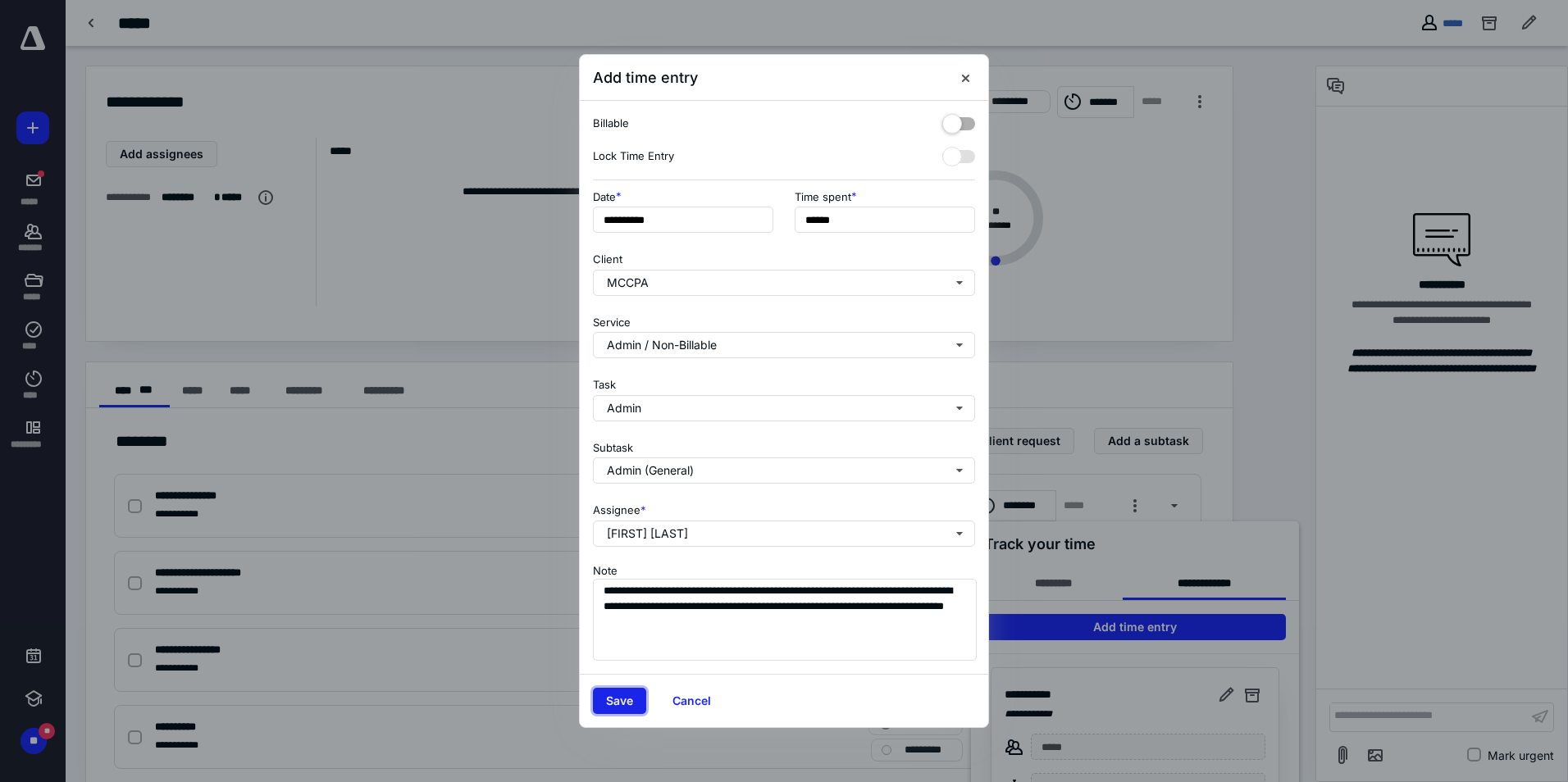 click on "Save" at bounding box center (619, 701) 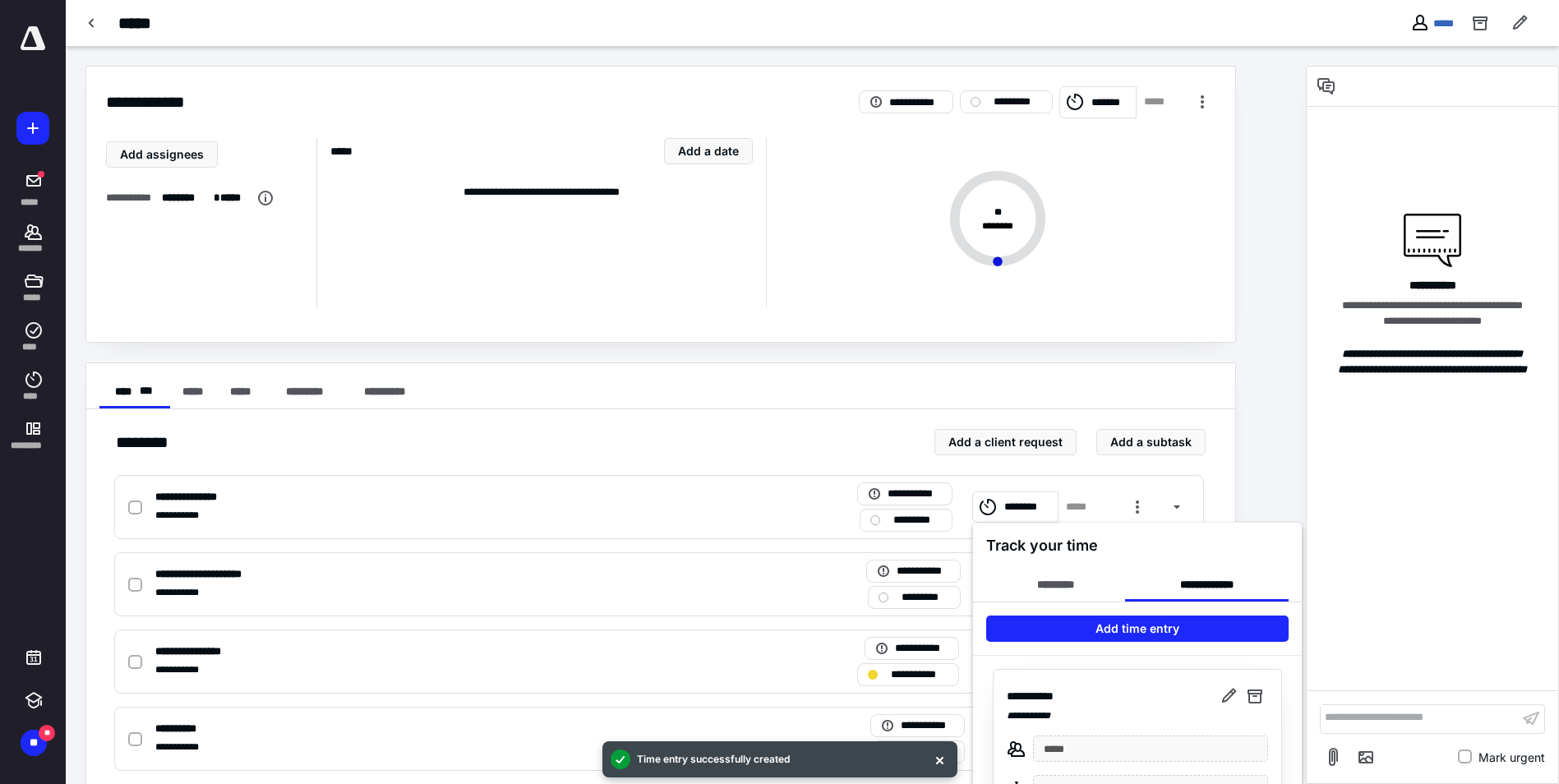 click at bounding box center (779, 392) 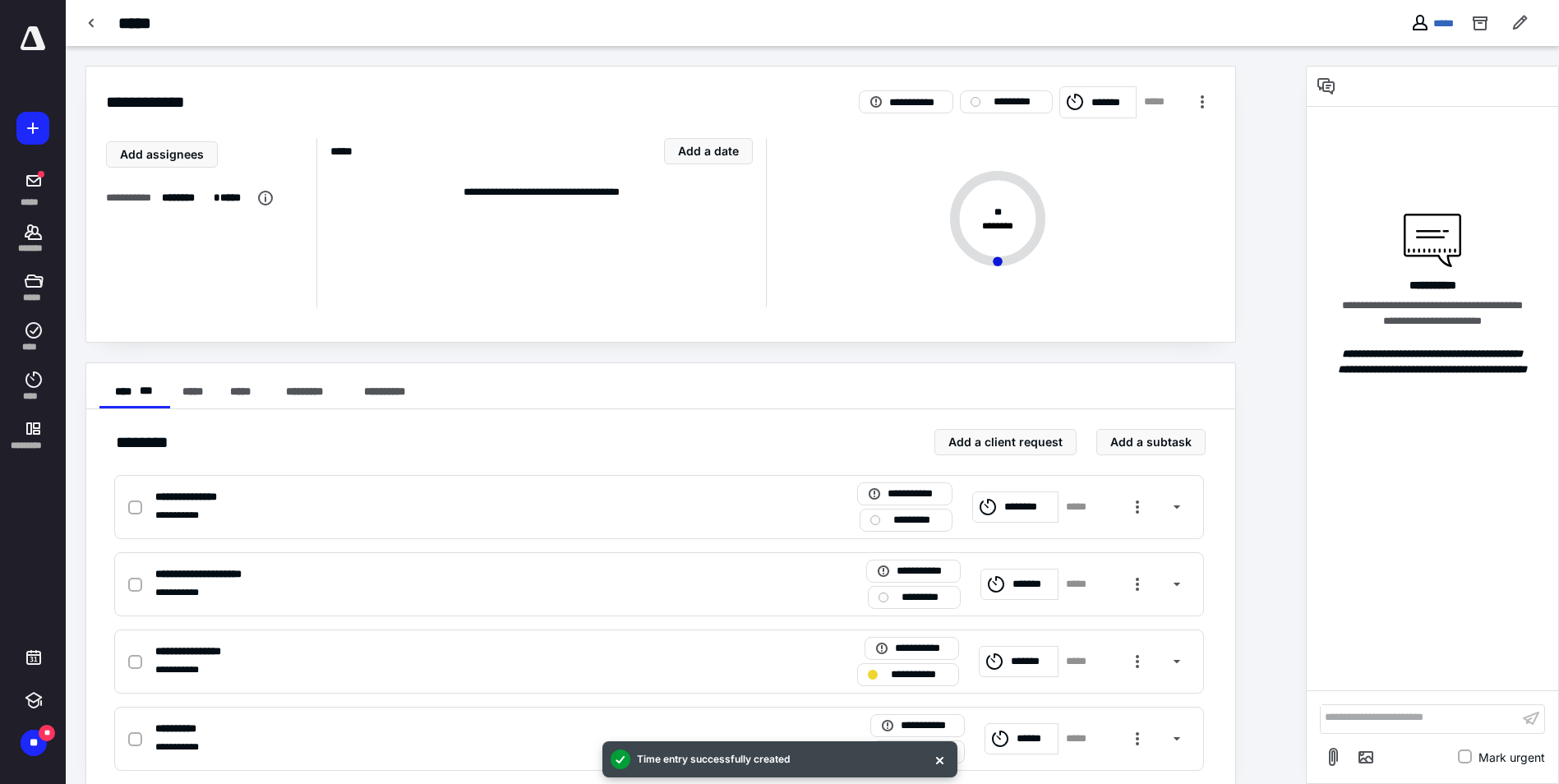 click 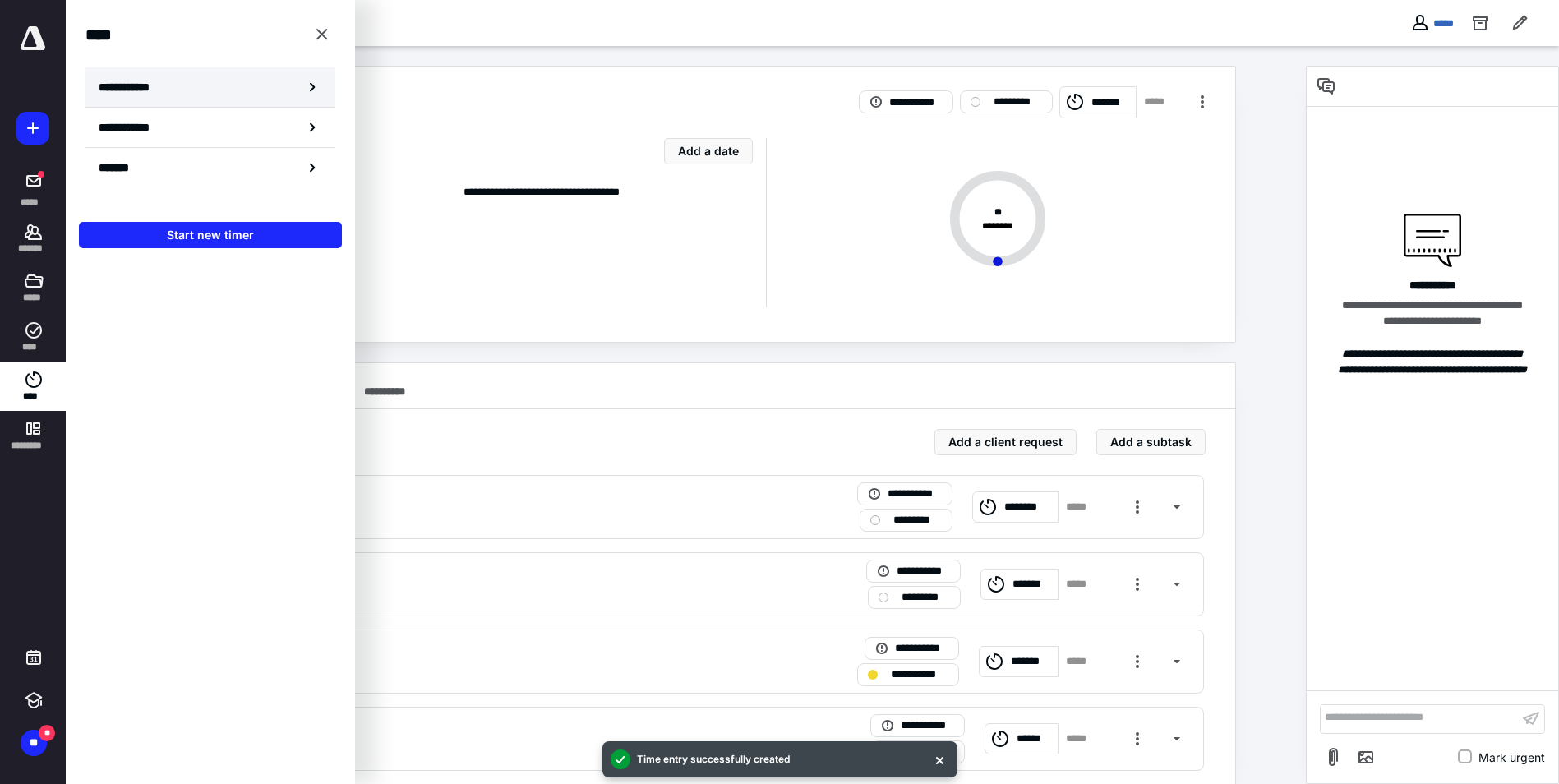 click on "**********" at bounding box center (210, 87) 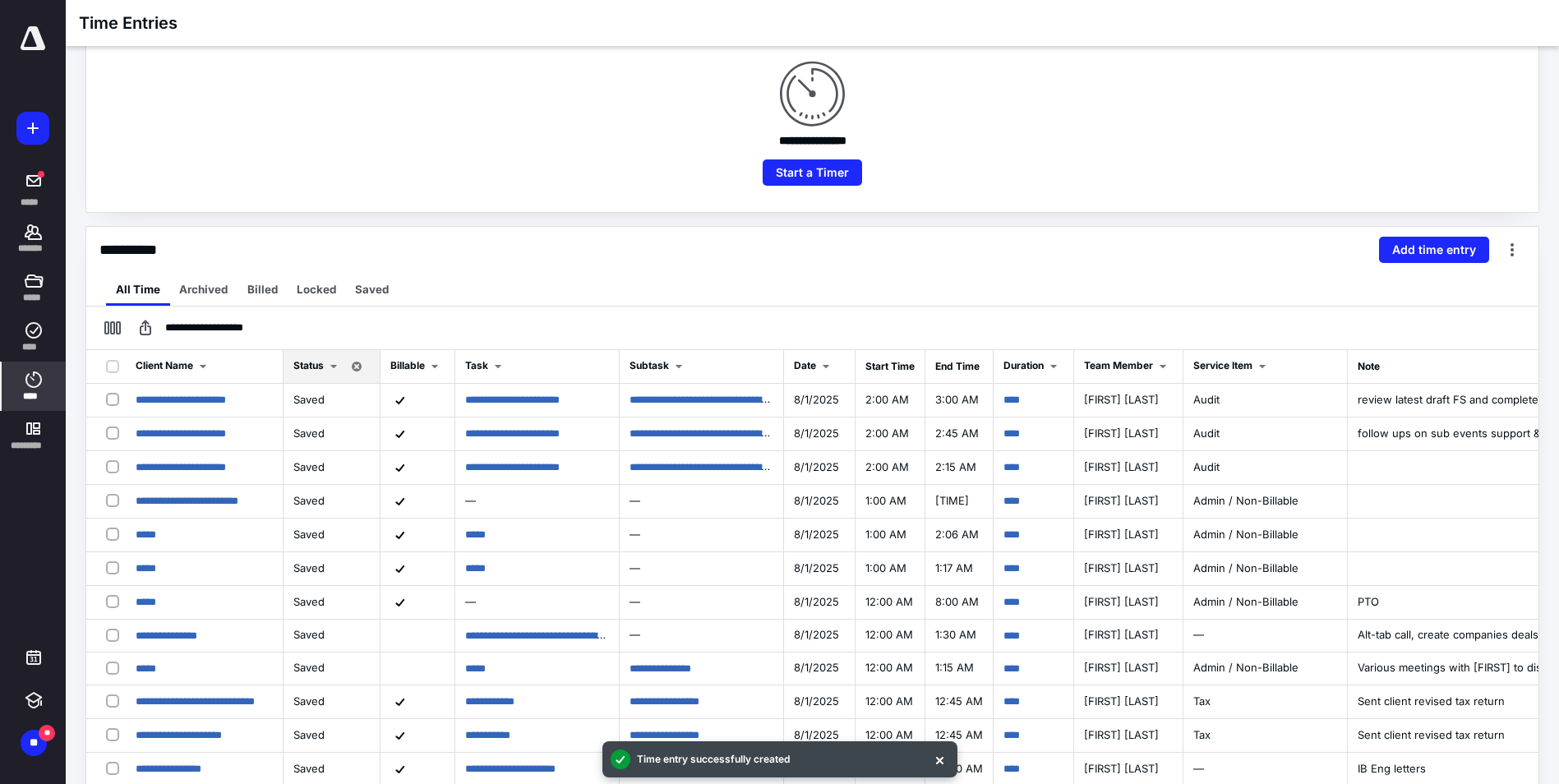 scroll, scrollTop: 263, scrollLeft: 0, axis: vertical 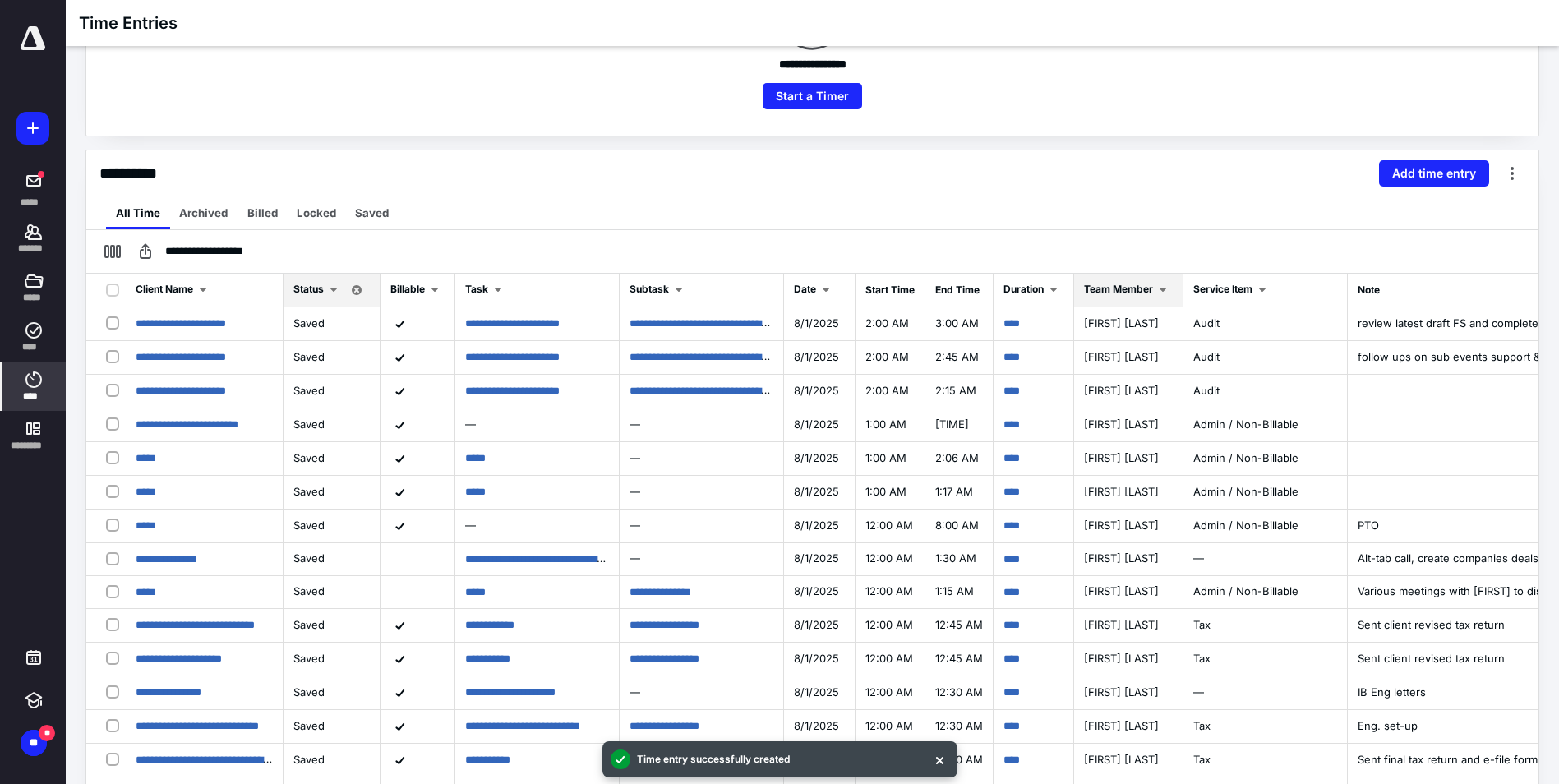 click on "Team Member" at bounding box center [1119, 288] 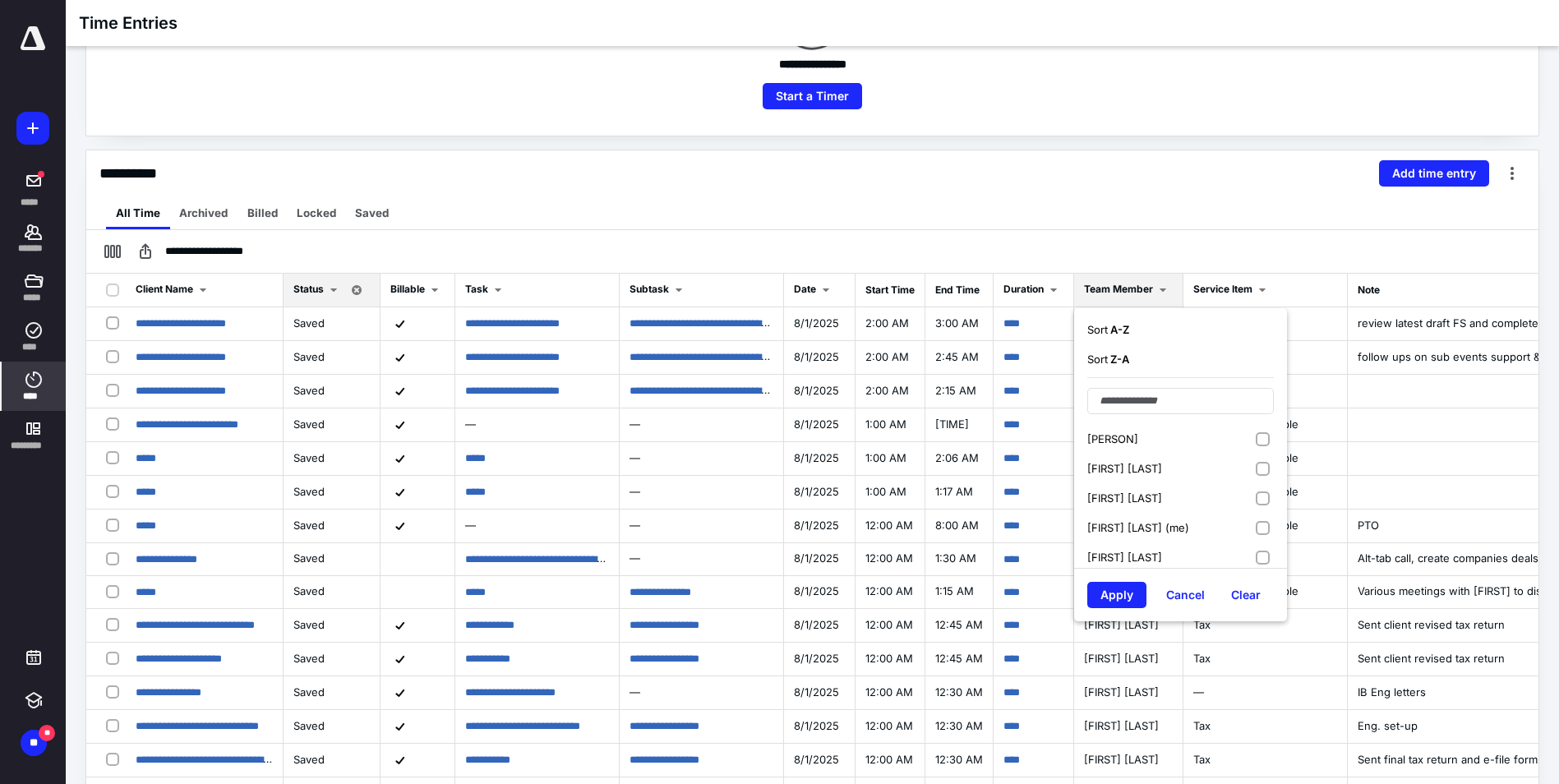click on "[FIRST] [LAST] (me)" at bounding box center [1180, 528] 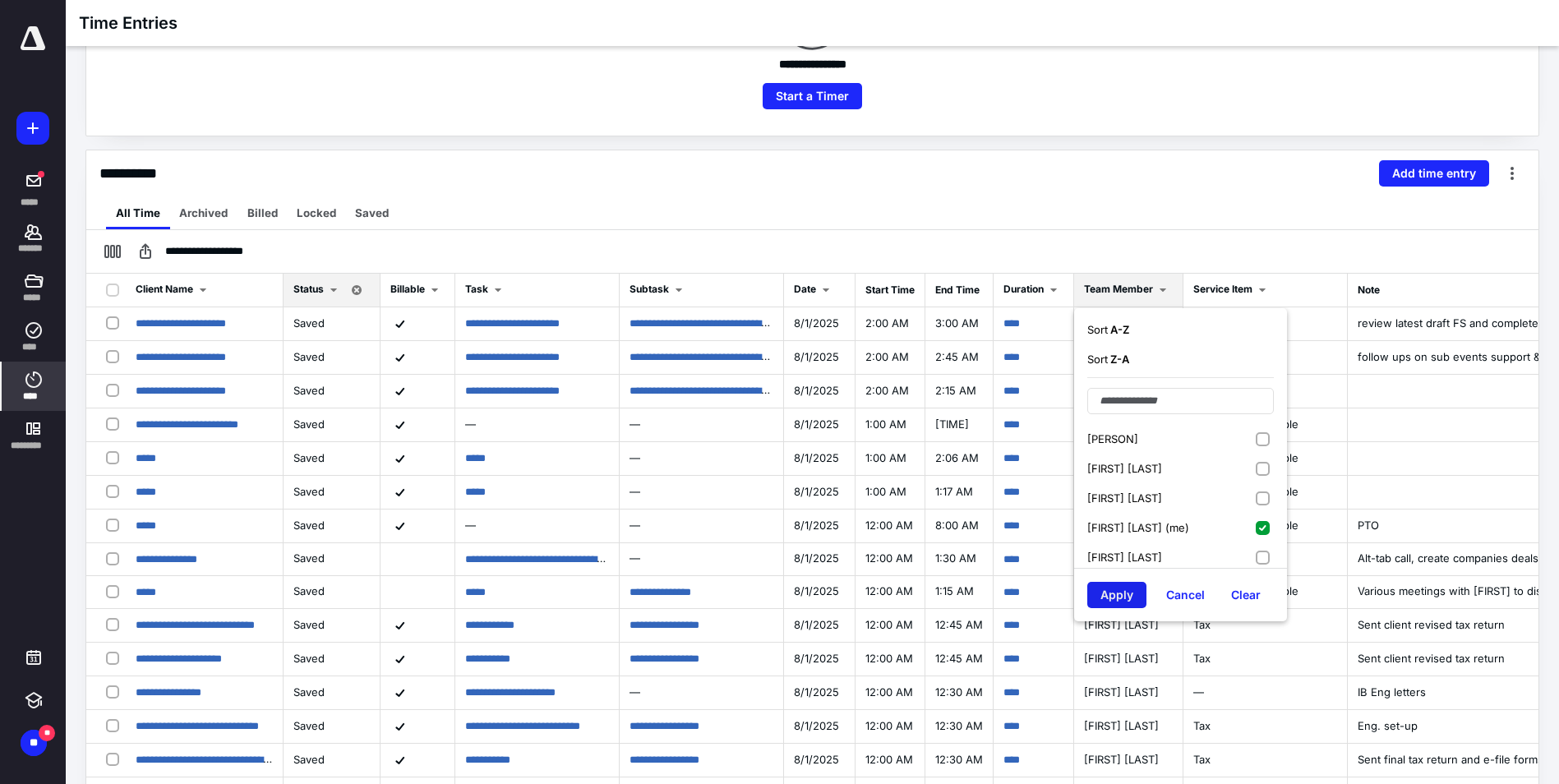 click on "Apply" at bounding box center (1117, 595) 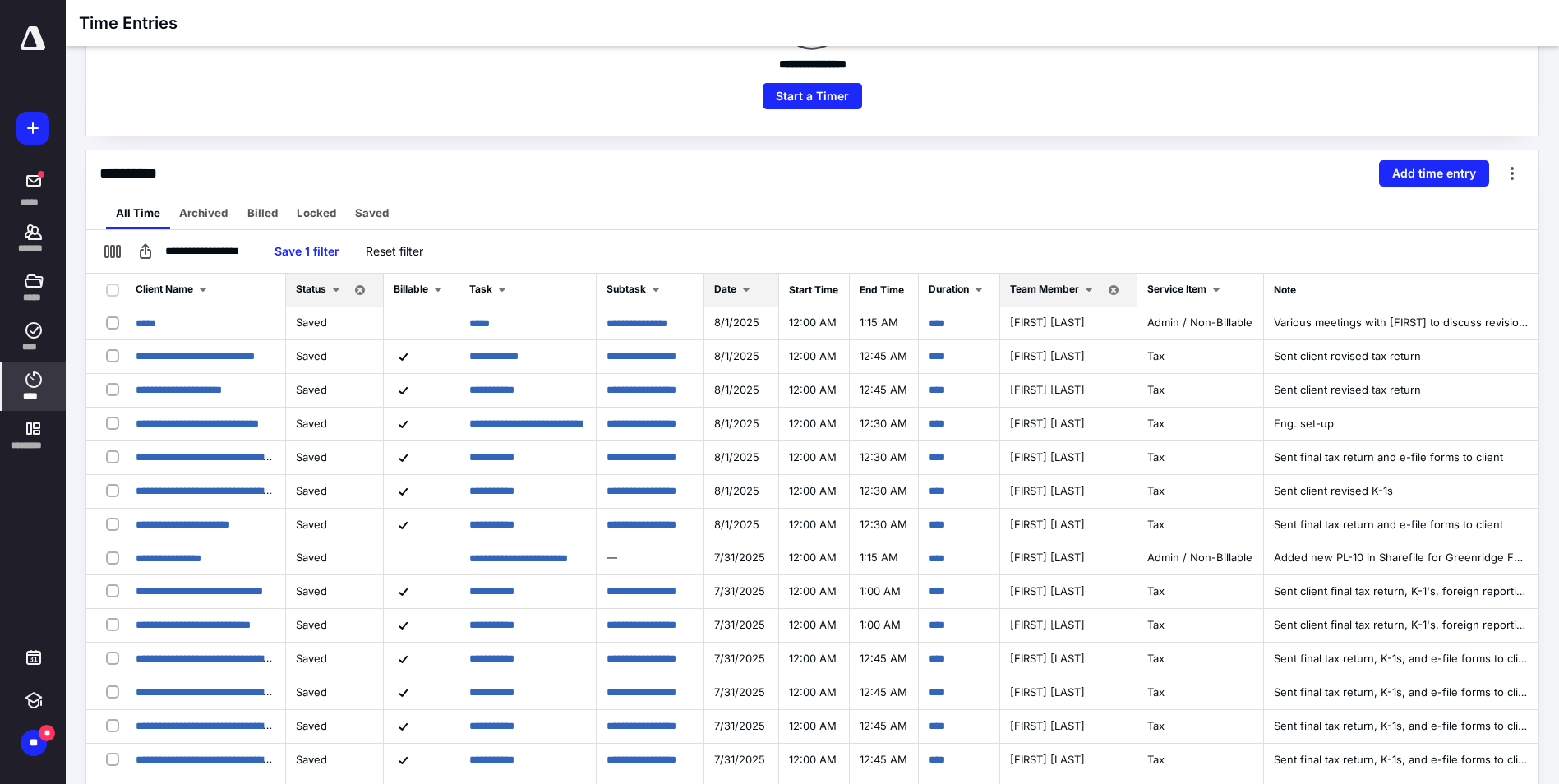 click on "Date" at bounding box center [725, 288] 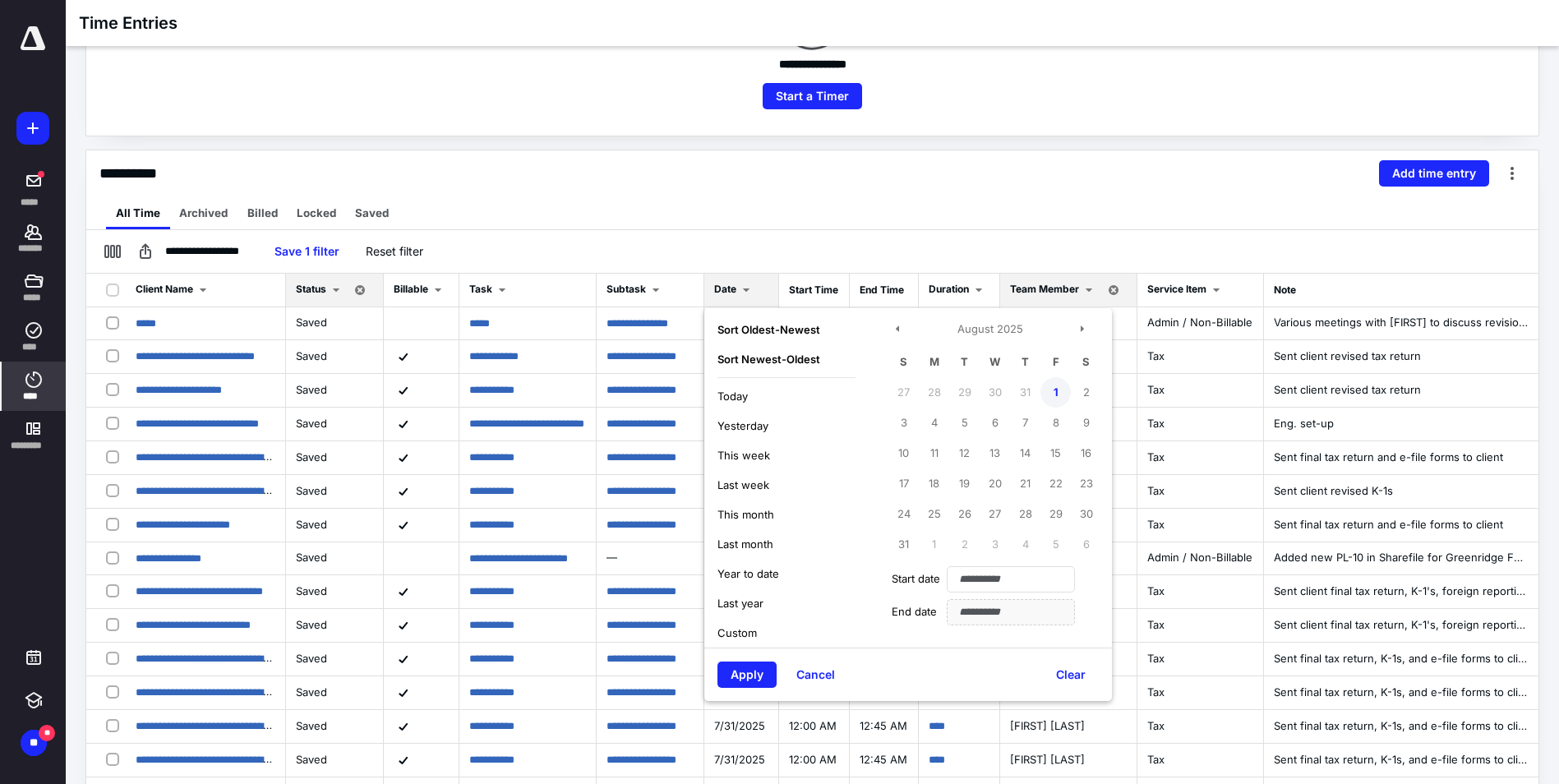 click on "1" at bounding box center (1055, 392) 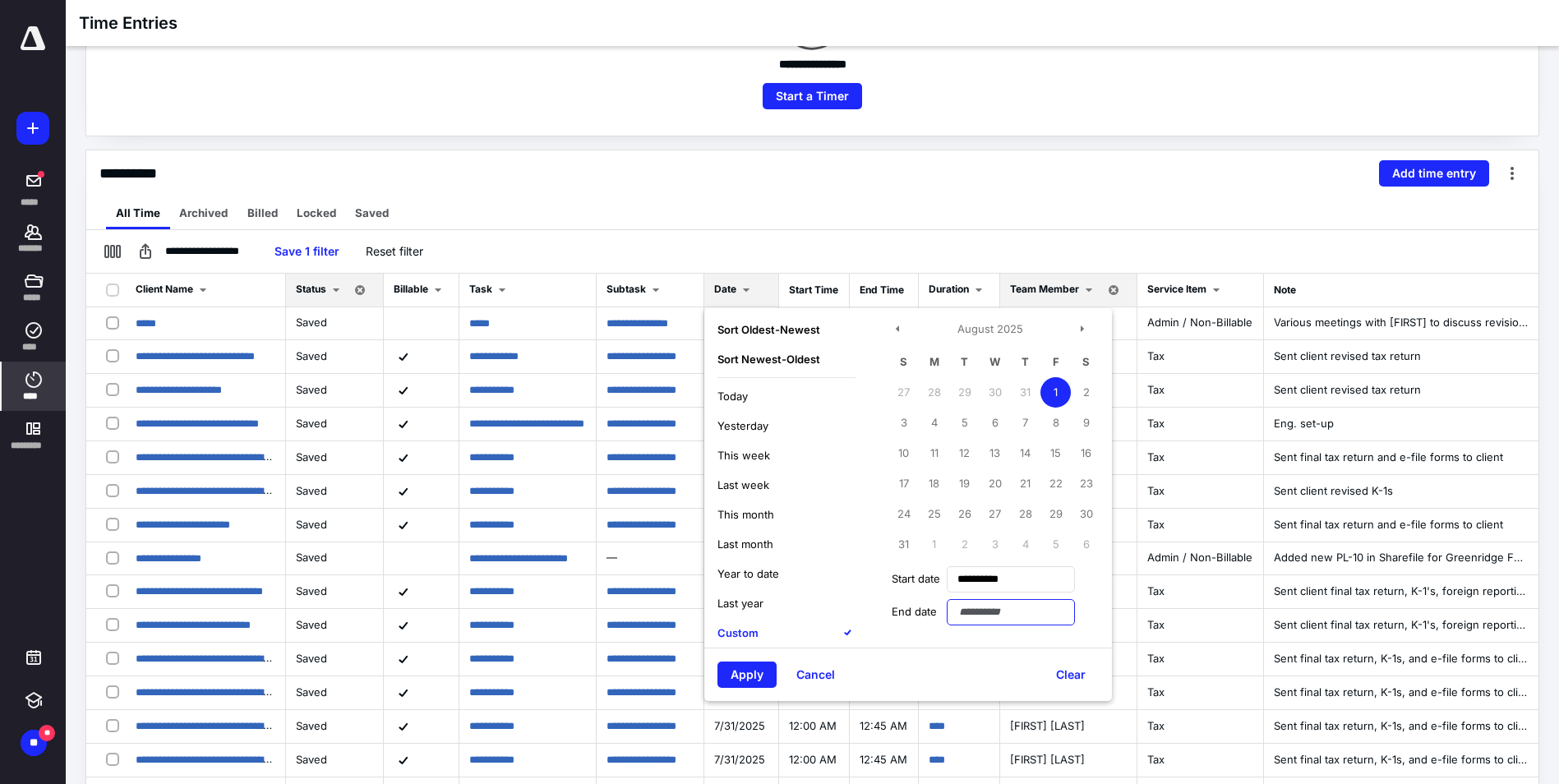 click at bounding box center [1011, 612] 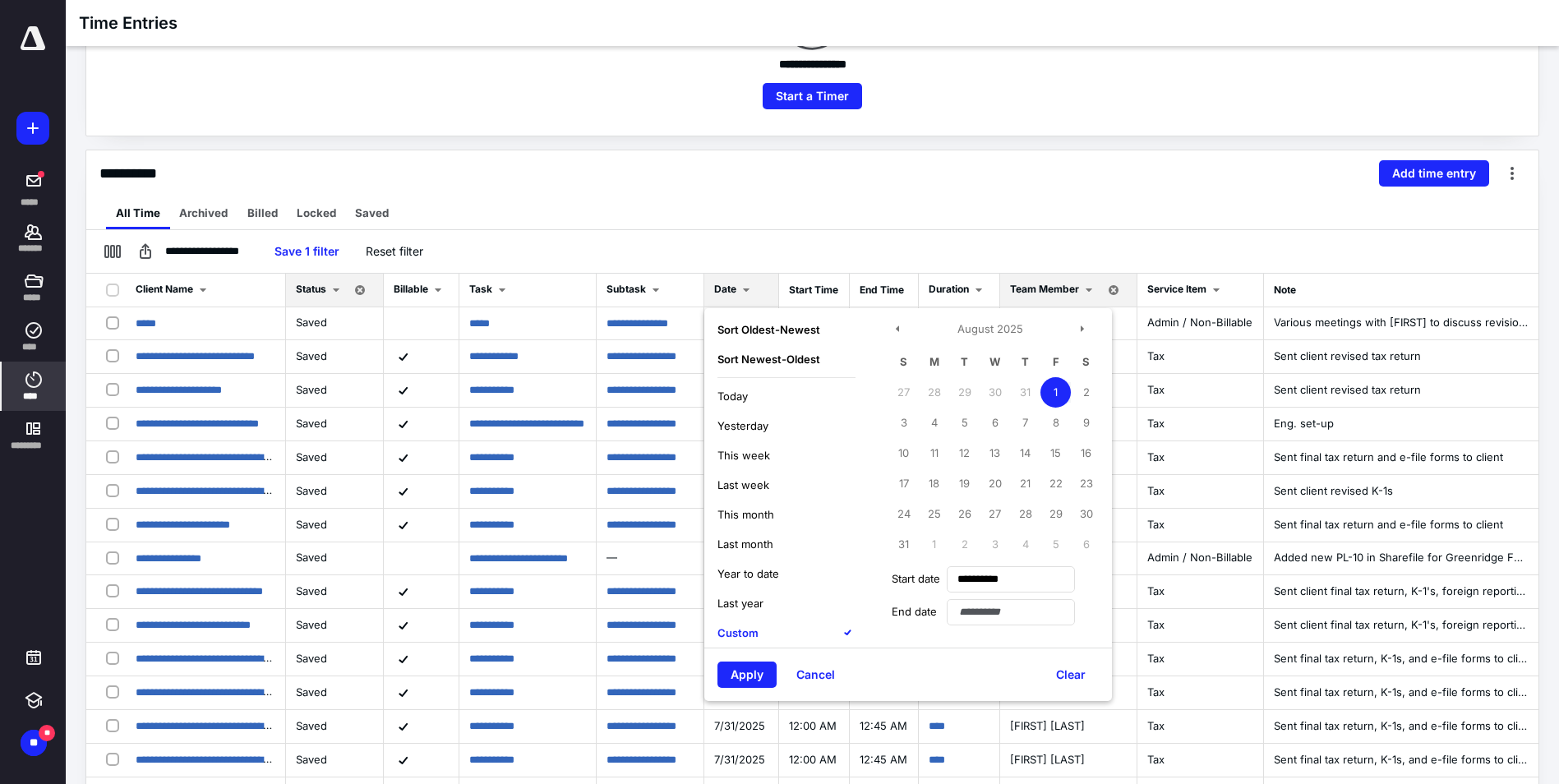click on "1" at bounding box center (1055, 392) 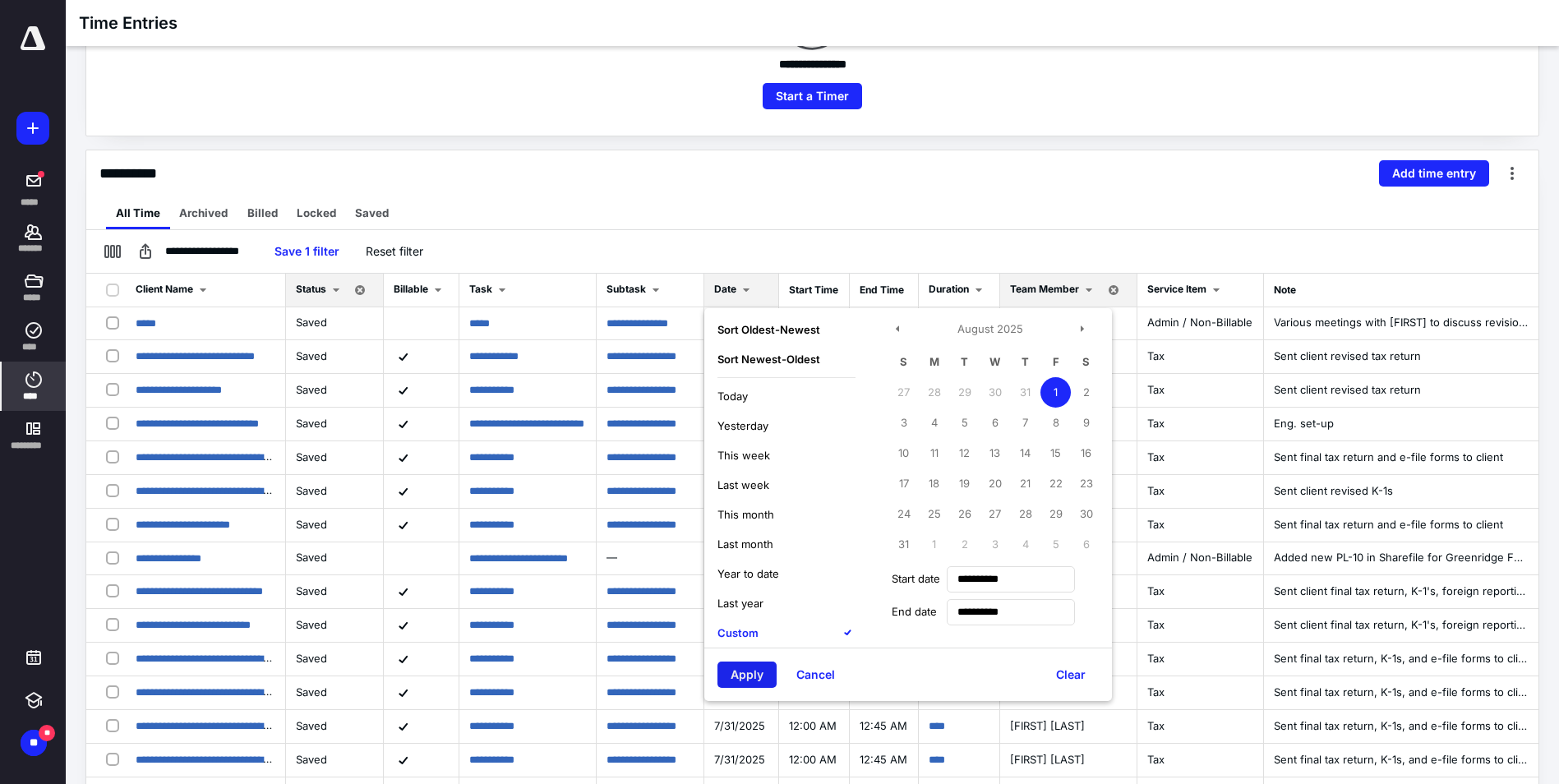 click on "Apply" at bounding box center [747, 675] 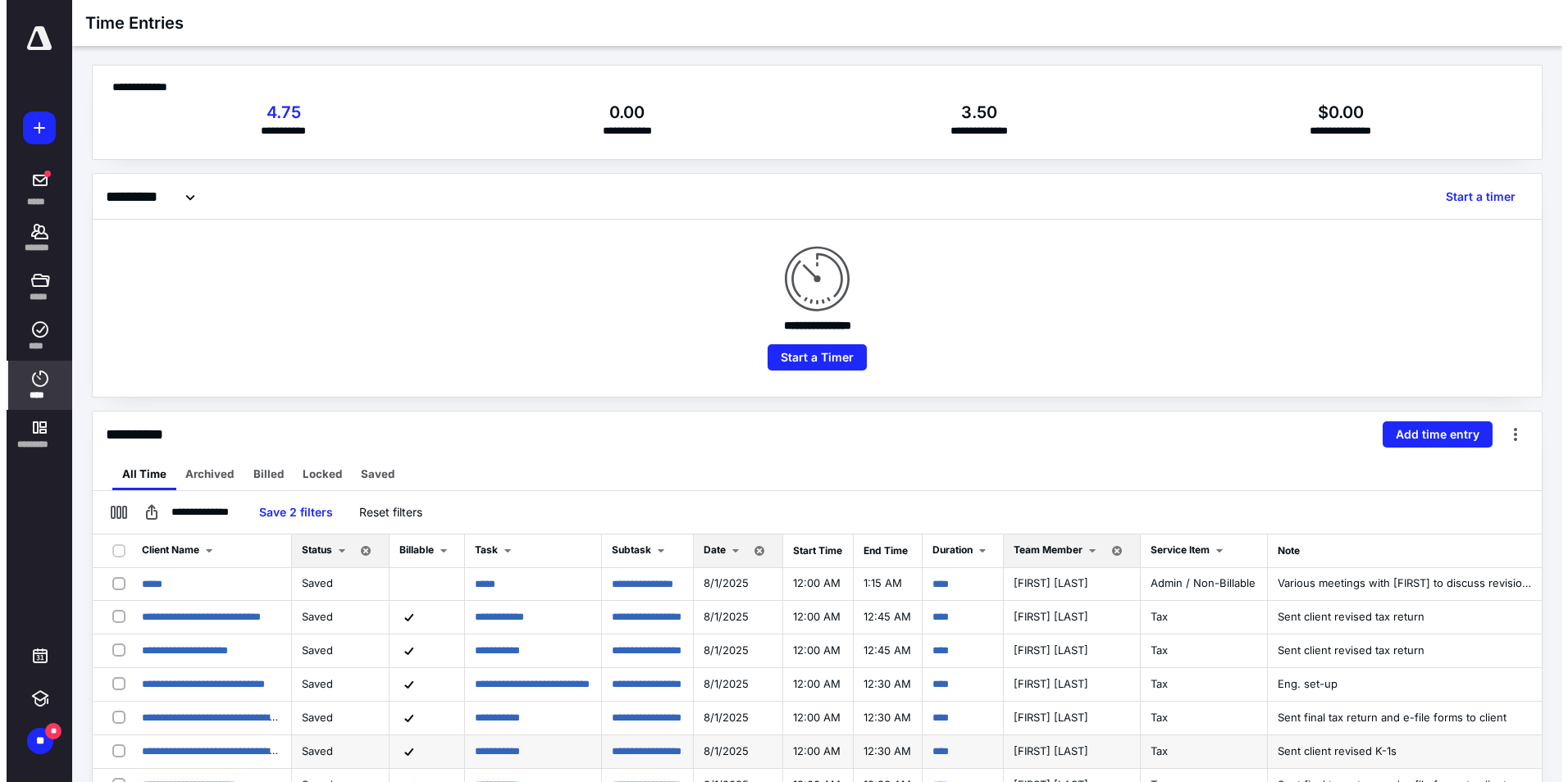 scroll, scrollTop: 0, scrollLeft: 0, axis: both 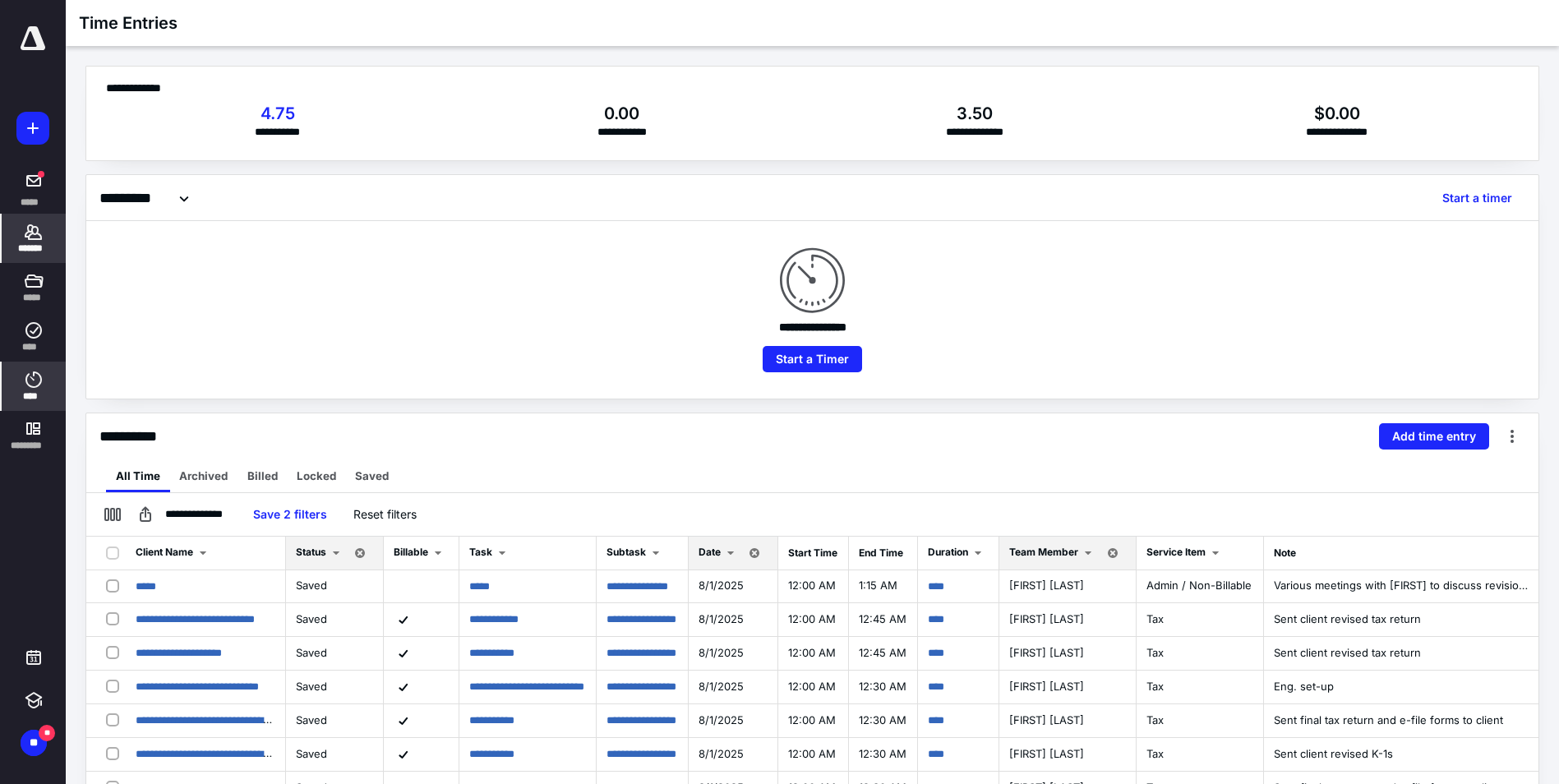 click 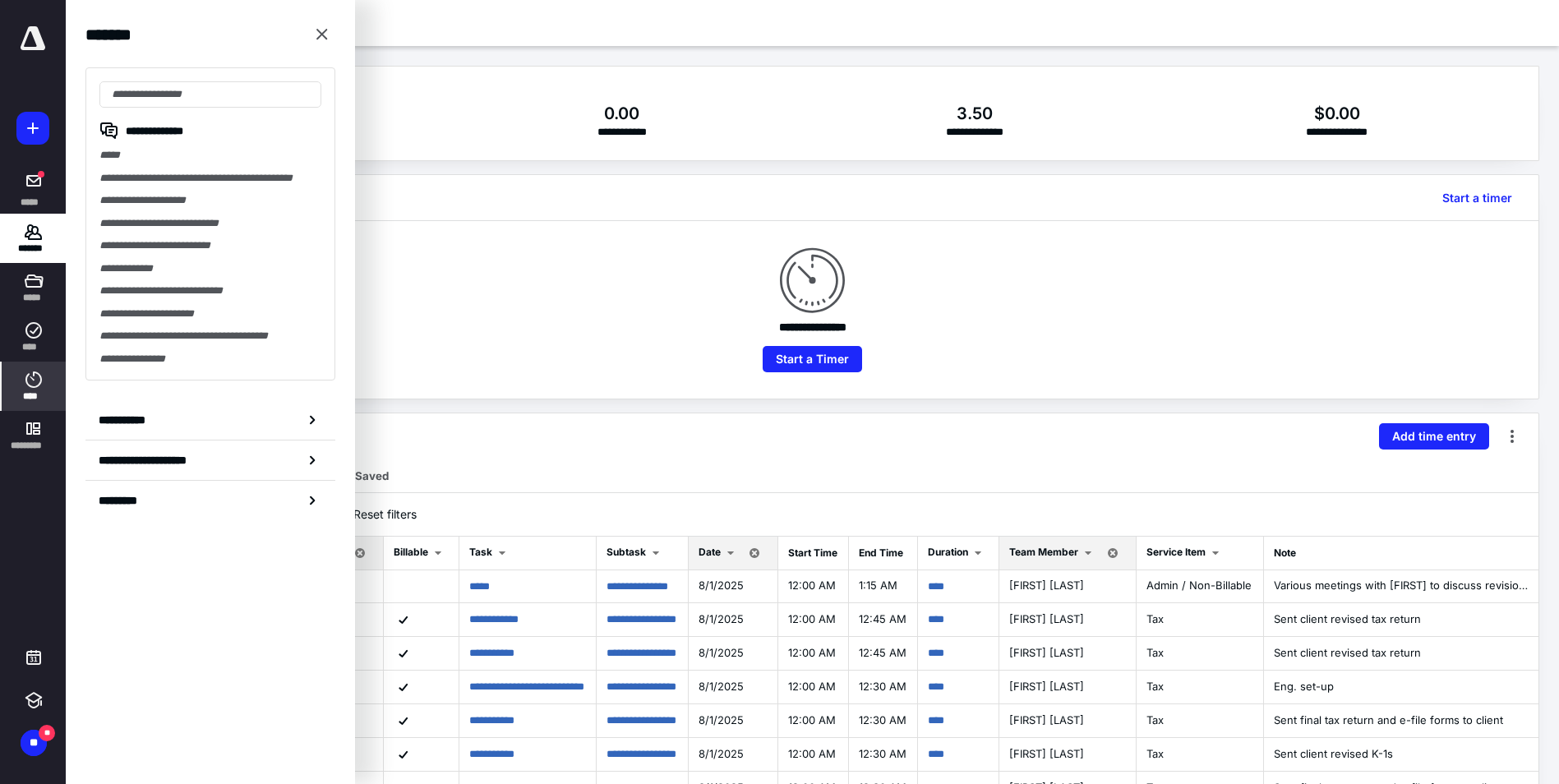 click on "**********" at bounding box center [812, 310] 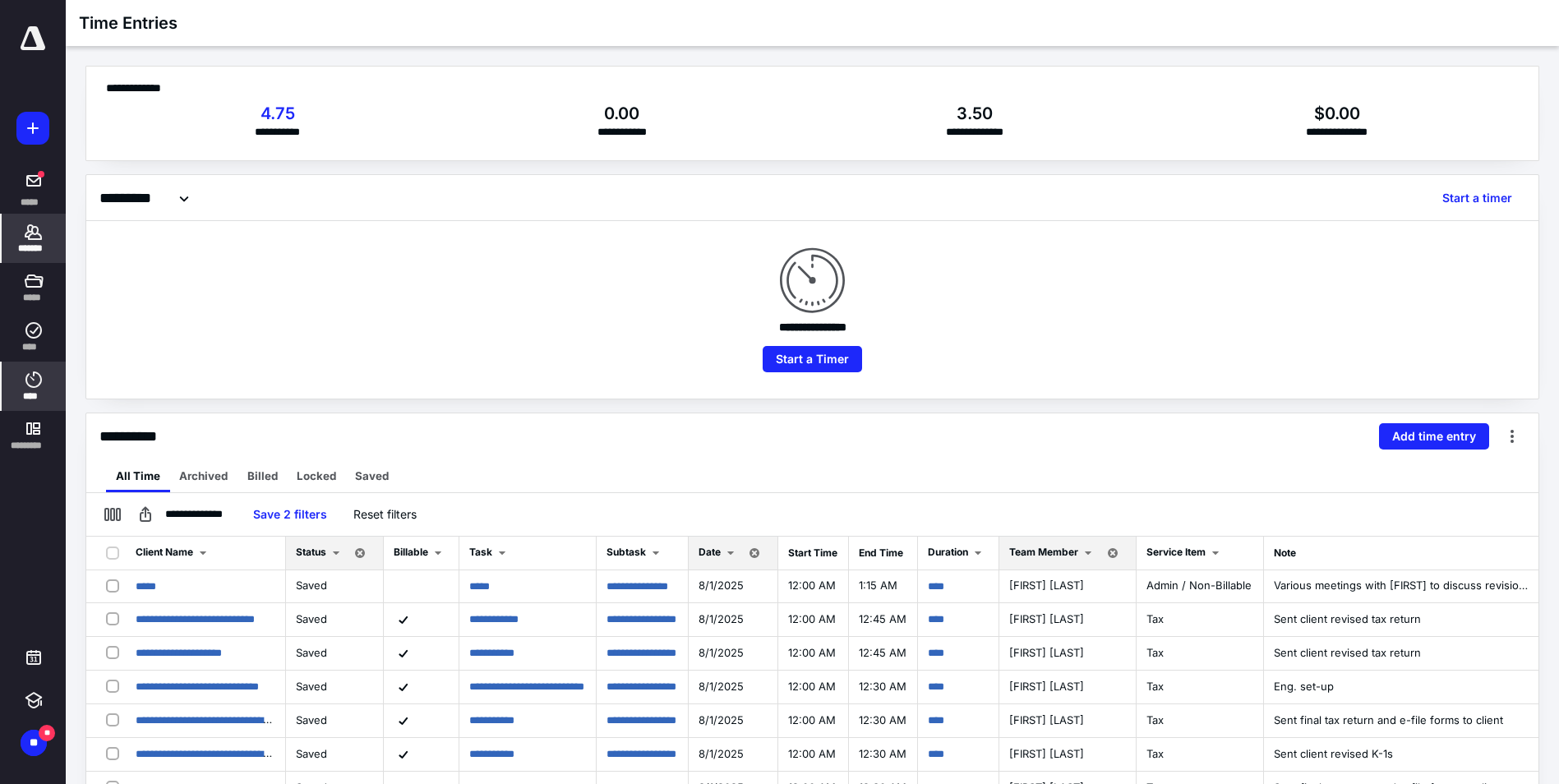 click on "*******" at bounding box center [34, 248] 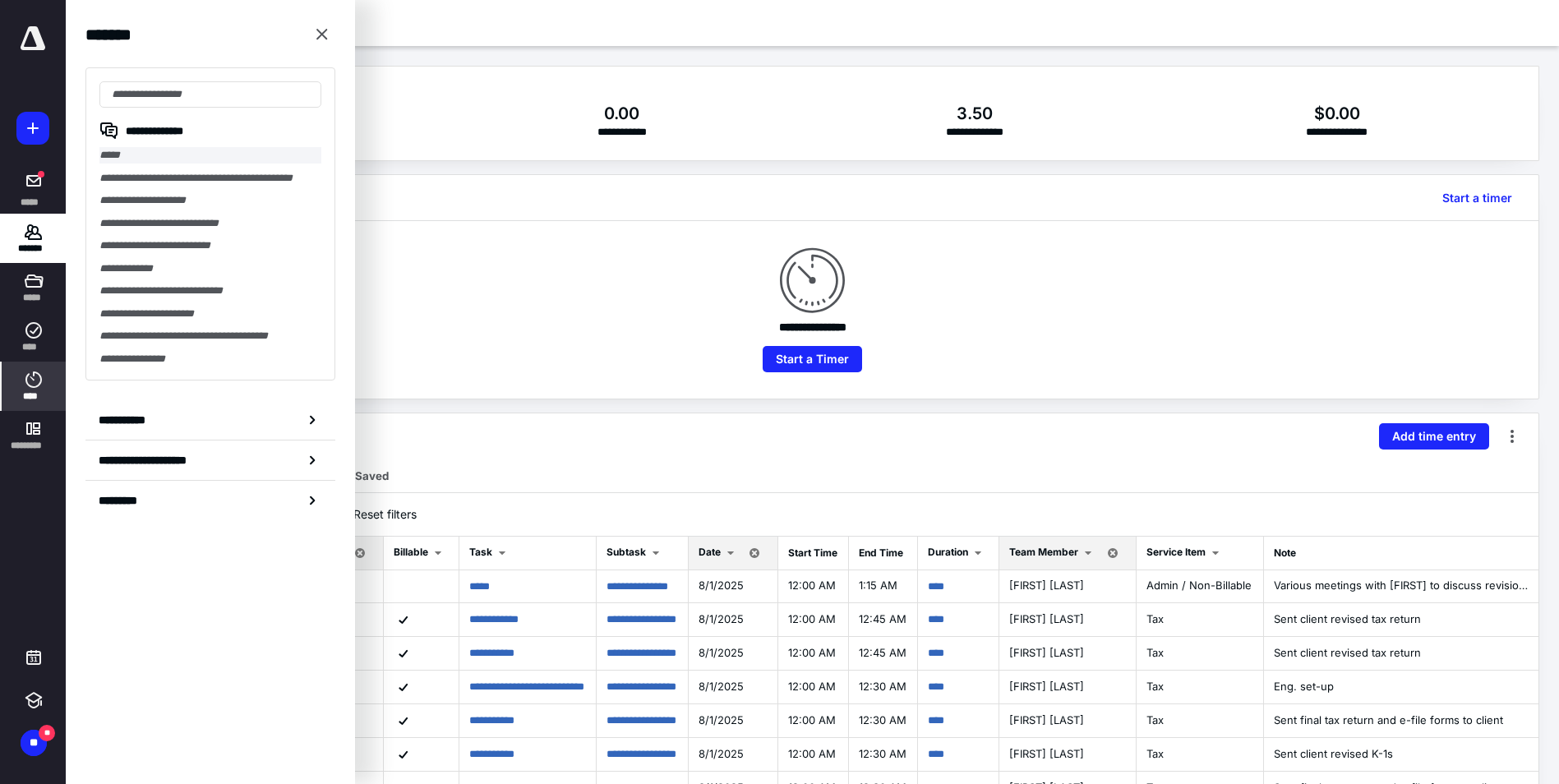 click on "*****" at bounding box center [210, 155] 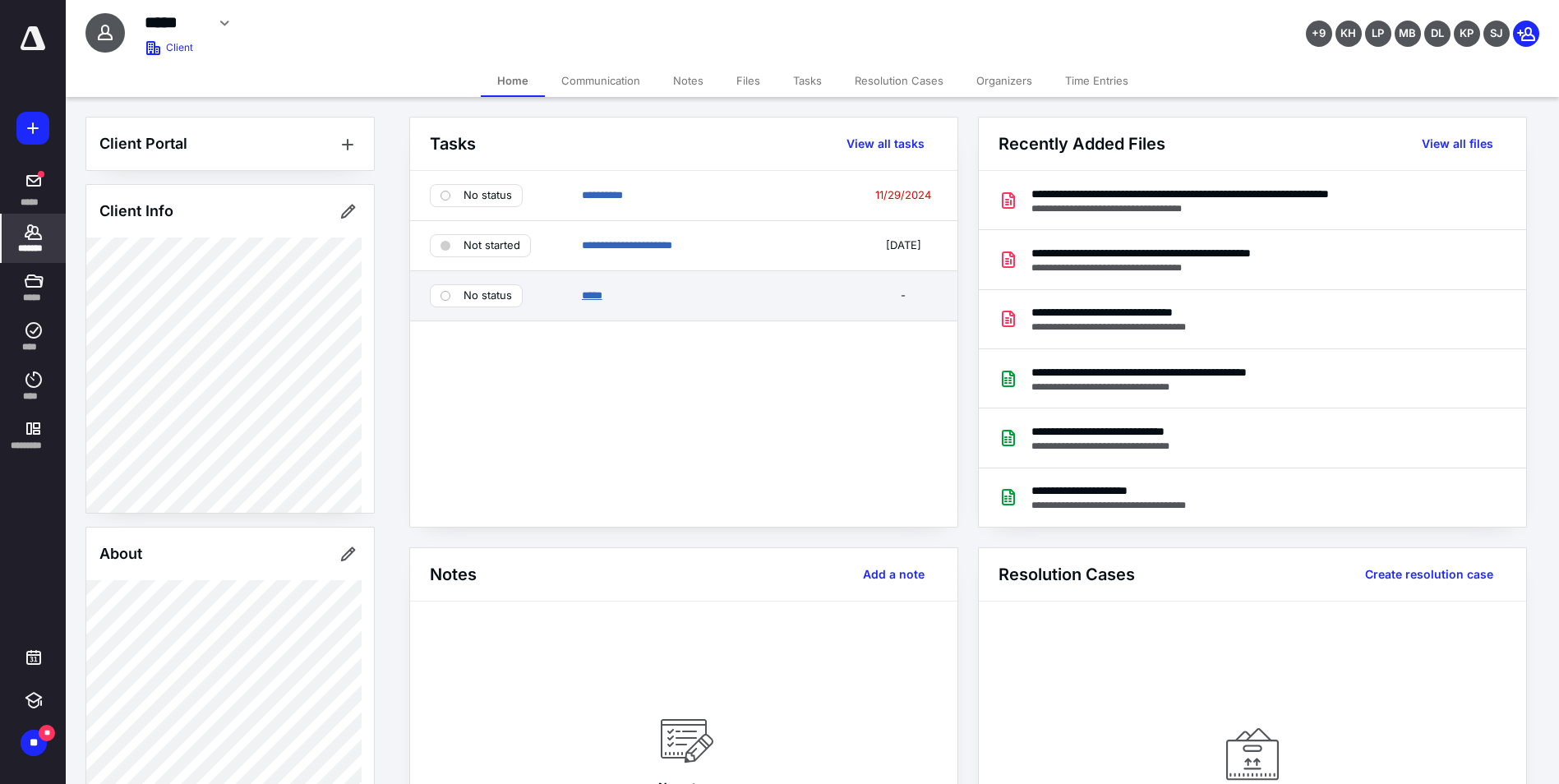 click on "*****" at bounding box center (592, 295) 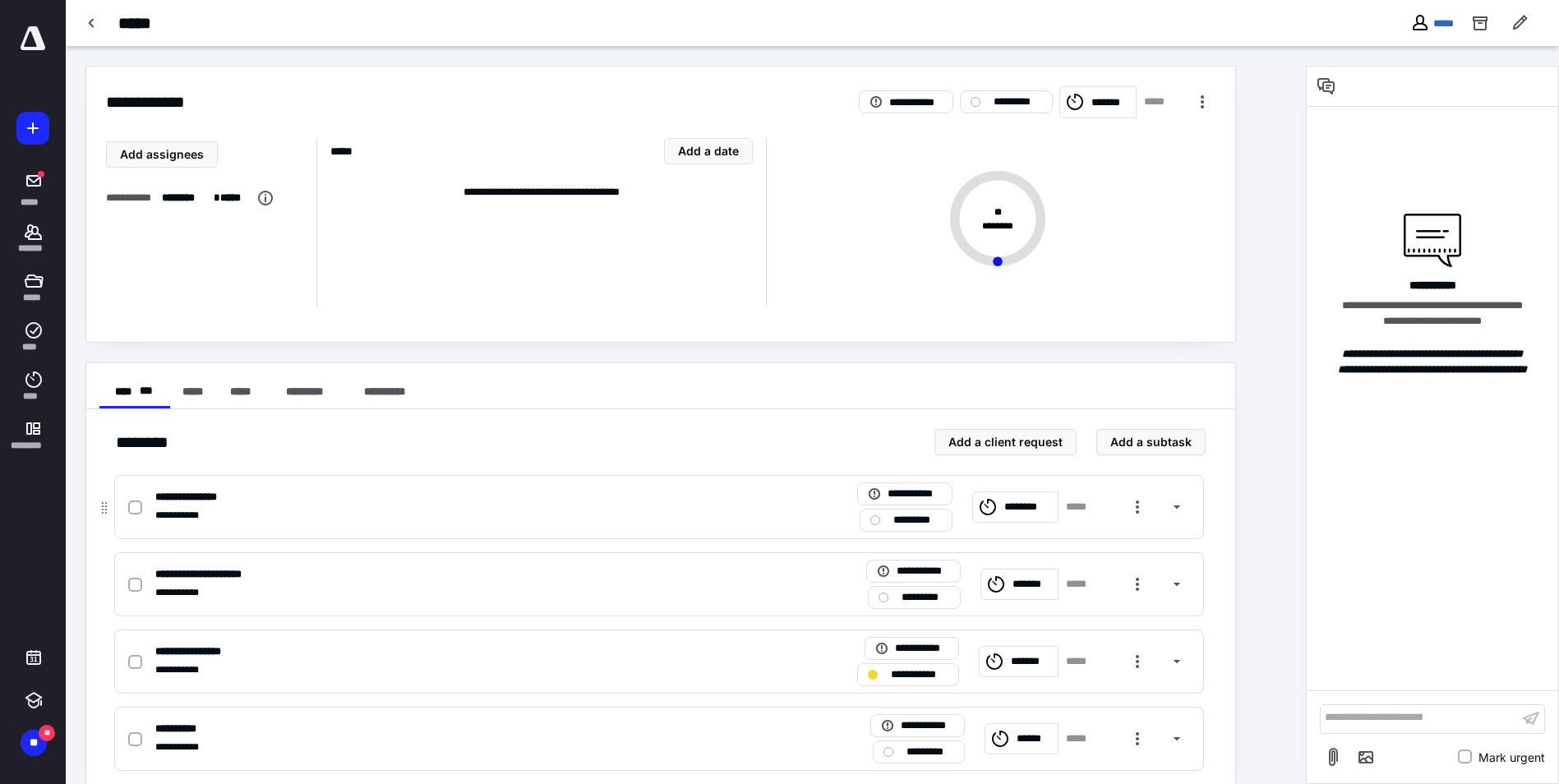 click on "*****" at bounding box center [1082, 507] 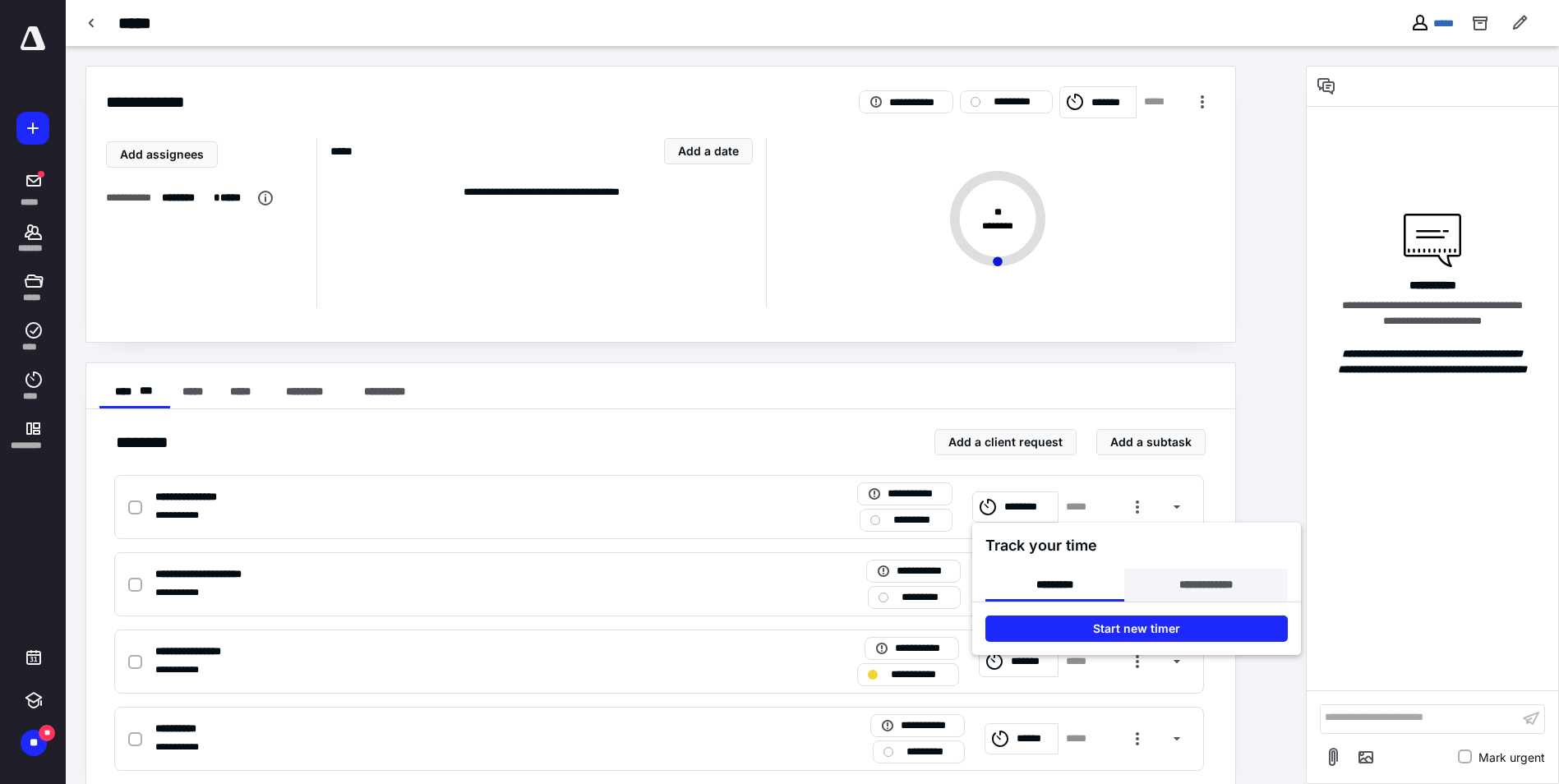 click on "**********" at bounding box center [1206, 585] 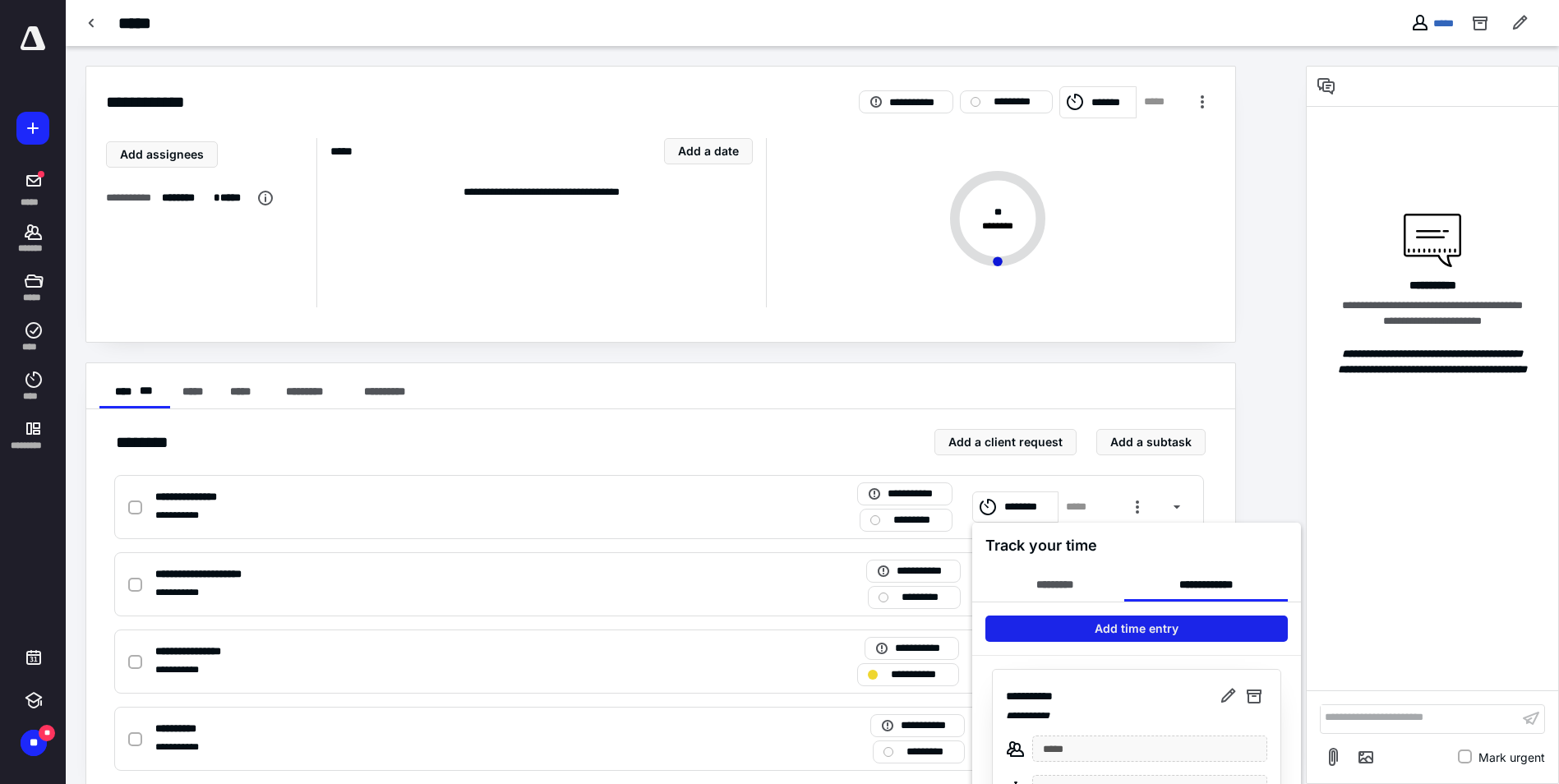 click on "Add time entry" at bounding box center [1137, 629] 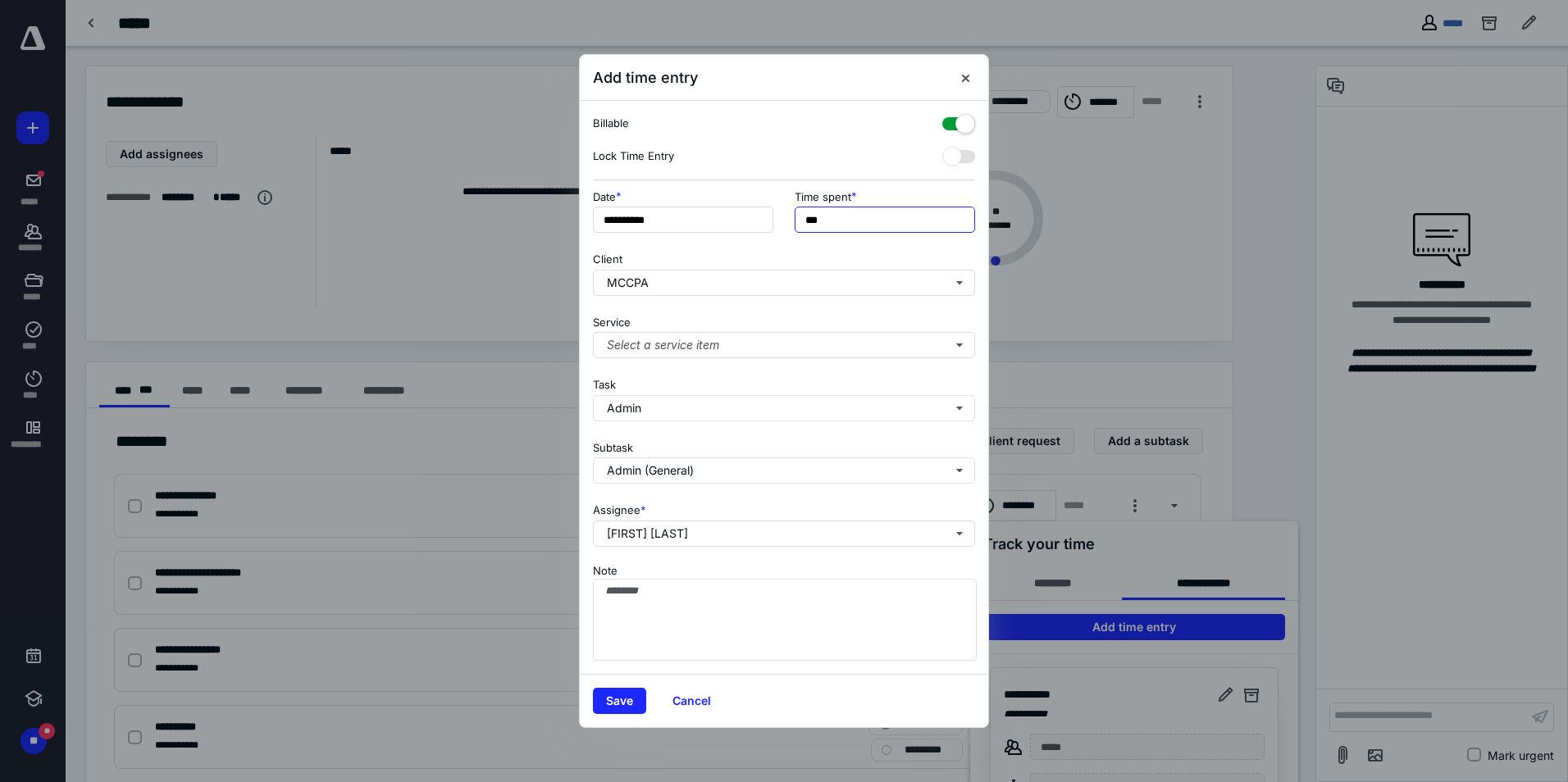 click on "***" at bounding box center (885, 220) 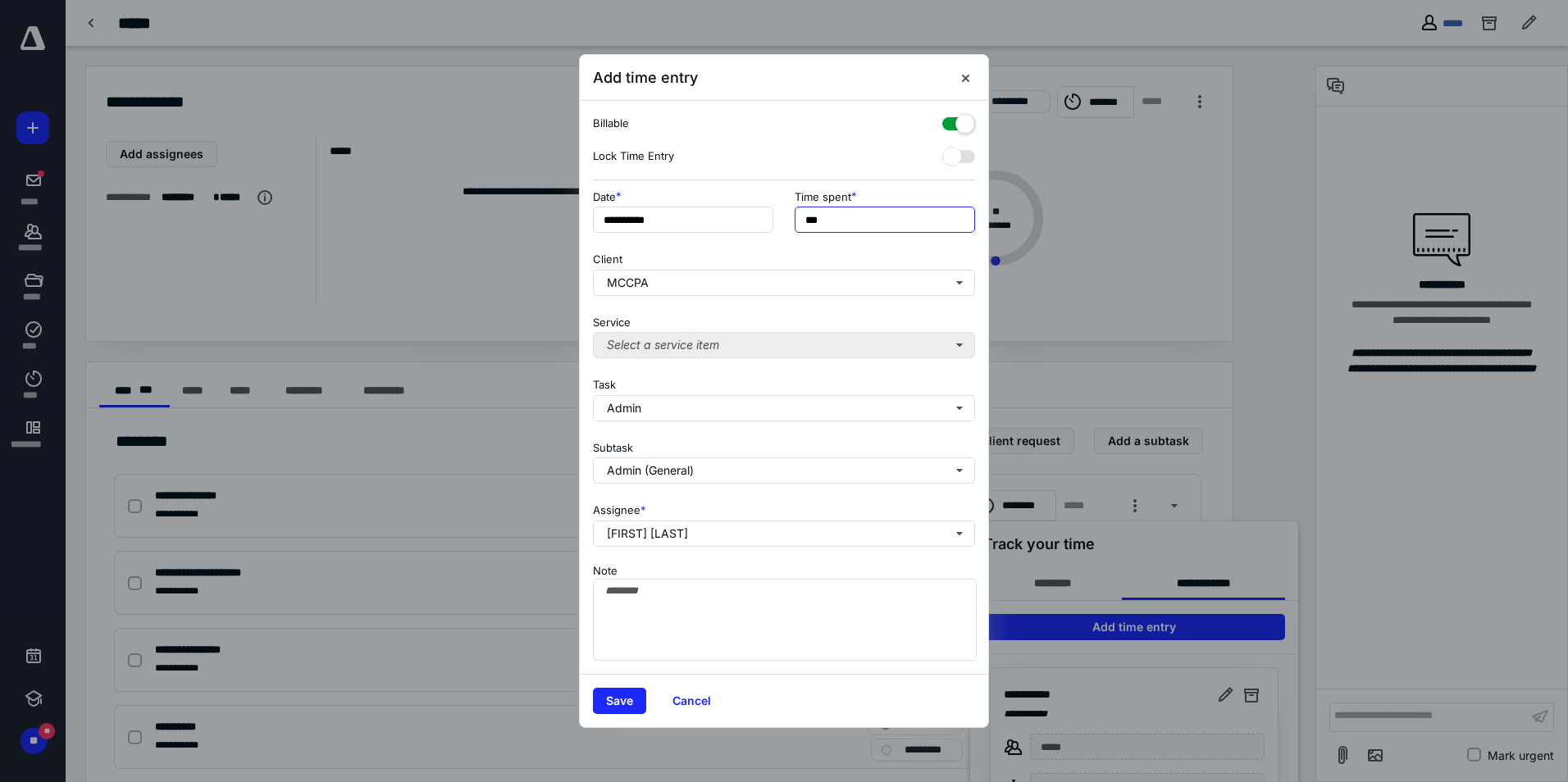 type on "***" 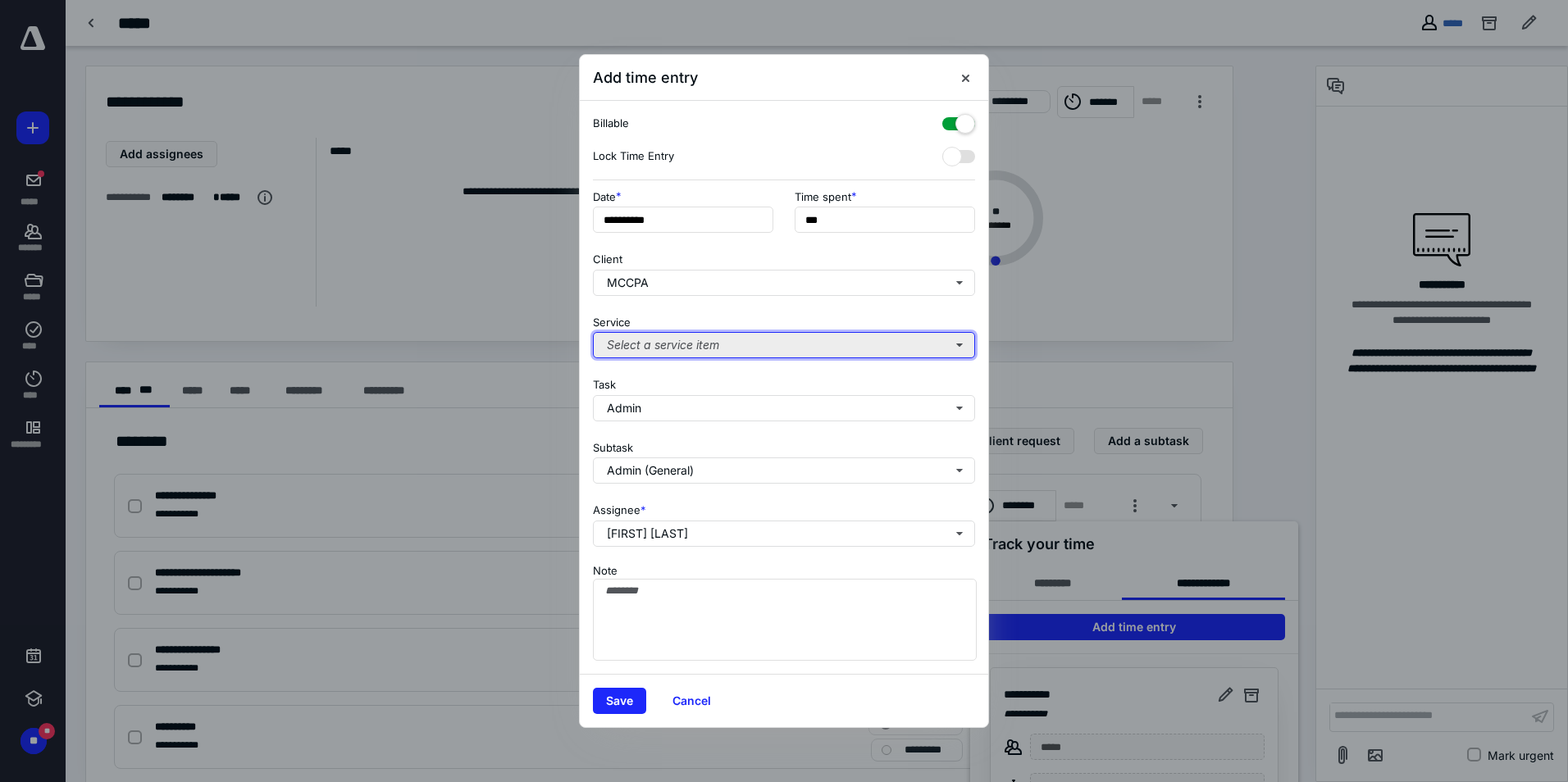 click on "Select a service item" at bounding box center (784, 345) 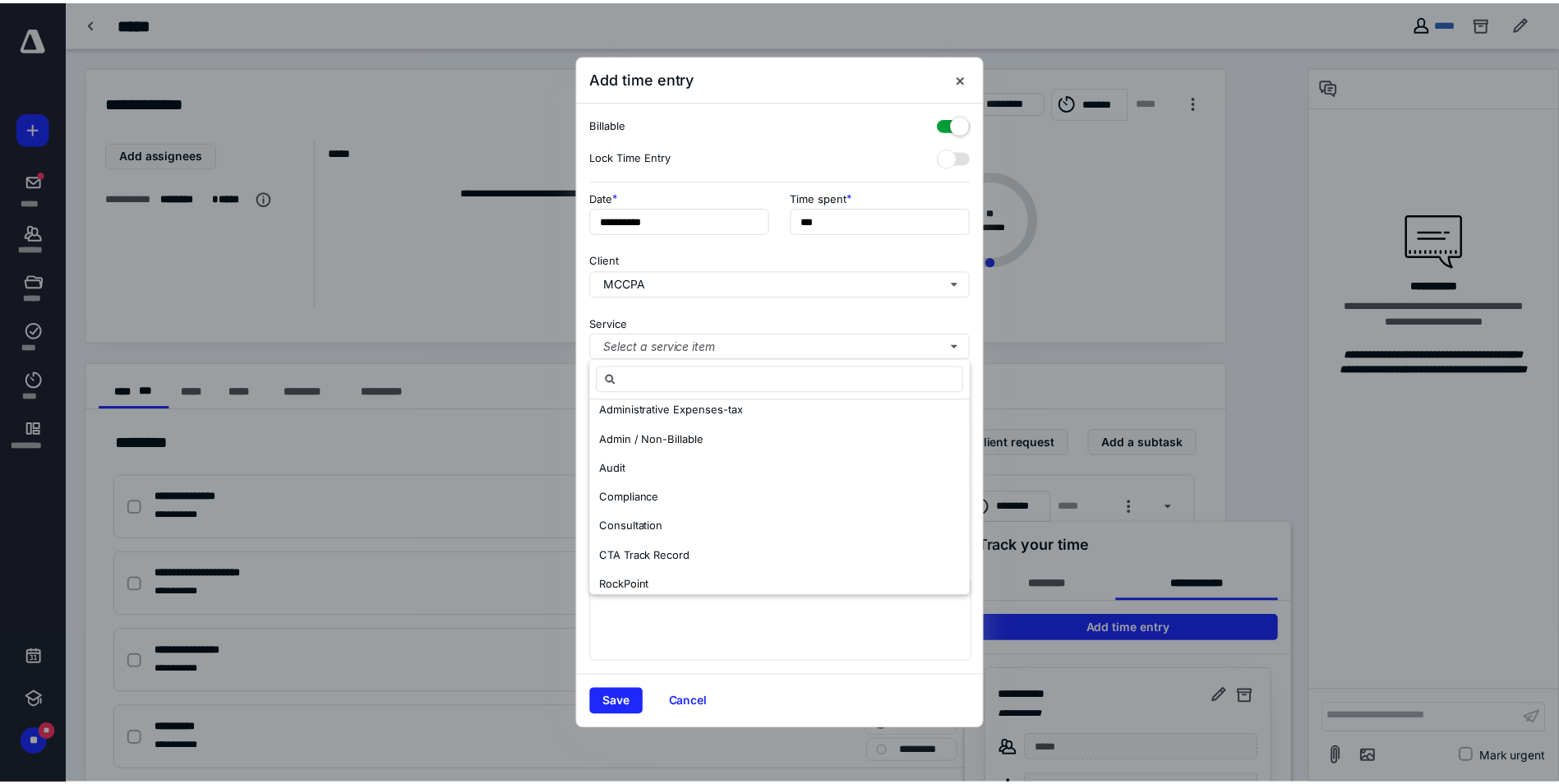 scroll, scrollTop: 138, scrollLeft: 0, axis: vertical 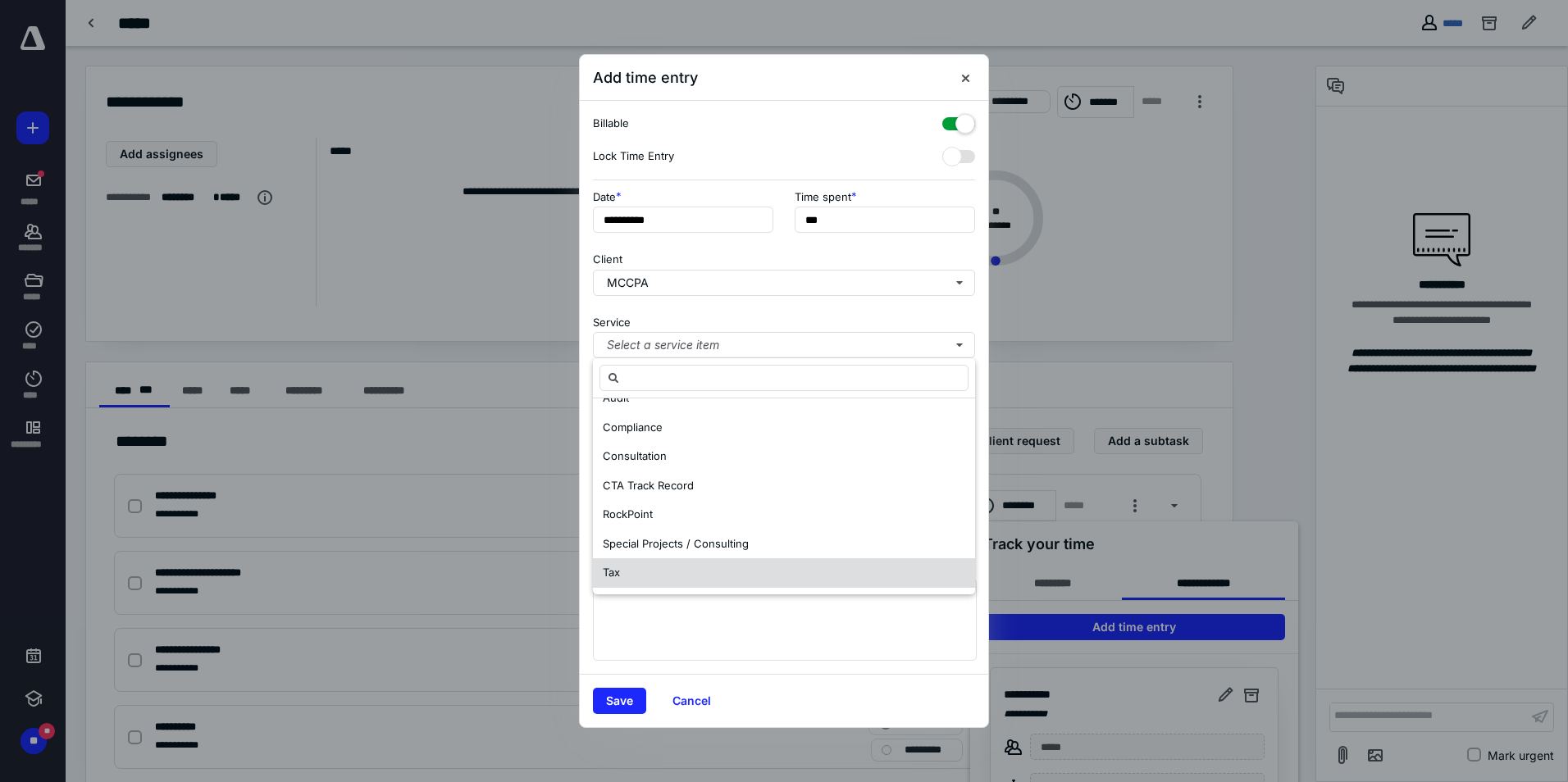 click on "Tax" at bounding box center (784, 573) 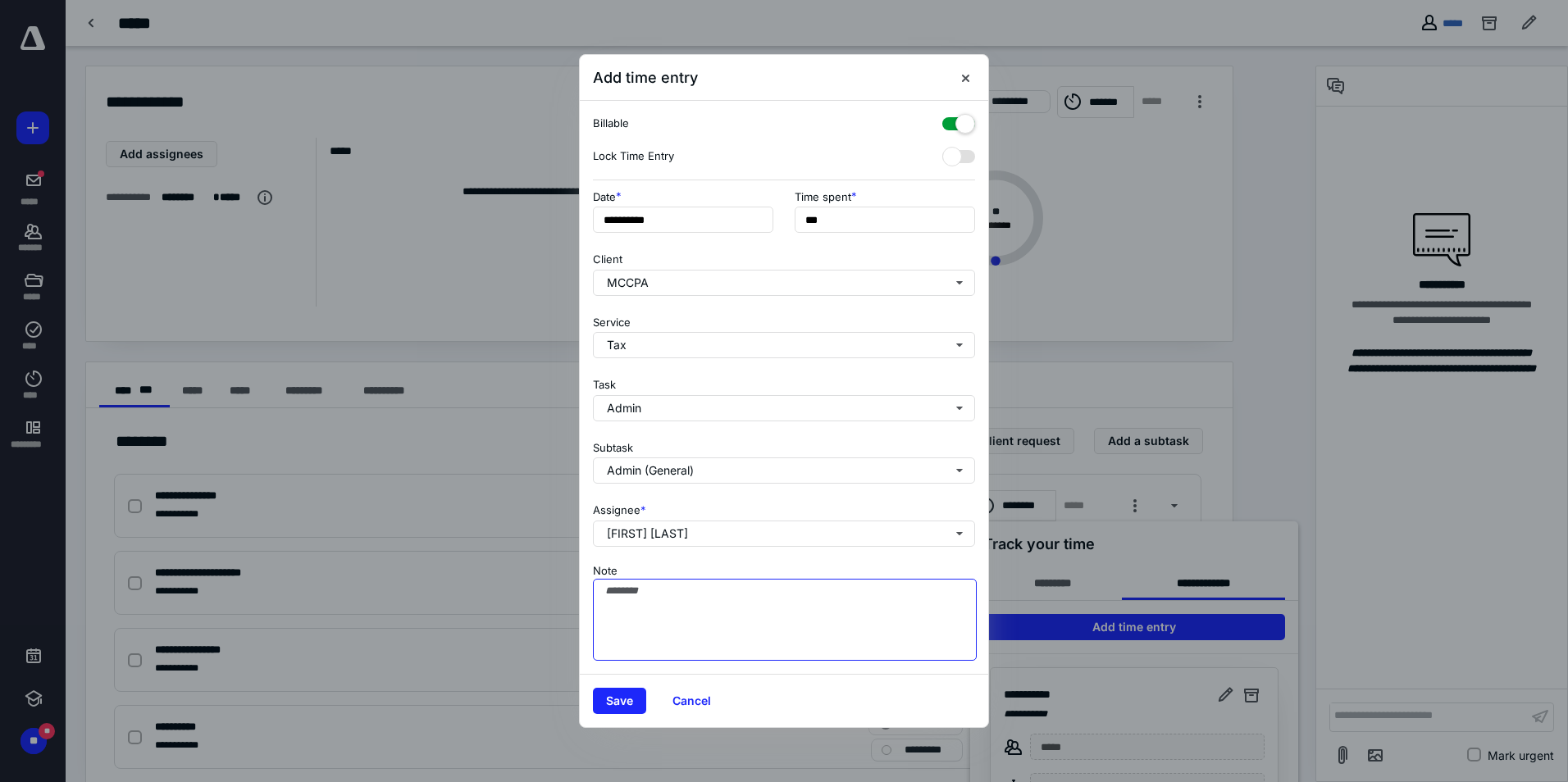 click on "Note" at bounding box center (785, 620) 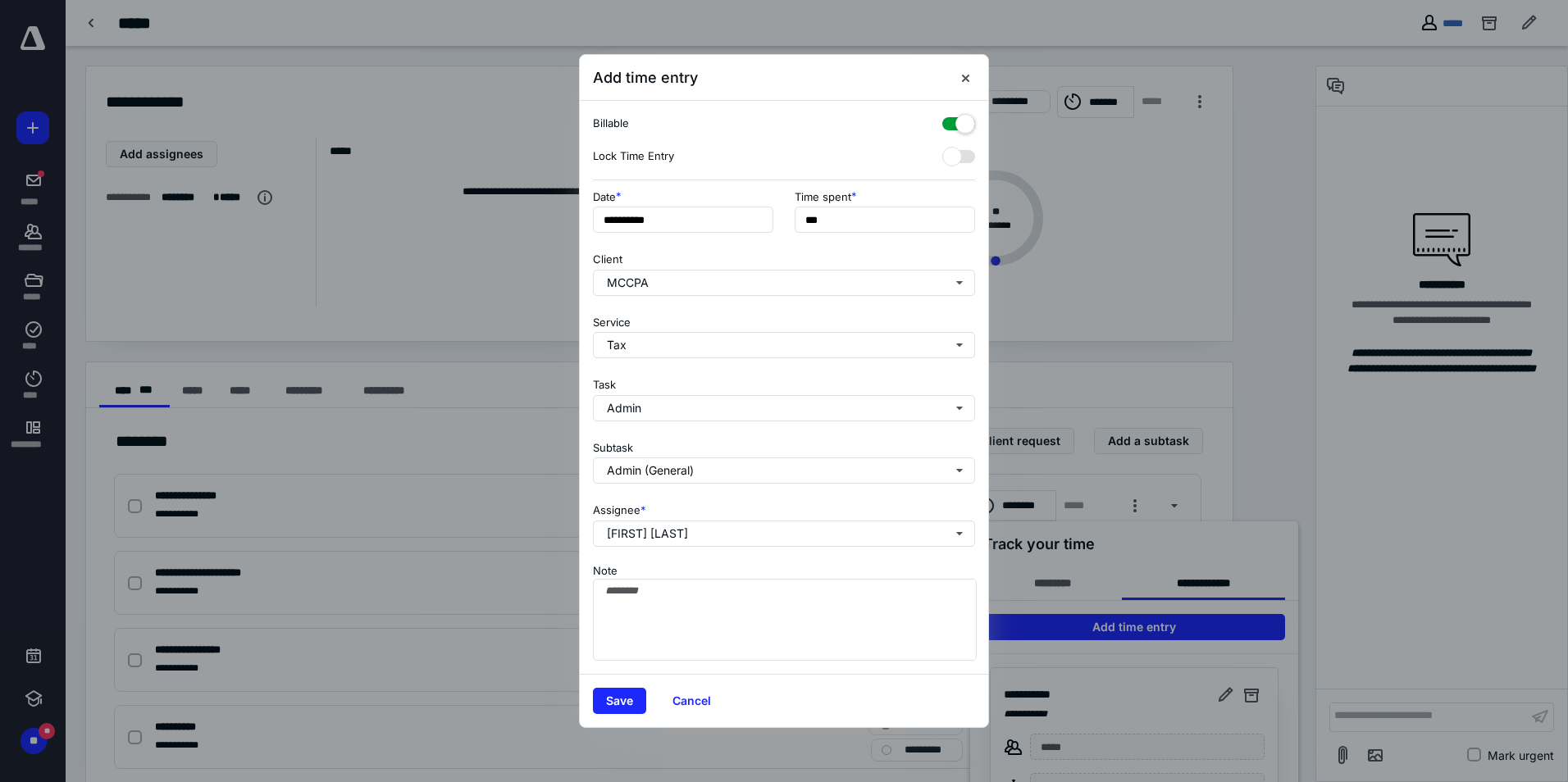 click at bounding box center [959, 120] 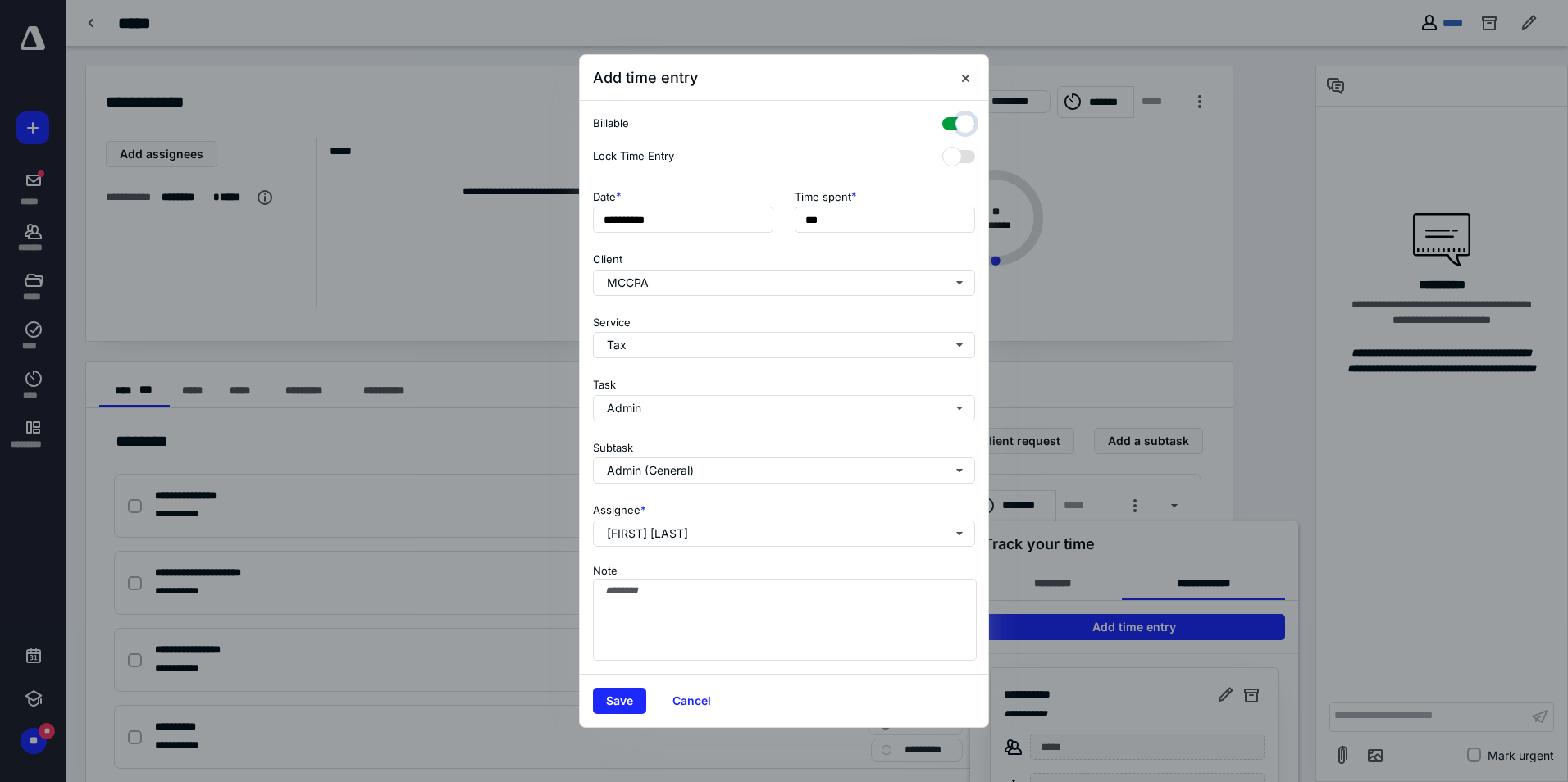 click at bounding box center (950, 121) 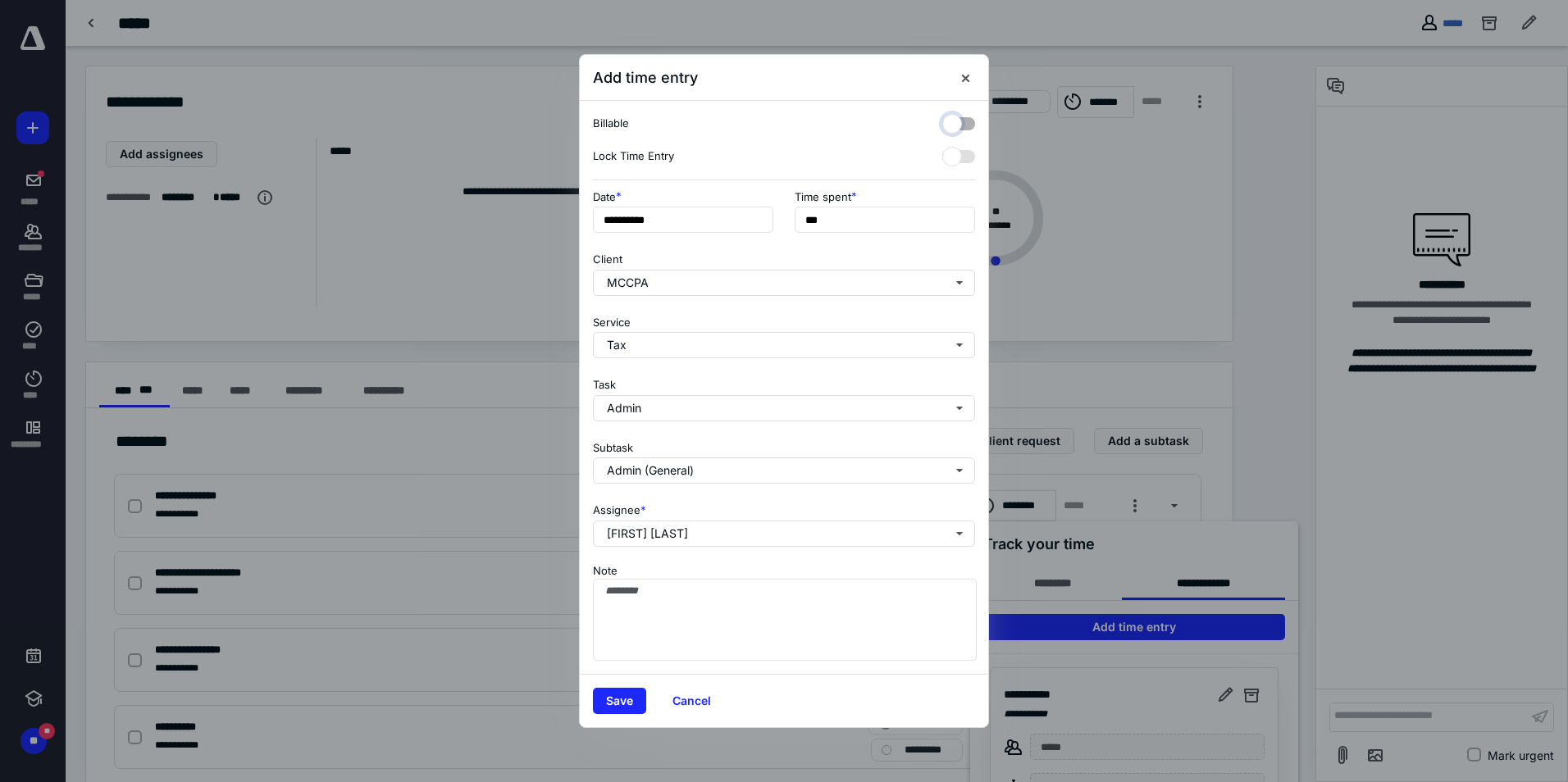 checkbox on "false" 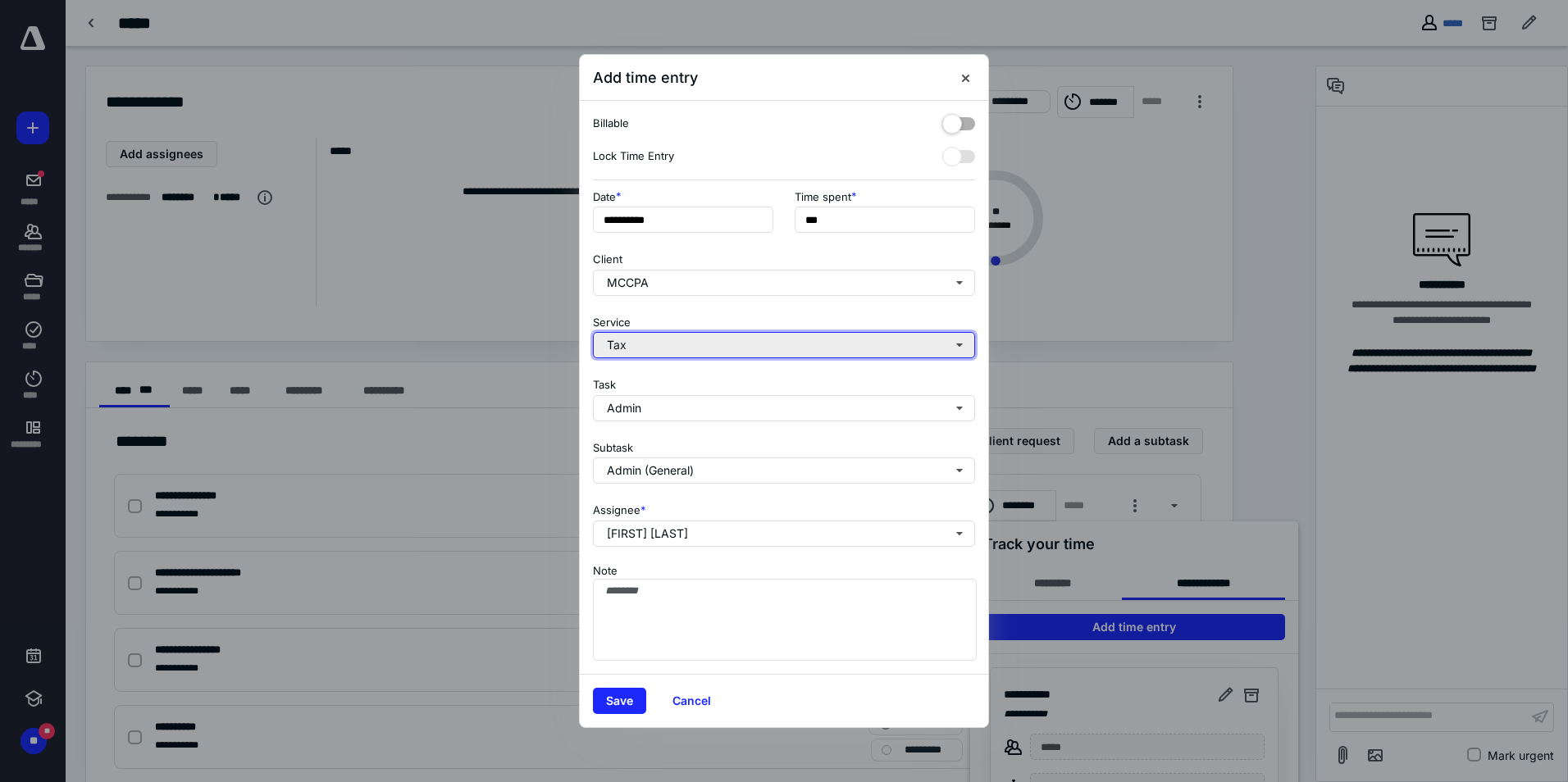click on "Tax" at bounding box center (784, 345) 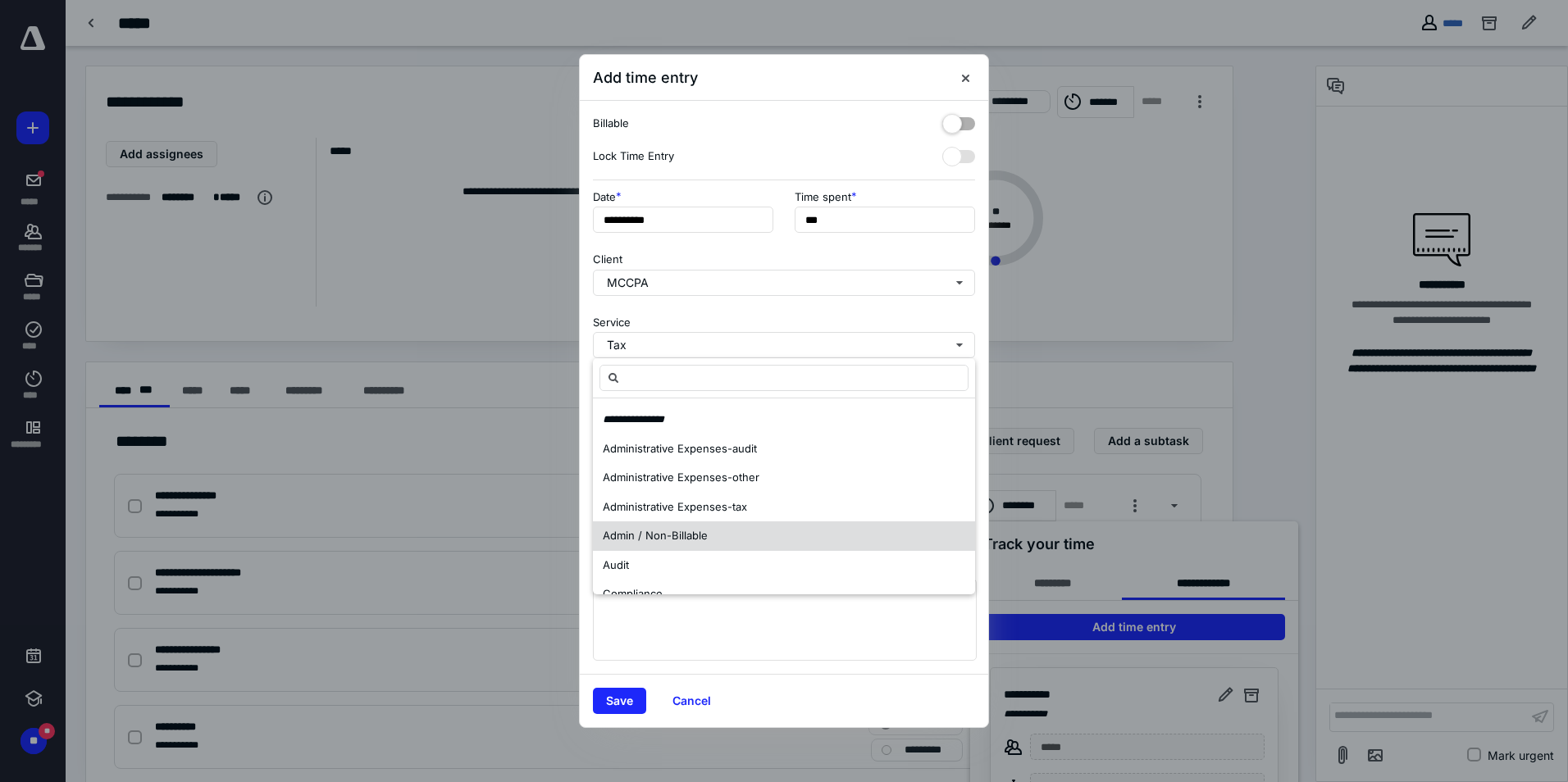 click on "Admin / Non-Billable" at bounding box center (655, 535) 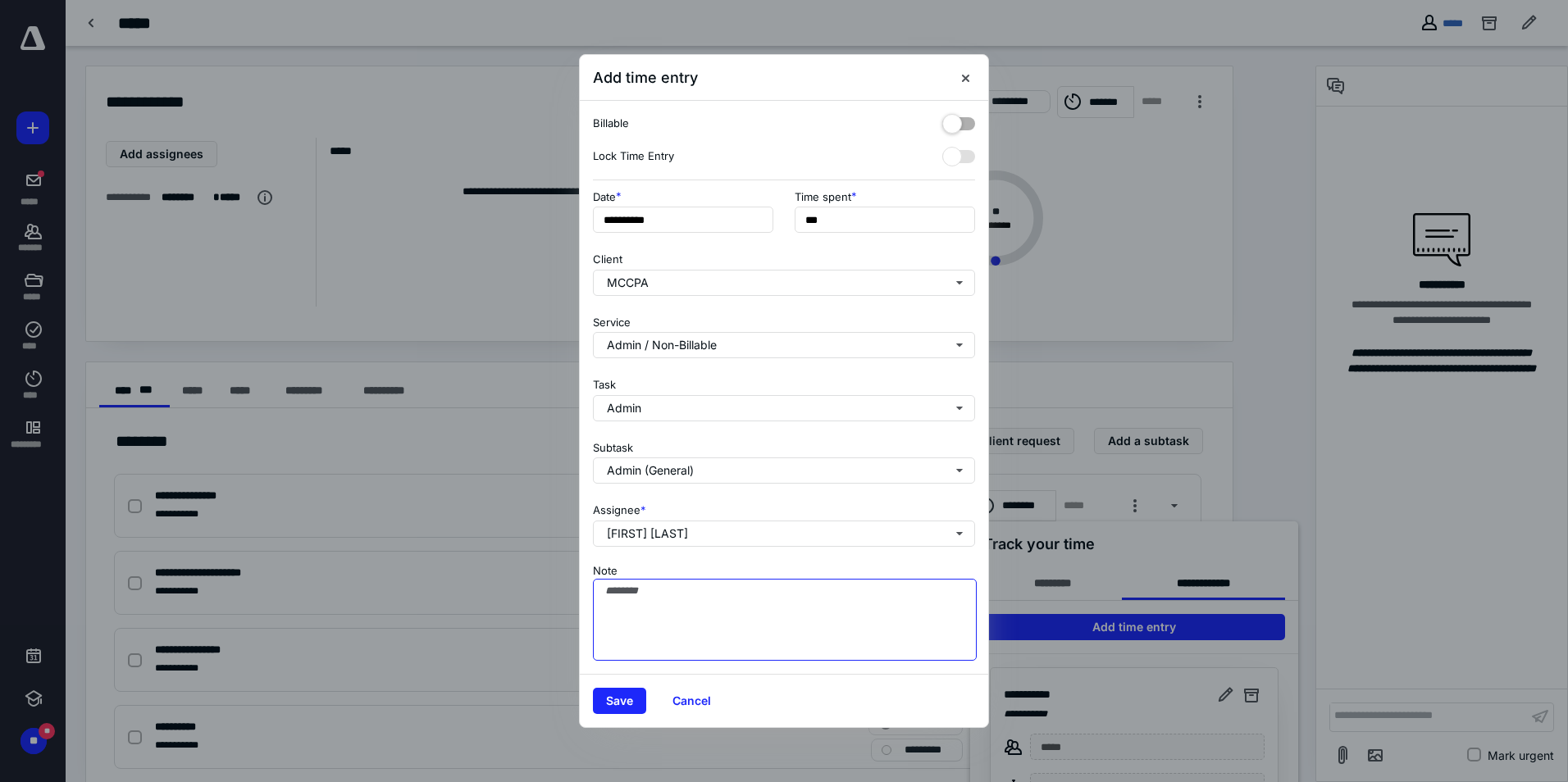 click on "Note" at bounding box center [785, 620] 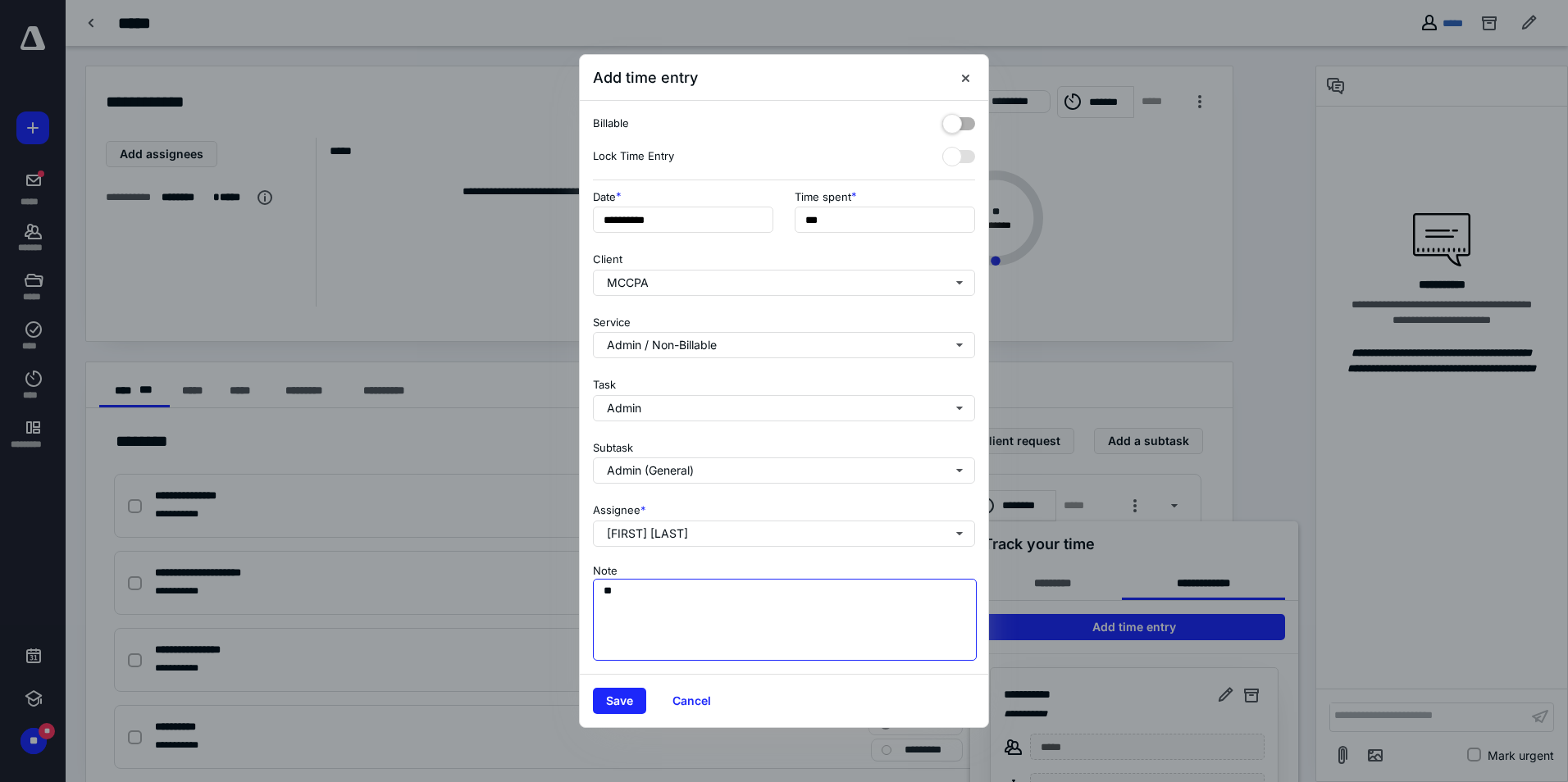 type on "*" 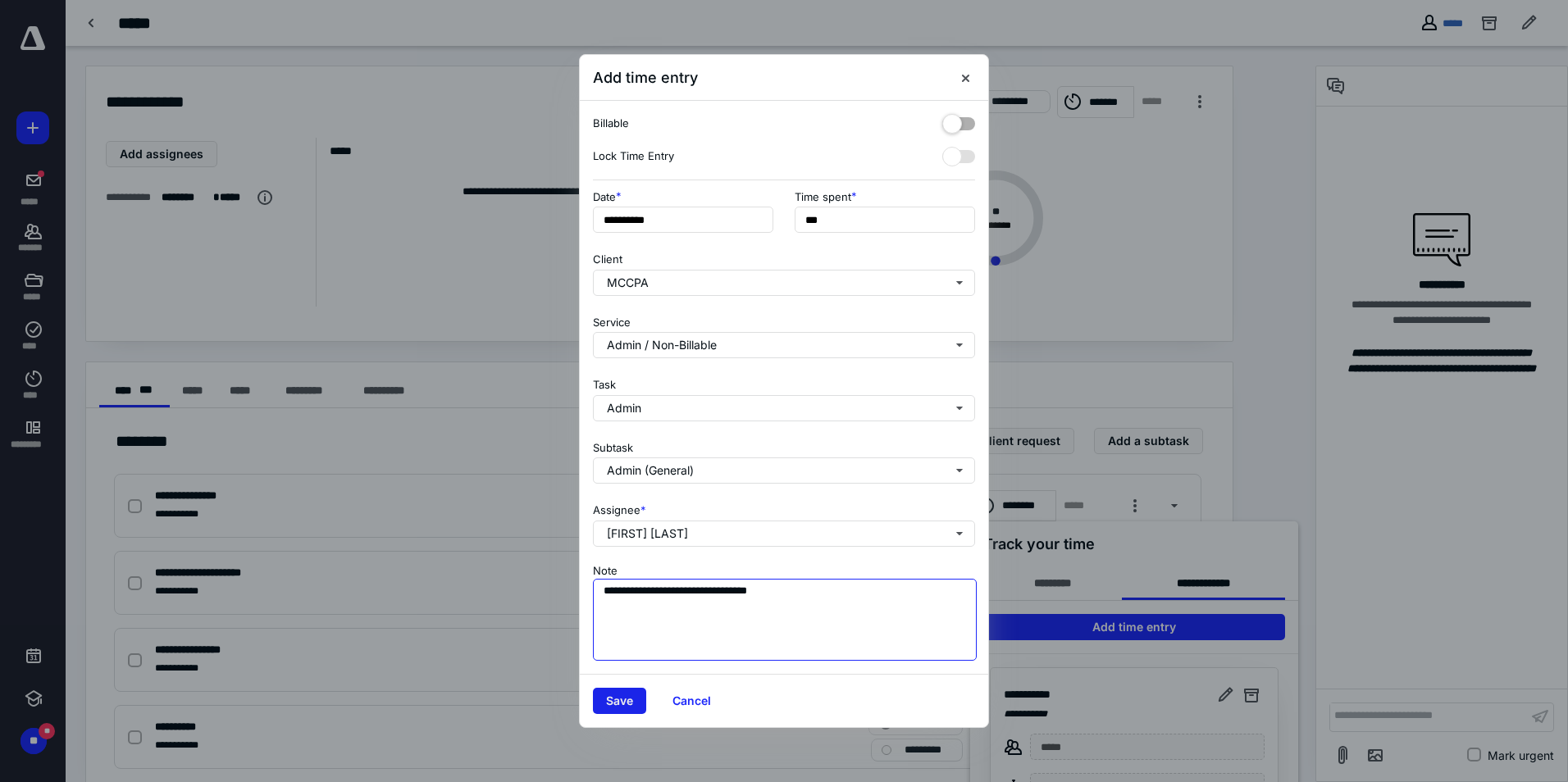 type on "**********" 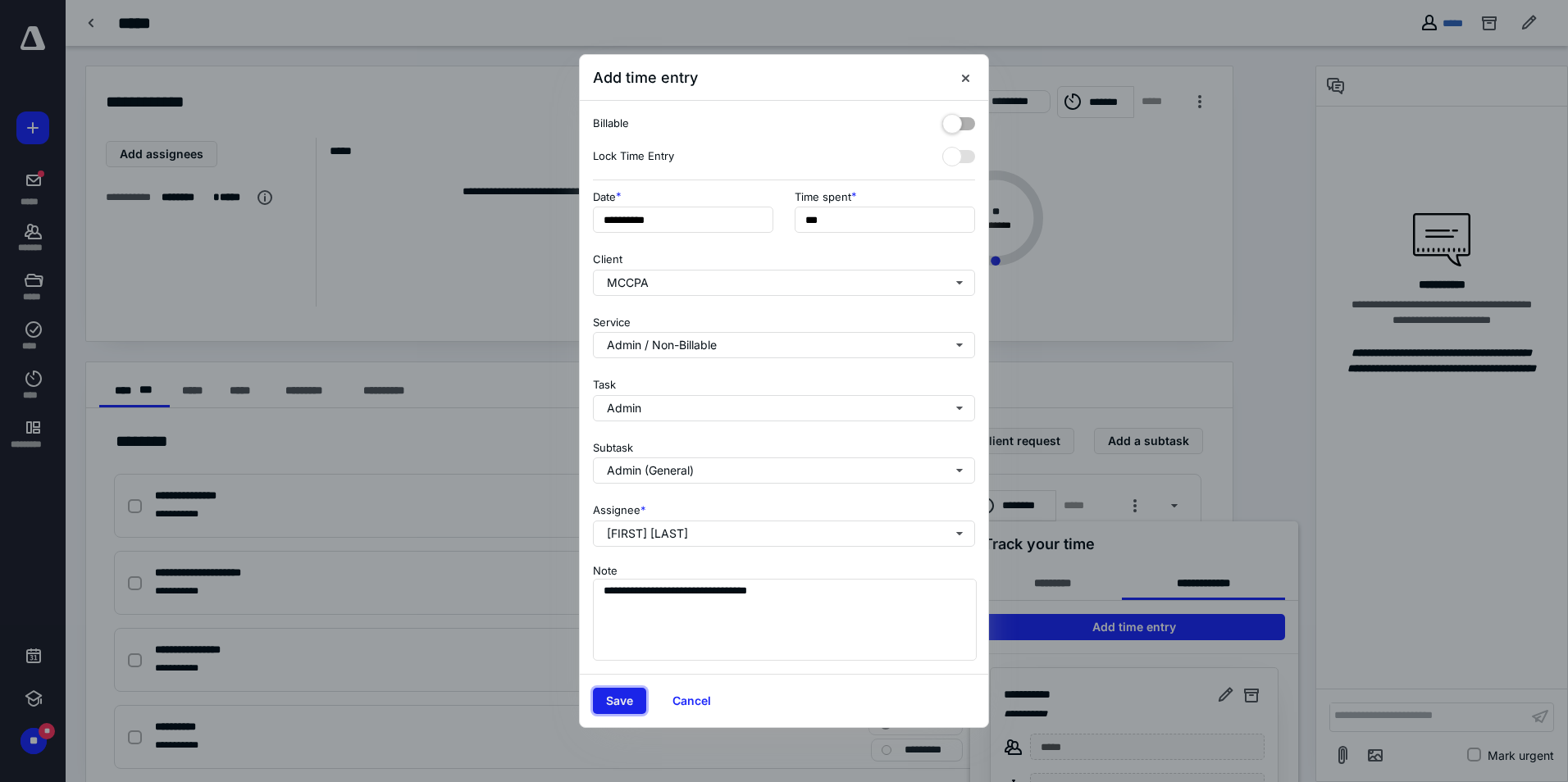 click on "Save" at bounding box center (619, 701) 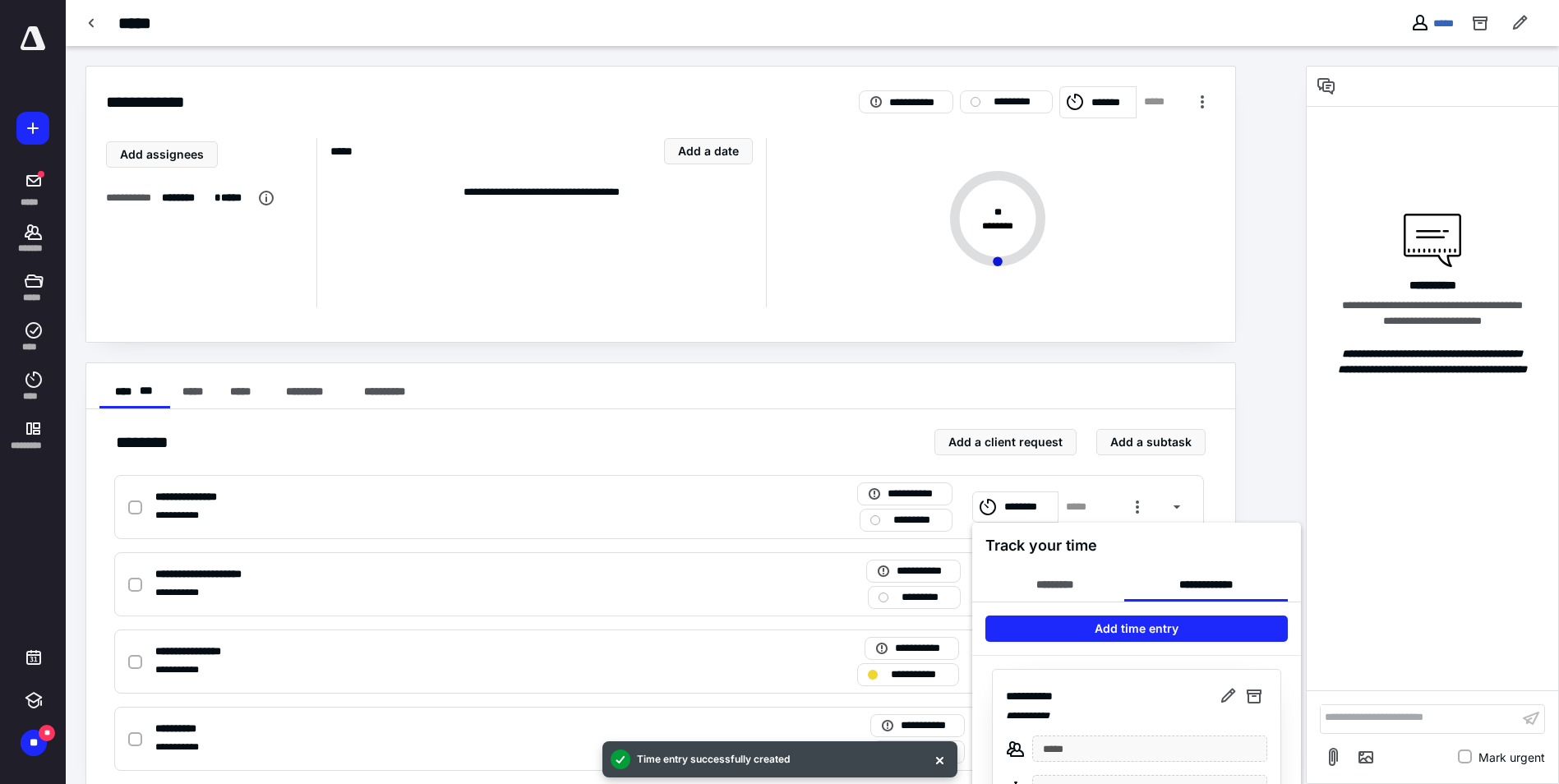click at bounding box center (779, 392) 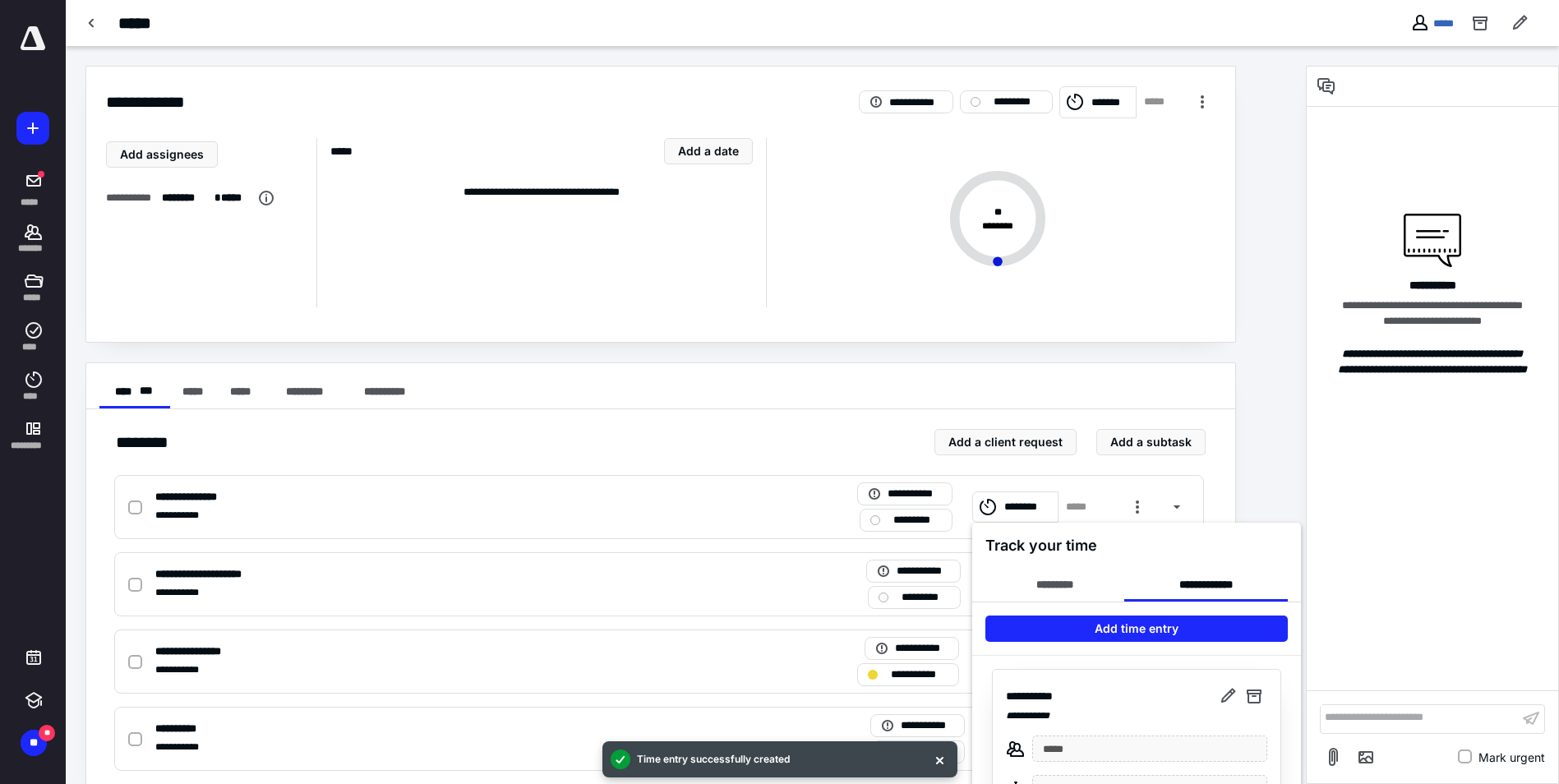 type on "**********" 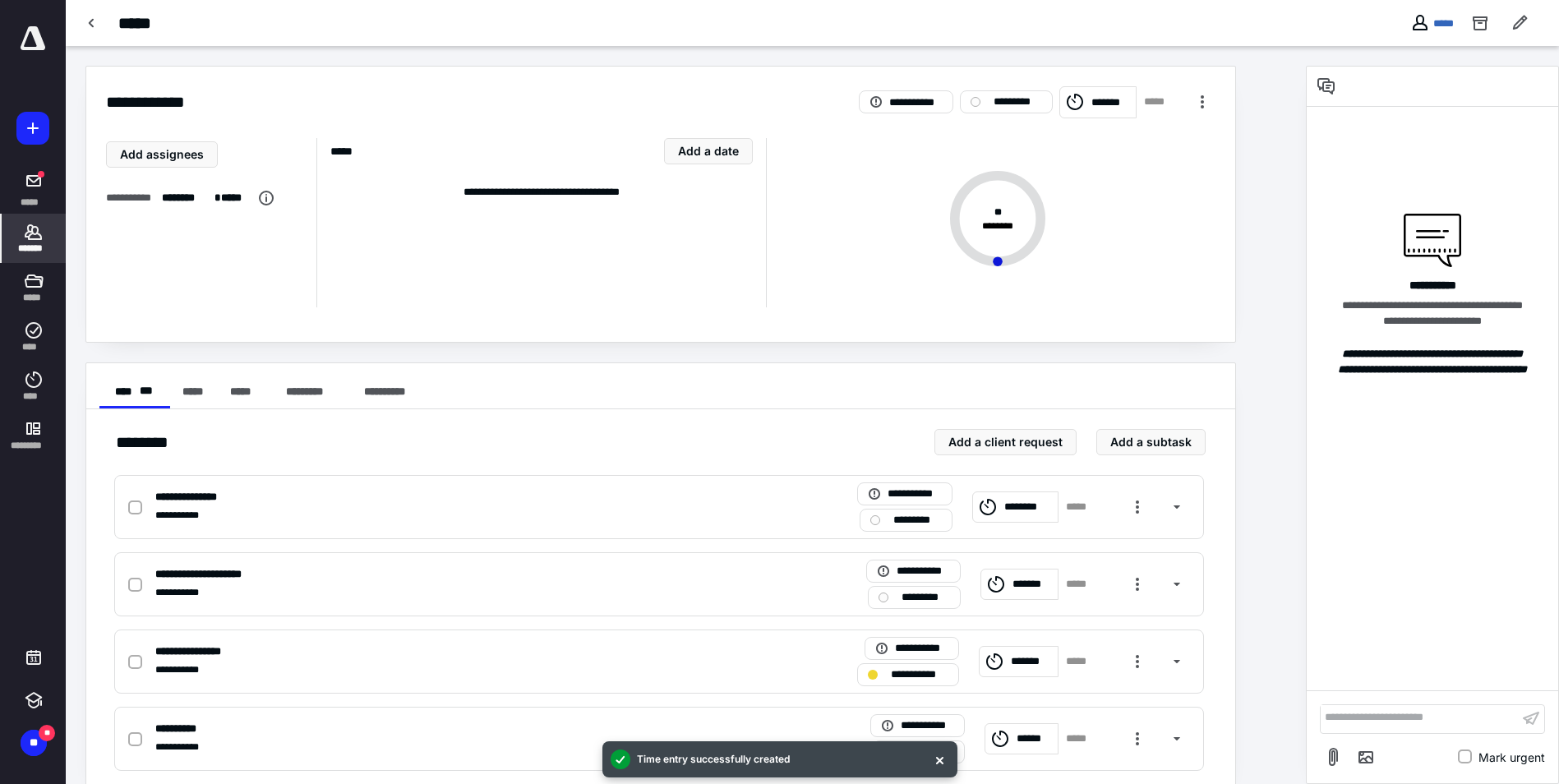 click on "*******" at bounding box center [34, 248] 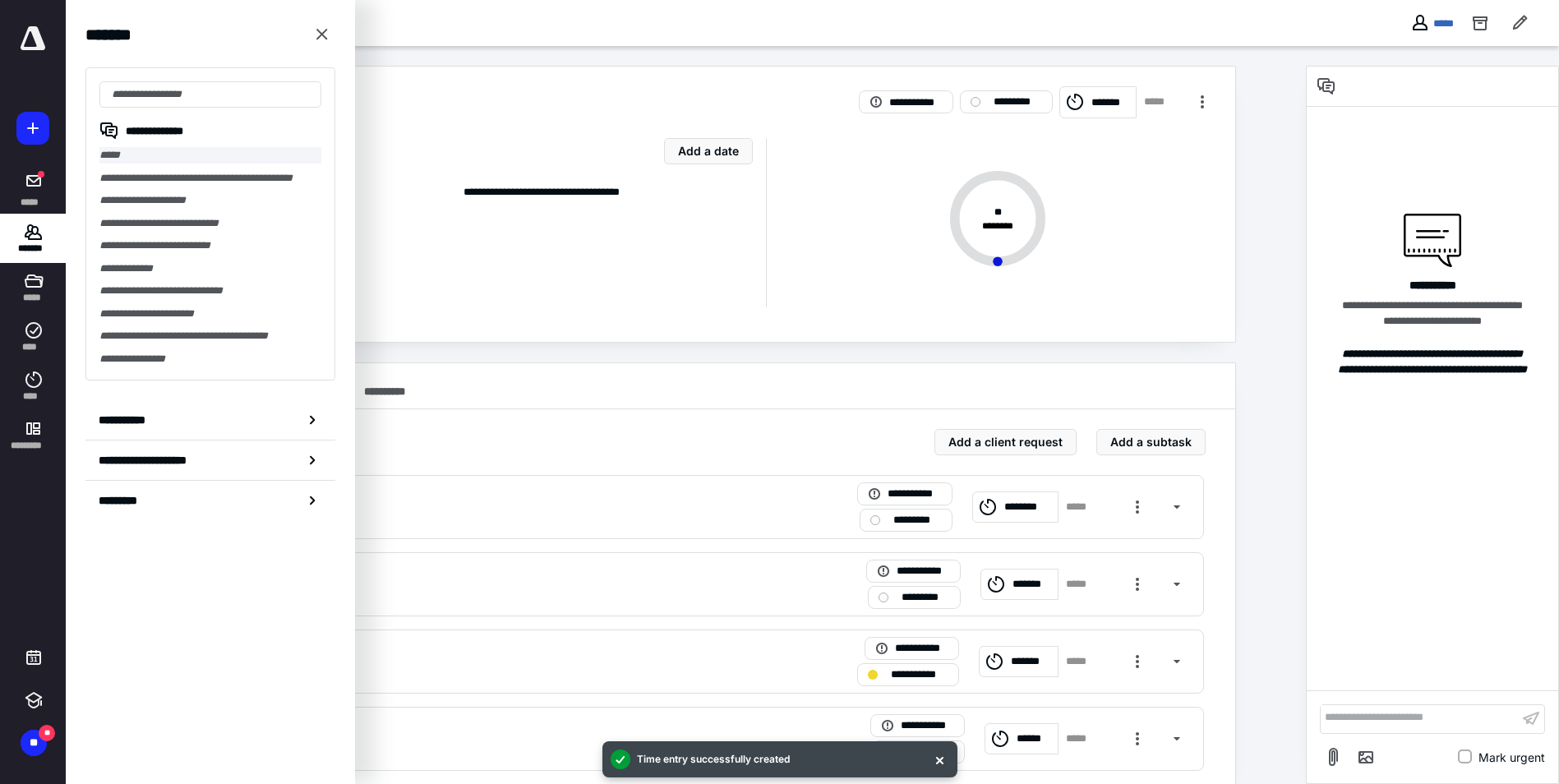 click on "*****" at bounding box center (210, 155) 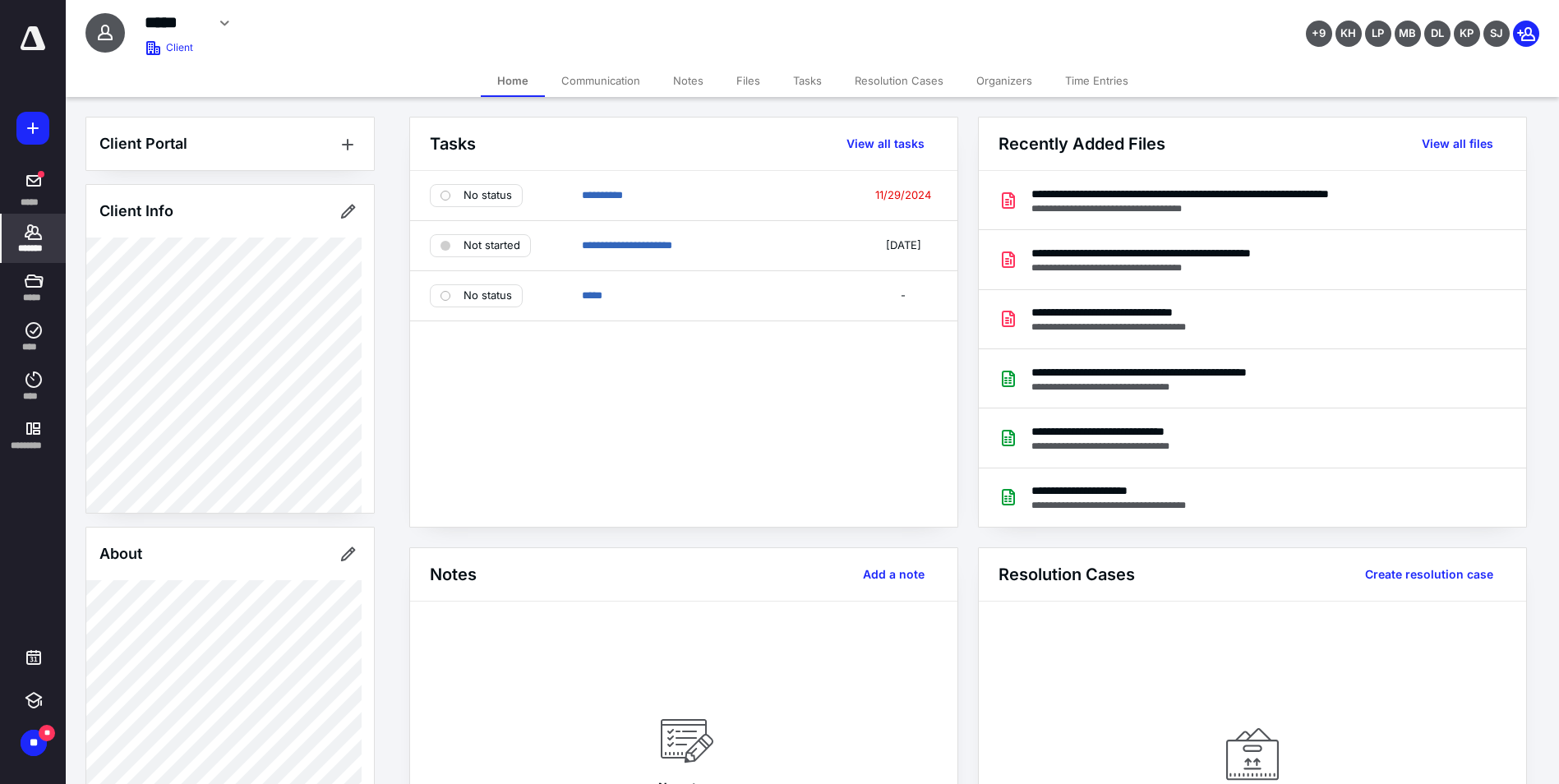 click 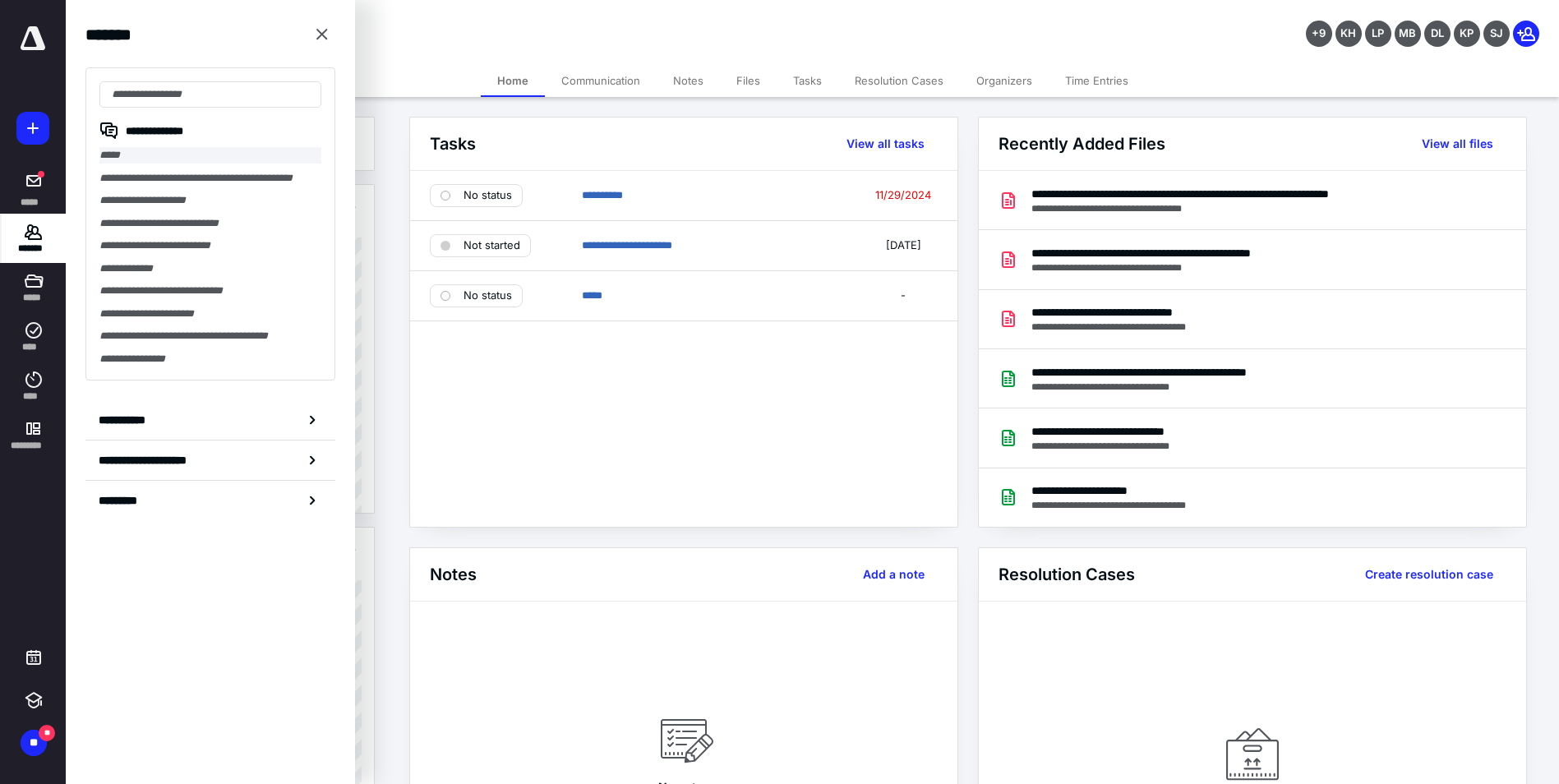 click on "*****" at bounding box center [210, 155] 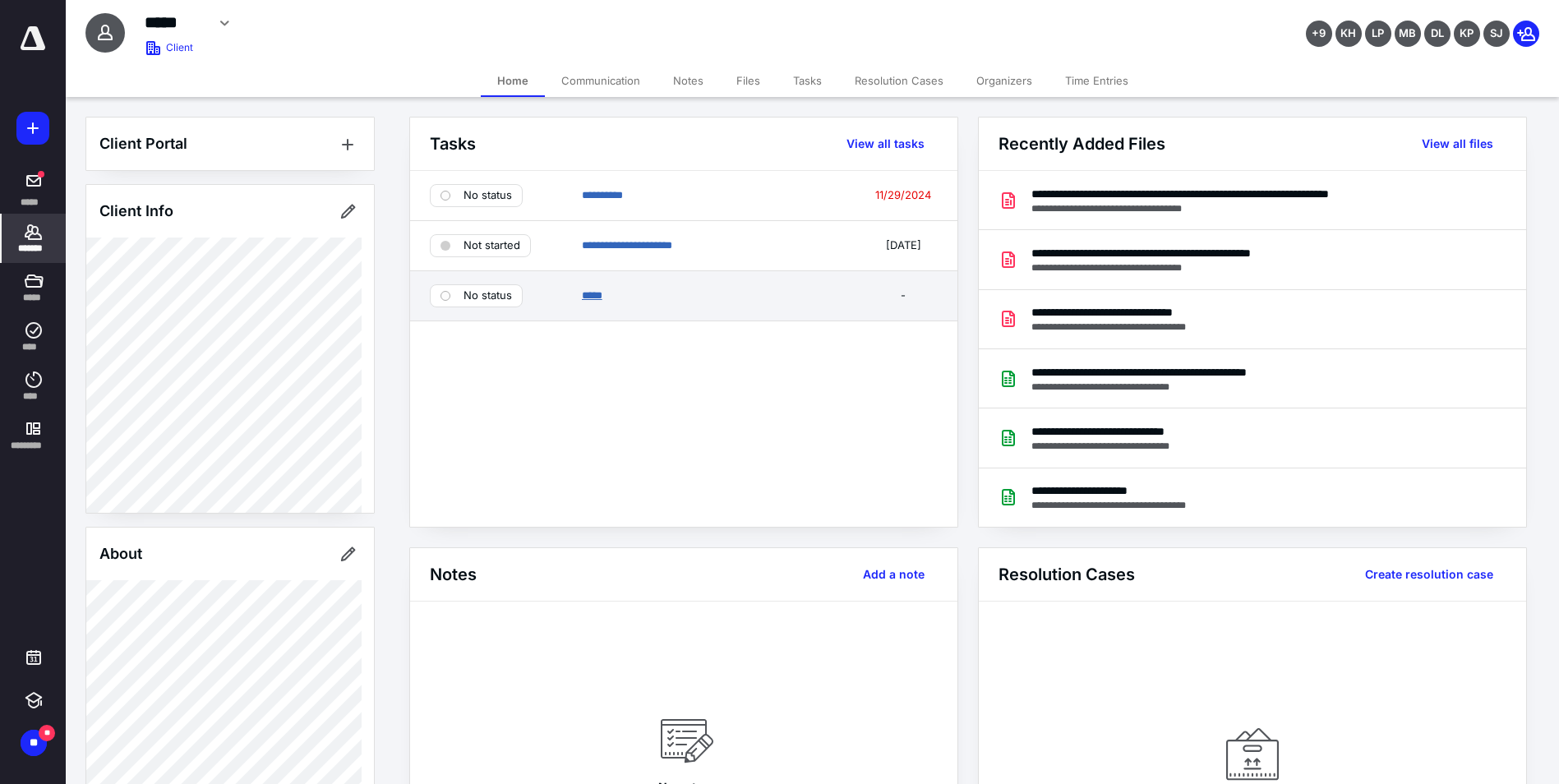 click on "*****" at bounding box center [592, 295] 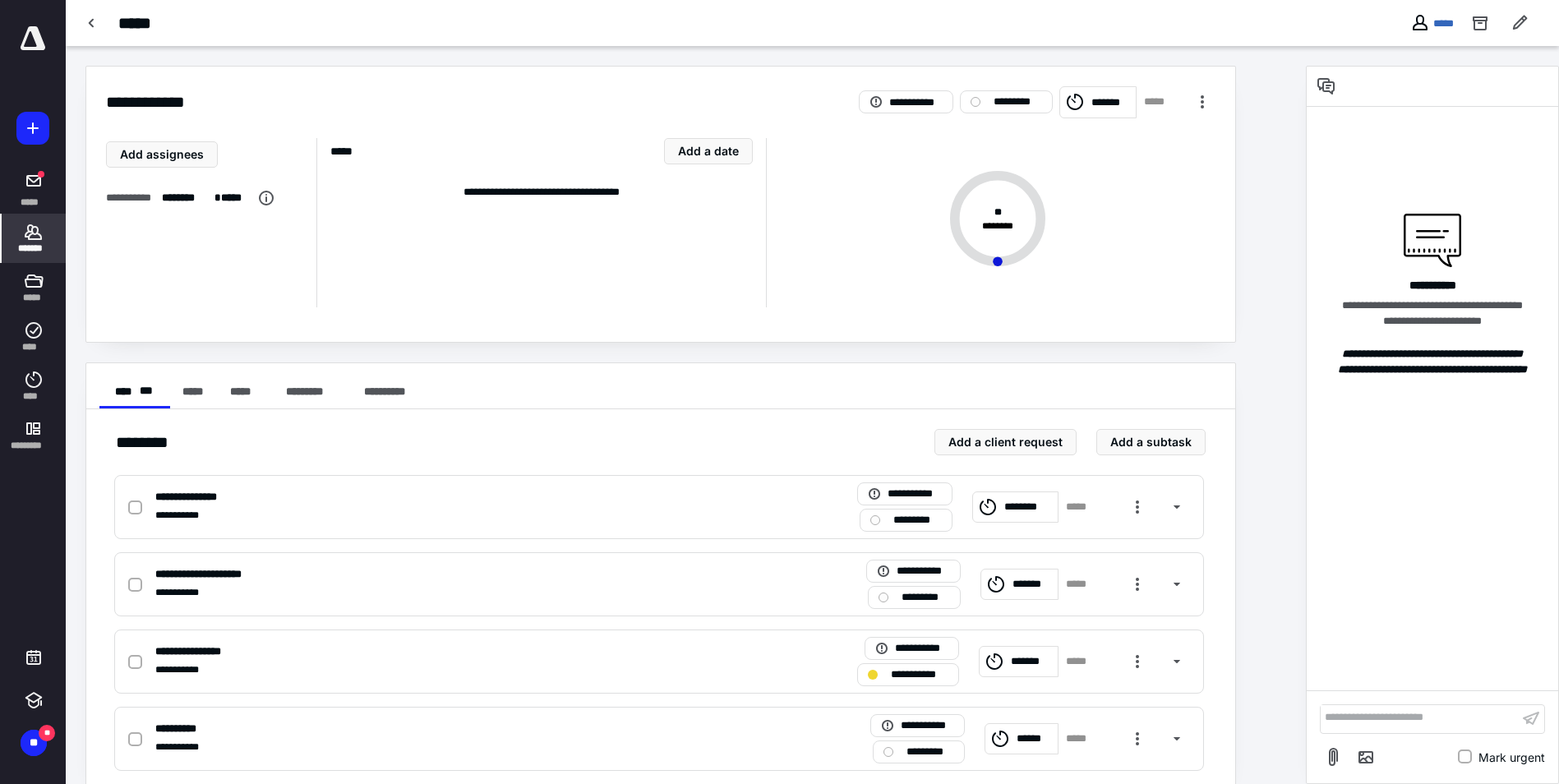 click 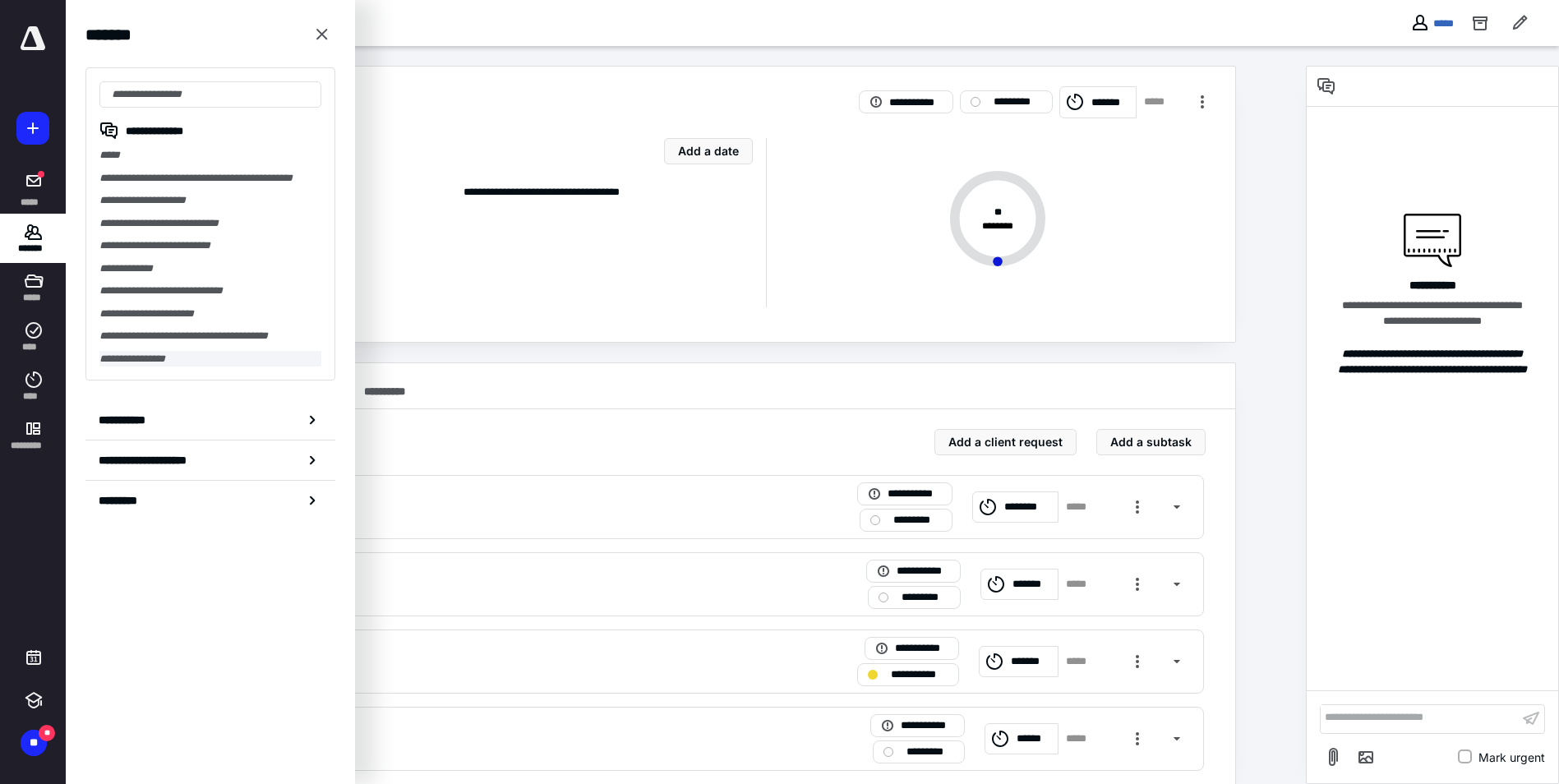 click on "**********" at bounding box center [210, 359] 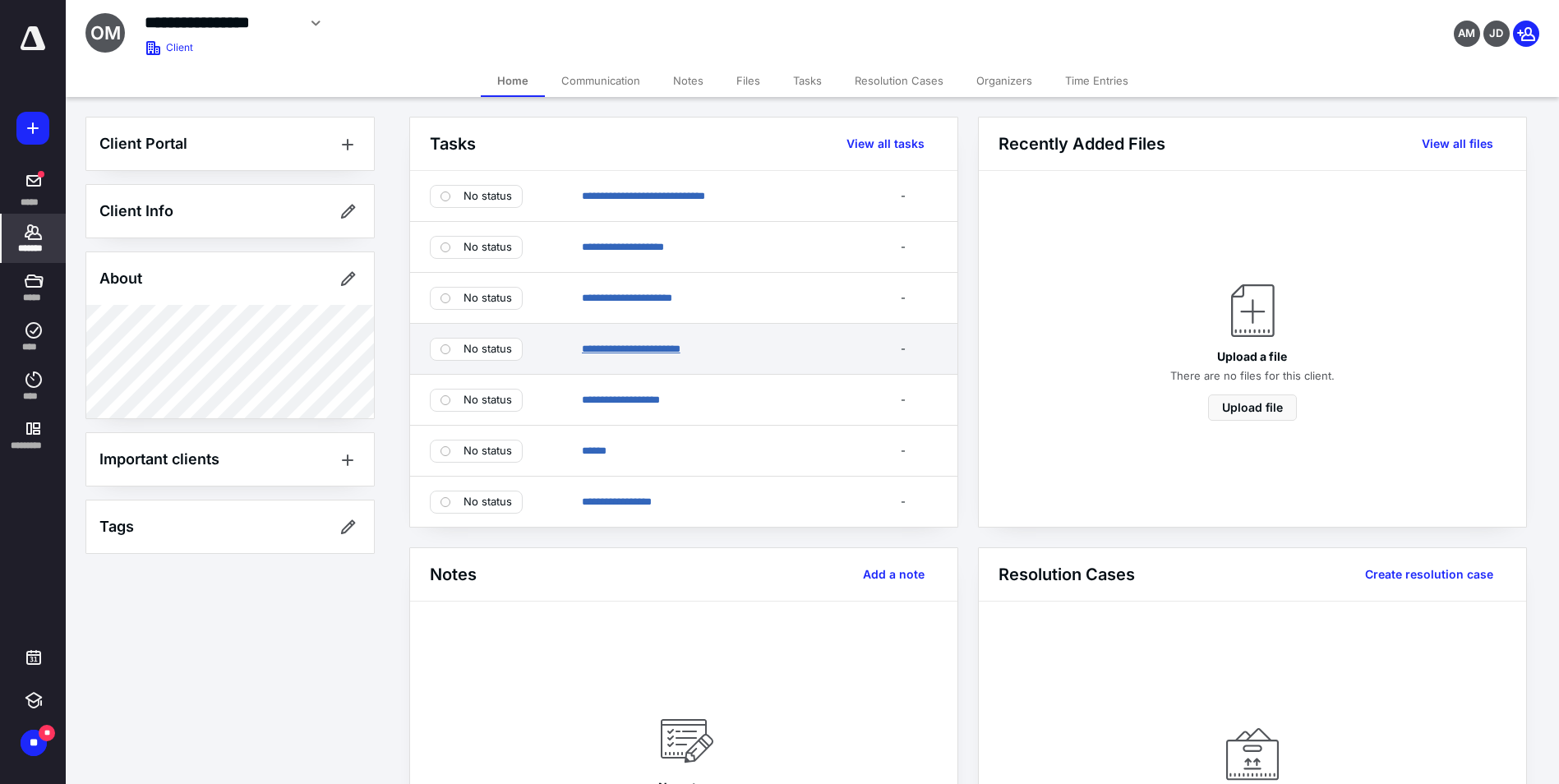 click on "**********" at bounding box center [631, 348] 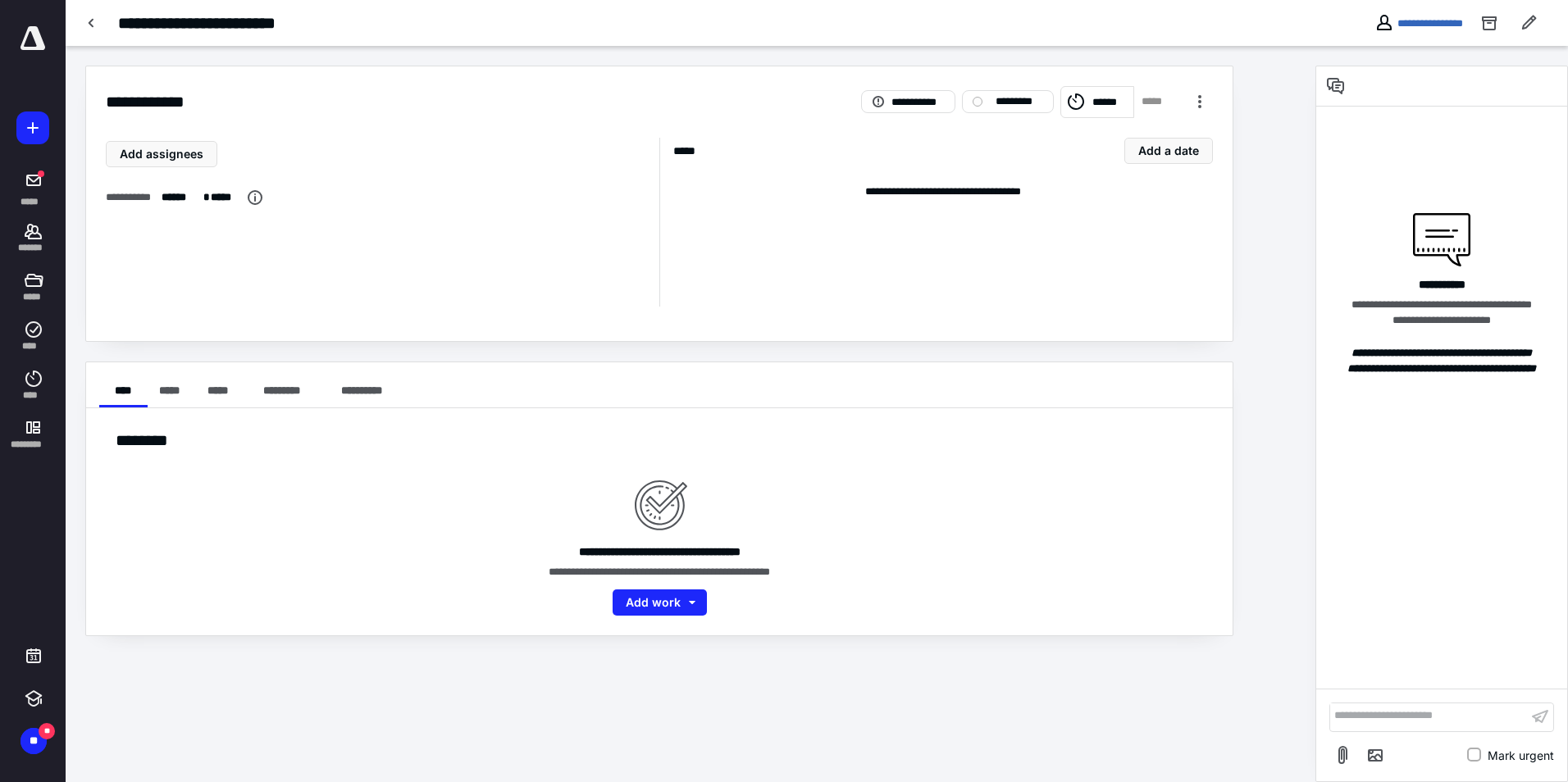 click on "*****" at bounding box center [1157, 102] 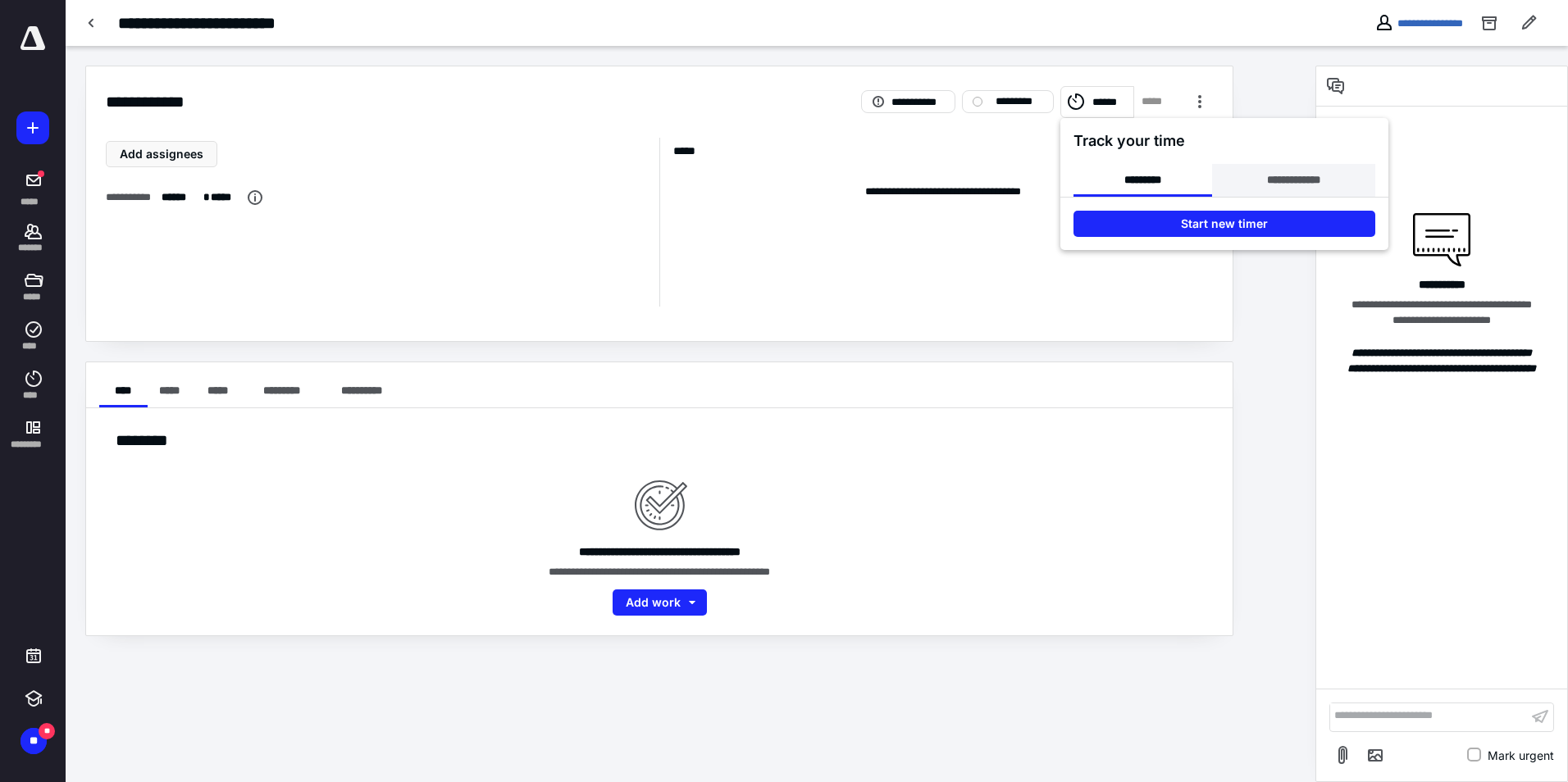 click on "**********" at bounding box center [1293, 180] 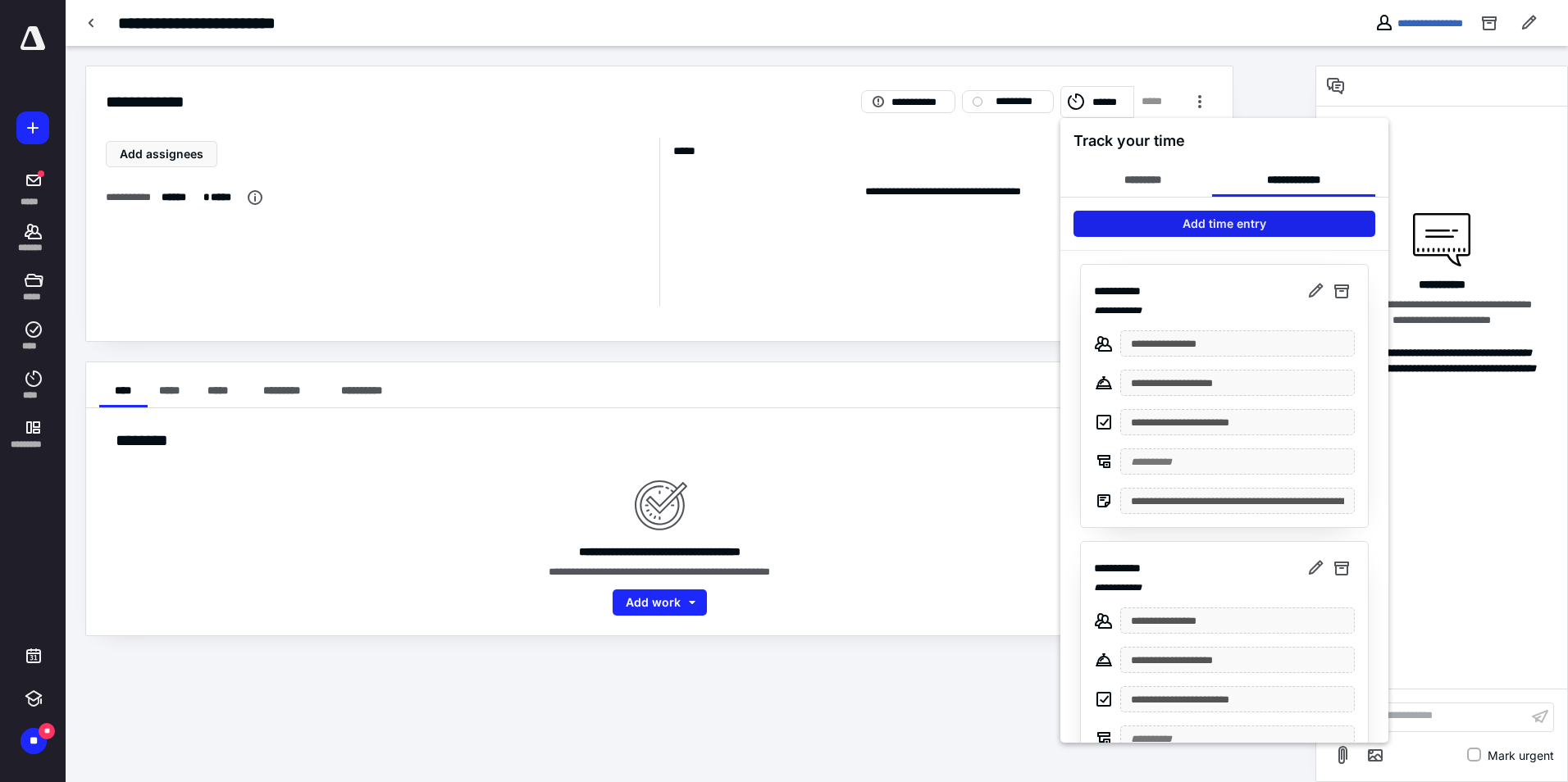 click on "Add time entry" at bounding box center (1224, 224) 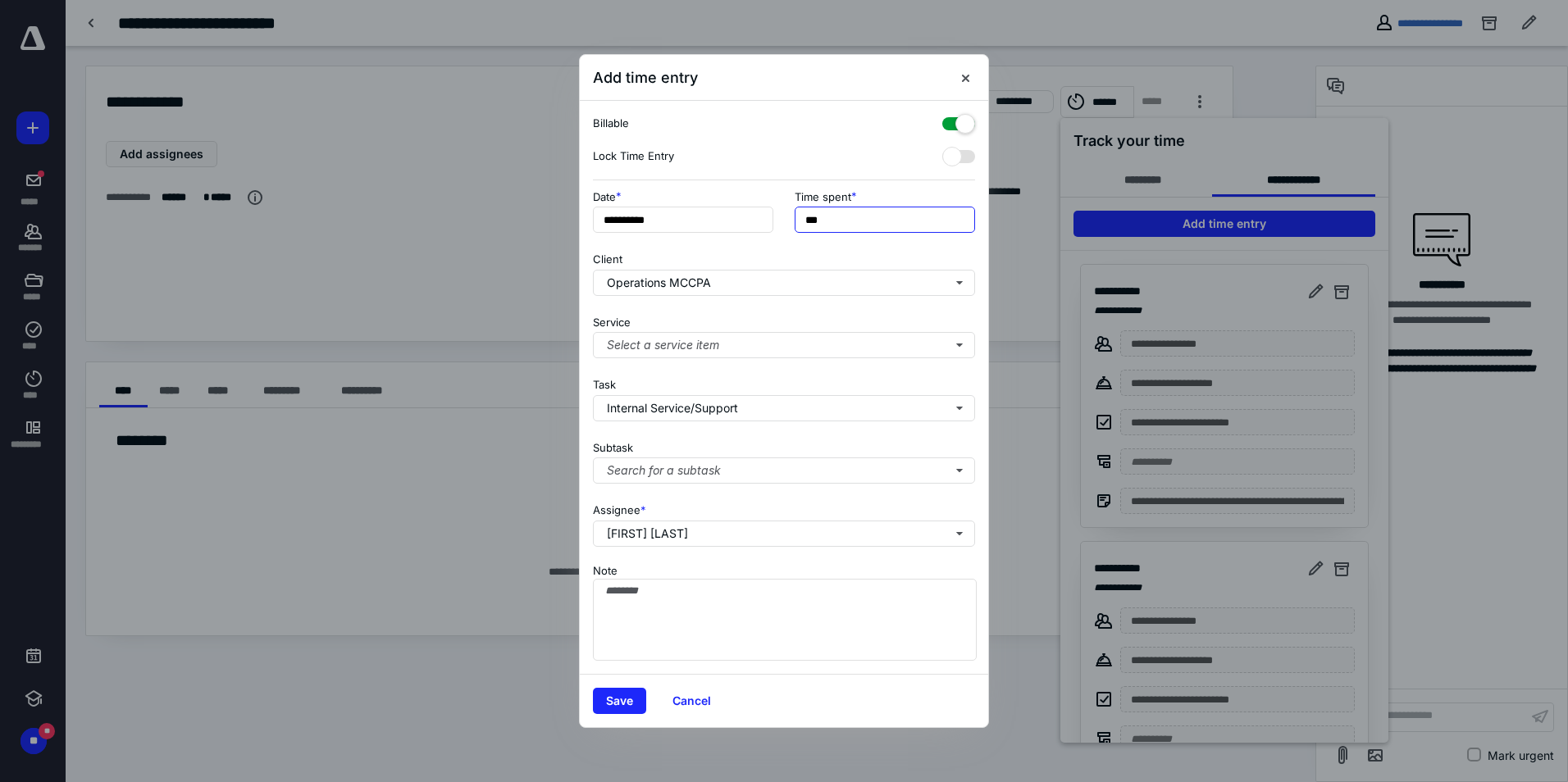 click on "***" at bounding box center [885, 220] 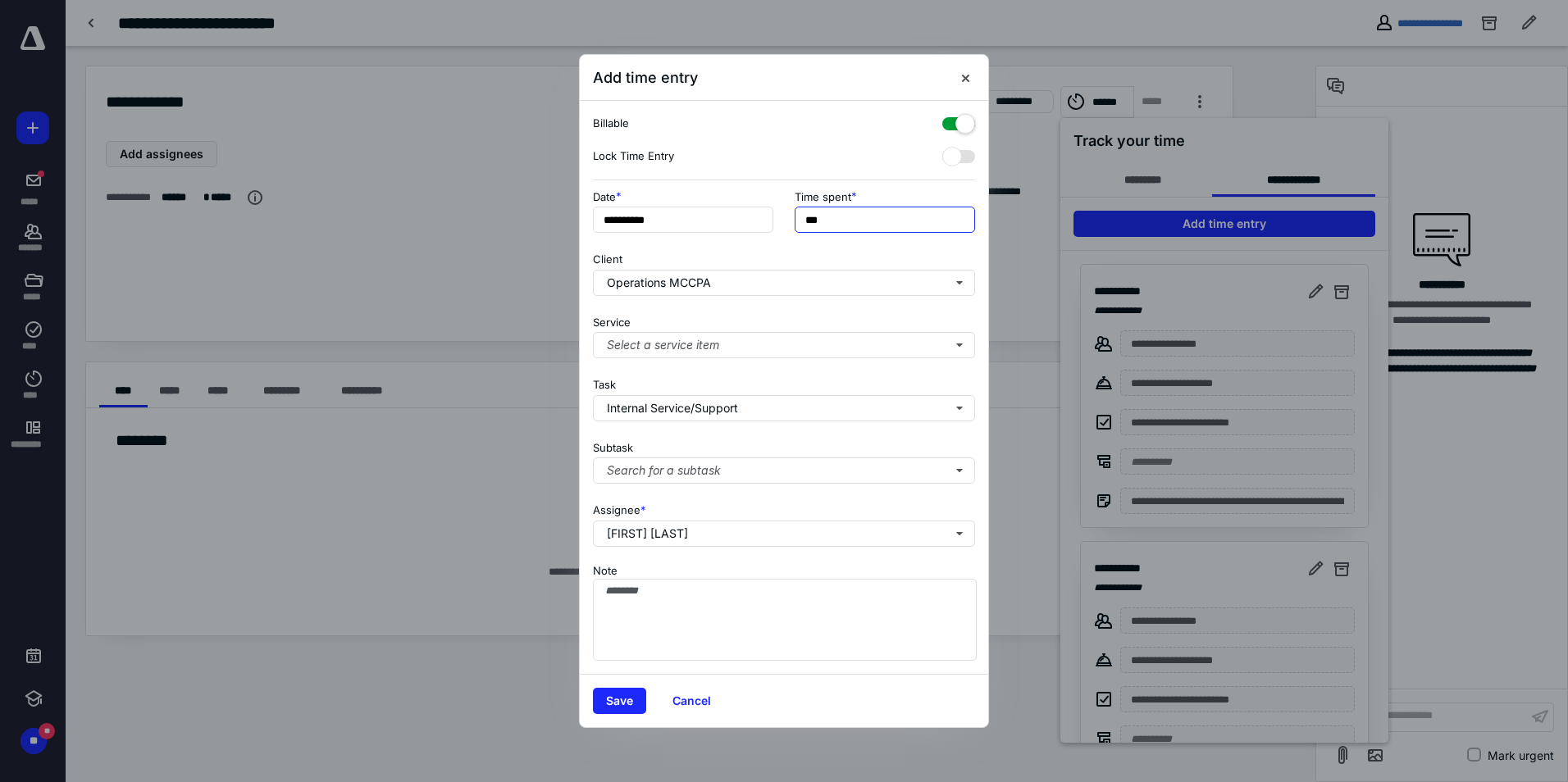 click on "***" at bounding box center [885, 220] 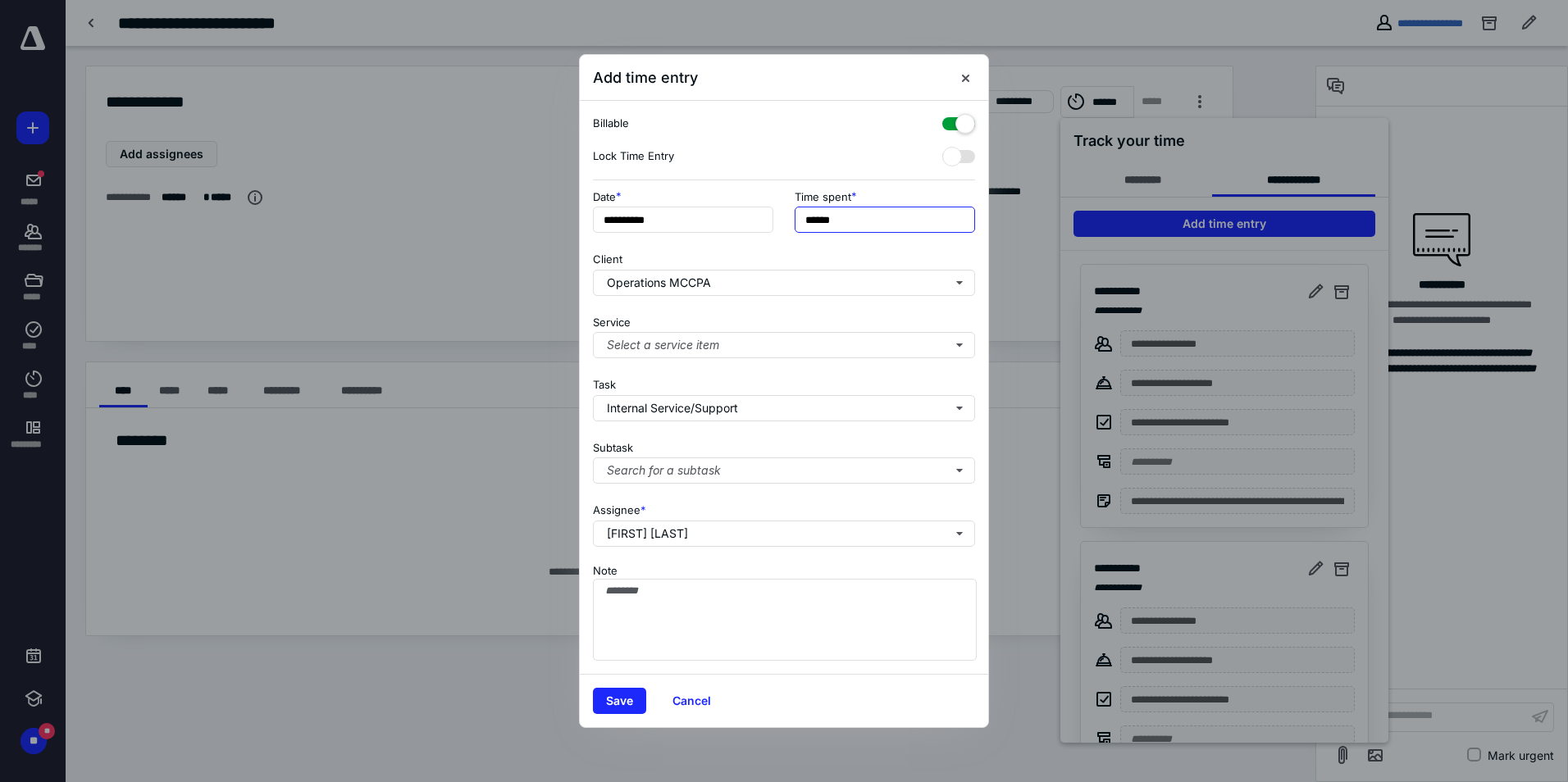 click on "******" at bounding box center (885, 220) 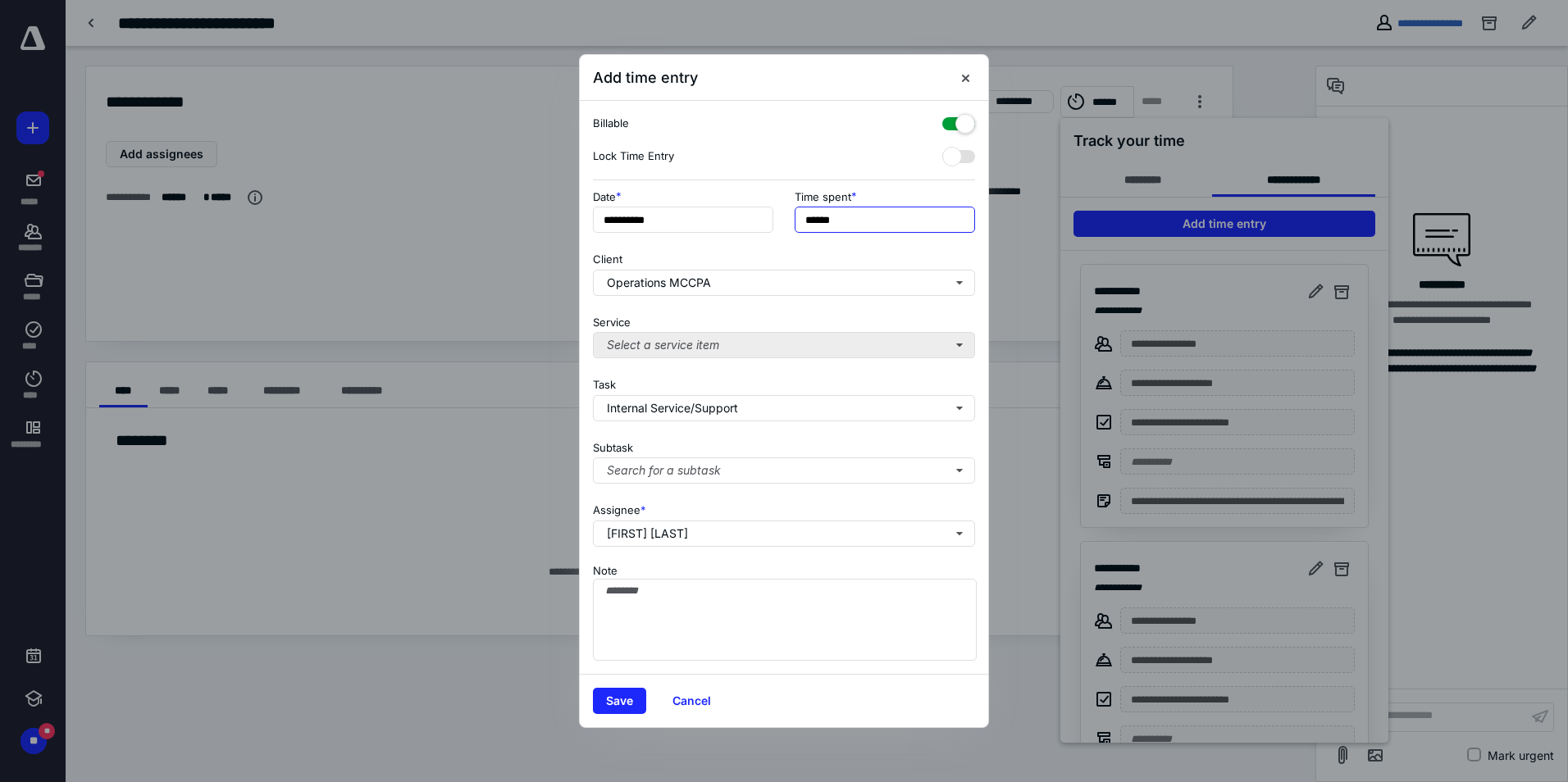 type on "******" 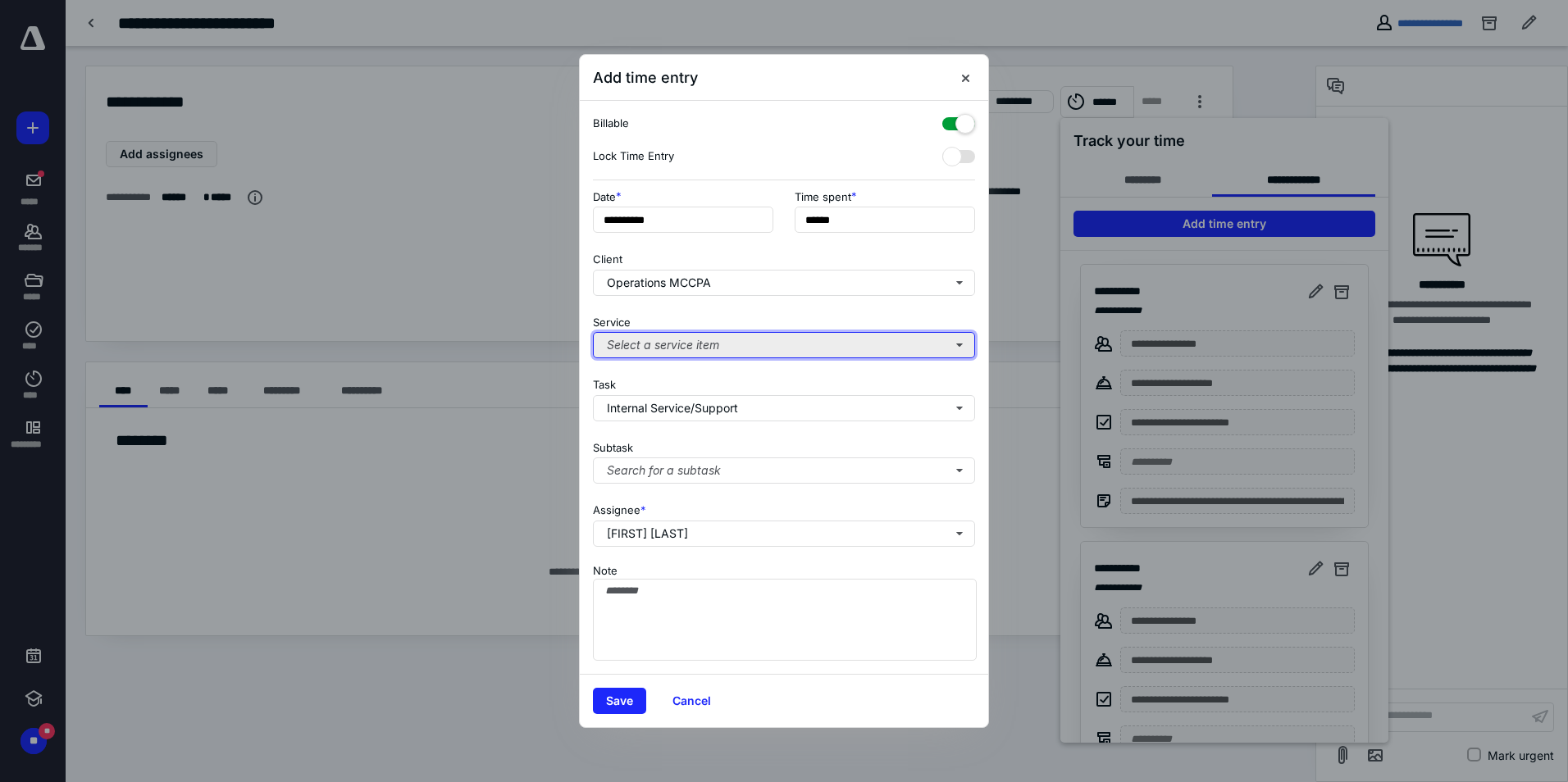 click on "Select a service item" at bounding box center [784, 345] 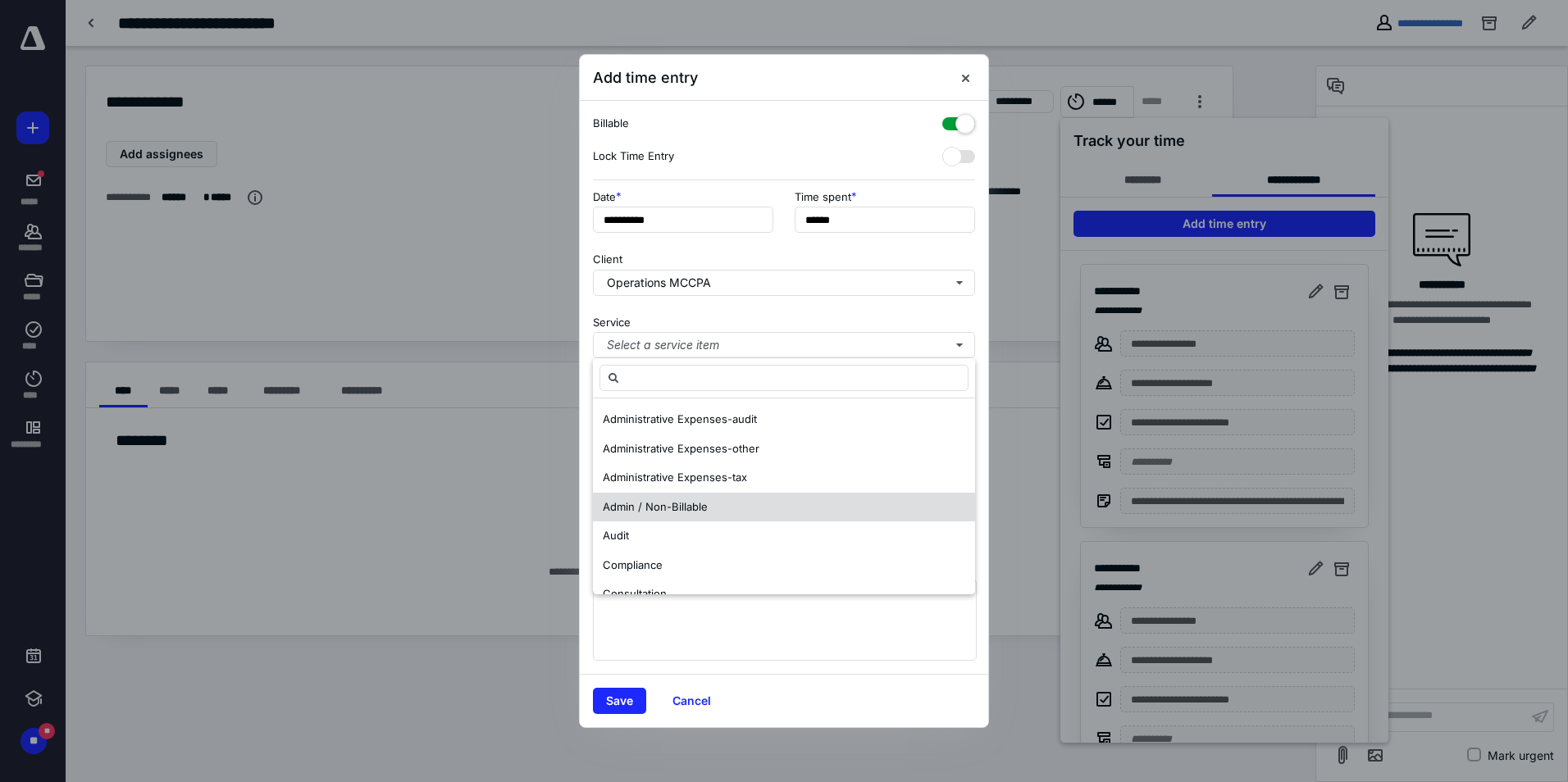 click on "Admin / Non-Billable" at bounding box center (655, 507) 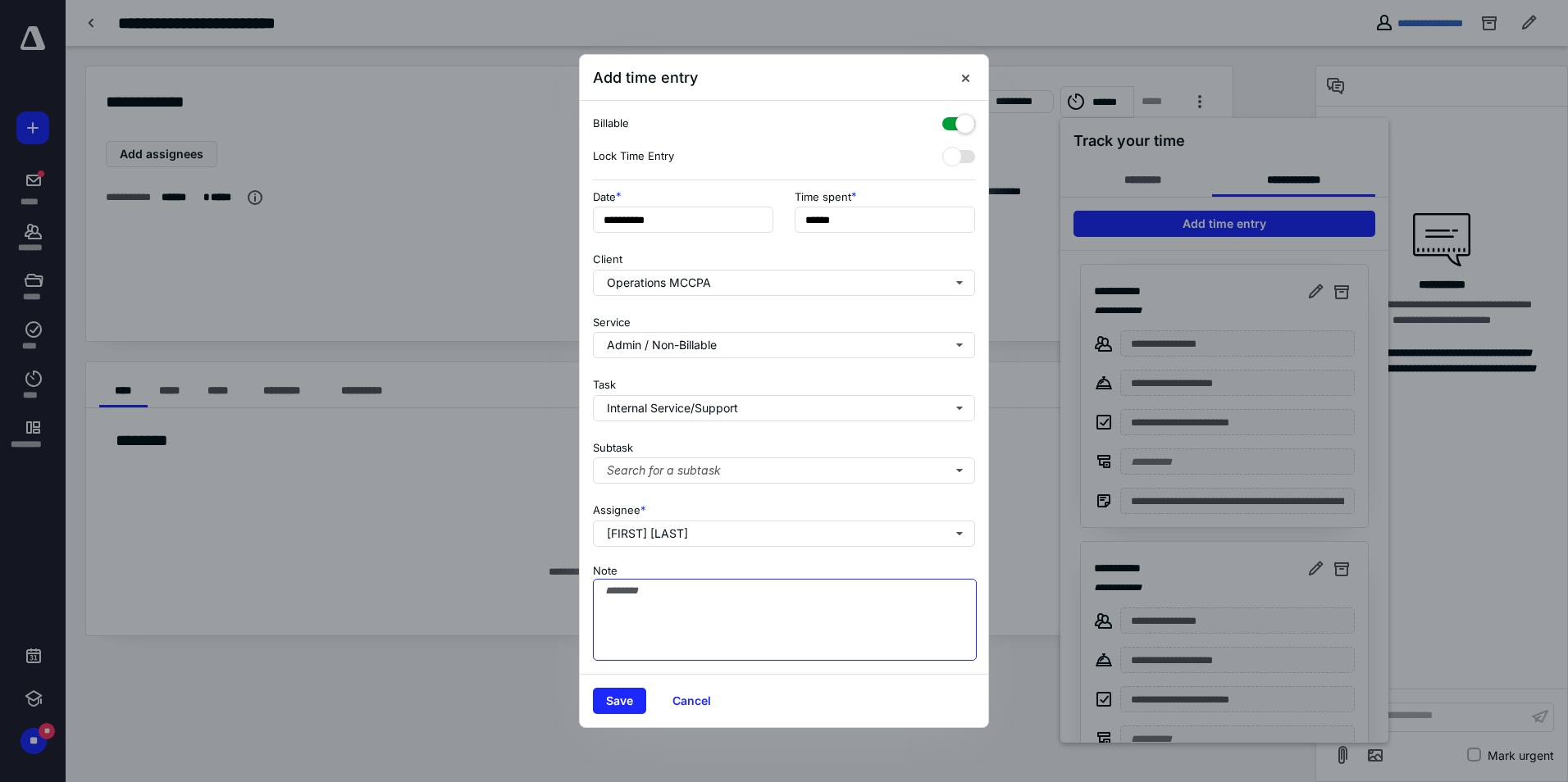 click on "Note" at bounding box center (785, 620) 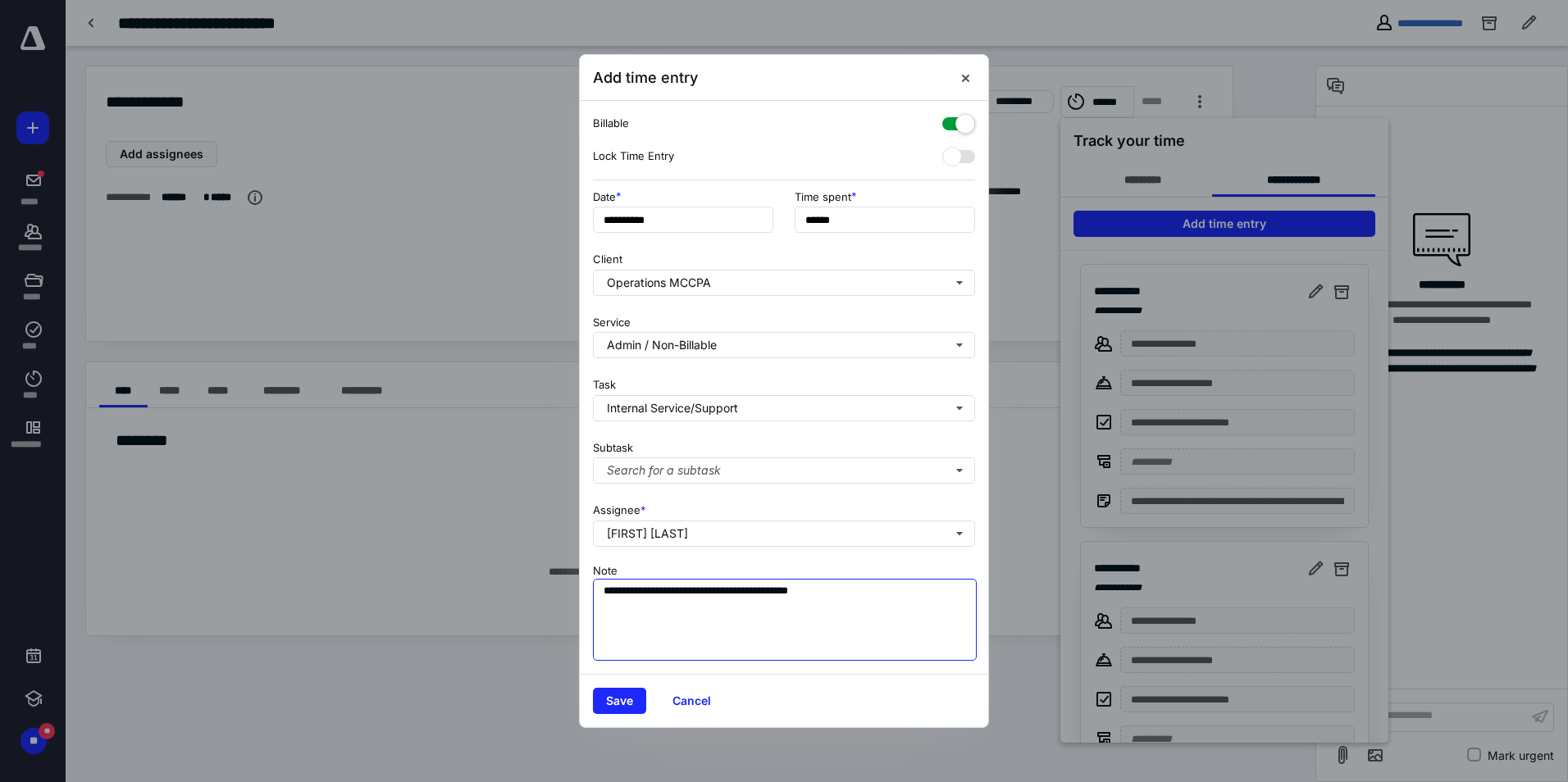 click on "**********" at bounding box center [785, 620] 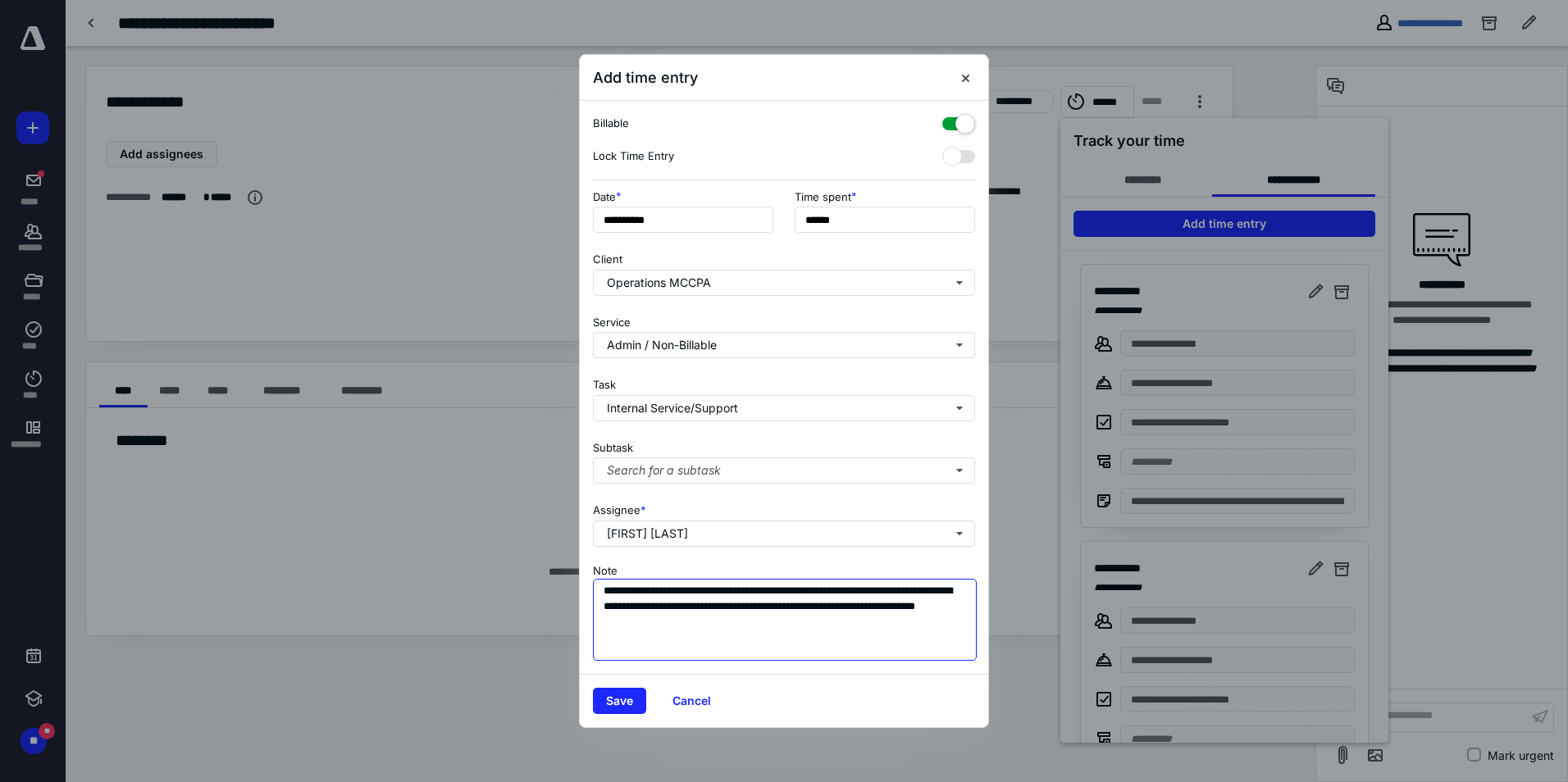 click on "**********" at bounding box center [785, 620] 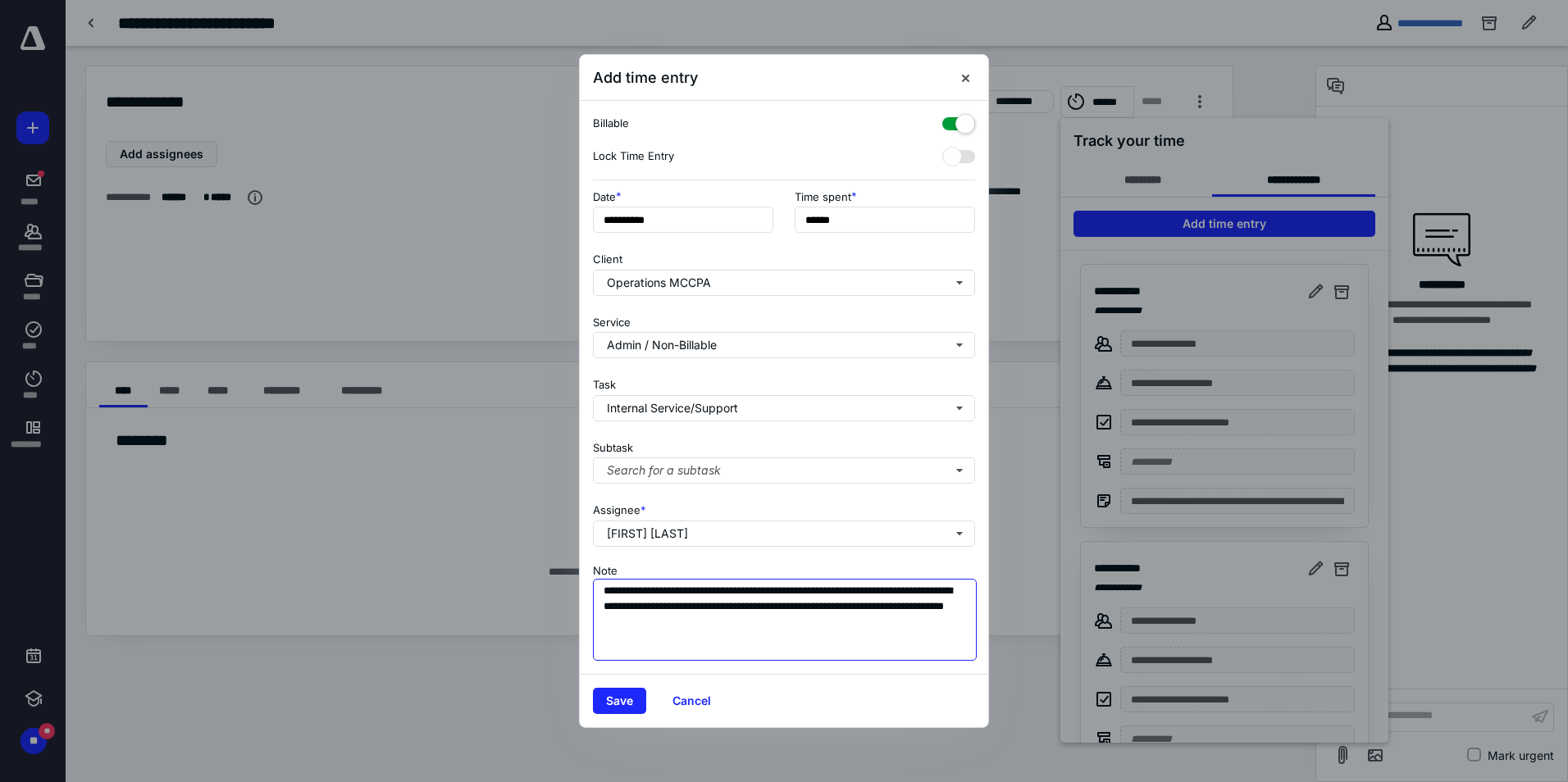 click on "**********" at bounding box center (785, 620) 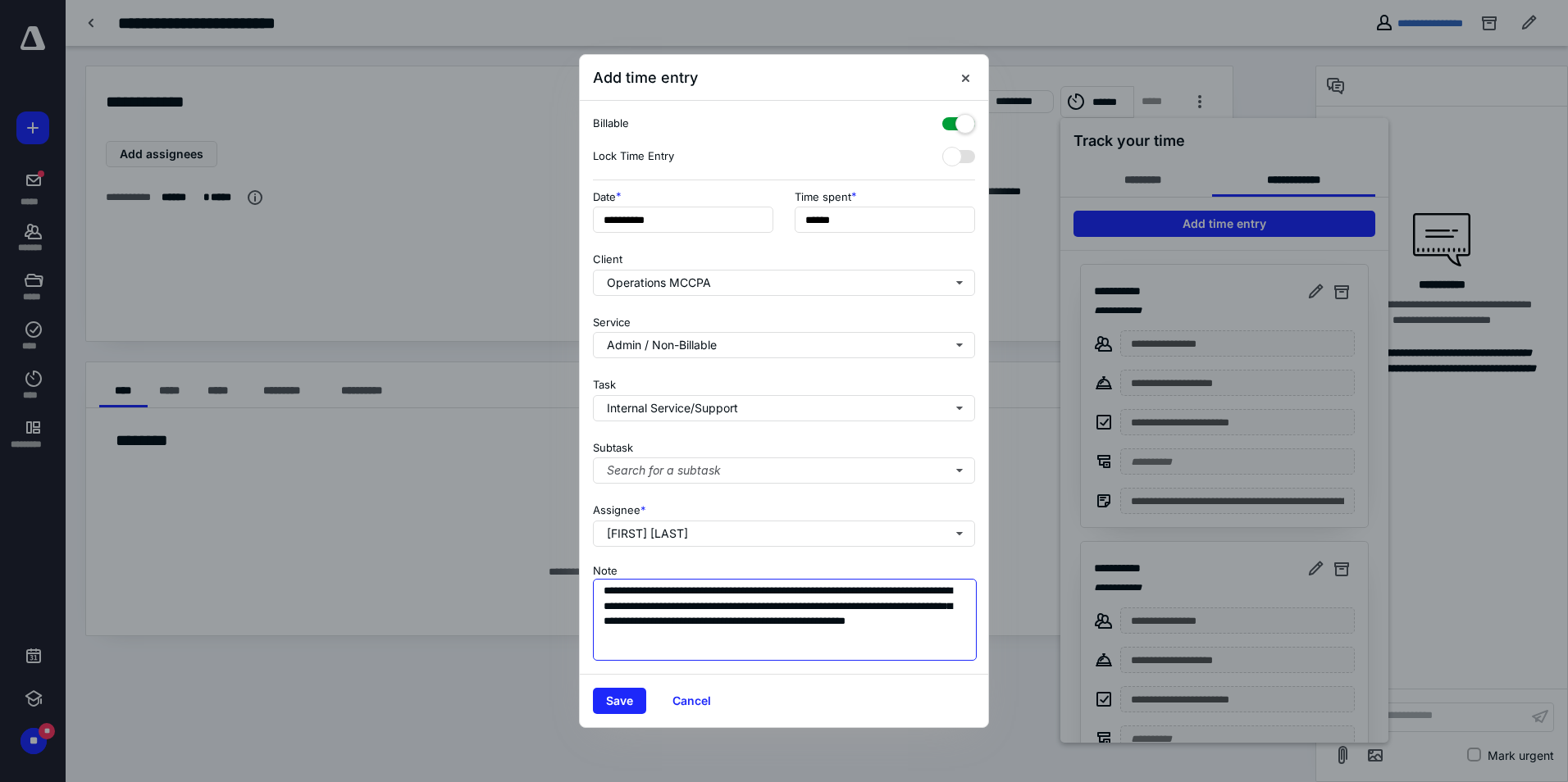 drag, startPoint x: 834, startPoint y: 606, endPoint x: 839, endPoint y: 615, distance: 10.29563 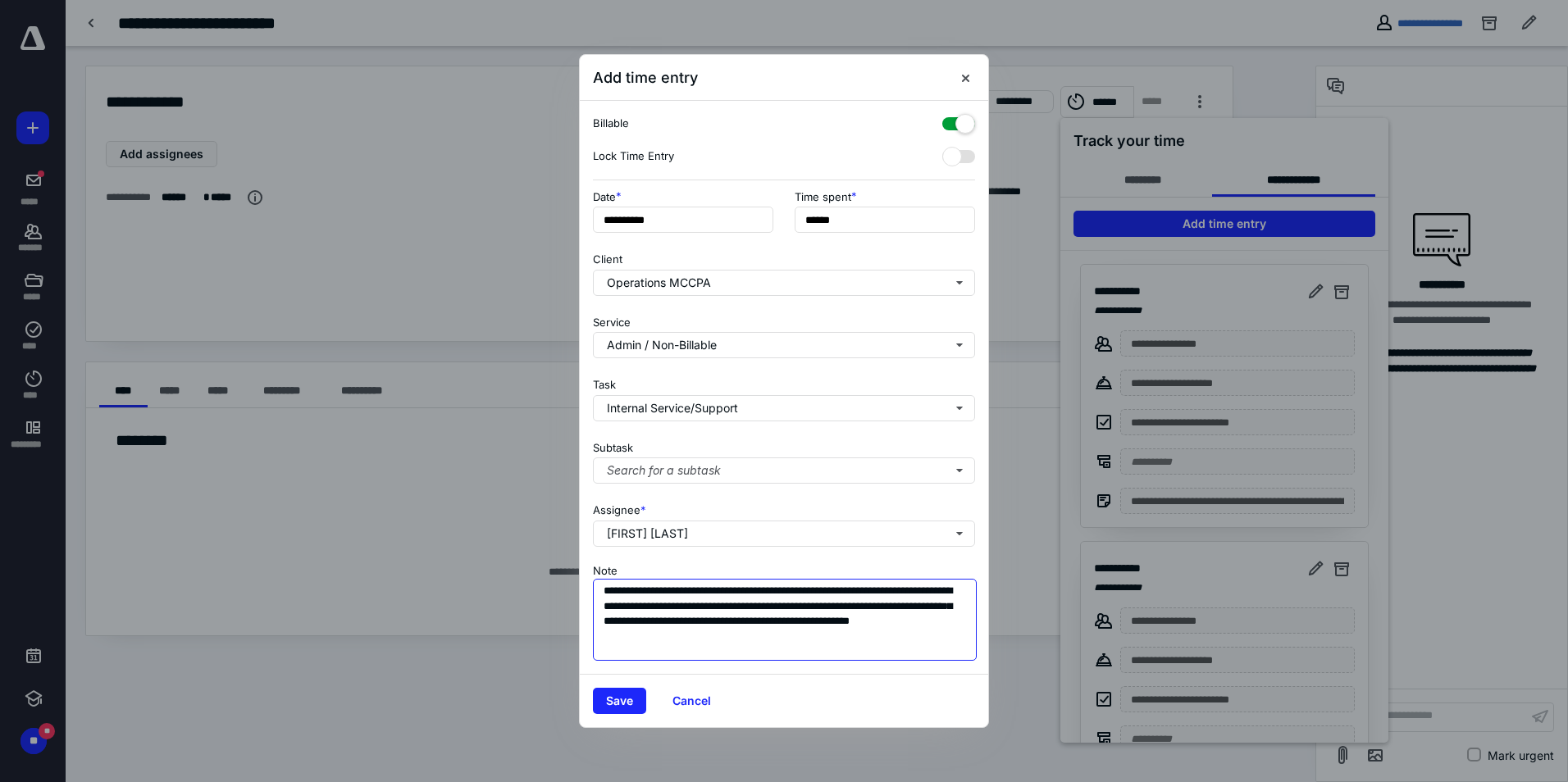 type on "**********" 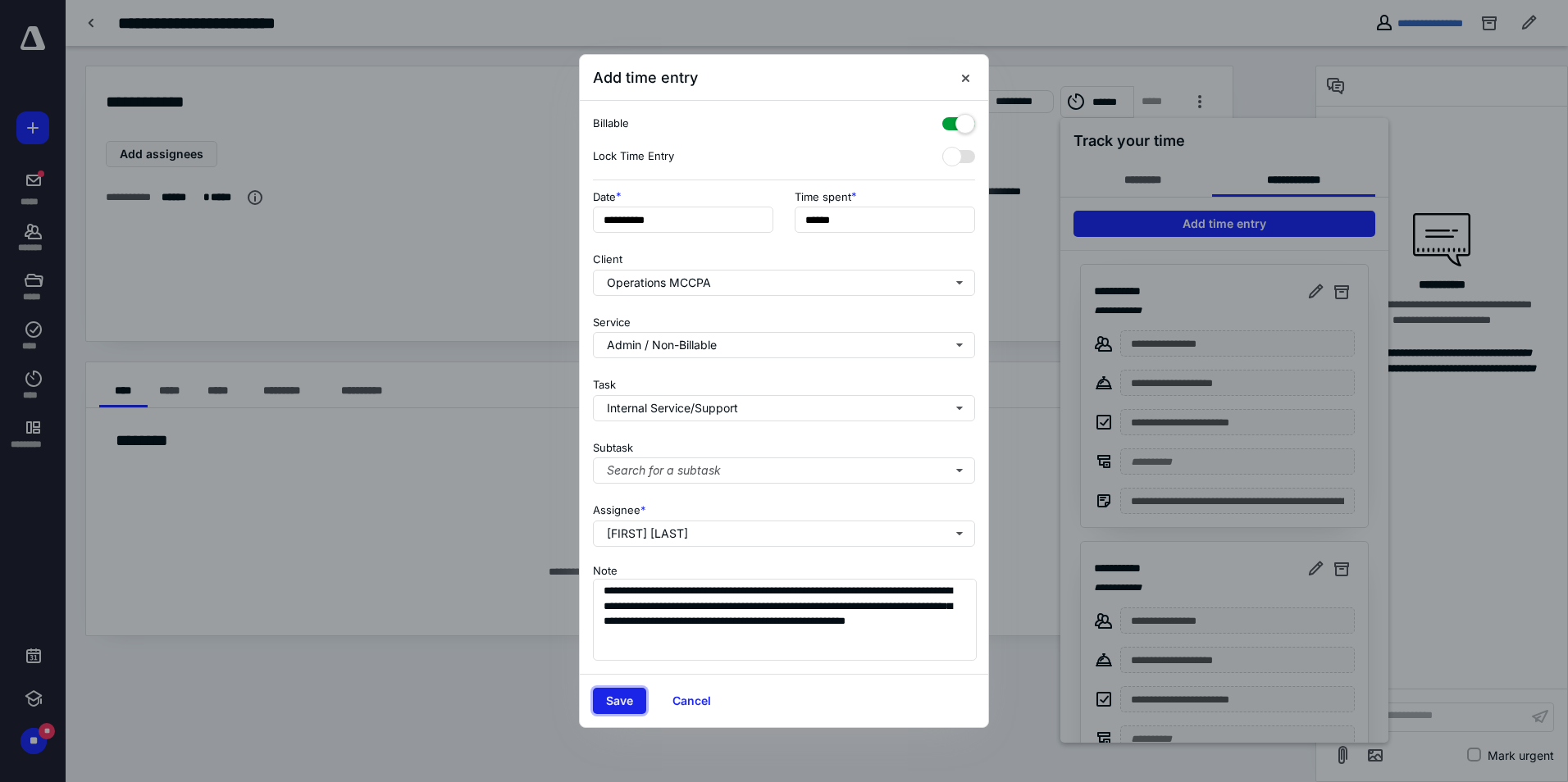 click on "Save" at bounding box center (619, 701) 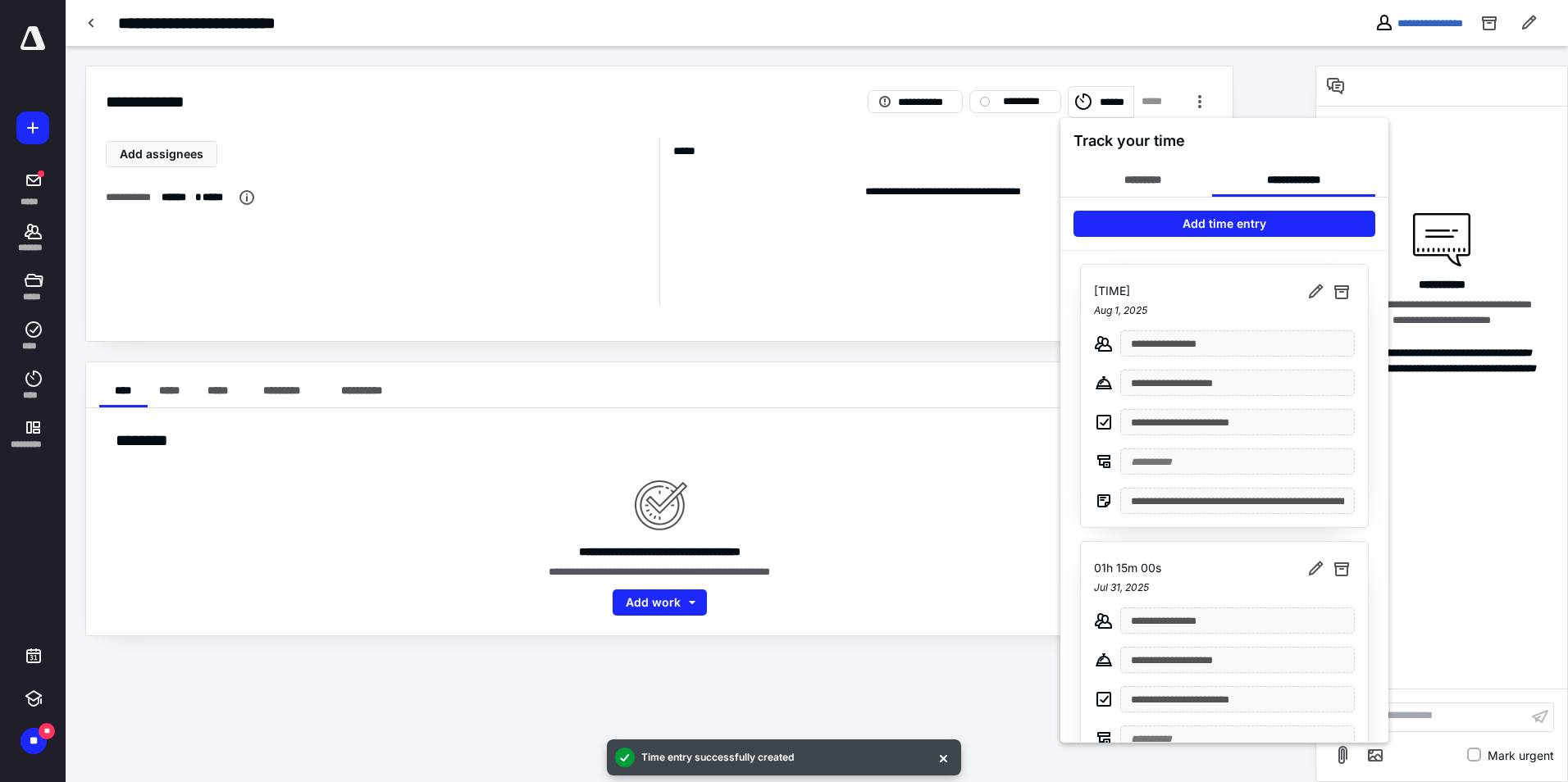 click at bounding box center (784, 391) 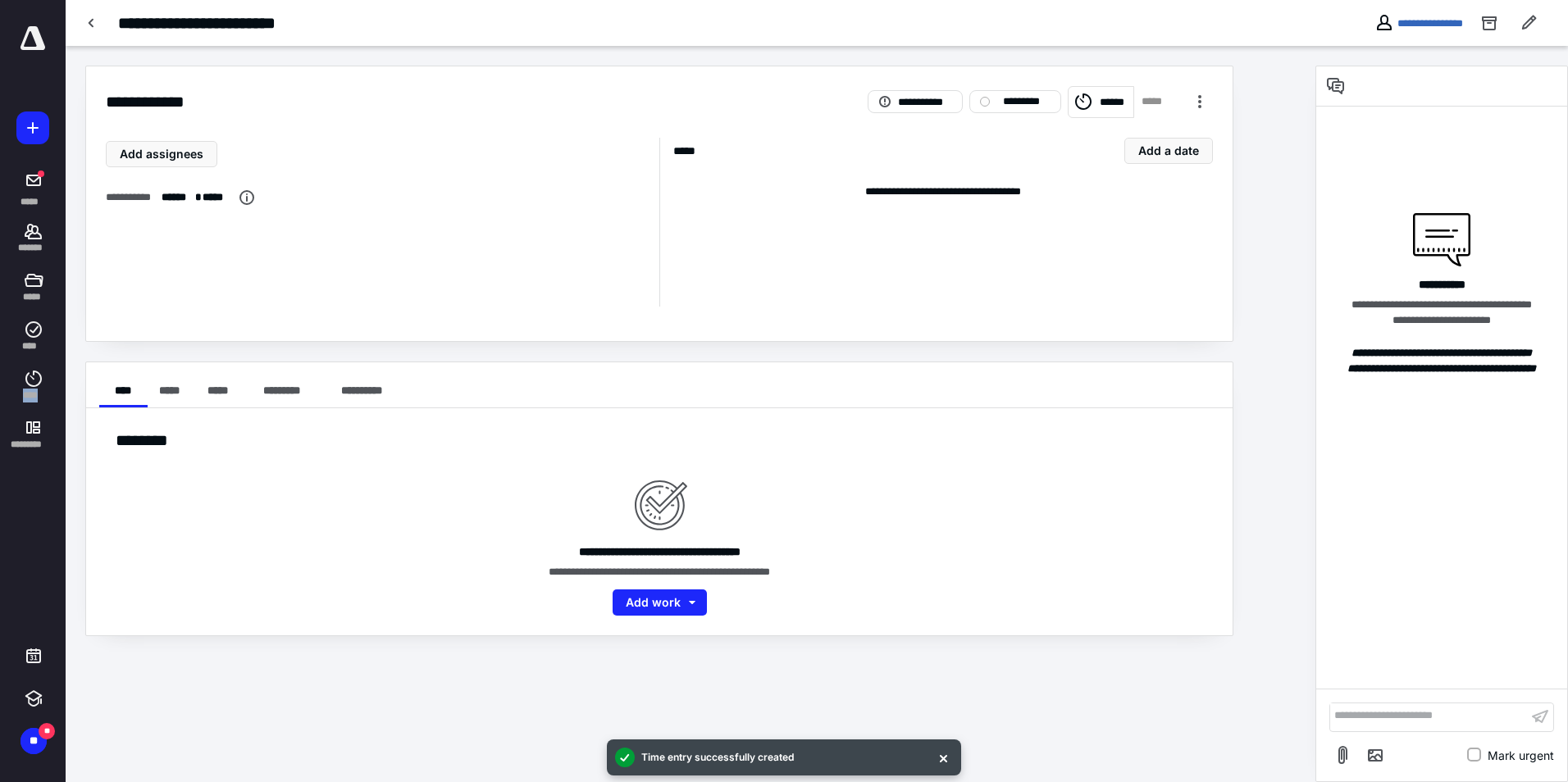 click 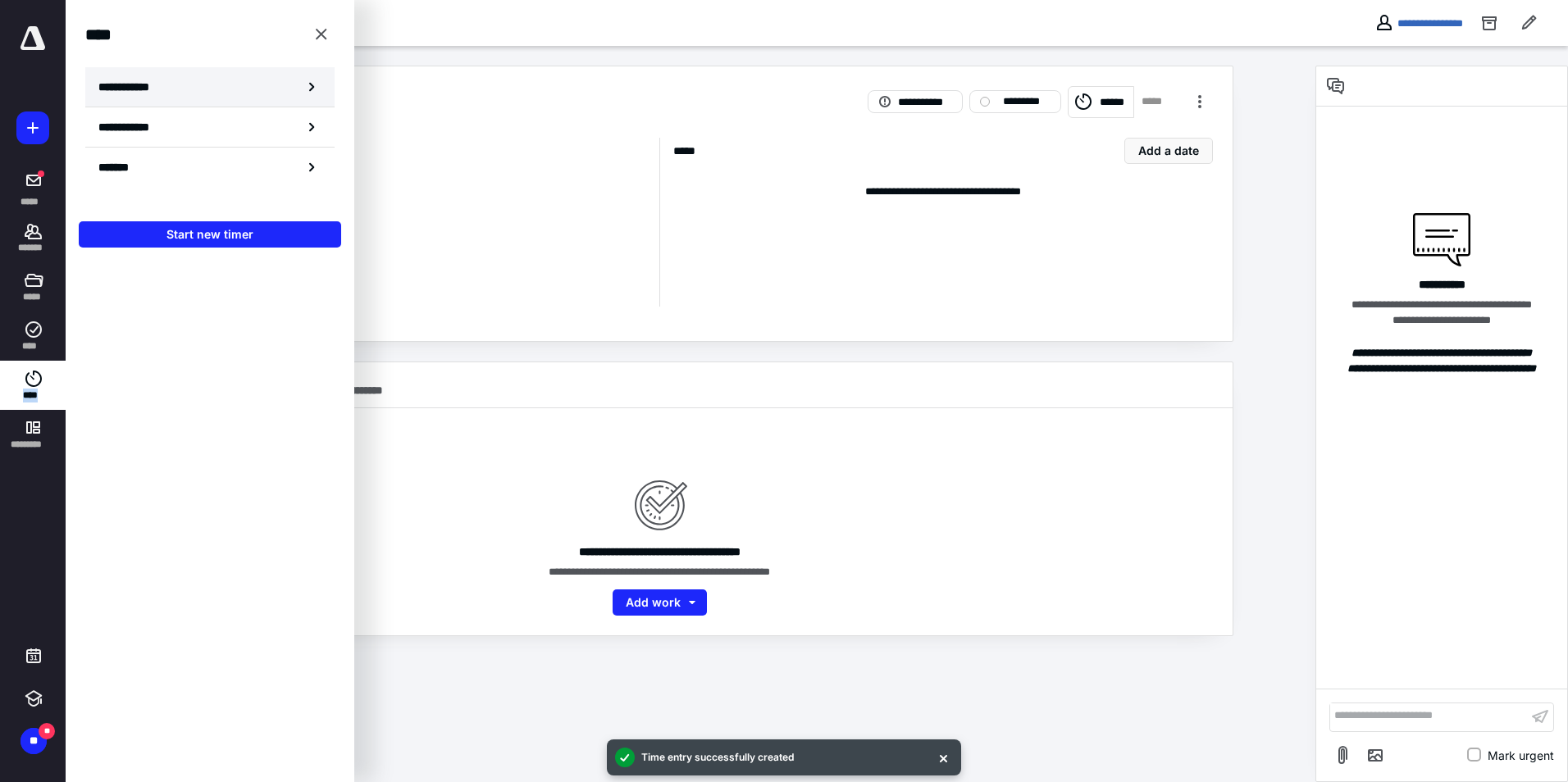 click on "**********" at bounding box center [210, 87] 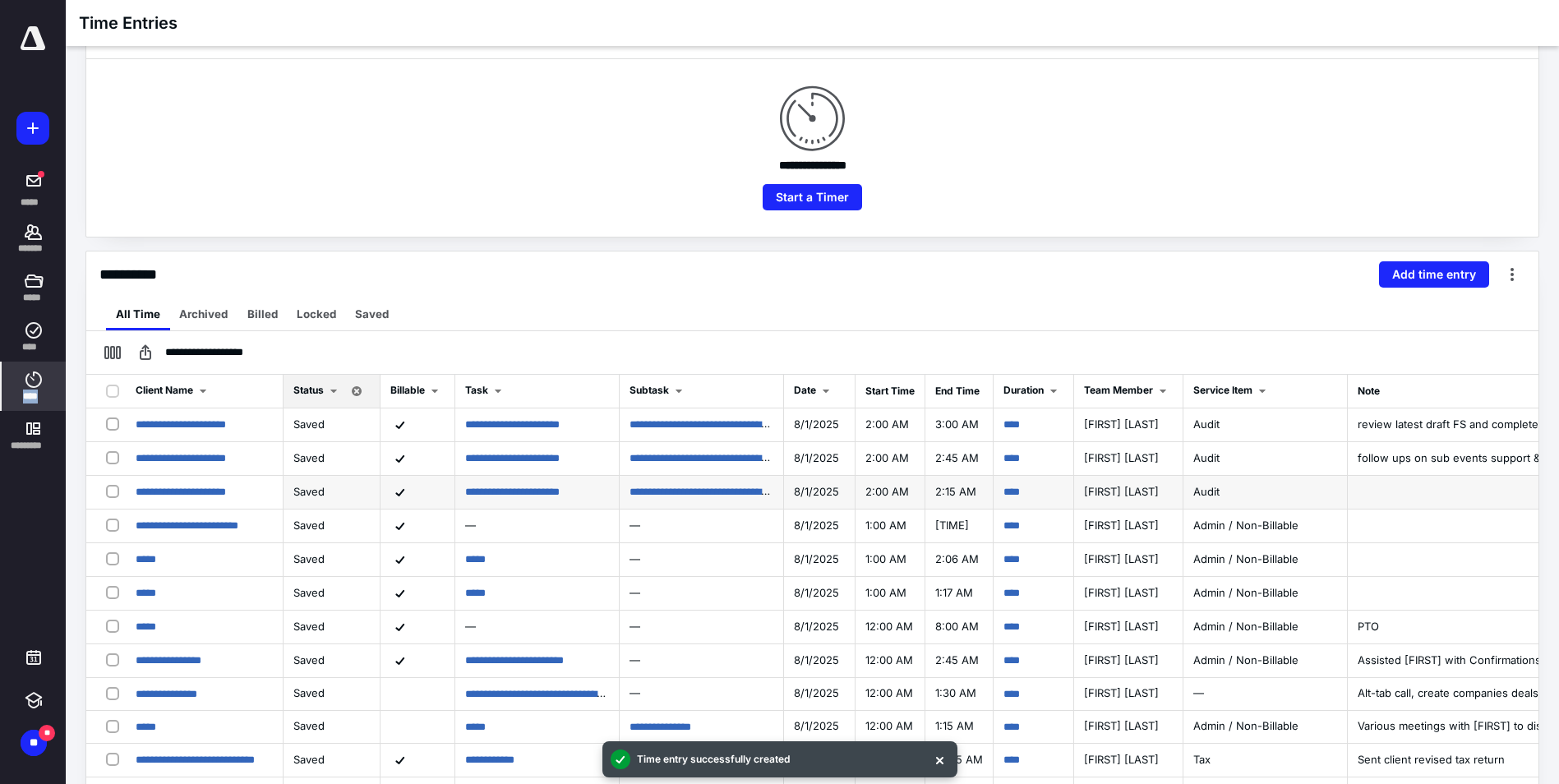 scroll, scrollTop: 164, scrollLeft: 0, axis: vertical 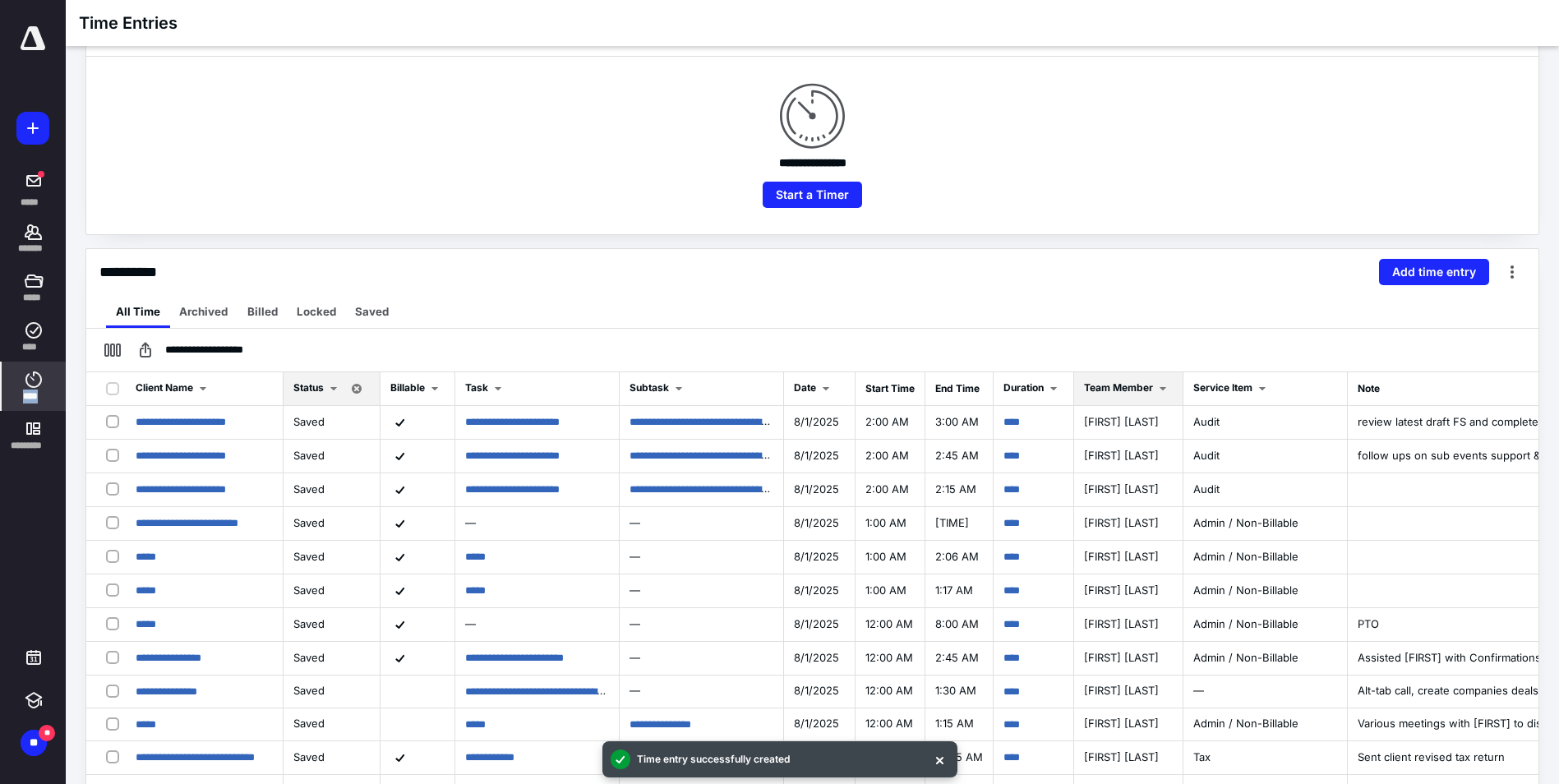click on "Team Member" at bounding box center [1119, 387] 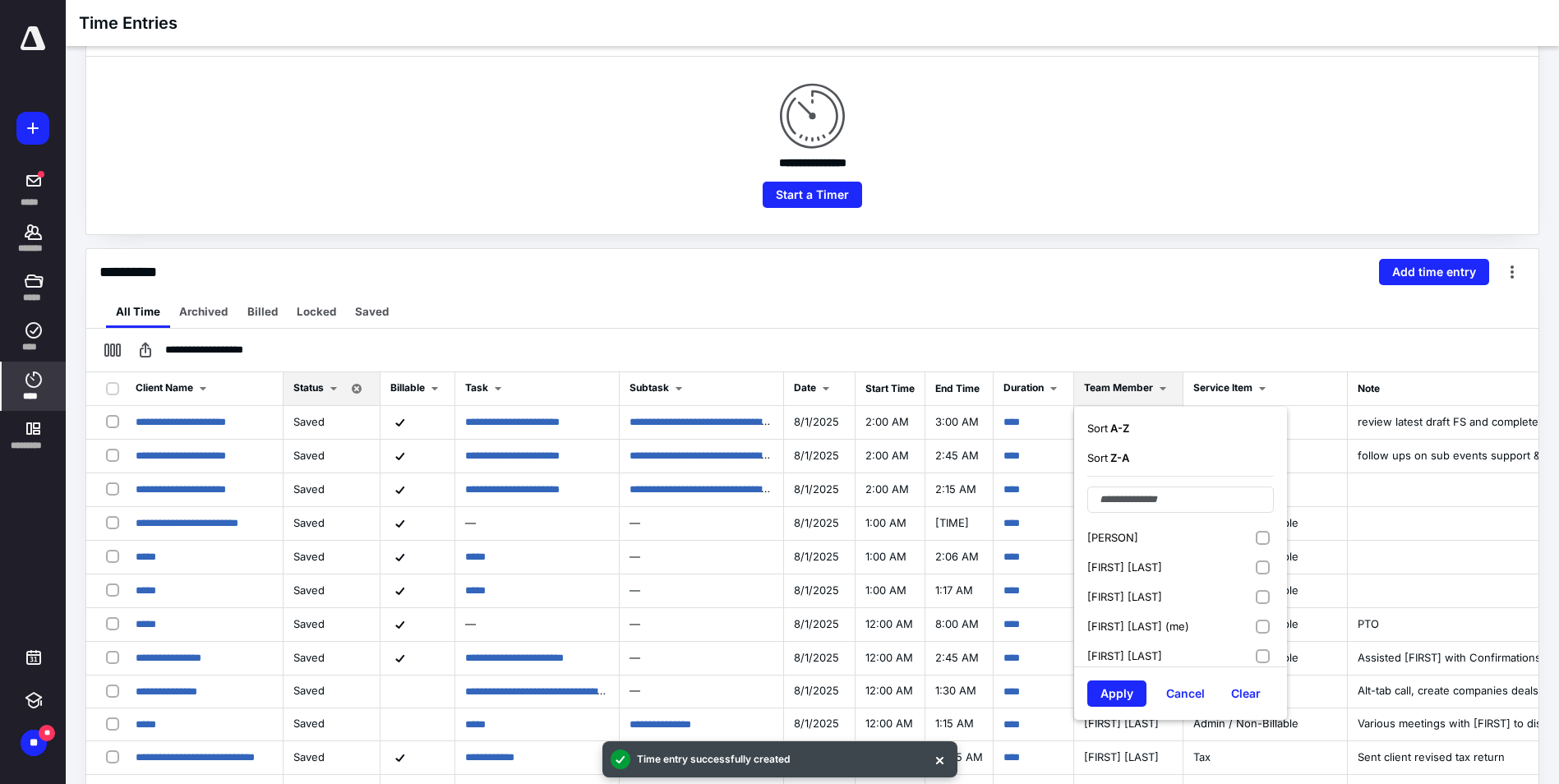 click on "[FIRST] [LAST] (me)" at bounding box center (1180, 626) 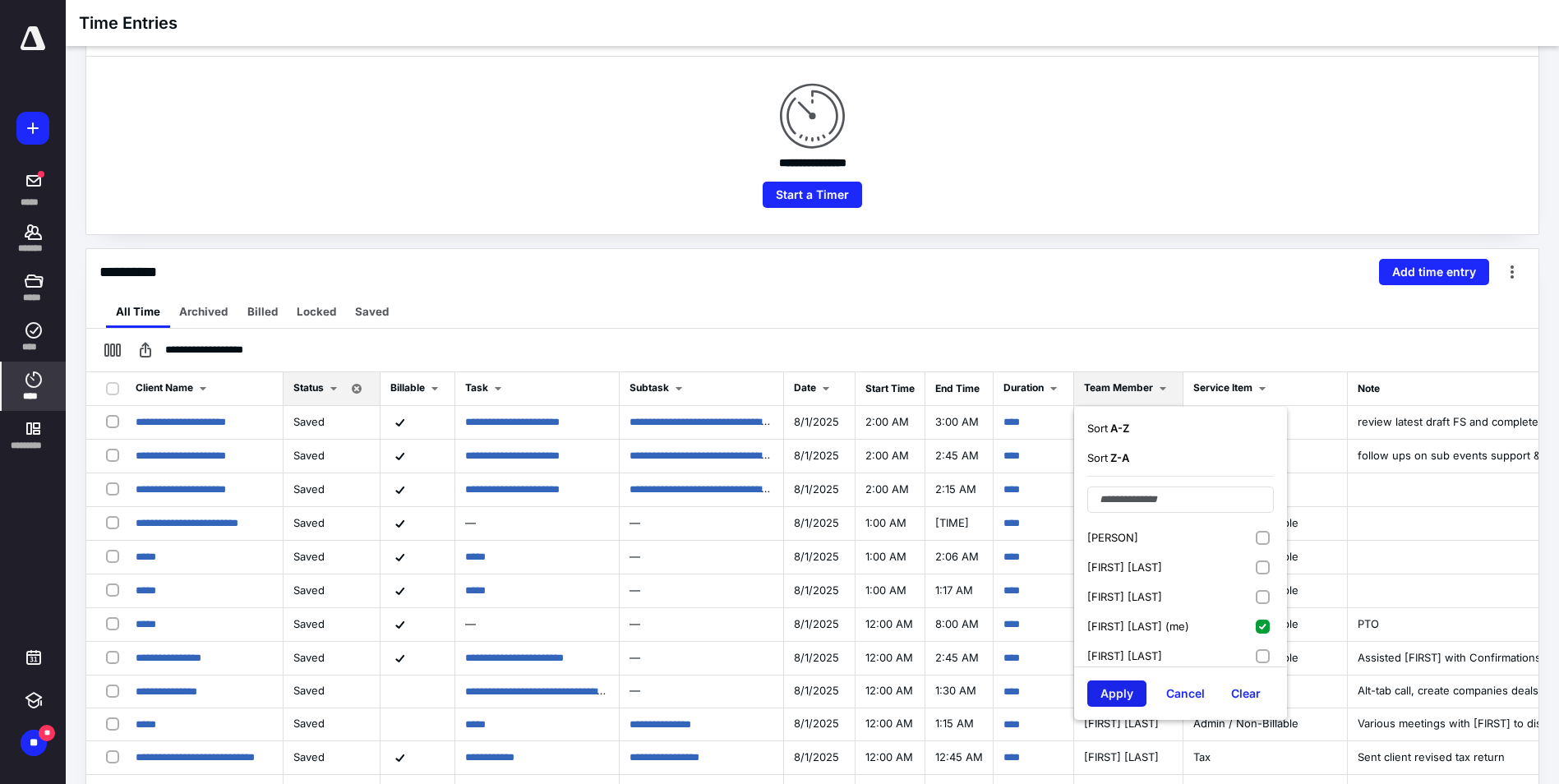 click on "Apply" at bounding box center (1117, 694) 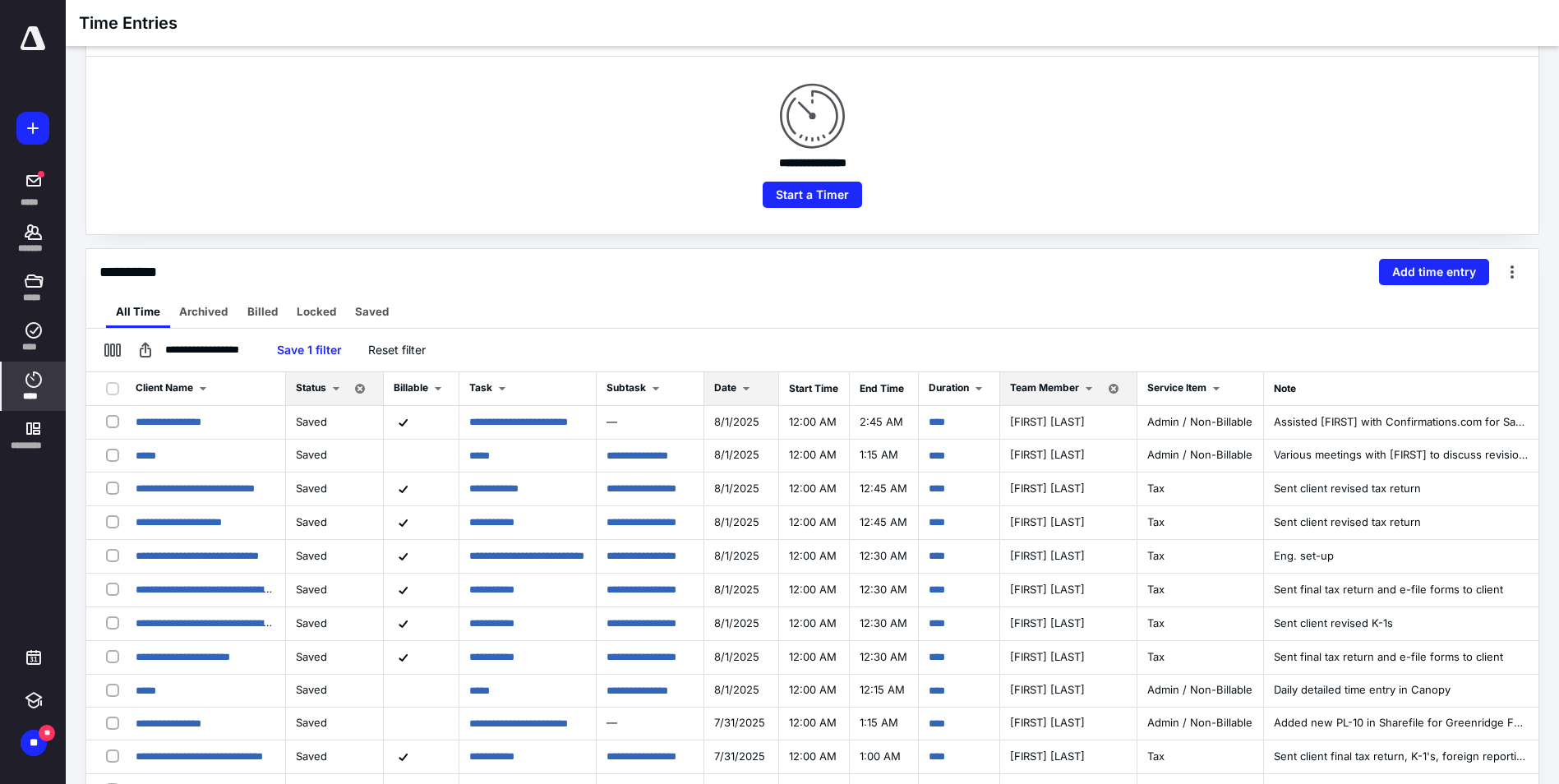 click on "Date" at bounding box center [725, 387] 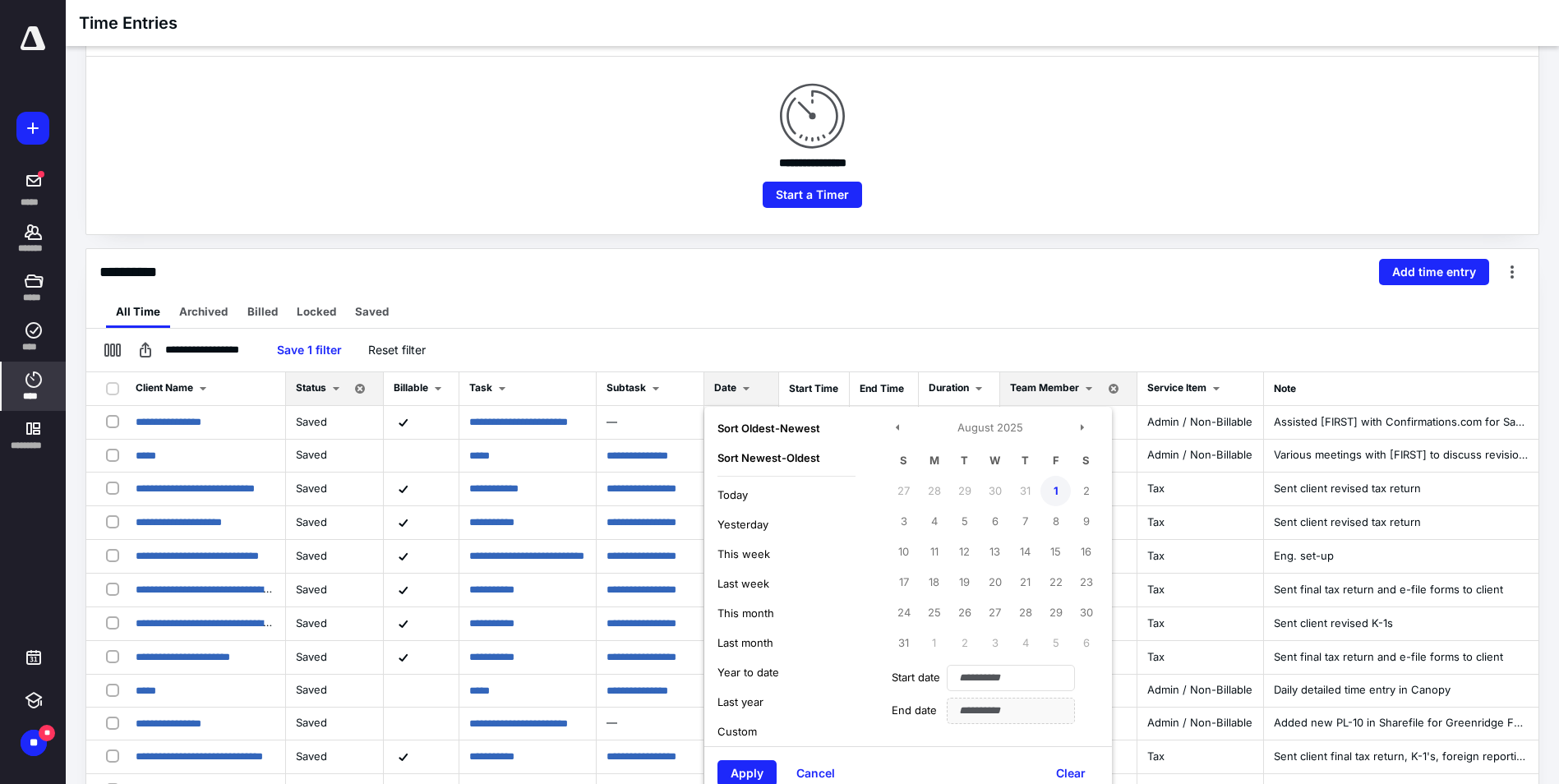 click on "1" at bounding box center [1055, 491] 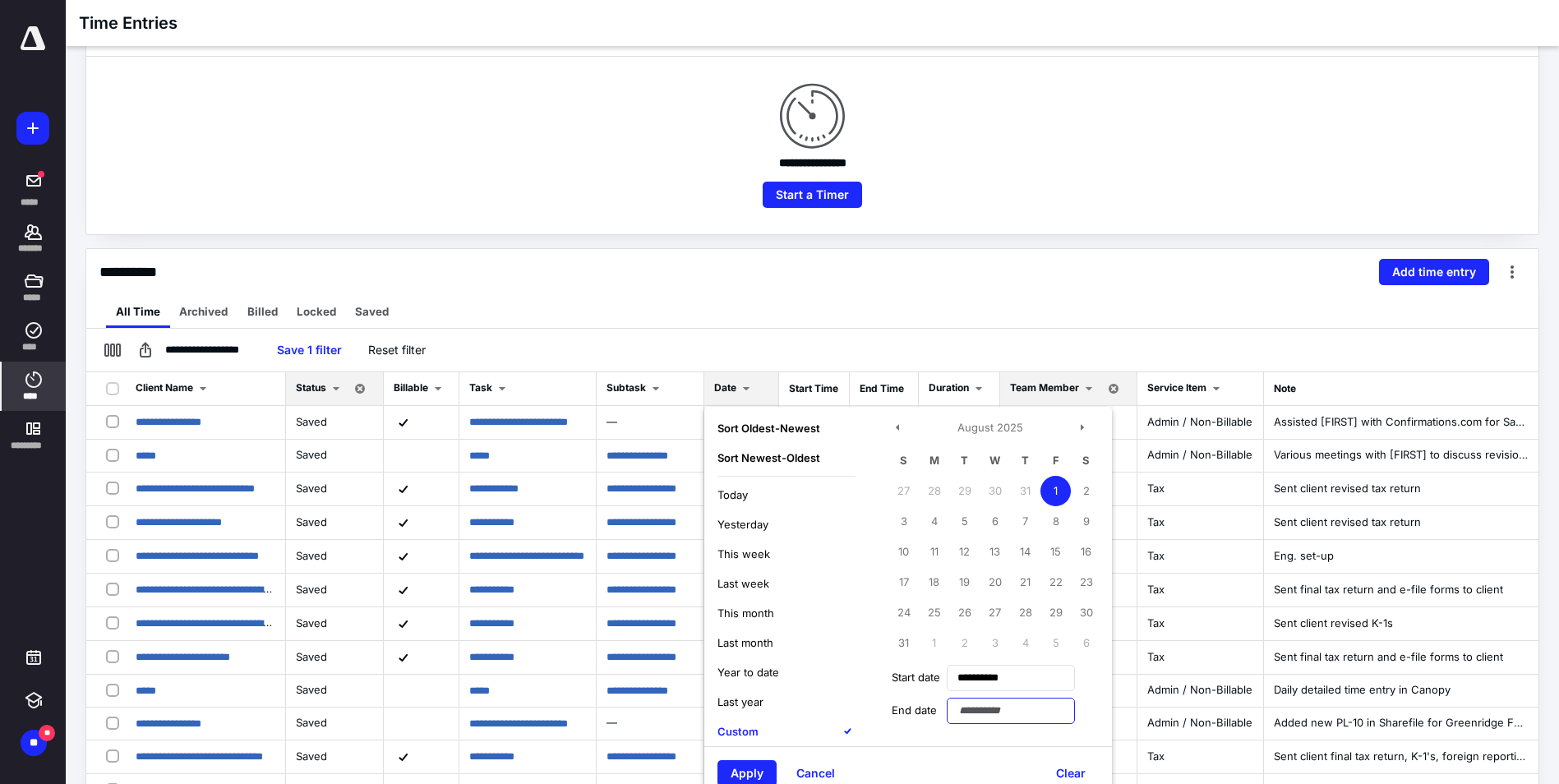 click at bounding box center (1011, 711) 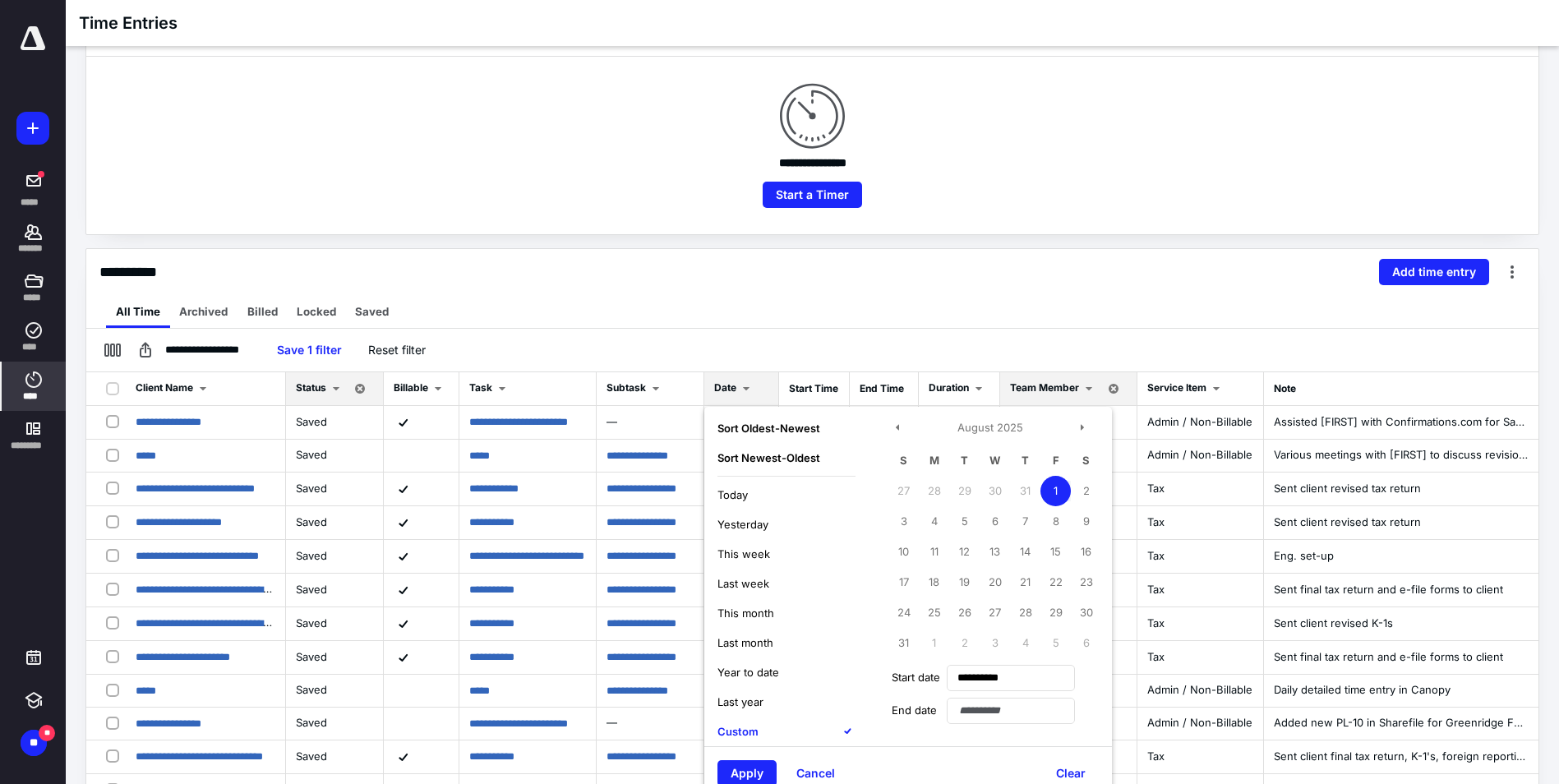 click on "1" at bounding box center (1055, 491) 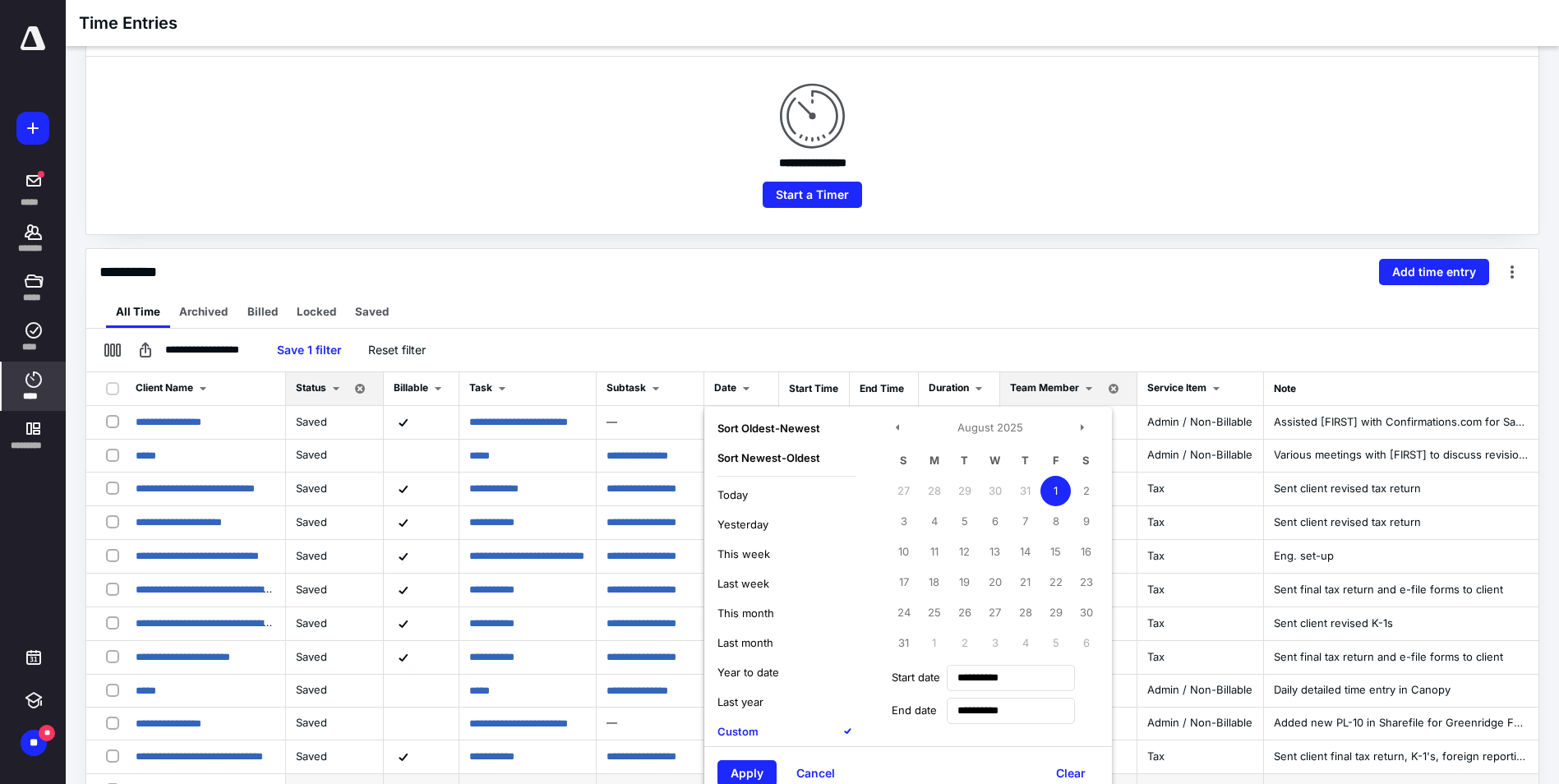 click on "Apply" at bounding box center [747, 773] 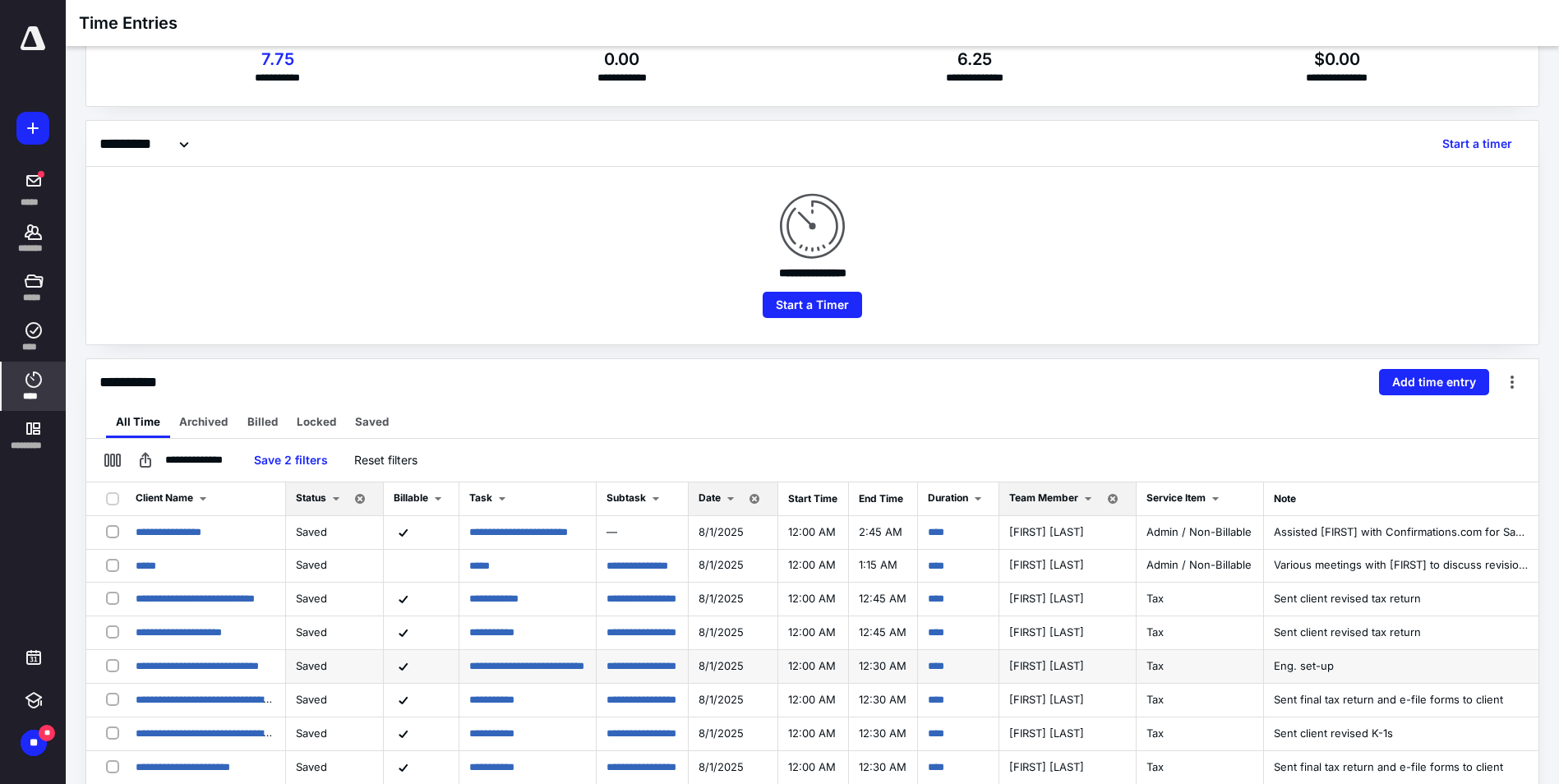 scroll, scrollTop: 82, scrollLeft: 0, axis: vertical 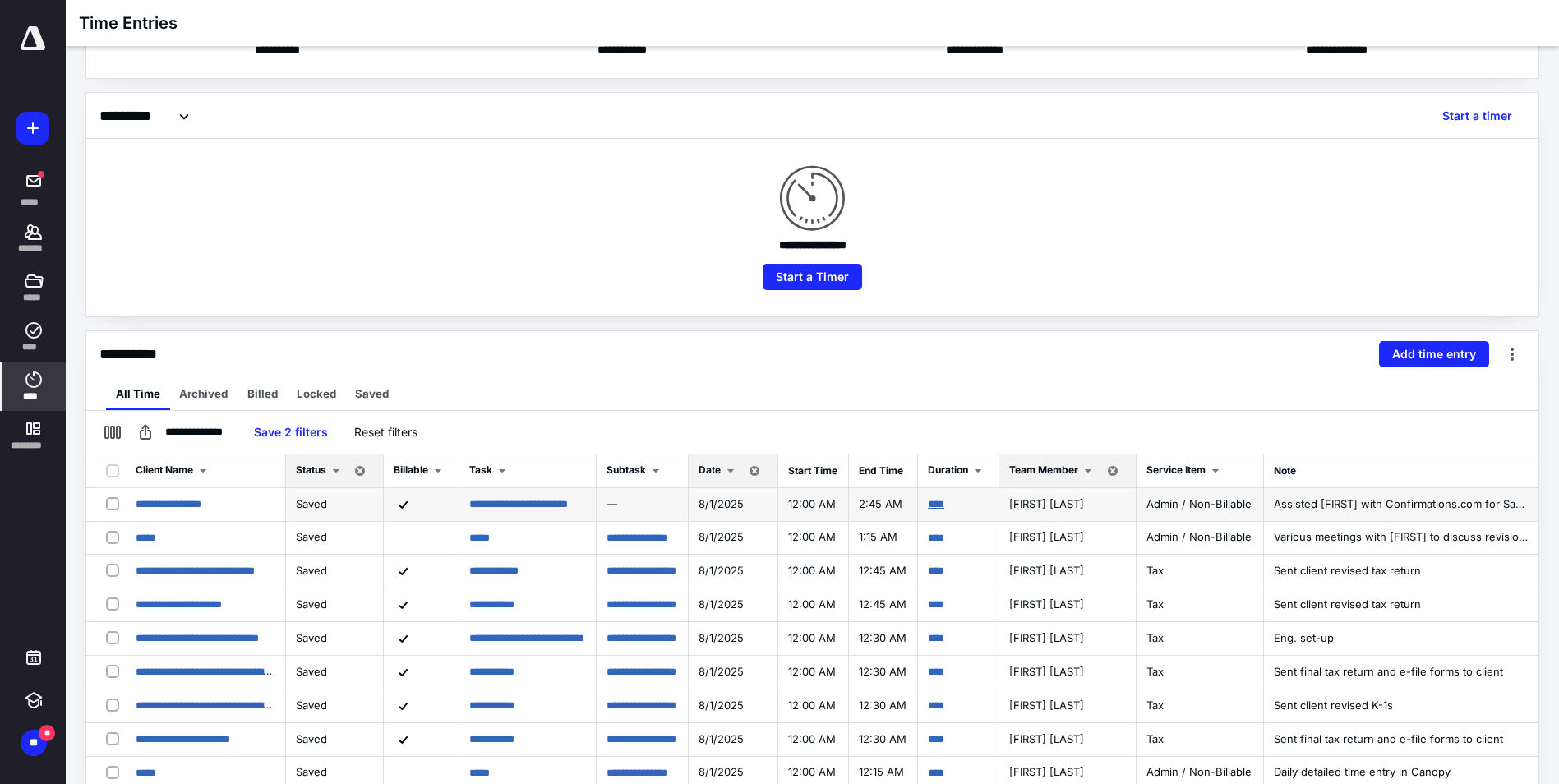 click on "****" at bounding box center (936, 504) 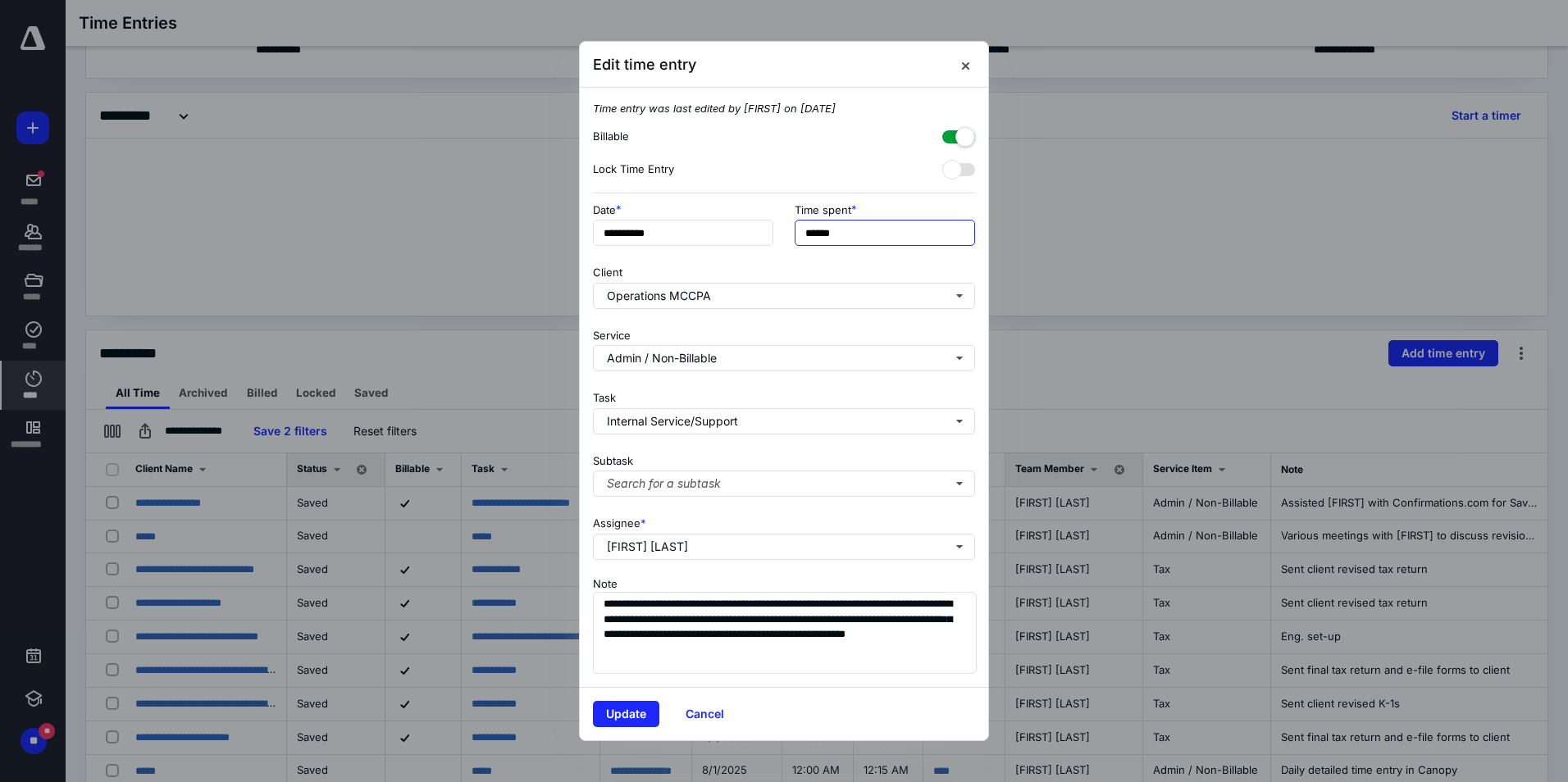 click on "******" at bounding box center (885, 233) 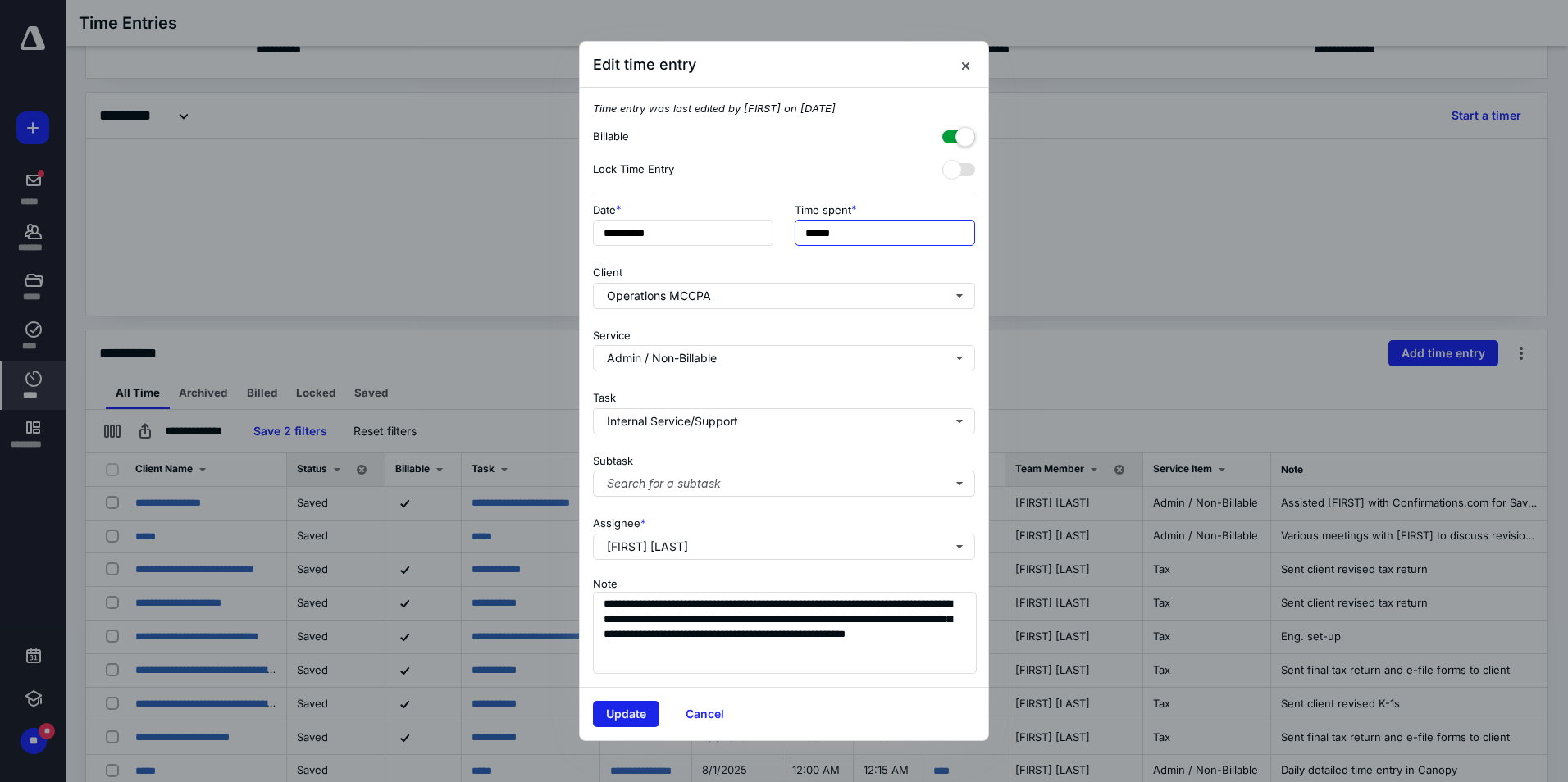 type on "******" 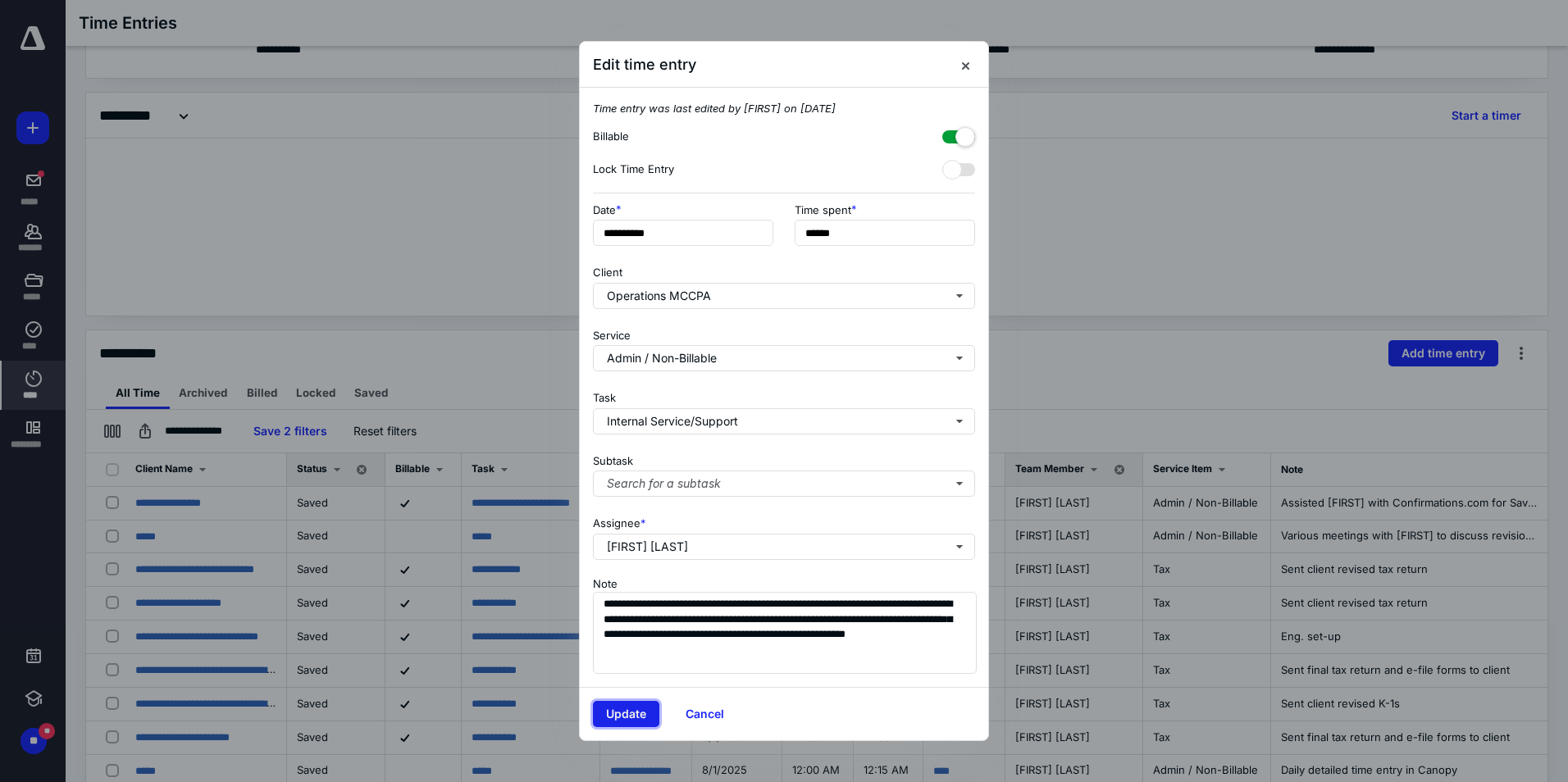 click on "Update" at bounding box center (626, 714) 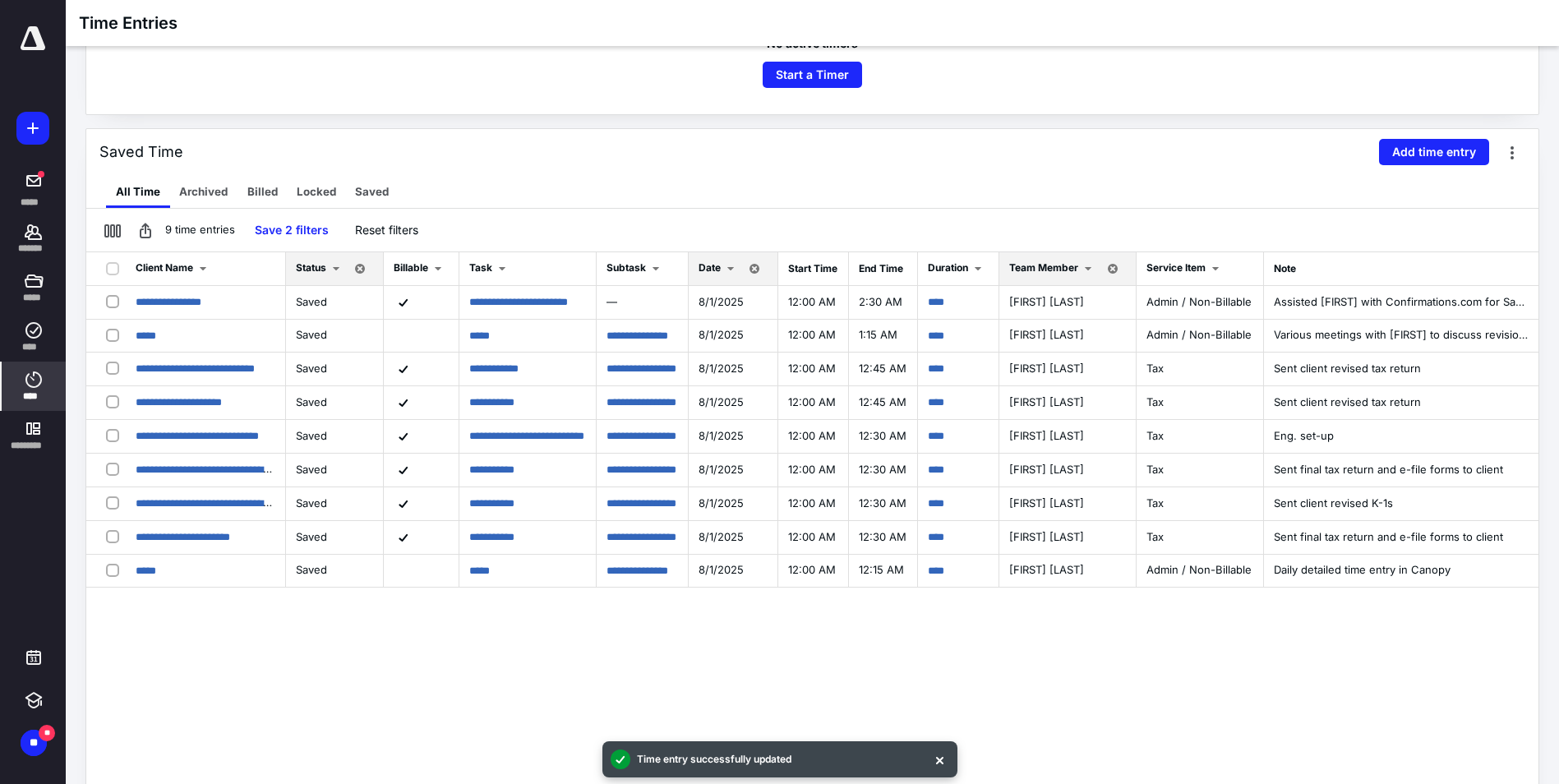 scroll, scrollTop: 201, scrollLeft: 0, axis: vertical 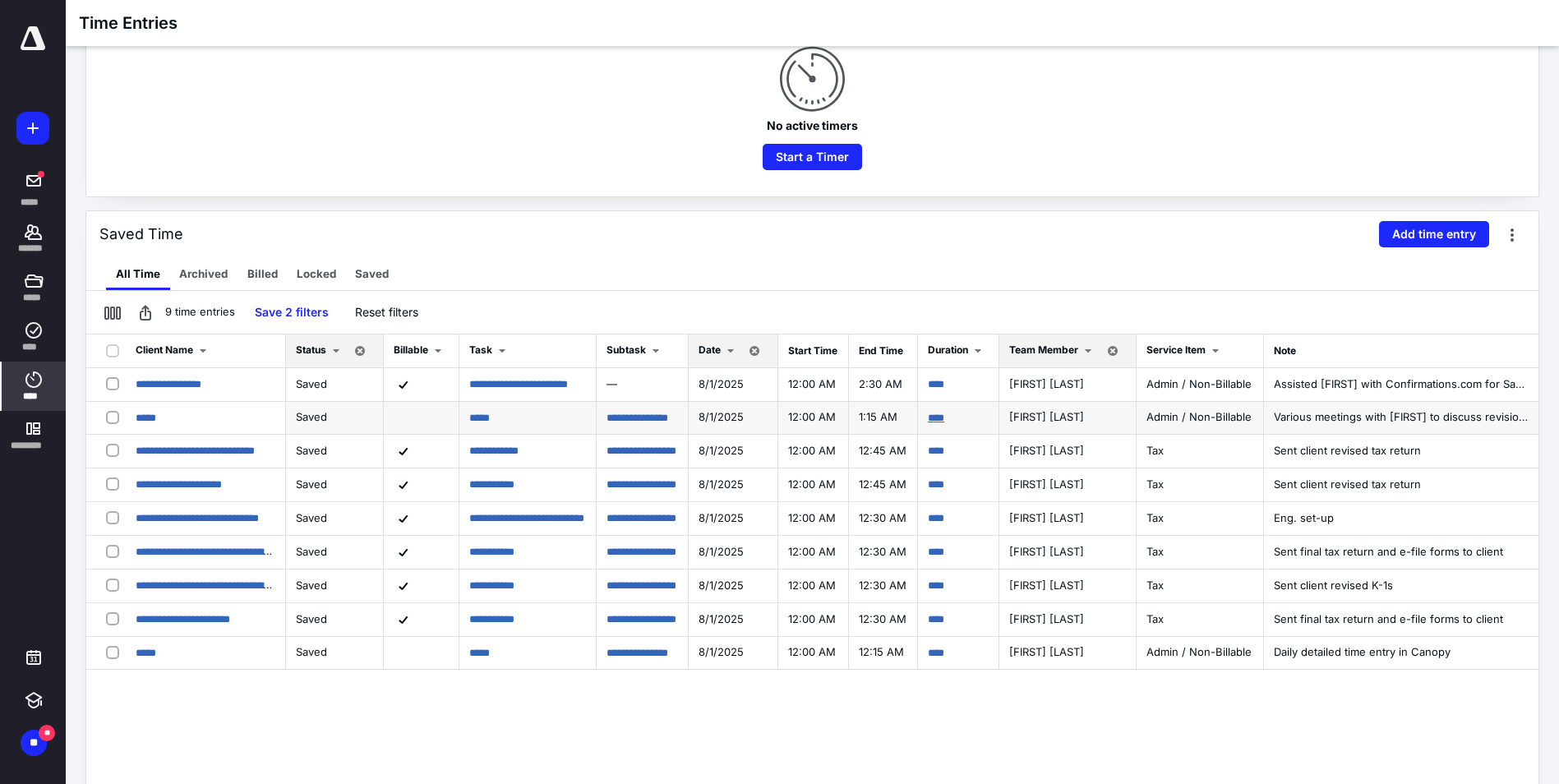 click on "****" at bounding box center [936, 417] 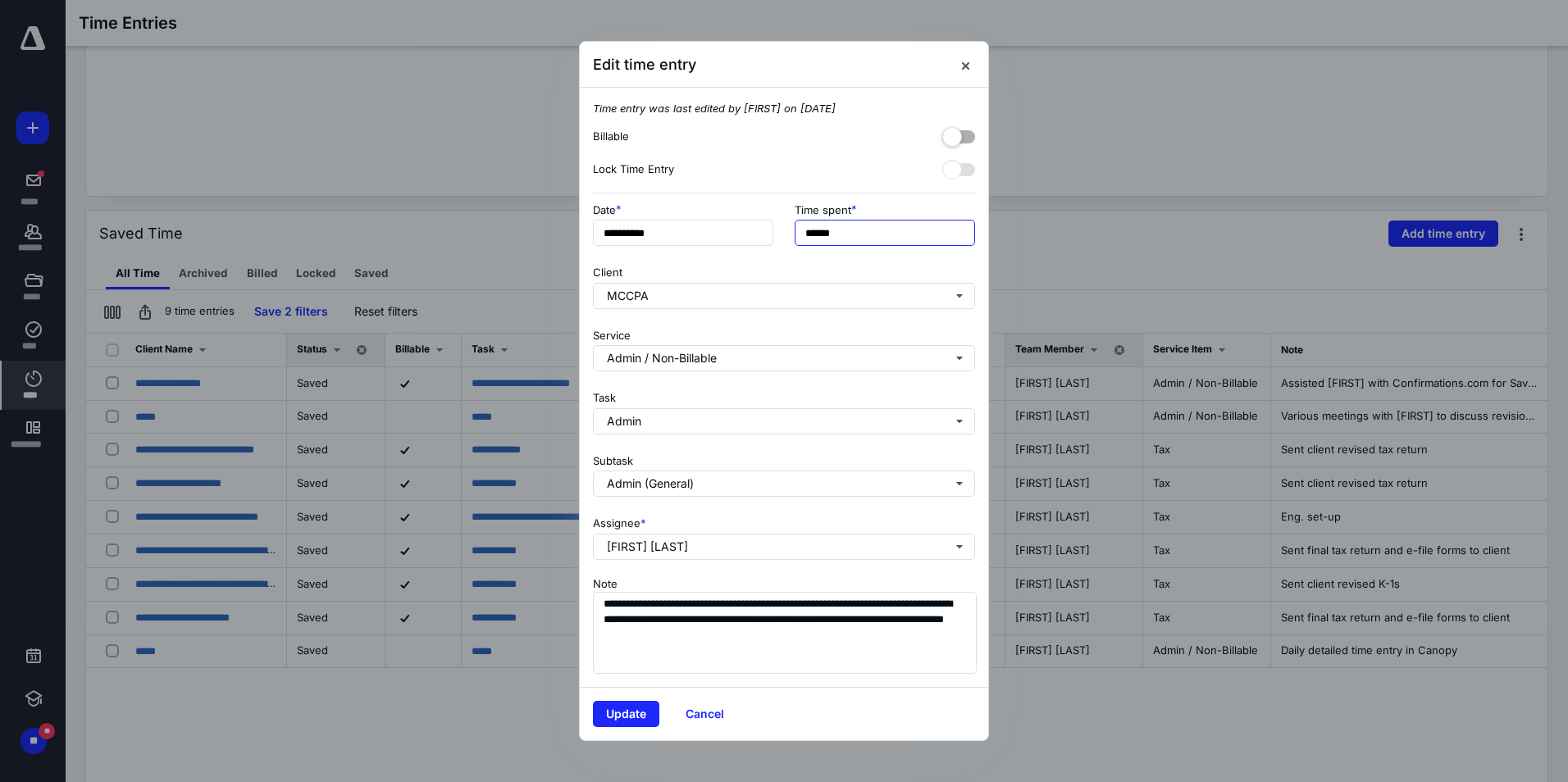 click on "******" at bounding box center (885, 233) 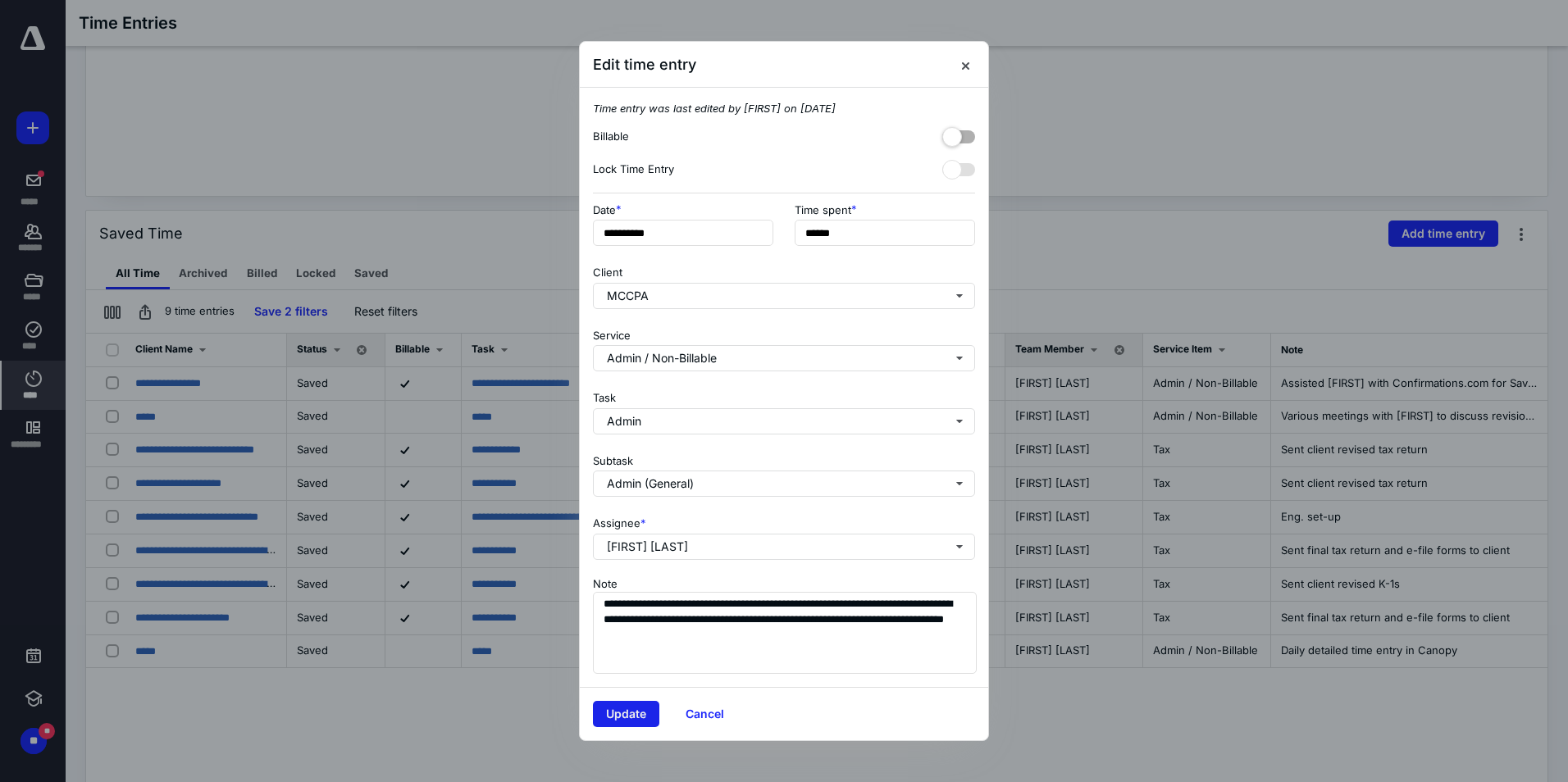 click on "Update" at bounding box center (626, 714) 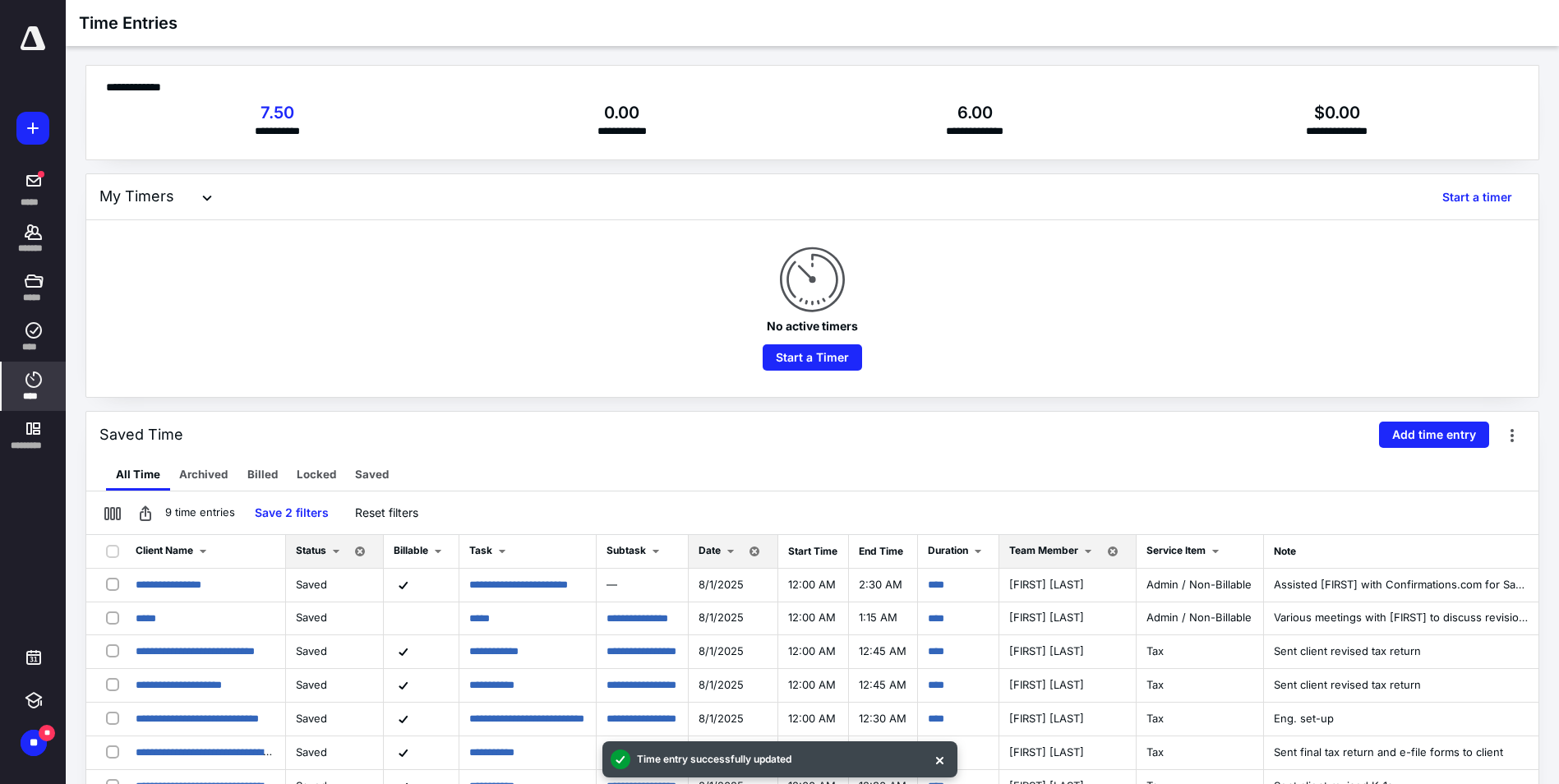 scroll, scrollTop: 0, scrollLeft: 0, axis: both 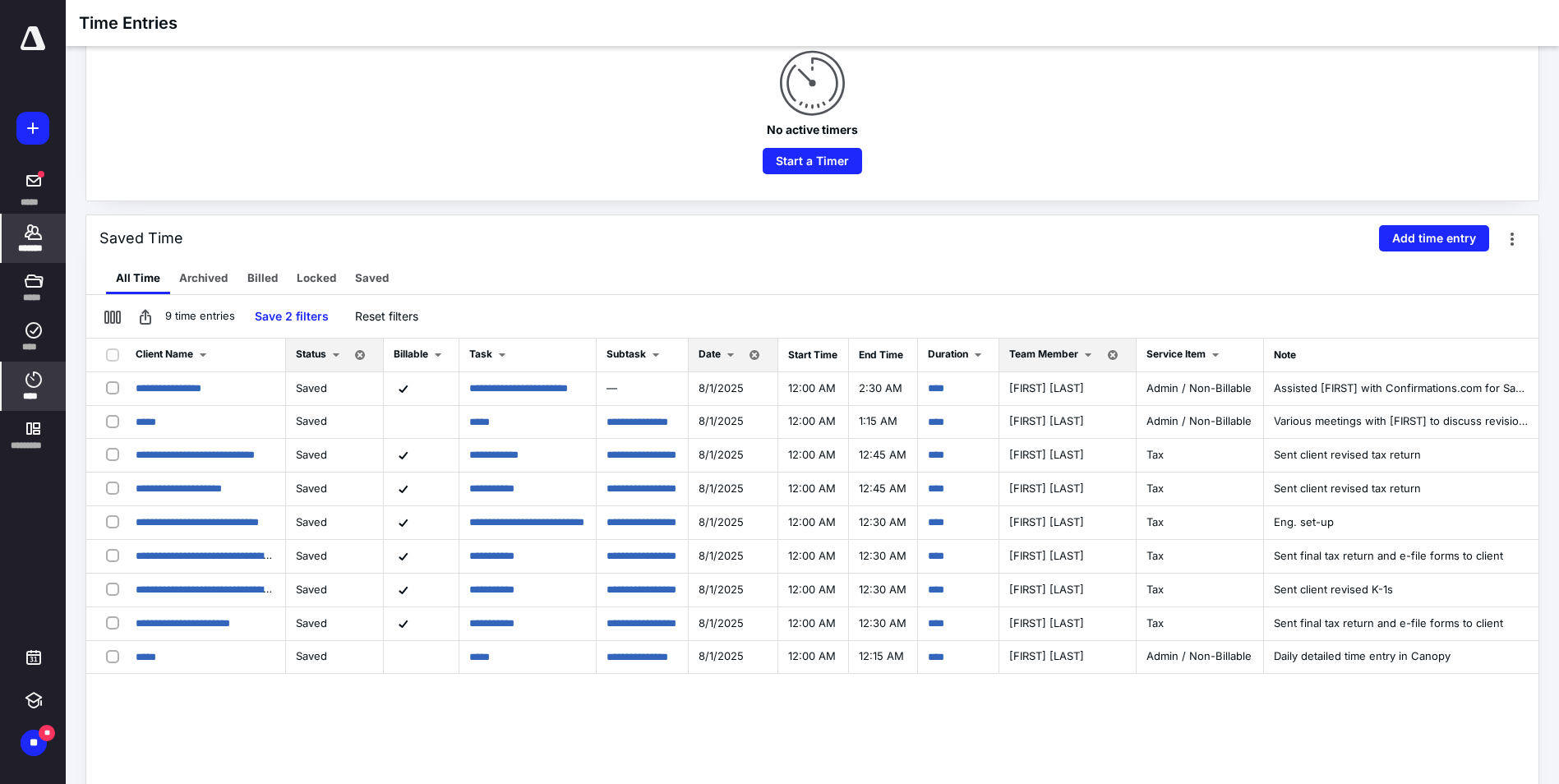 click 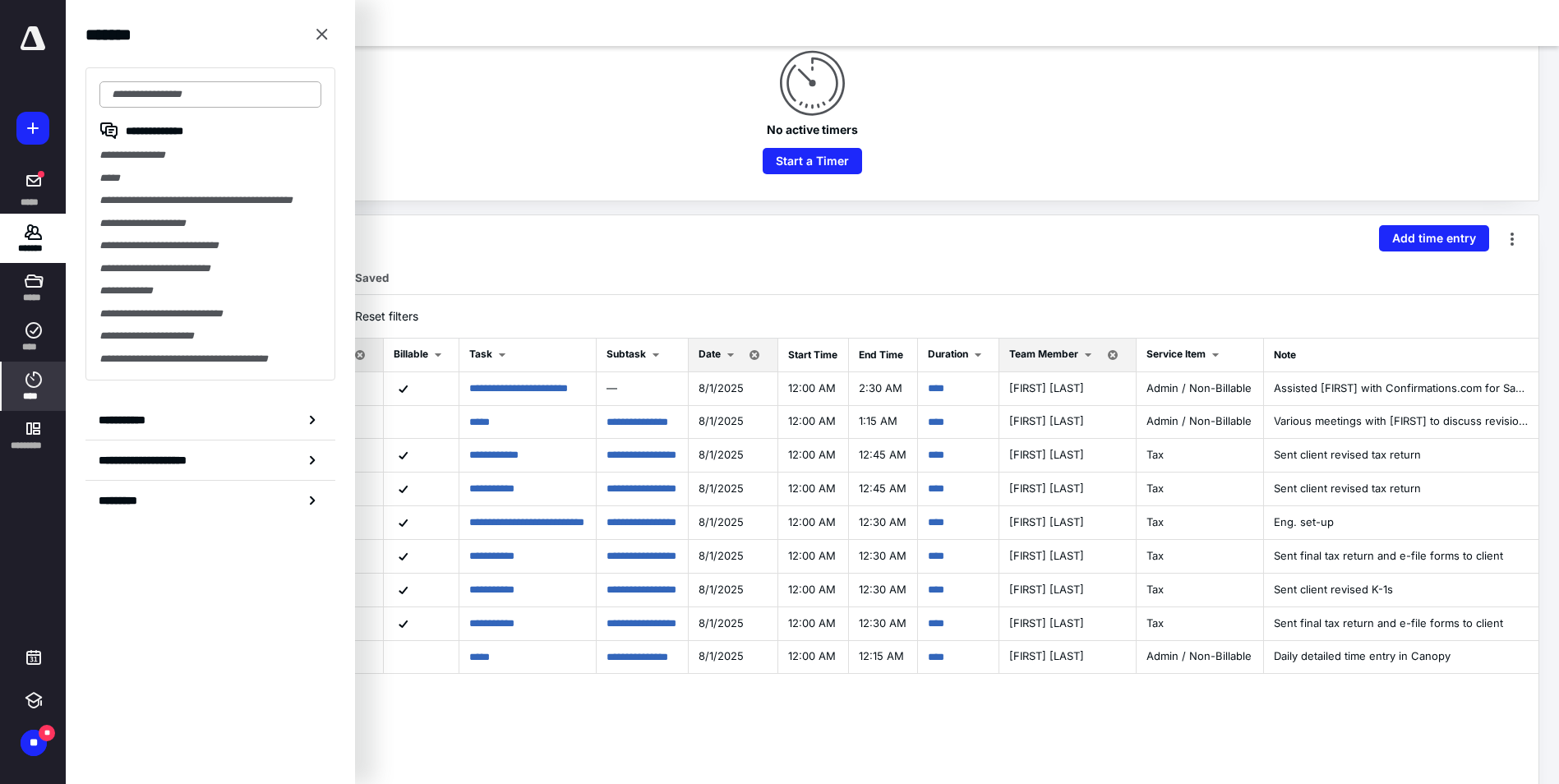 click at bounding box center (210, 95) 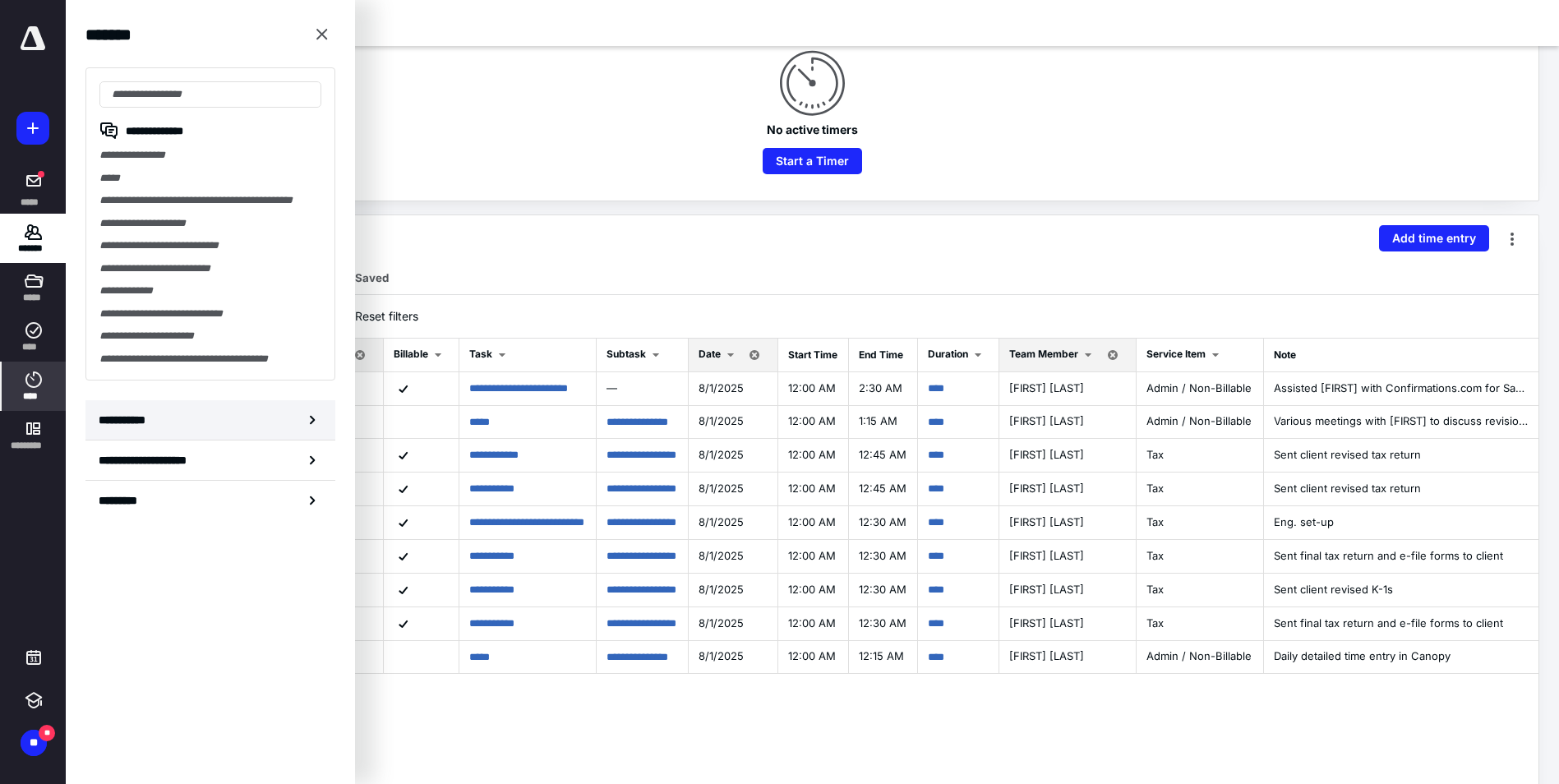 click on "**********" at bounding box center [126, 420] 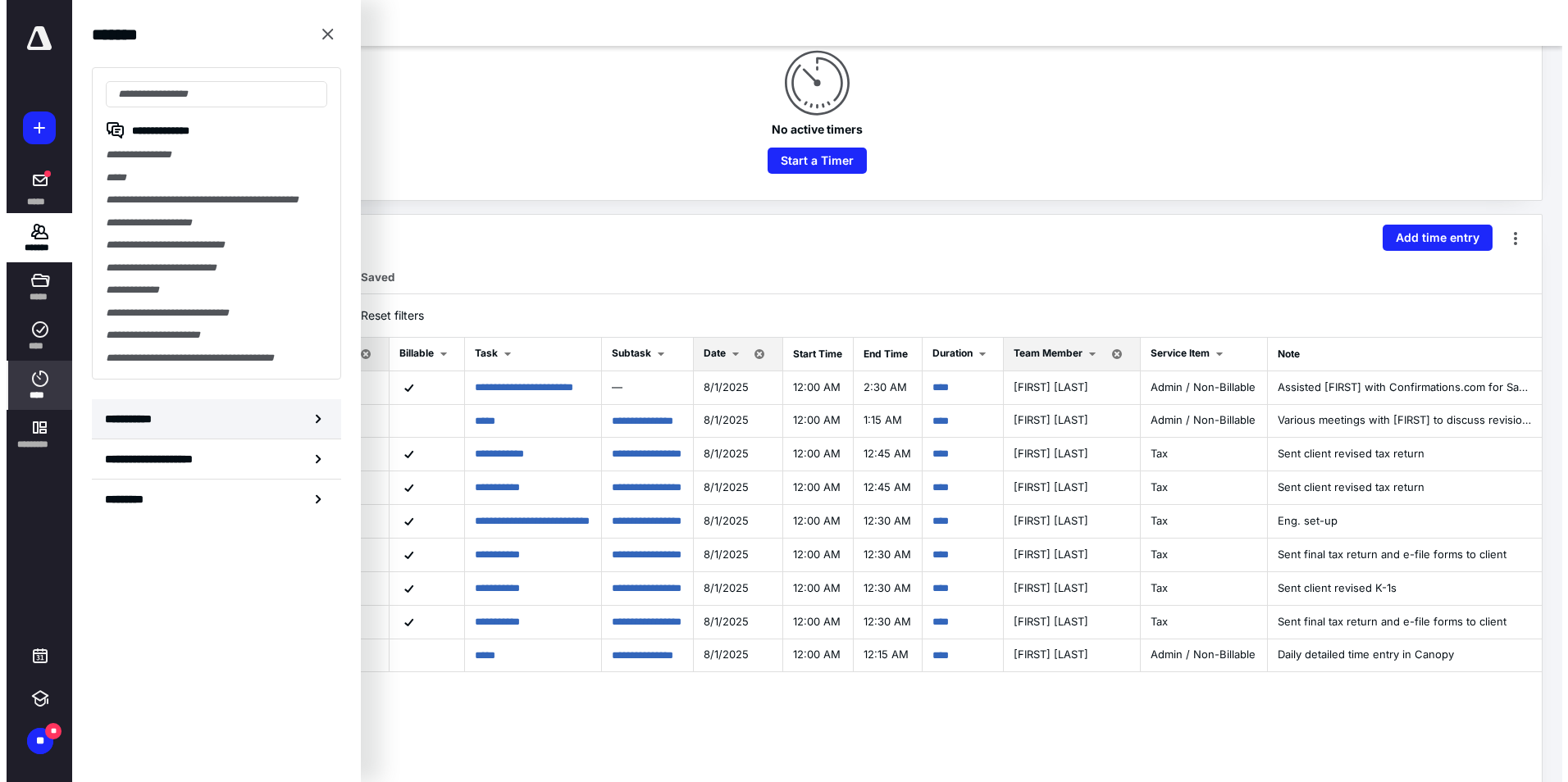 scroll, scrollTop: 0, scrollLeft: 0, axis: both 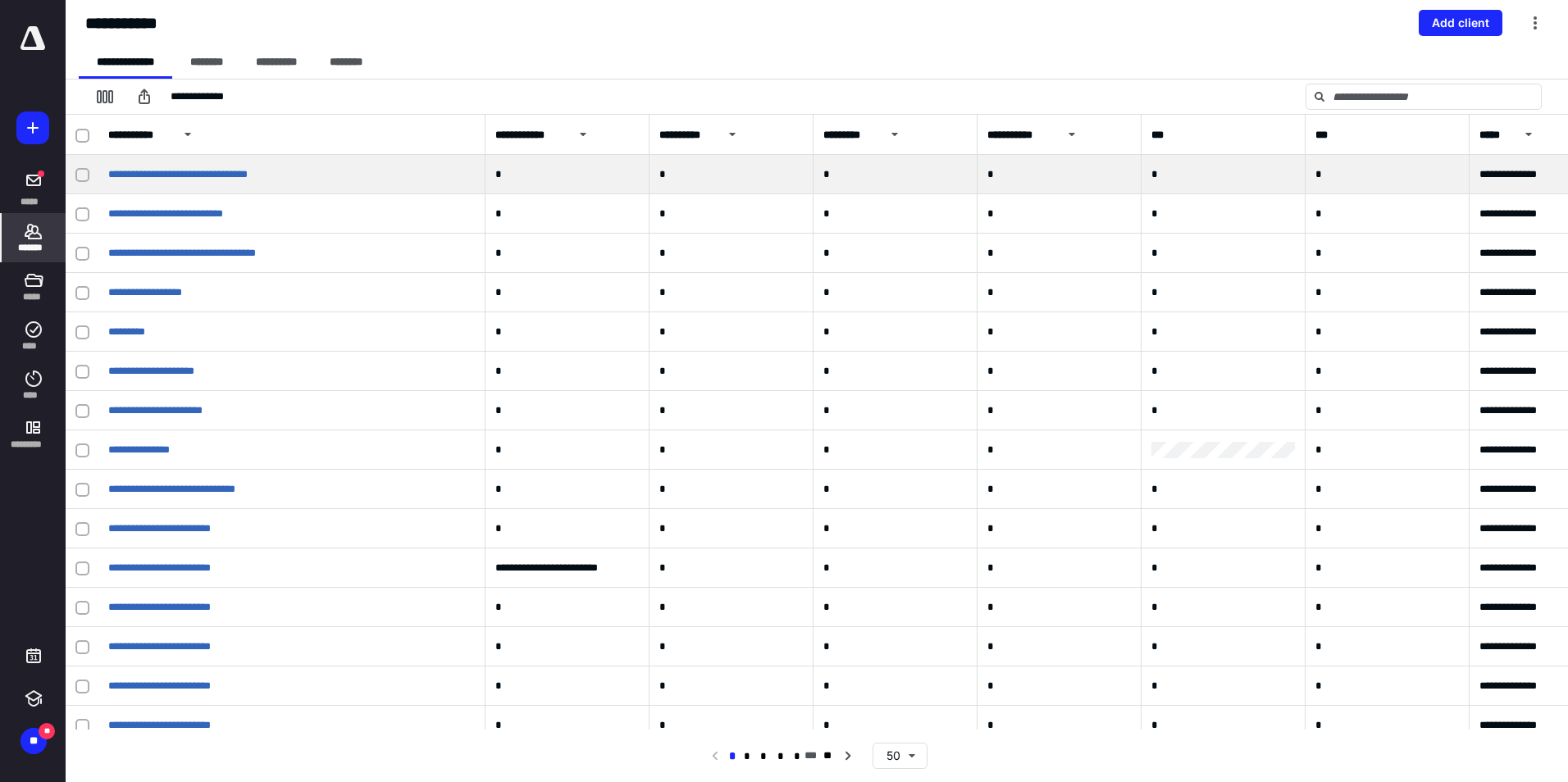 drag, startPoint x: 300, startPoint y: 139, endPoint x: 482, endPoint y: 170, distance: 184.62123 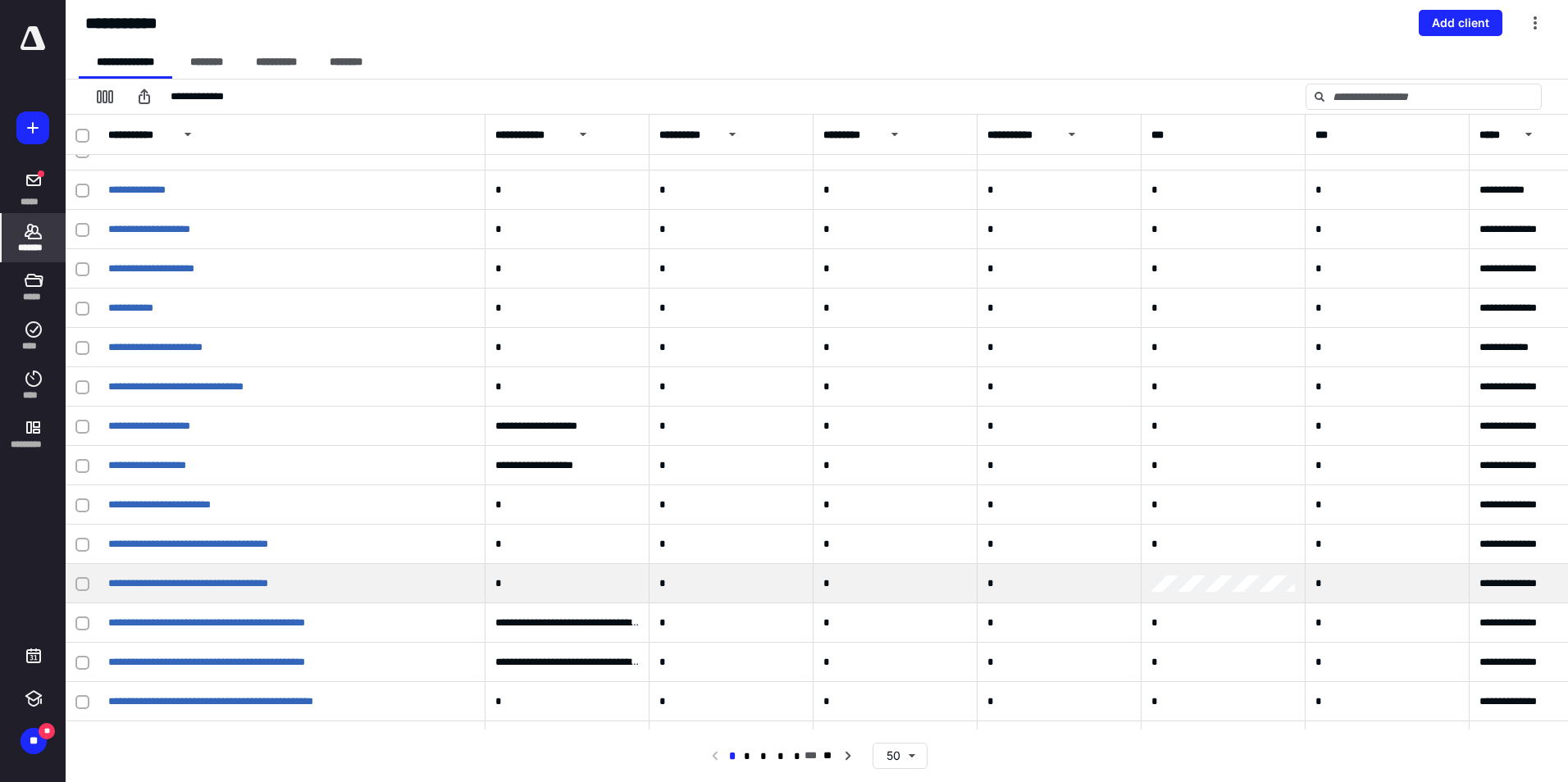 scroll, scrollTop: 902, scrollLeft: 0, axis: vertical 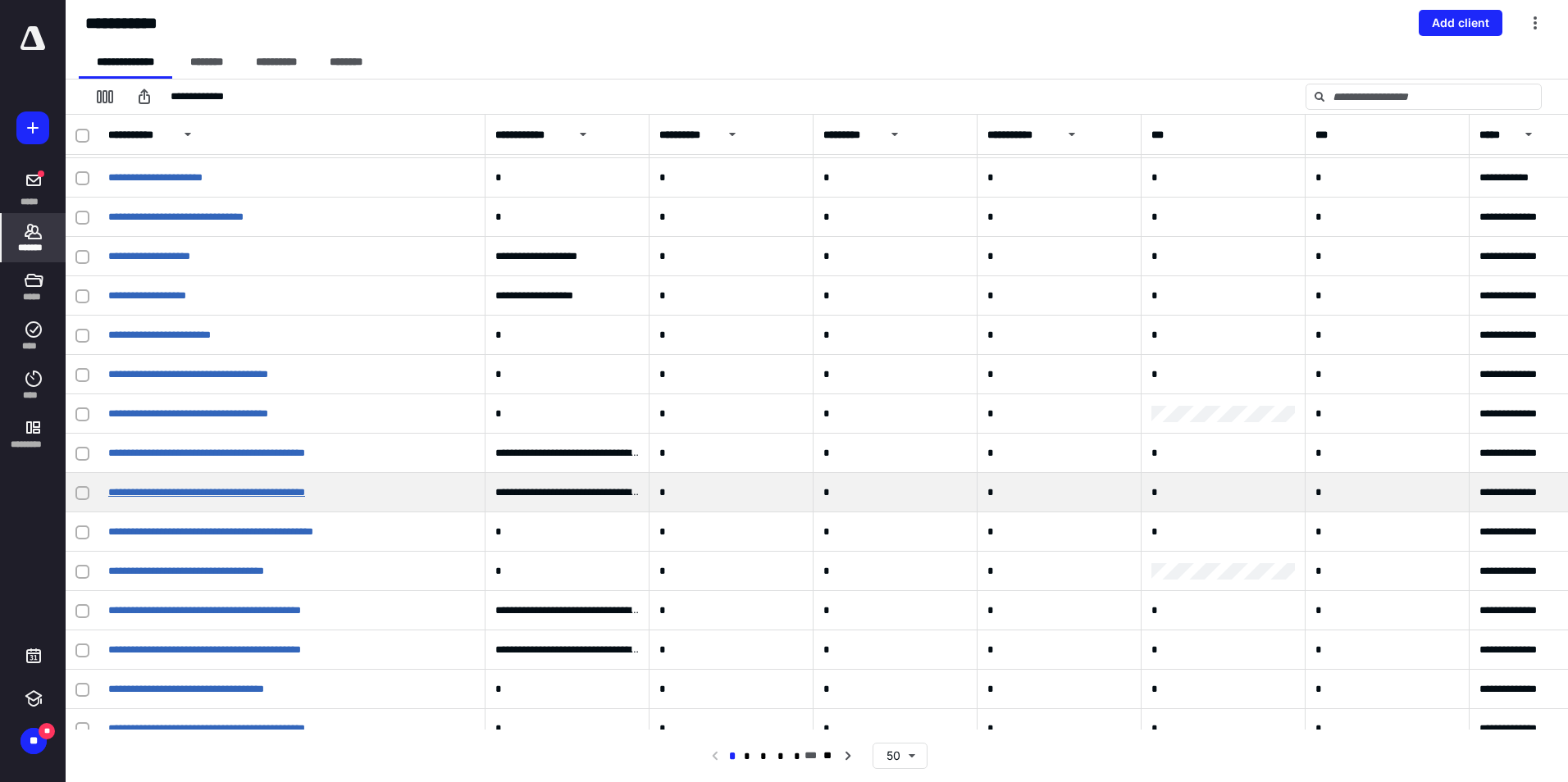 click on "**********" at bounding box center [207, 492] 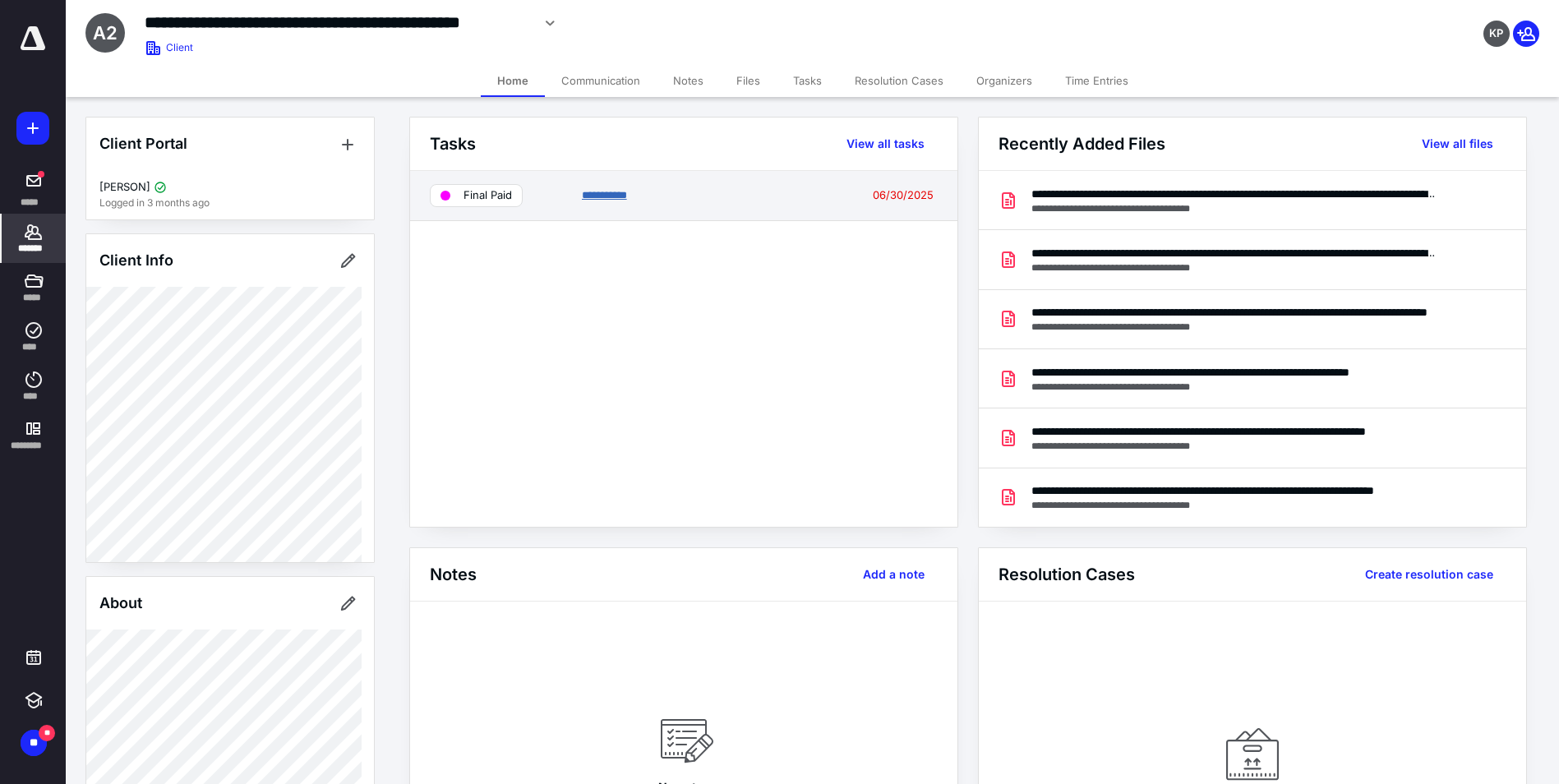 click on "**********" at bounding box center [604, 195] 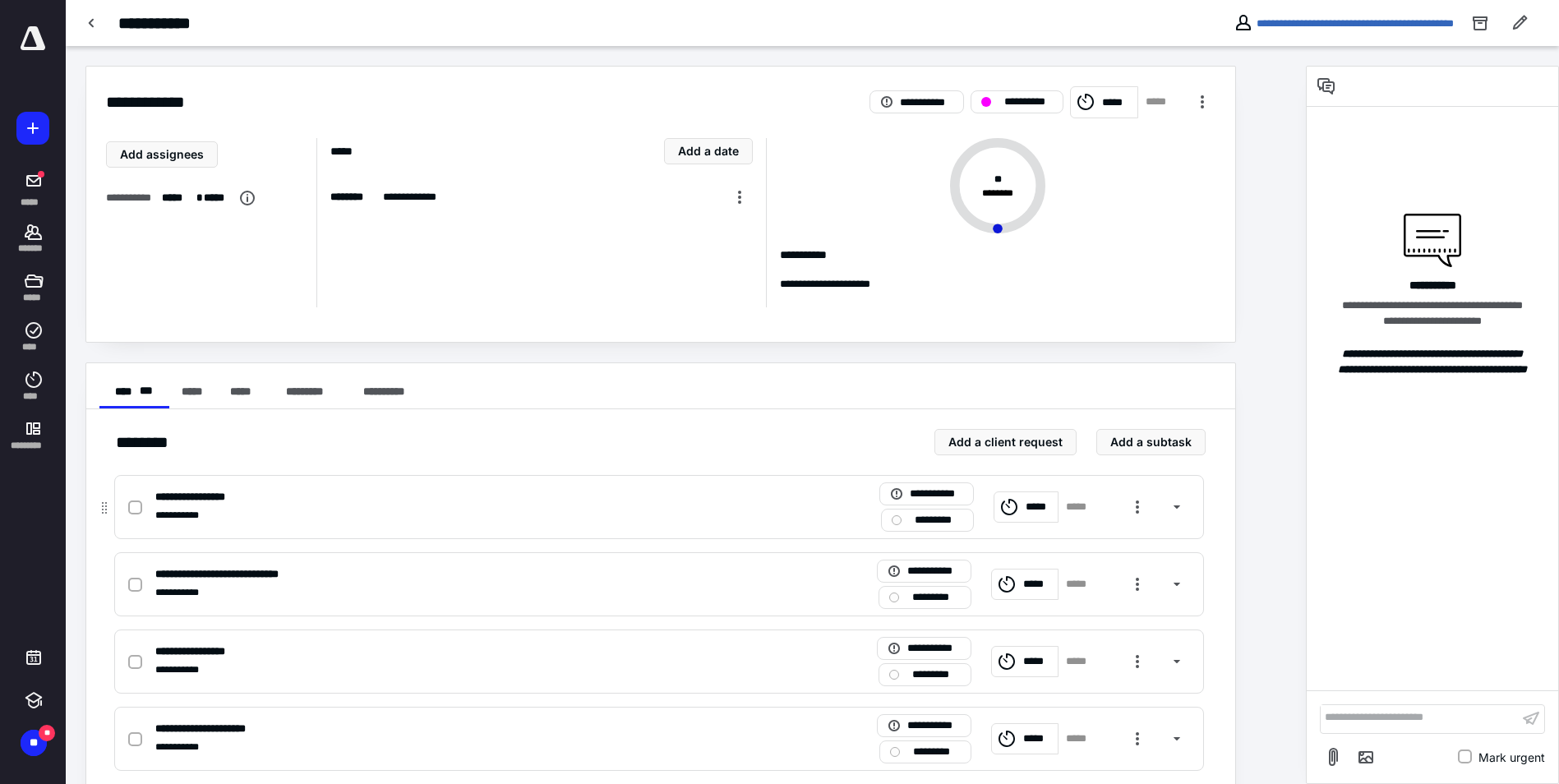 click on "*****" at bounding box center (1082, 507) 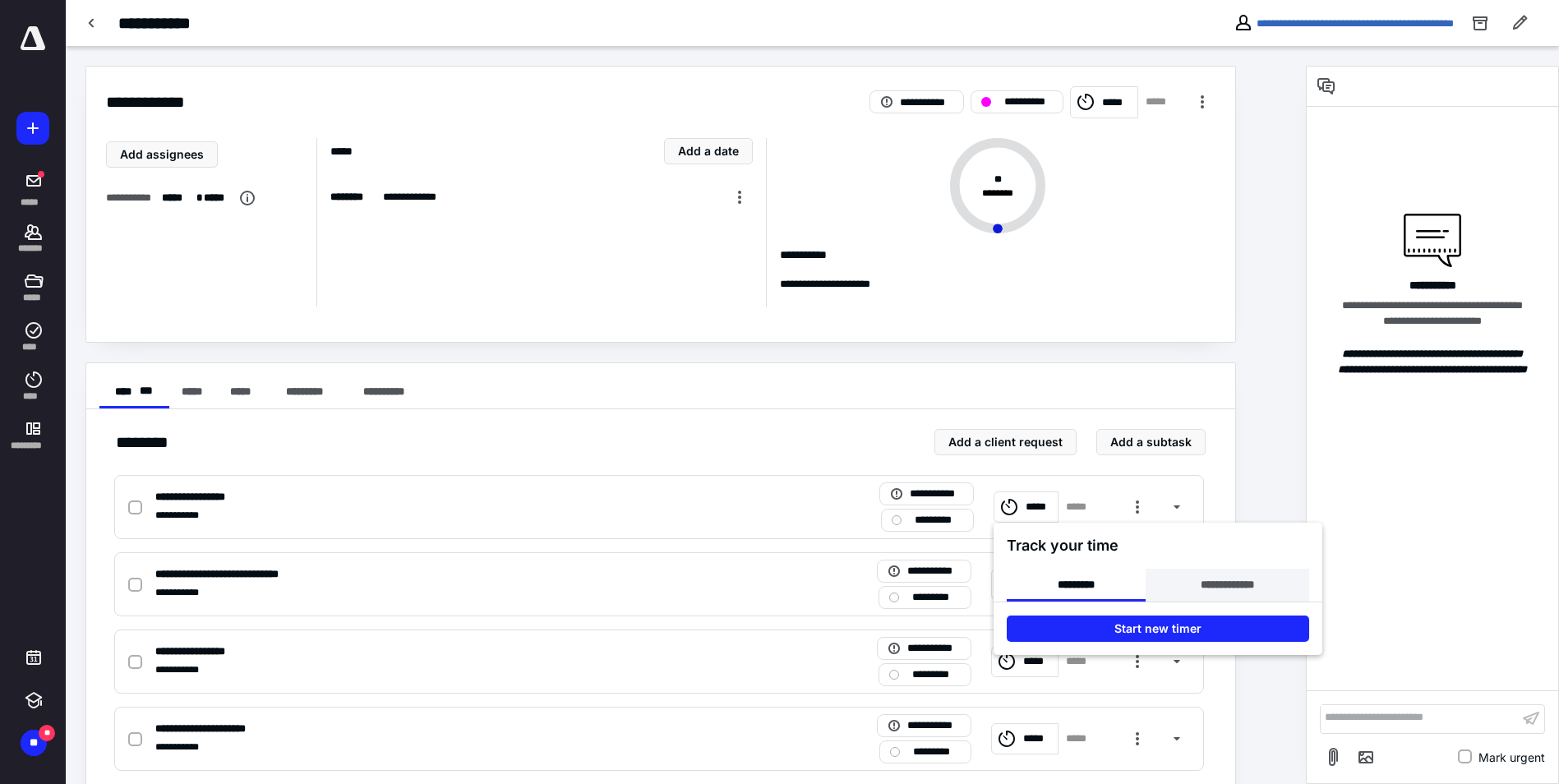 click on "**********" at bounding box center (1227, 585) 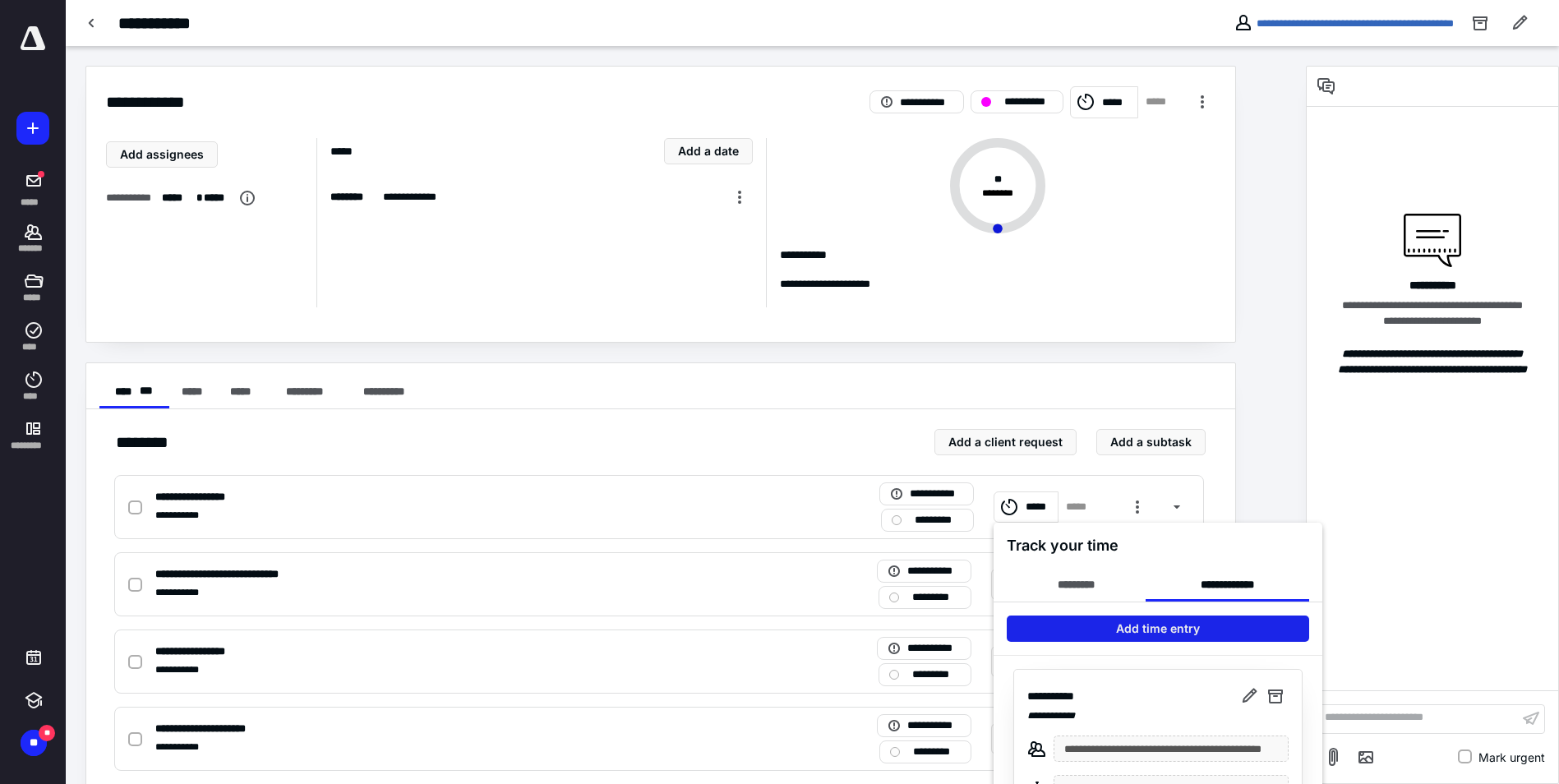 click on "Add time entry" at bounding box center (1158, 629) 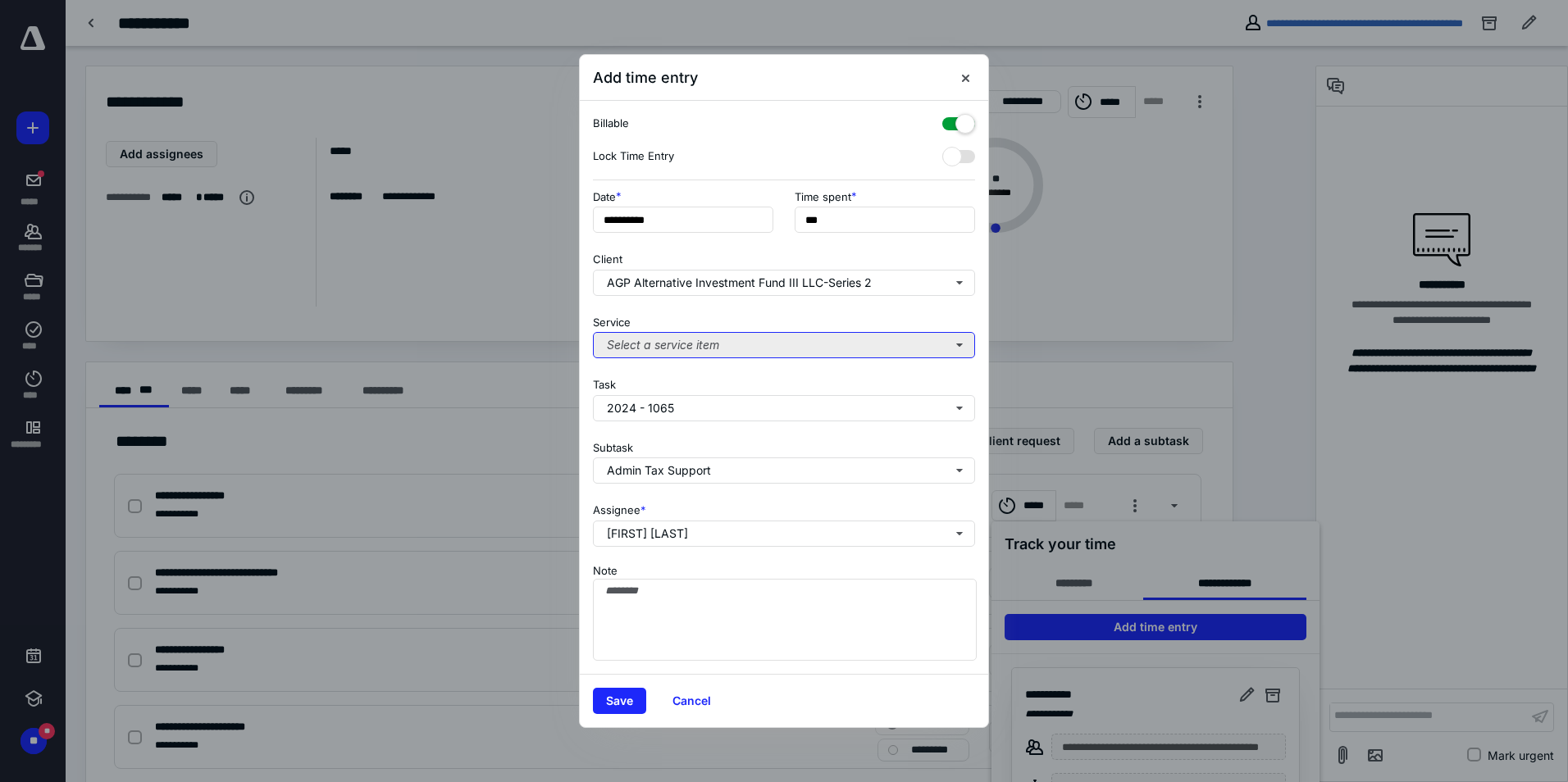 click on "Select a service item" at bounding box center (784, 345) 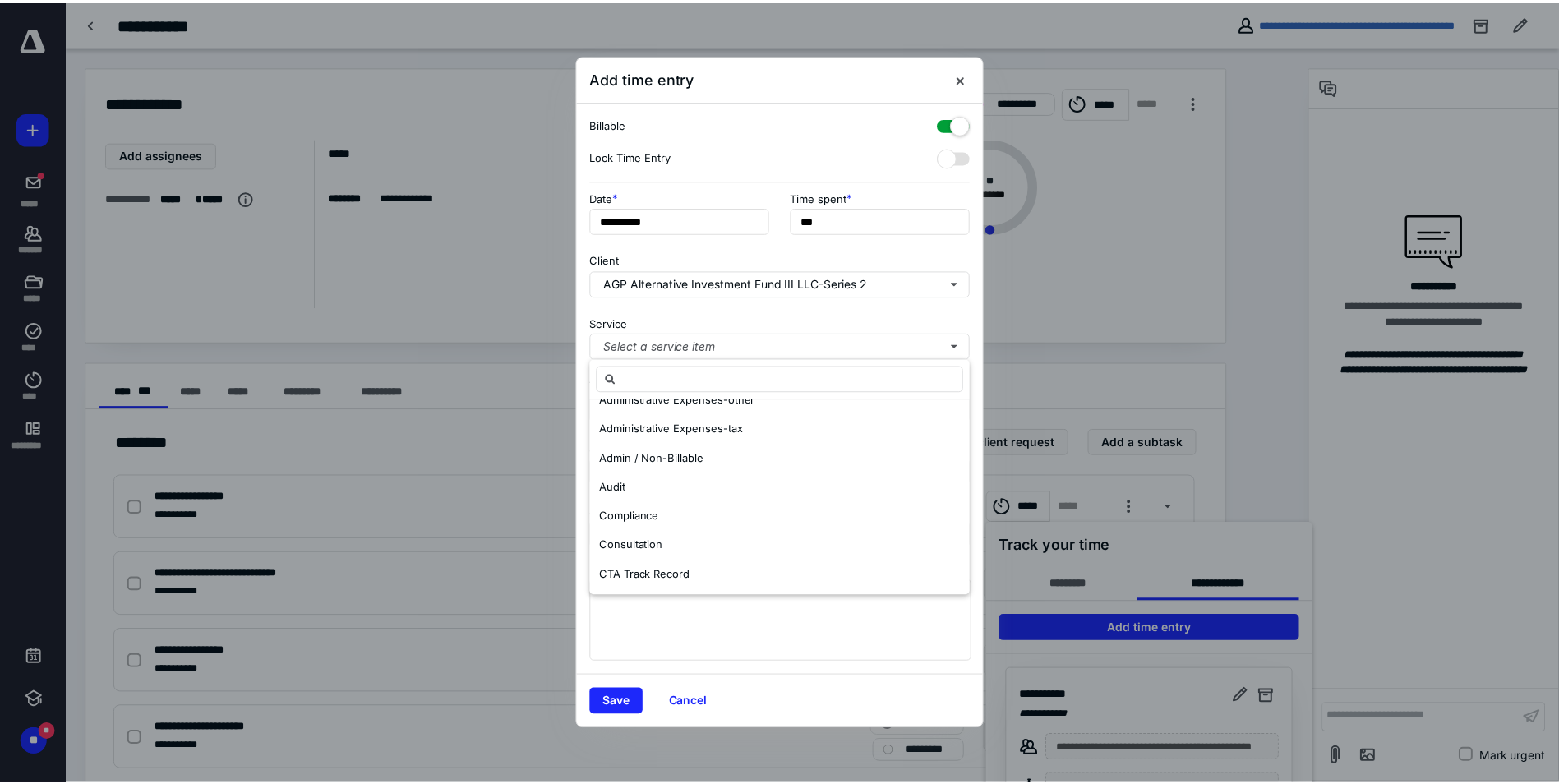 scroll, scrollTop: 138, scrollLeft: 0, axis: vertical 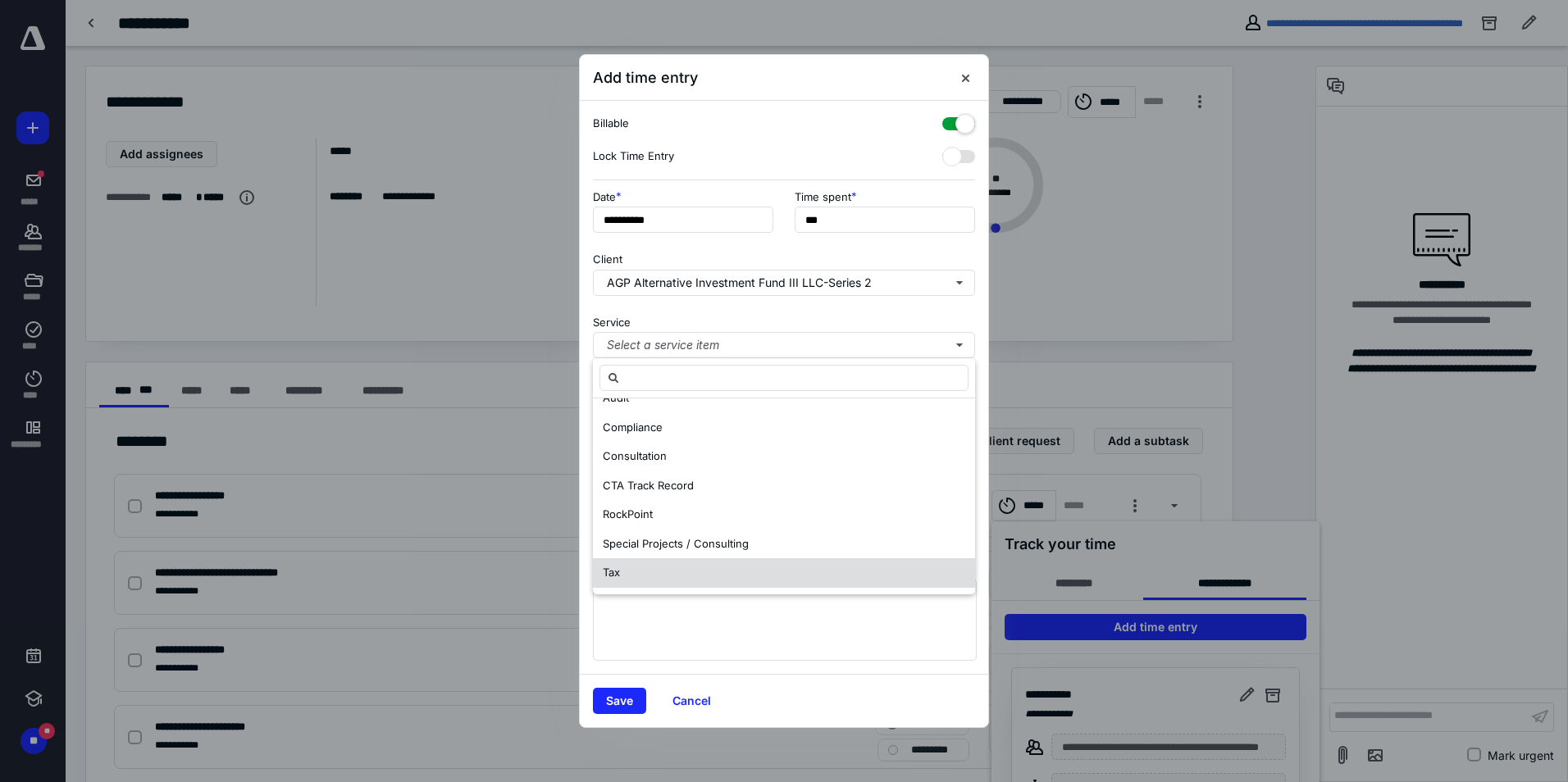 click on "Tax" at bounding box center (784, 573) 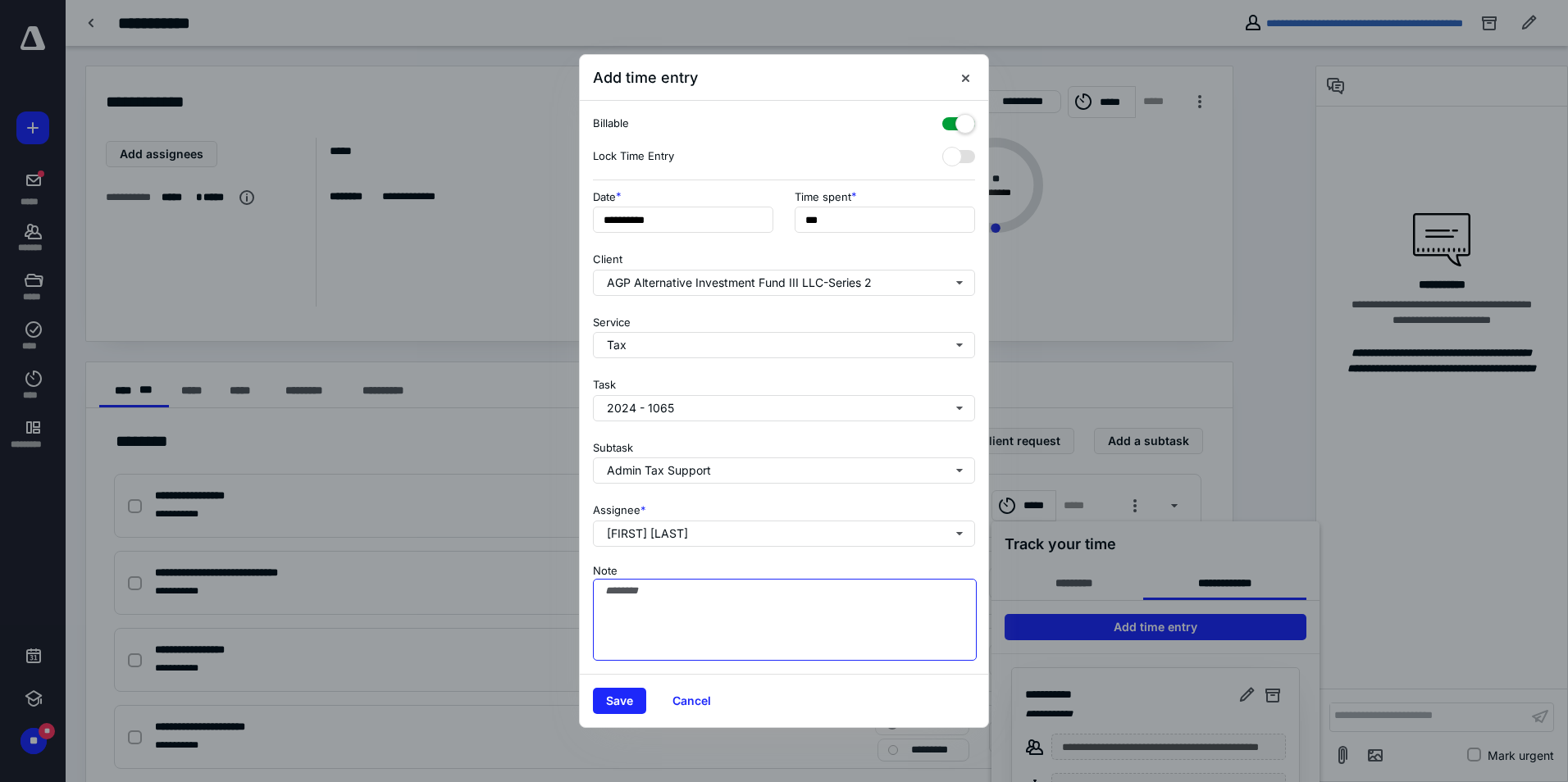 click on "Note" at bounding box center (785, 620) 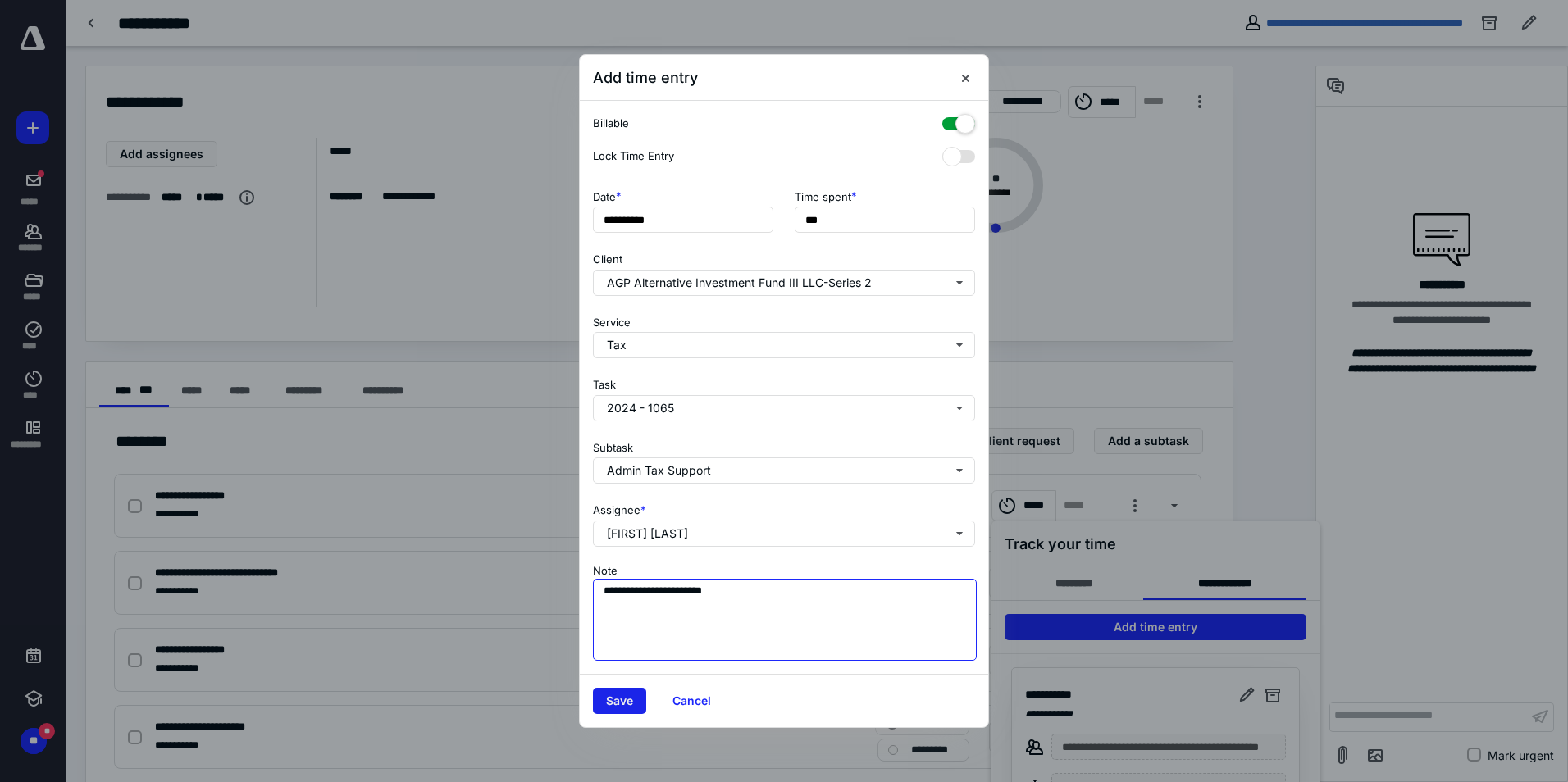 type on "**********" 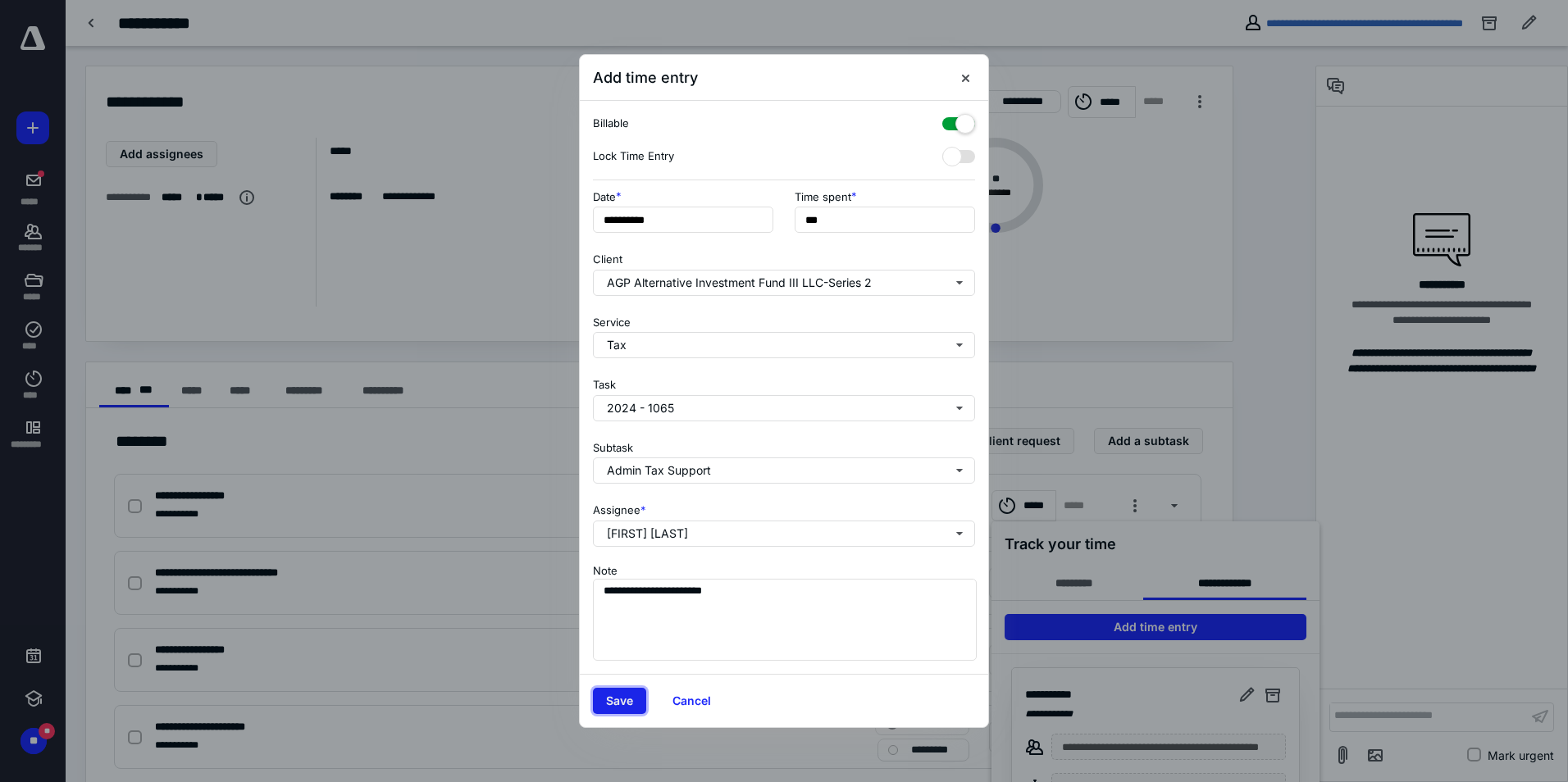 click on "Save" at bounding box center [619, 701] 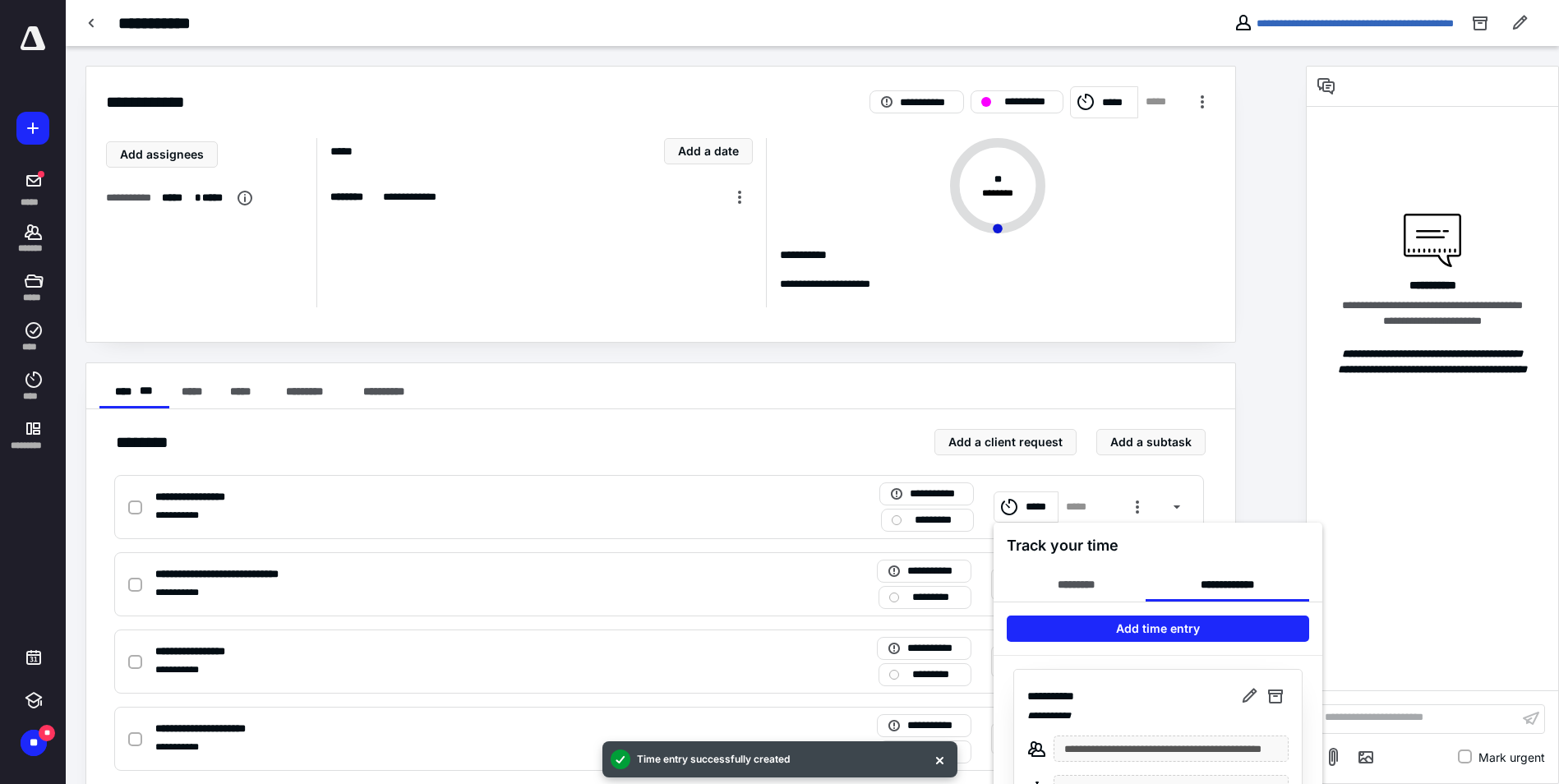 click at bounding box center [779, 392] 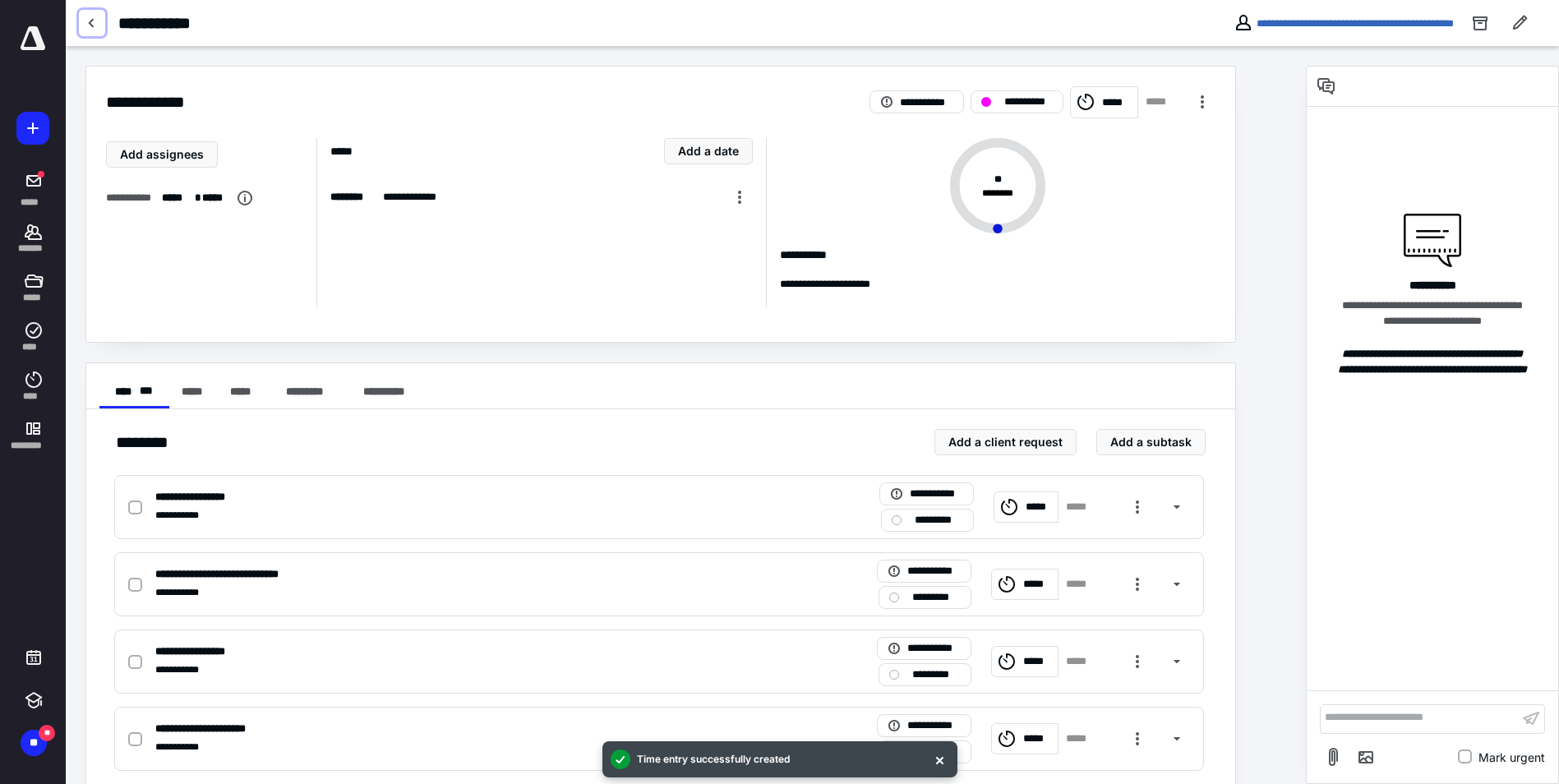click at bounding box center [92, 23] 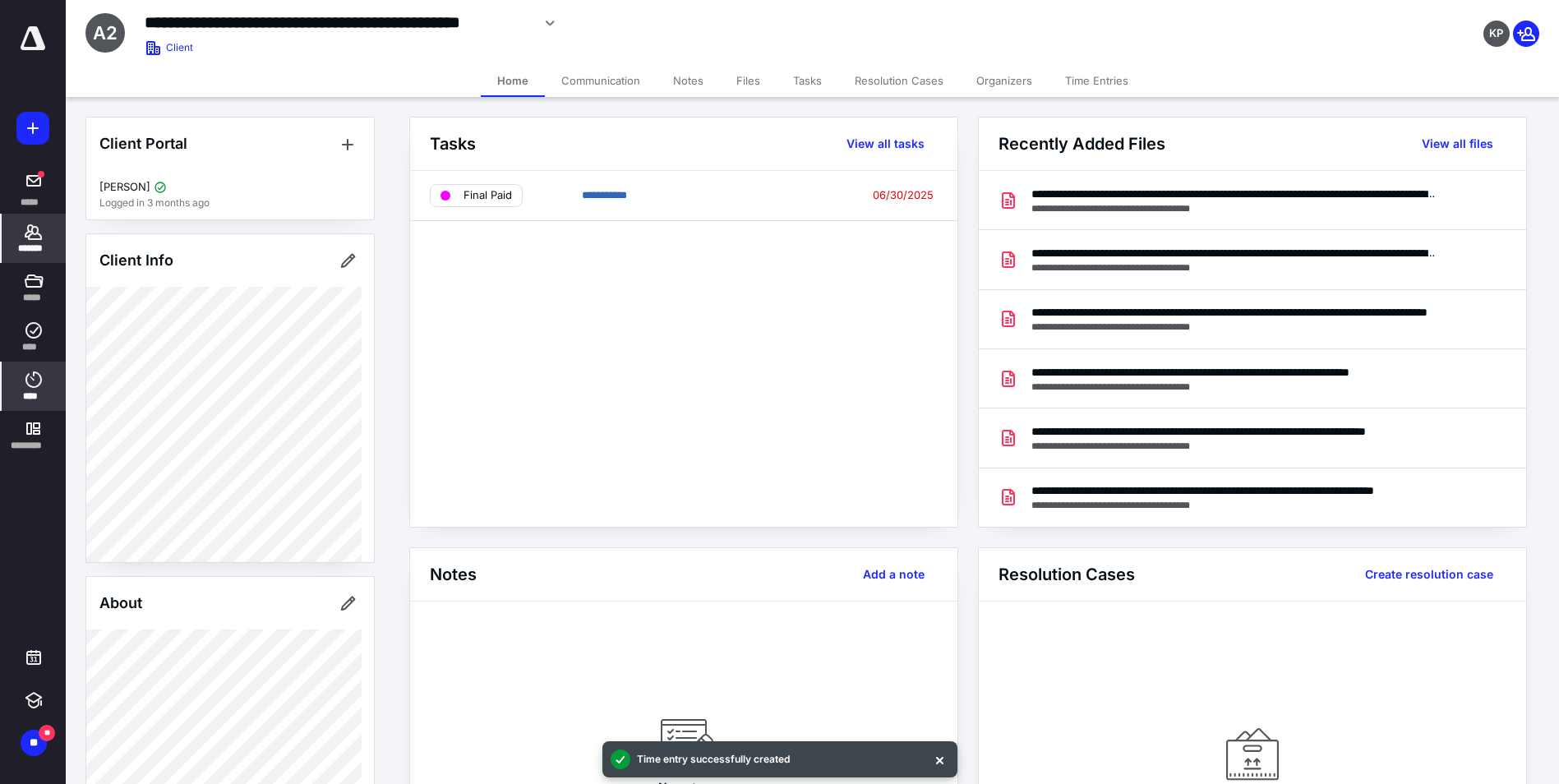 click 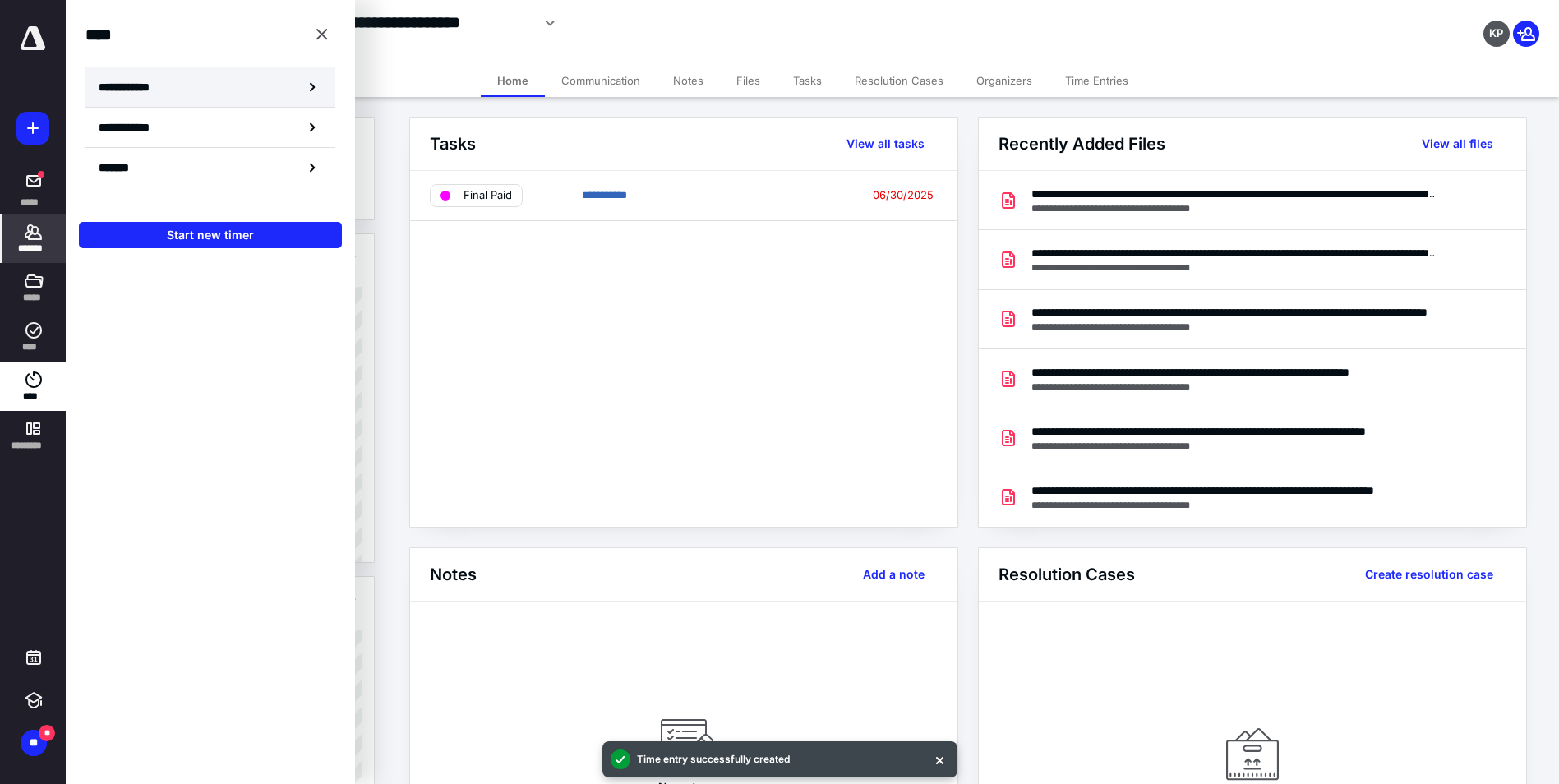 click on "**********" at bounding box center (210, 87) 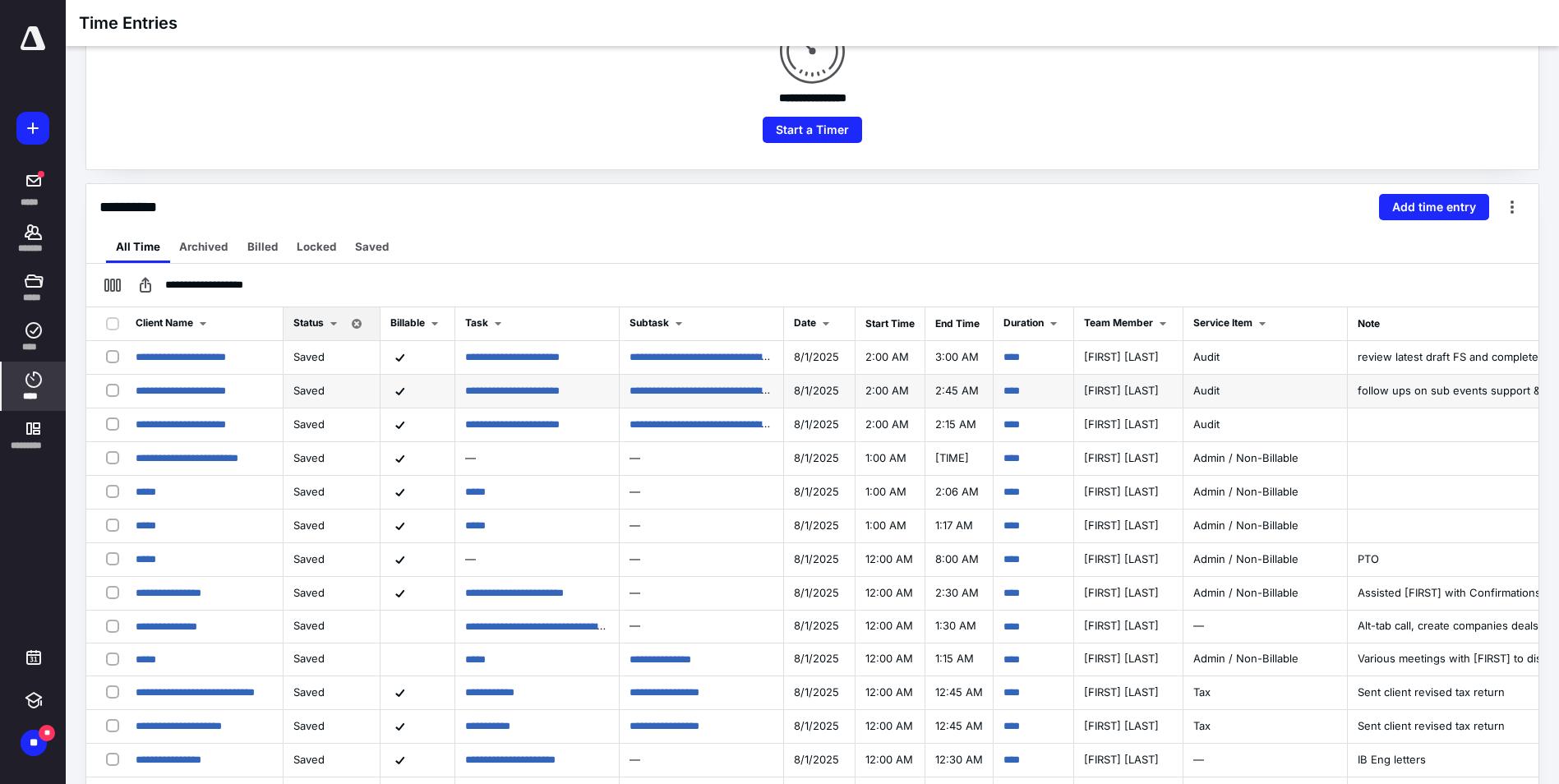 scroll, scrollTop: 230, scrollLeft: 0, axis: vertical 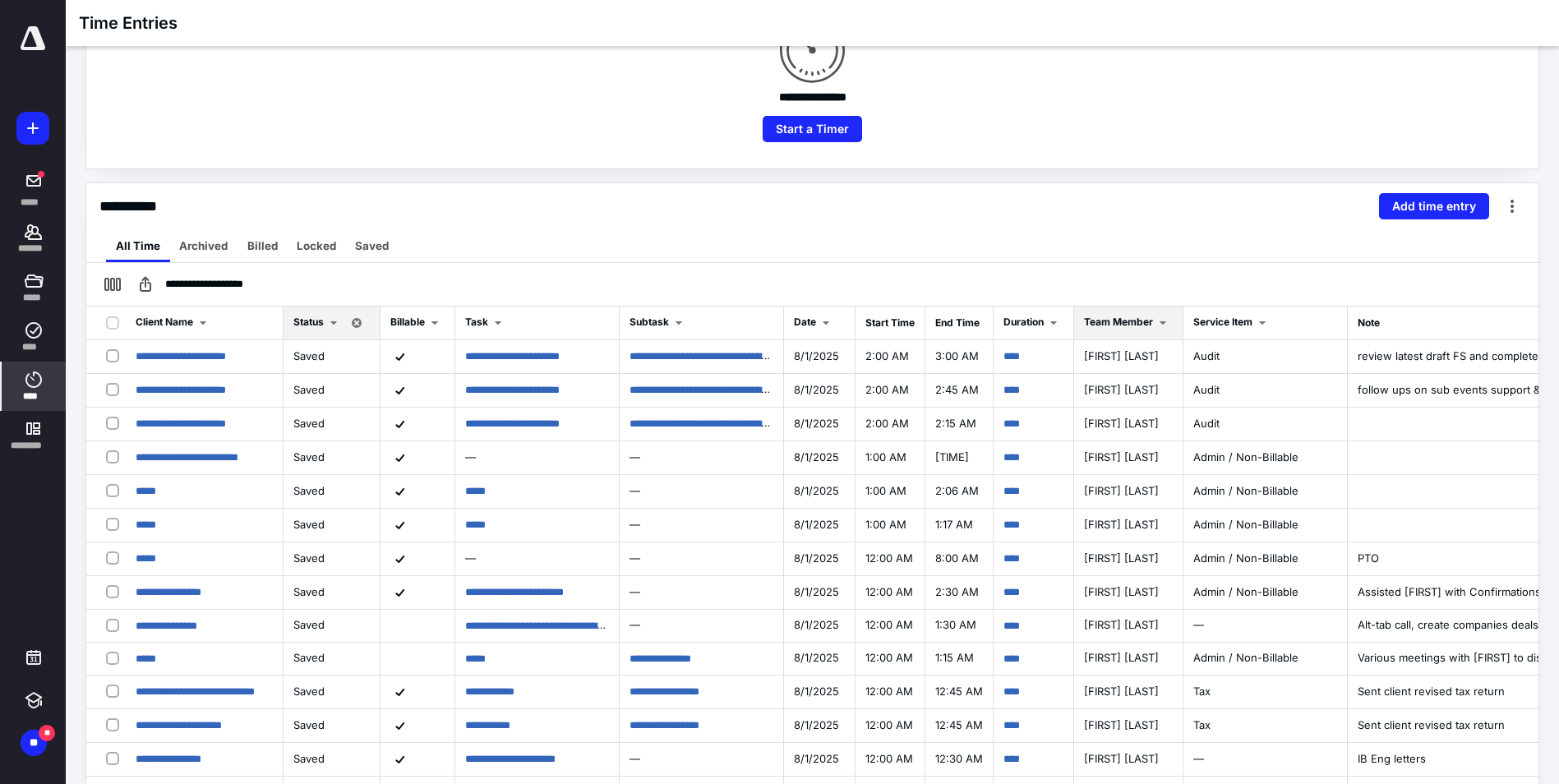 click on "Team Member" at bounding box center [1128, 323] 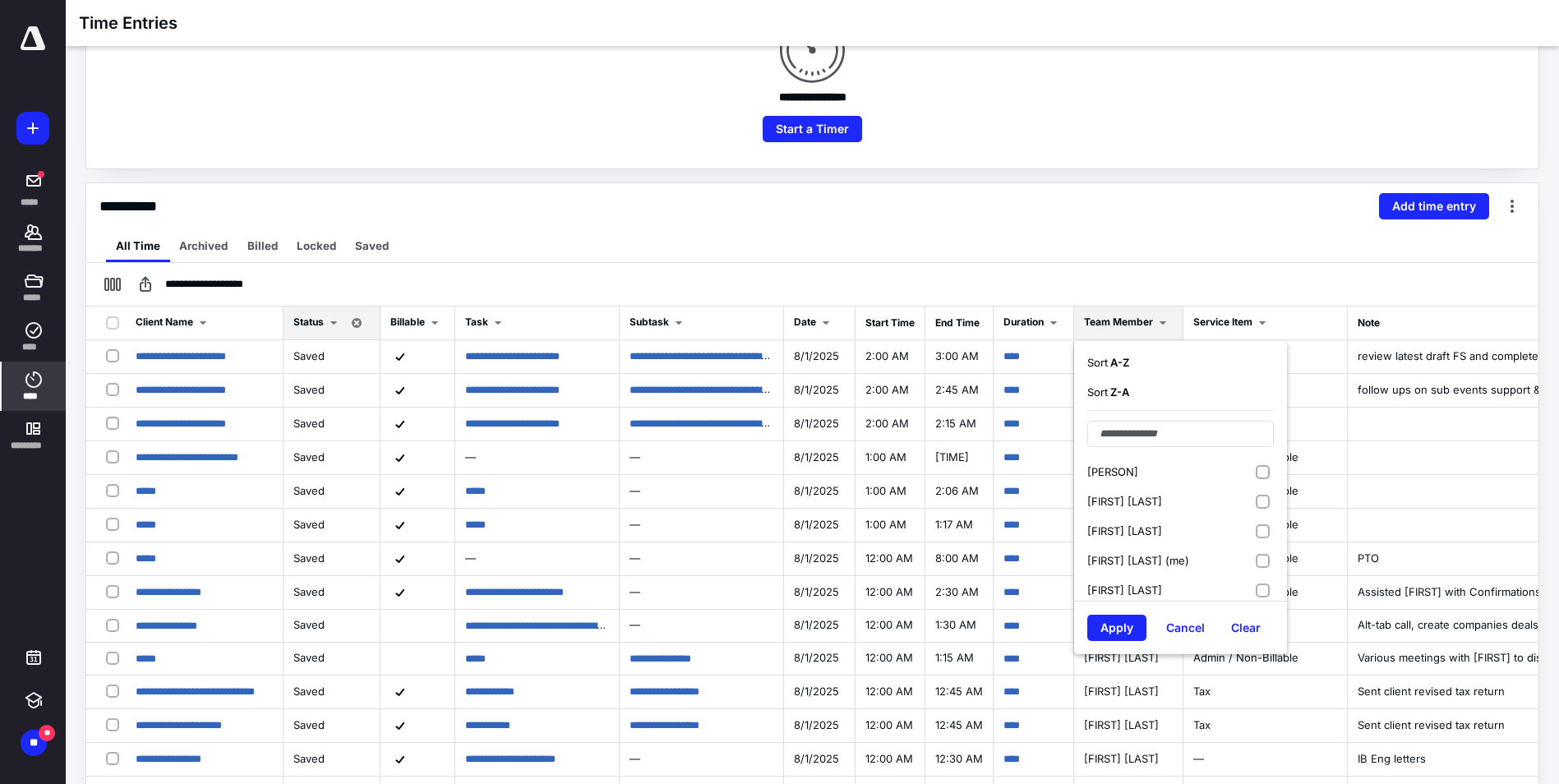 click on "[FIRST] [LAST] (me)" at bounding box center (1180, 560) 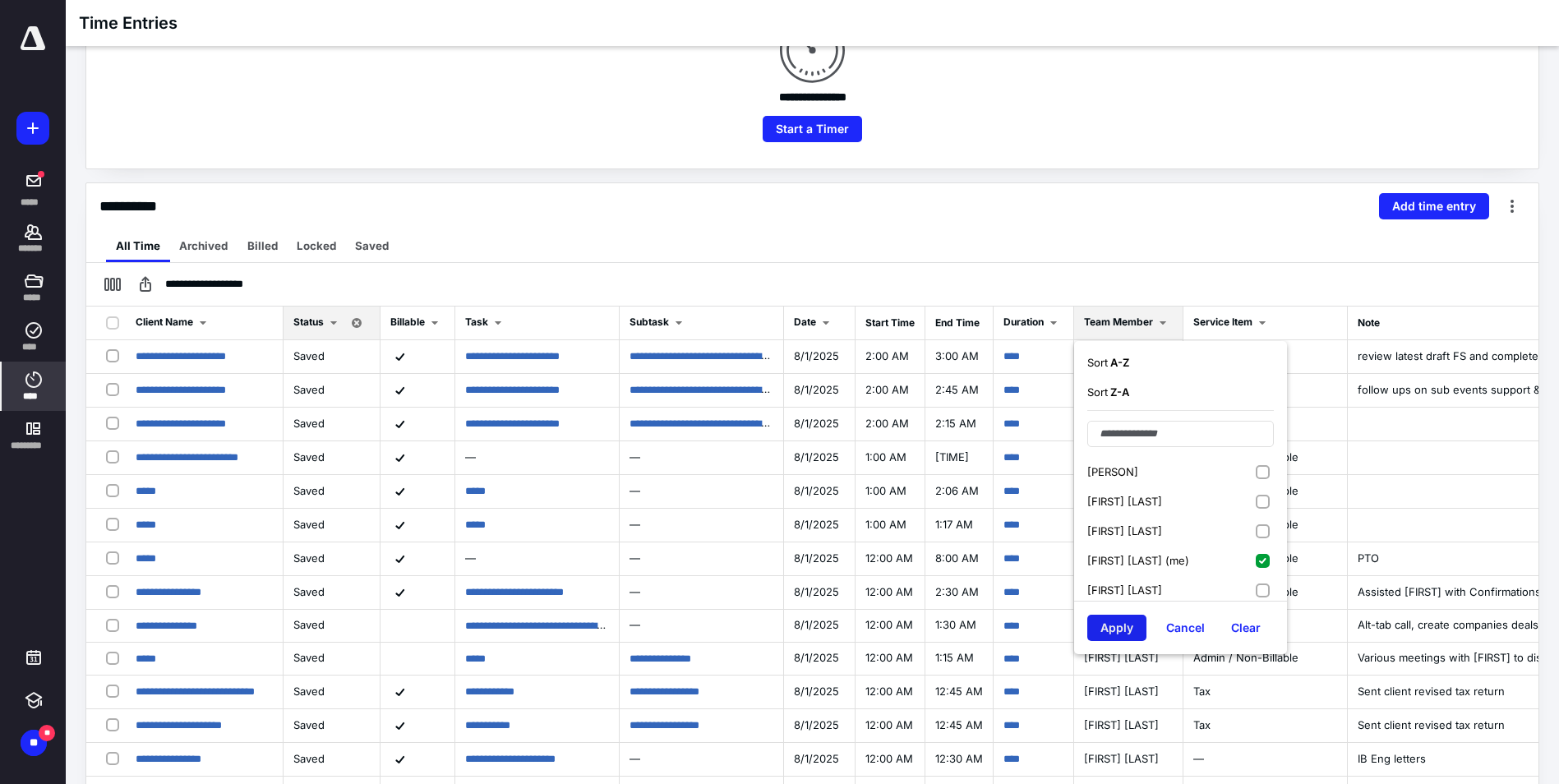 click on "Apply" at bounding box center [1117, 628] 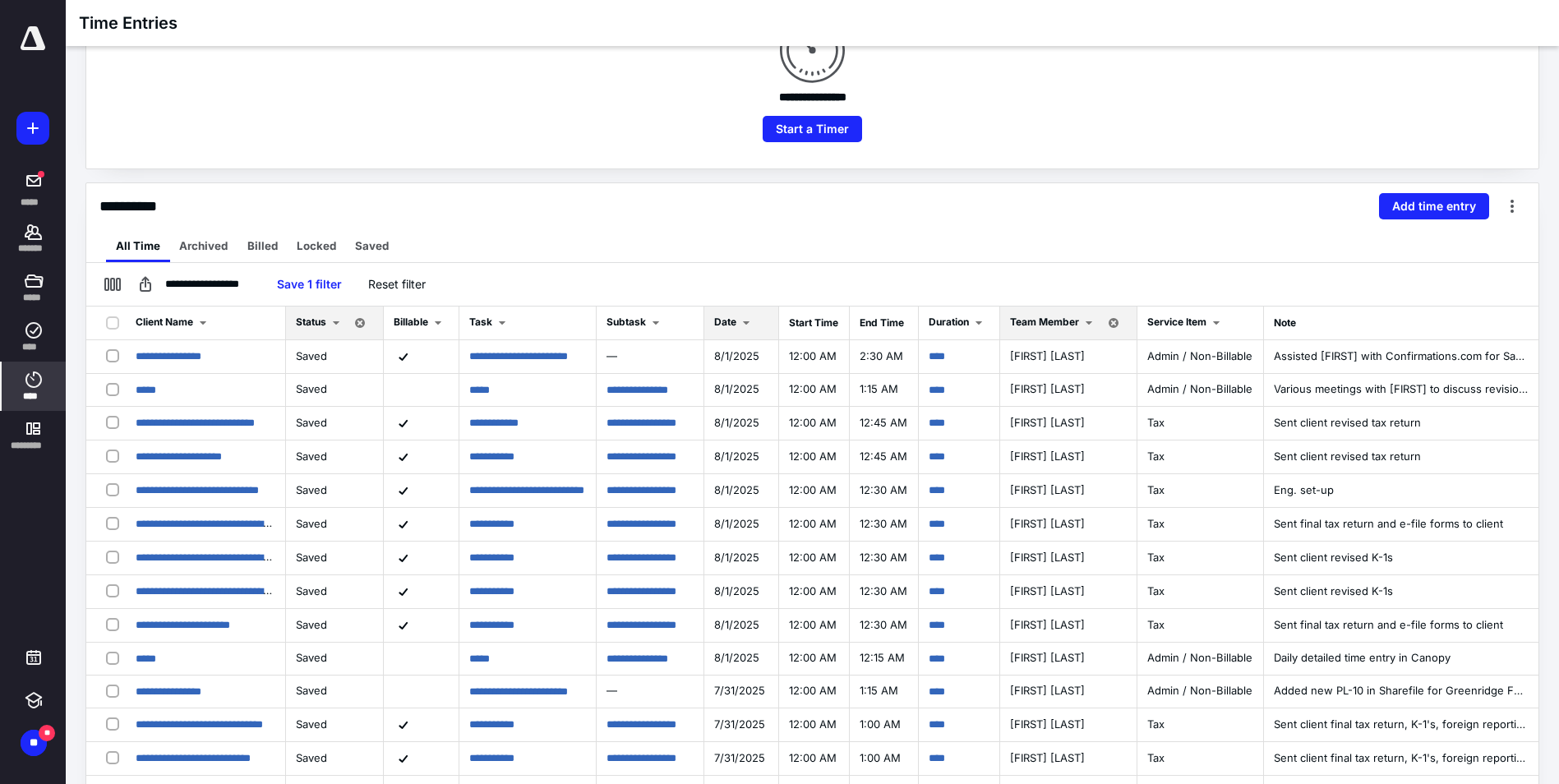 click on "Date" at bounding box center [725, 321] 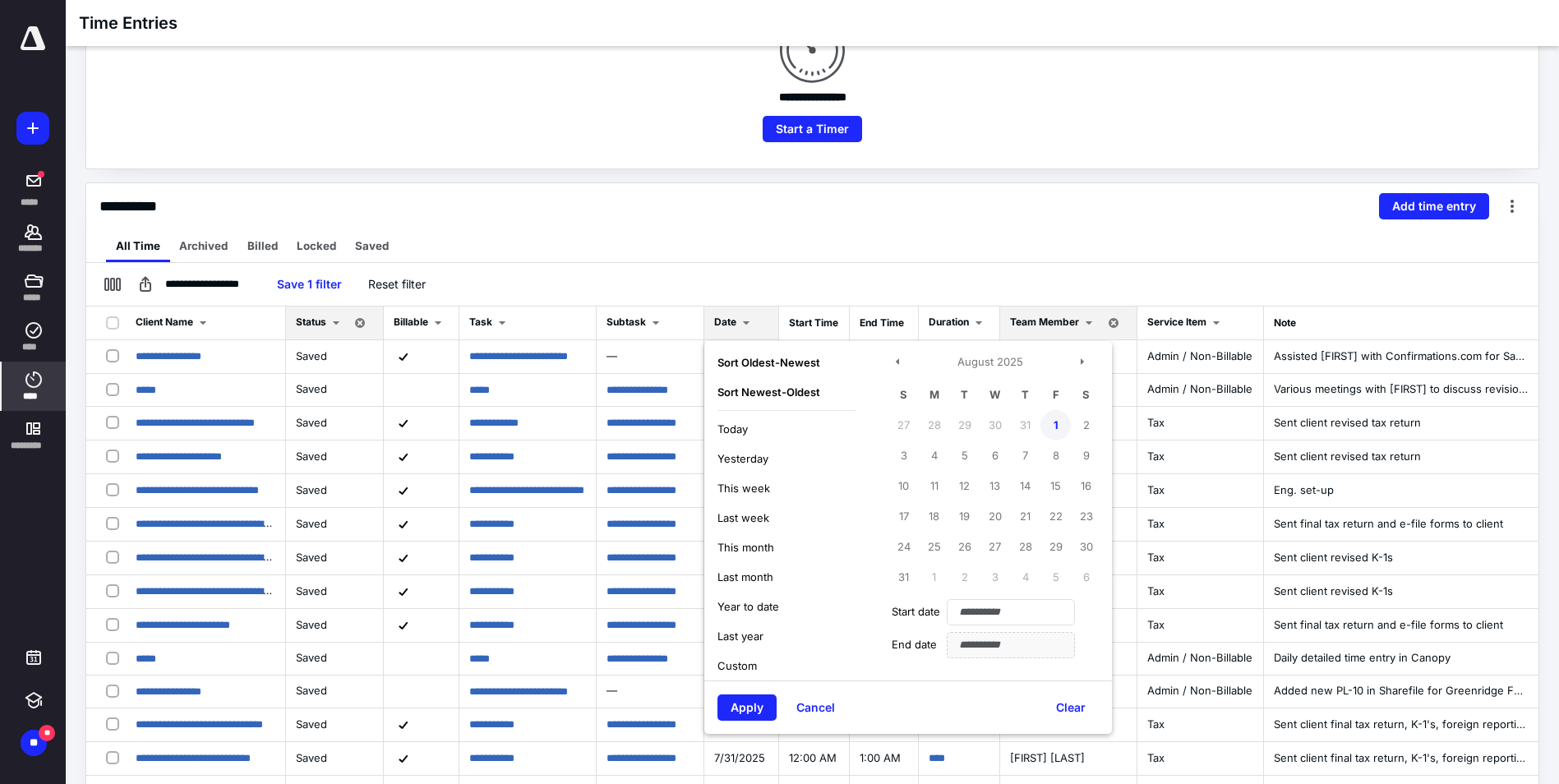 click on "1" at bounding box center (1055, 425) 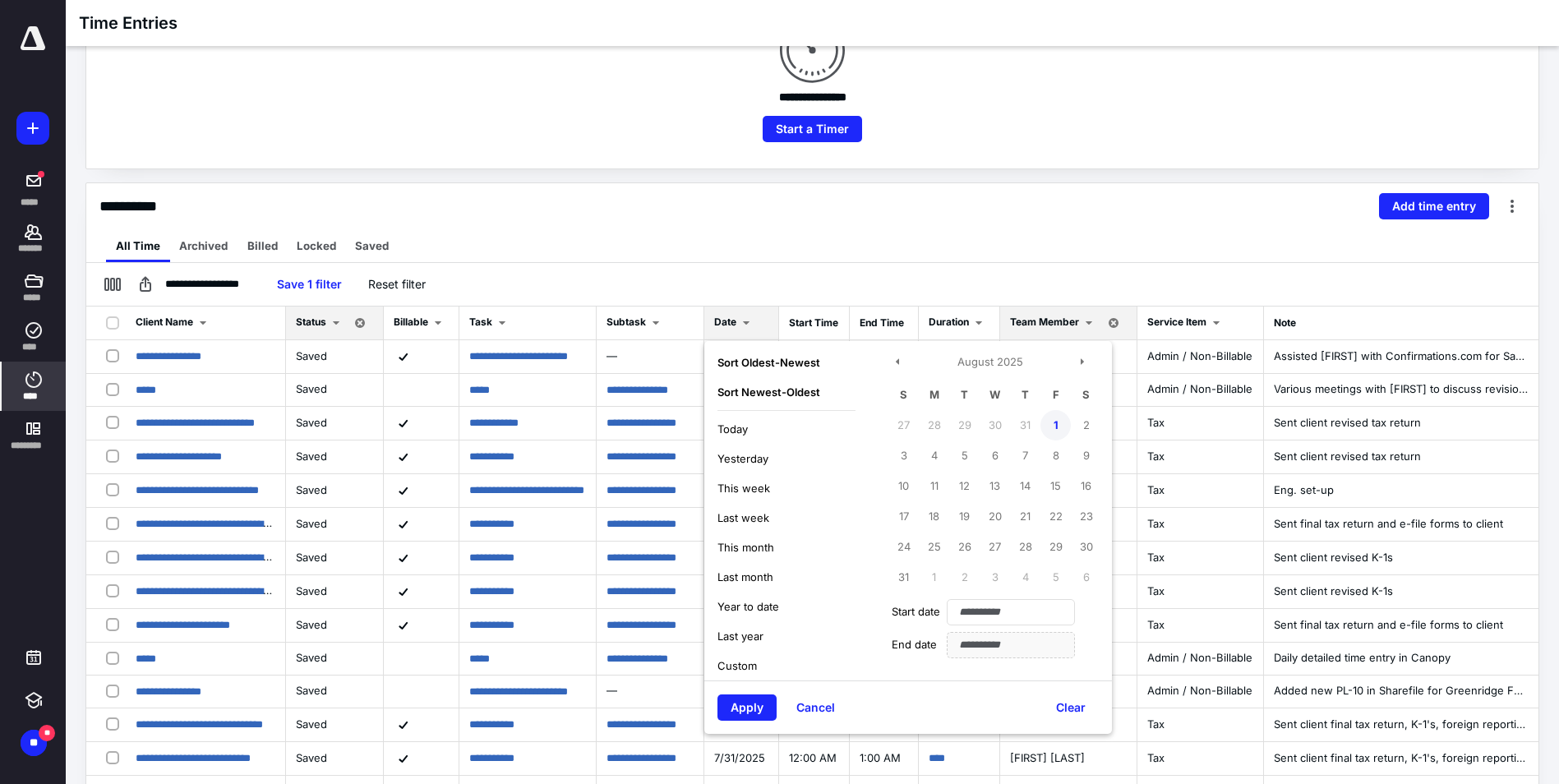 type on "**********" 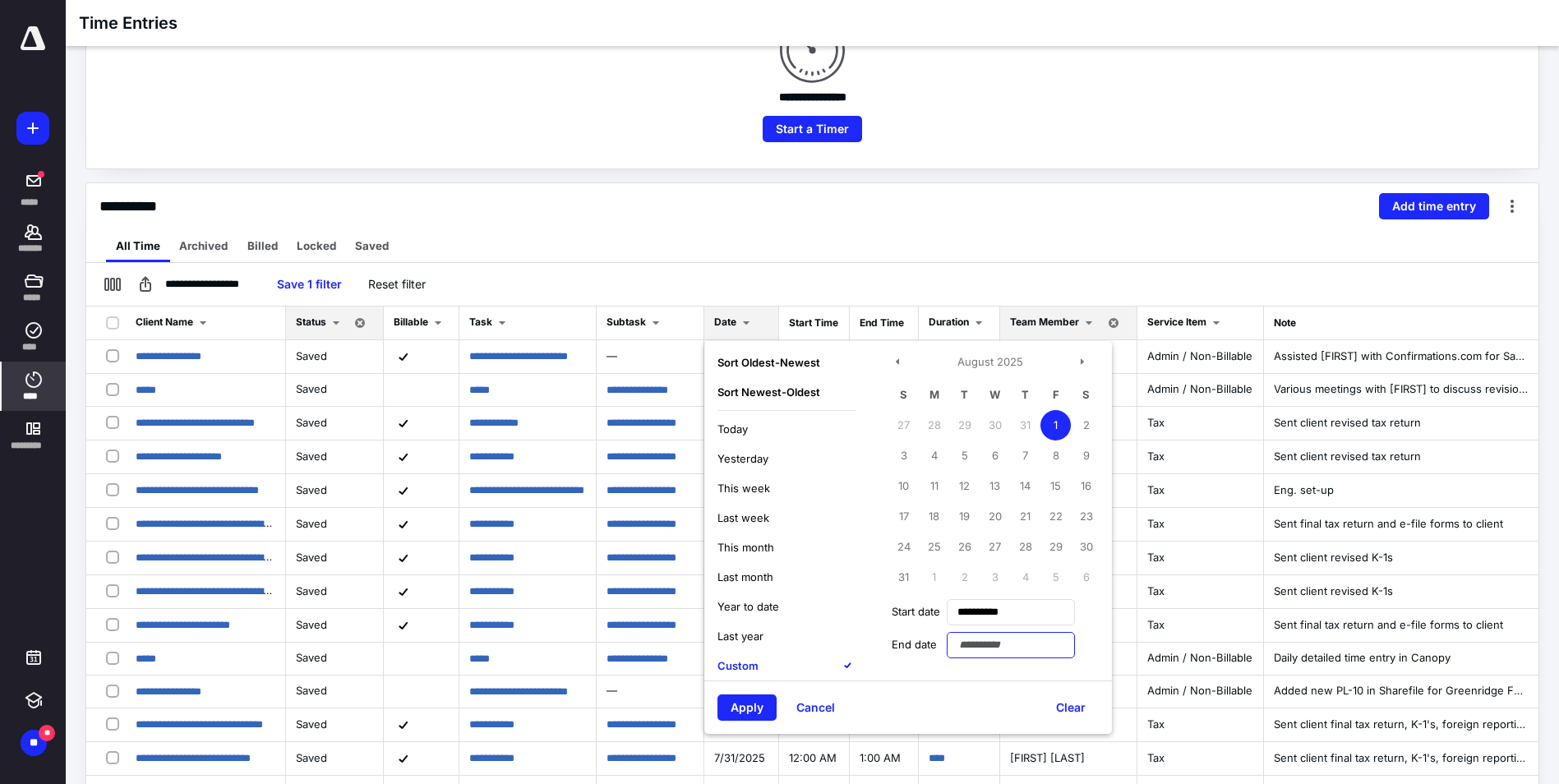 click at bounding box center (1011, 645) 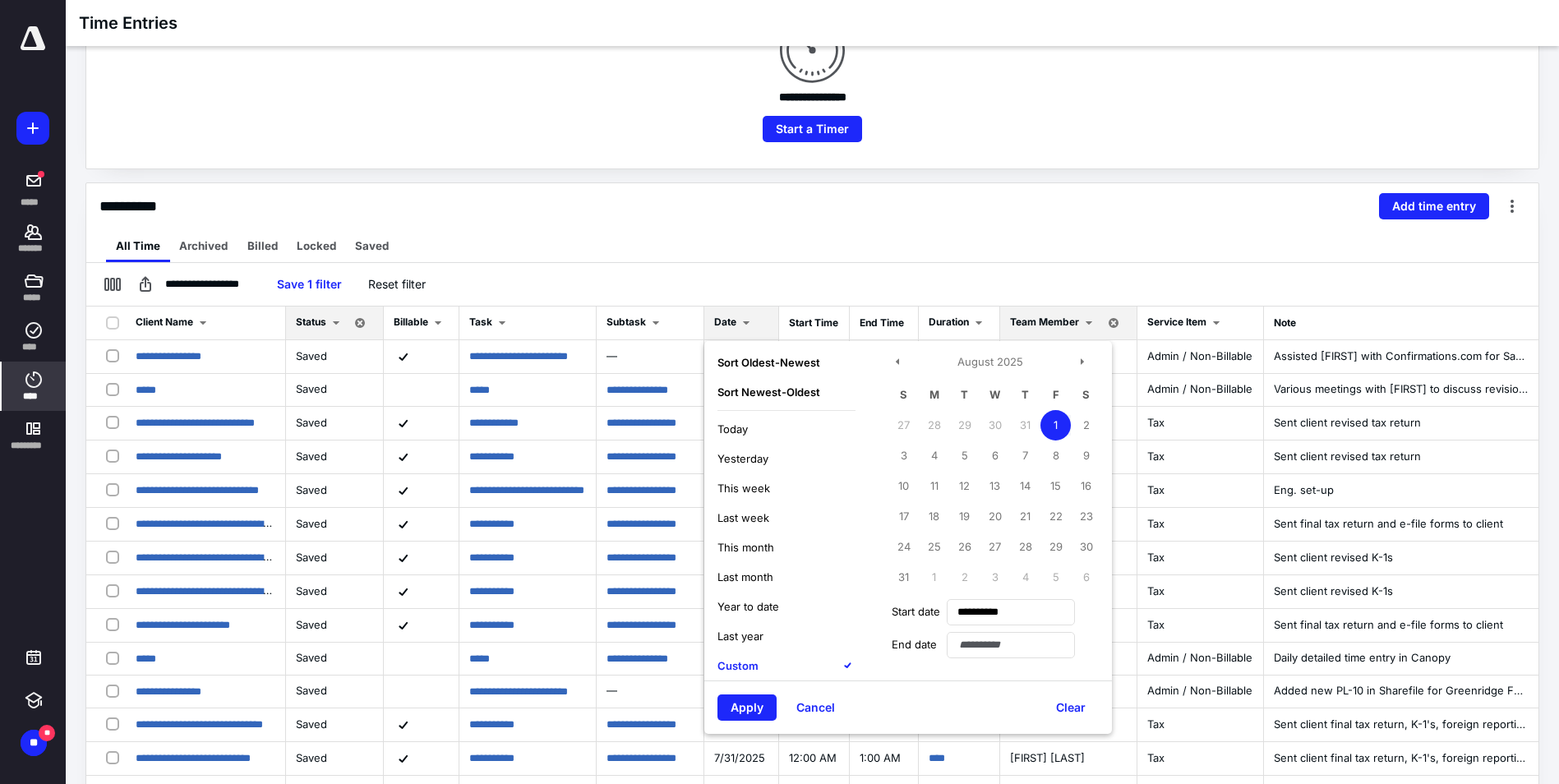 click on "1" at bounding box center (1055, 425) 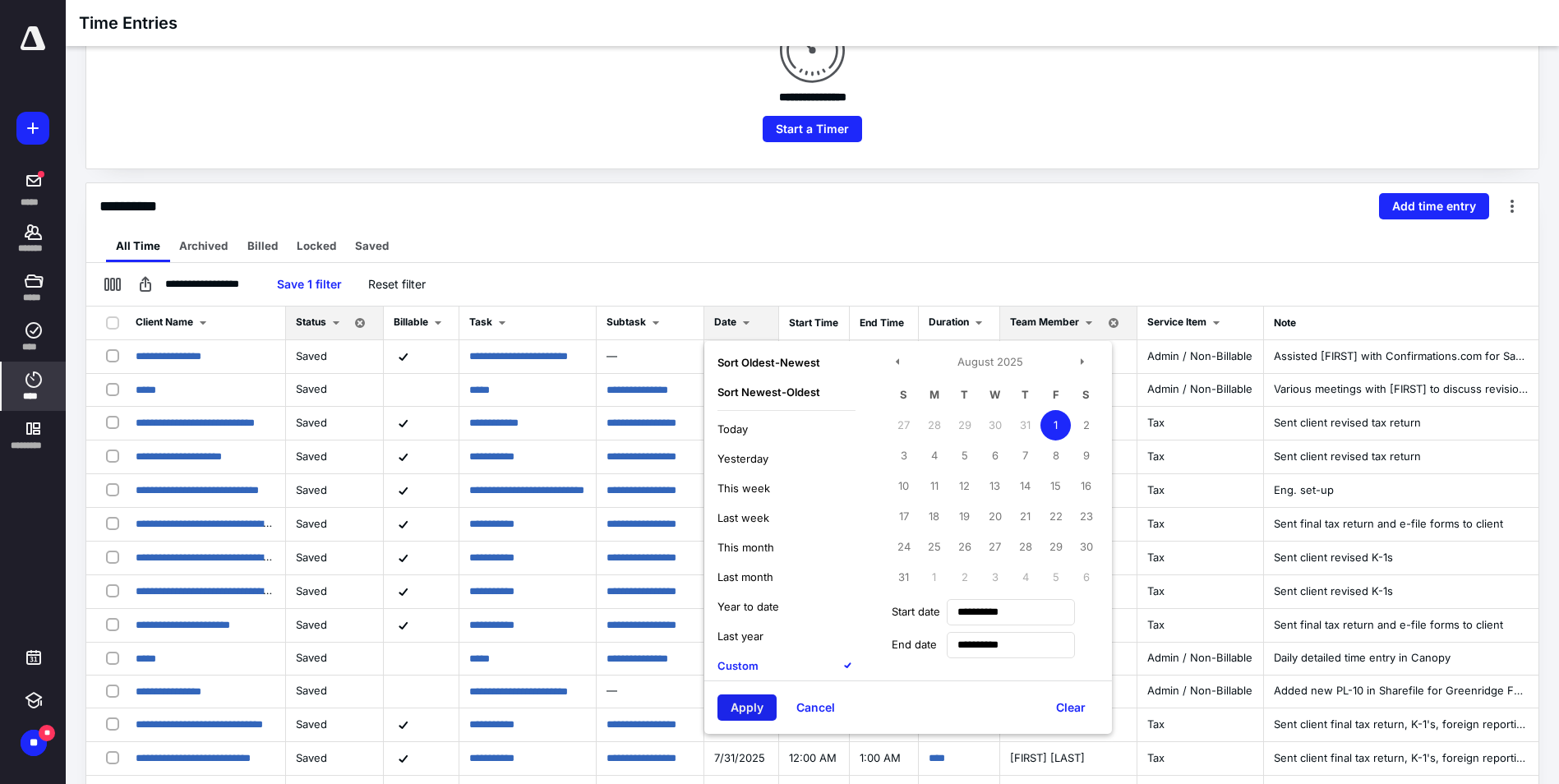 click on "Apply" at bounding box center (747, 708) 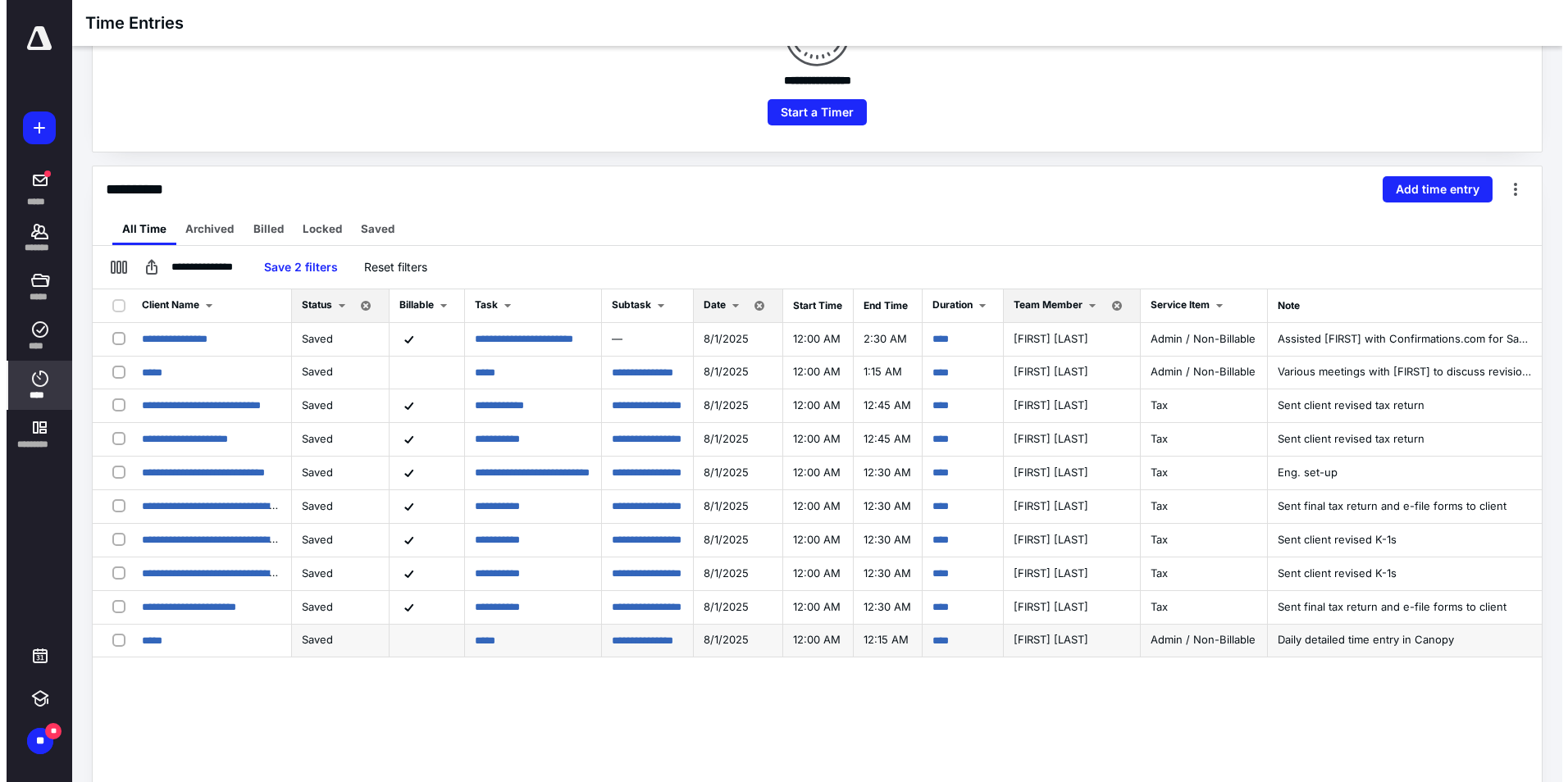 scroll, scrollTop: 0, scrollLeft: 0, axis: both 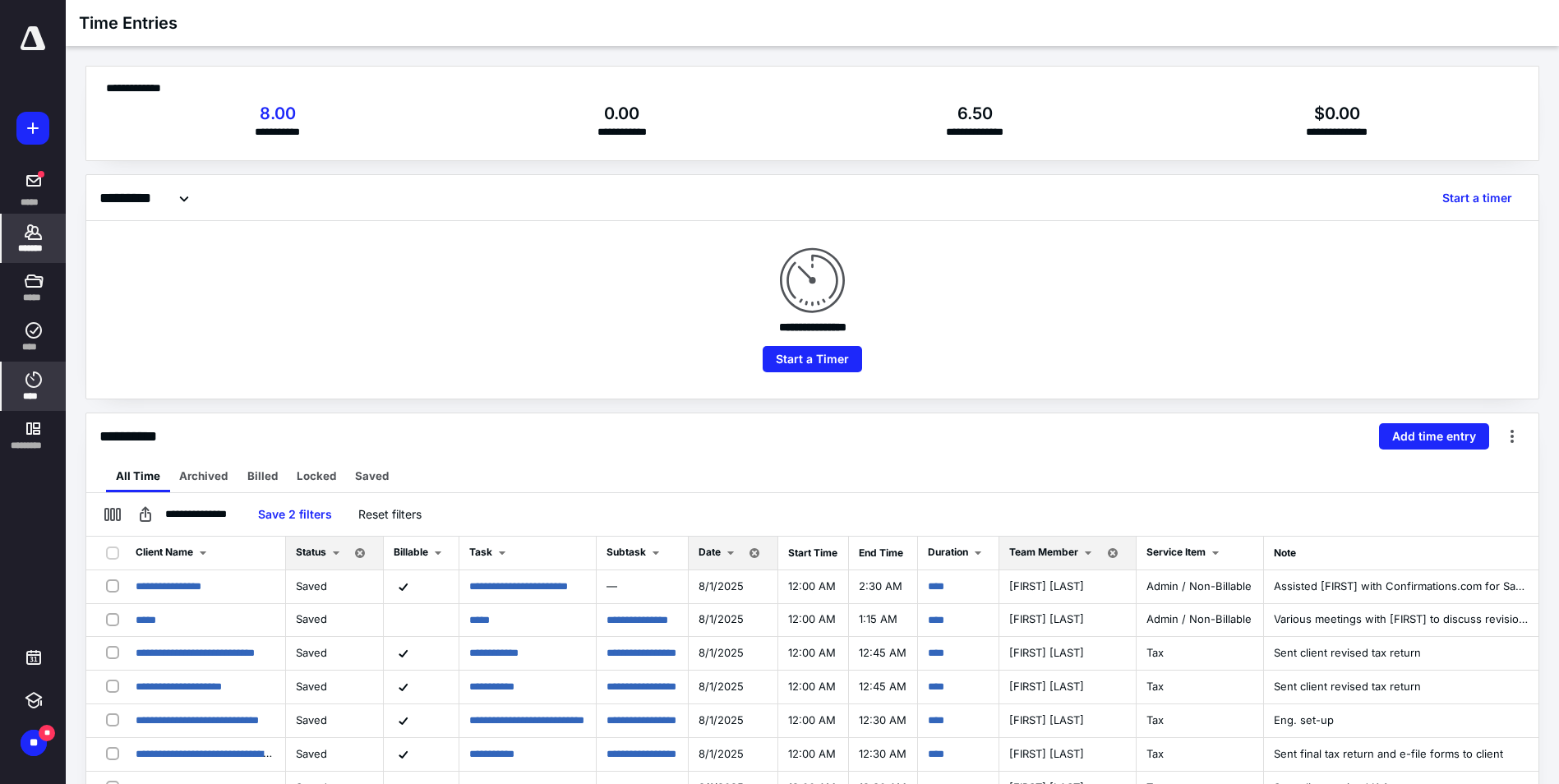 click 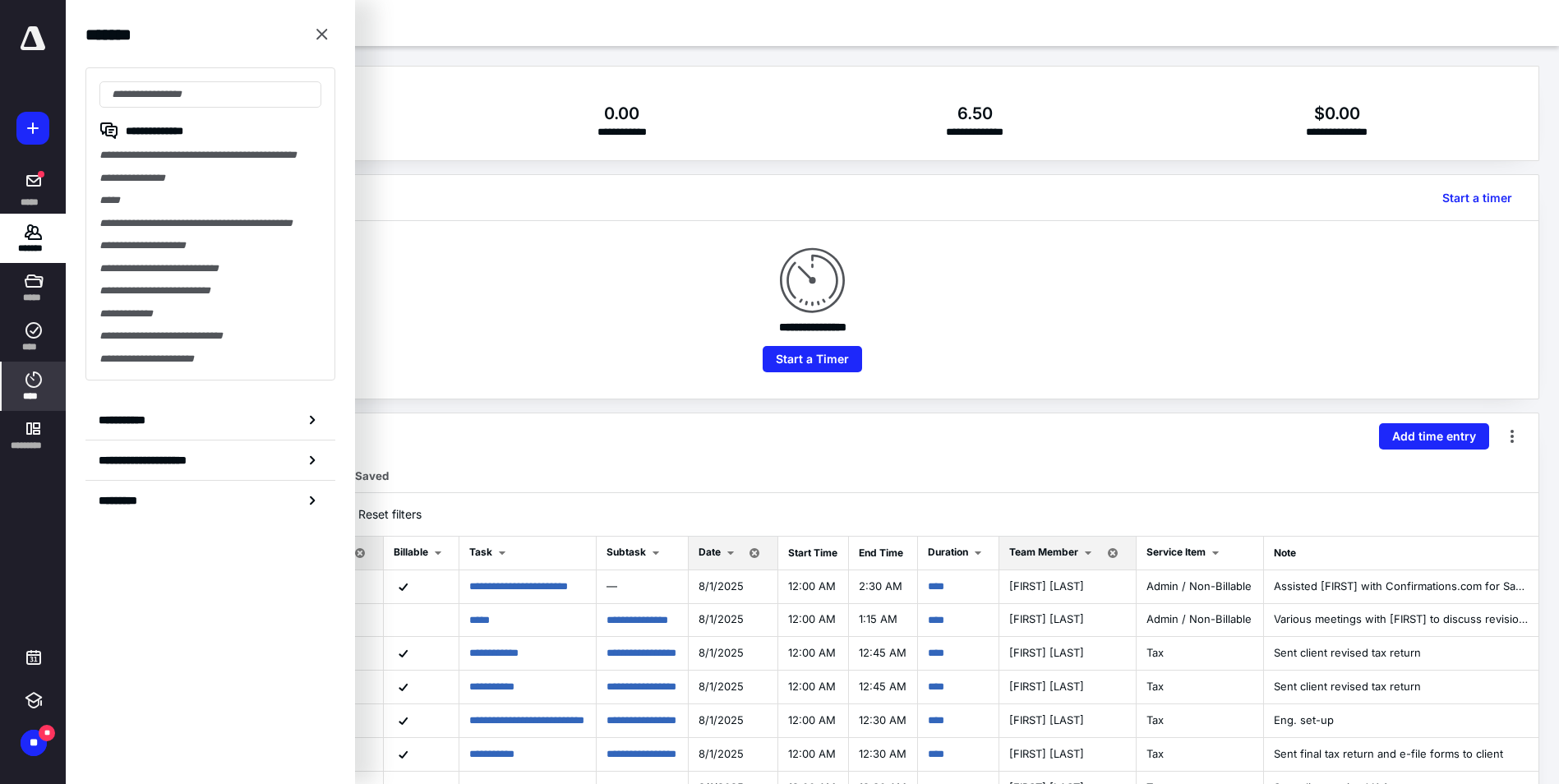 click 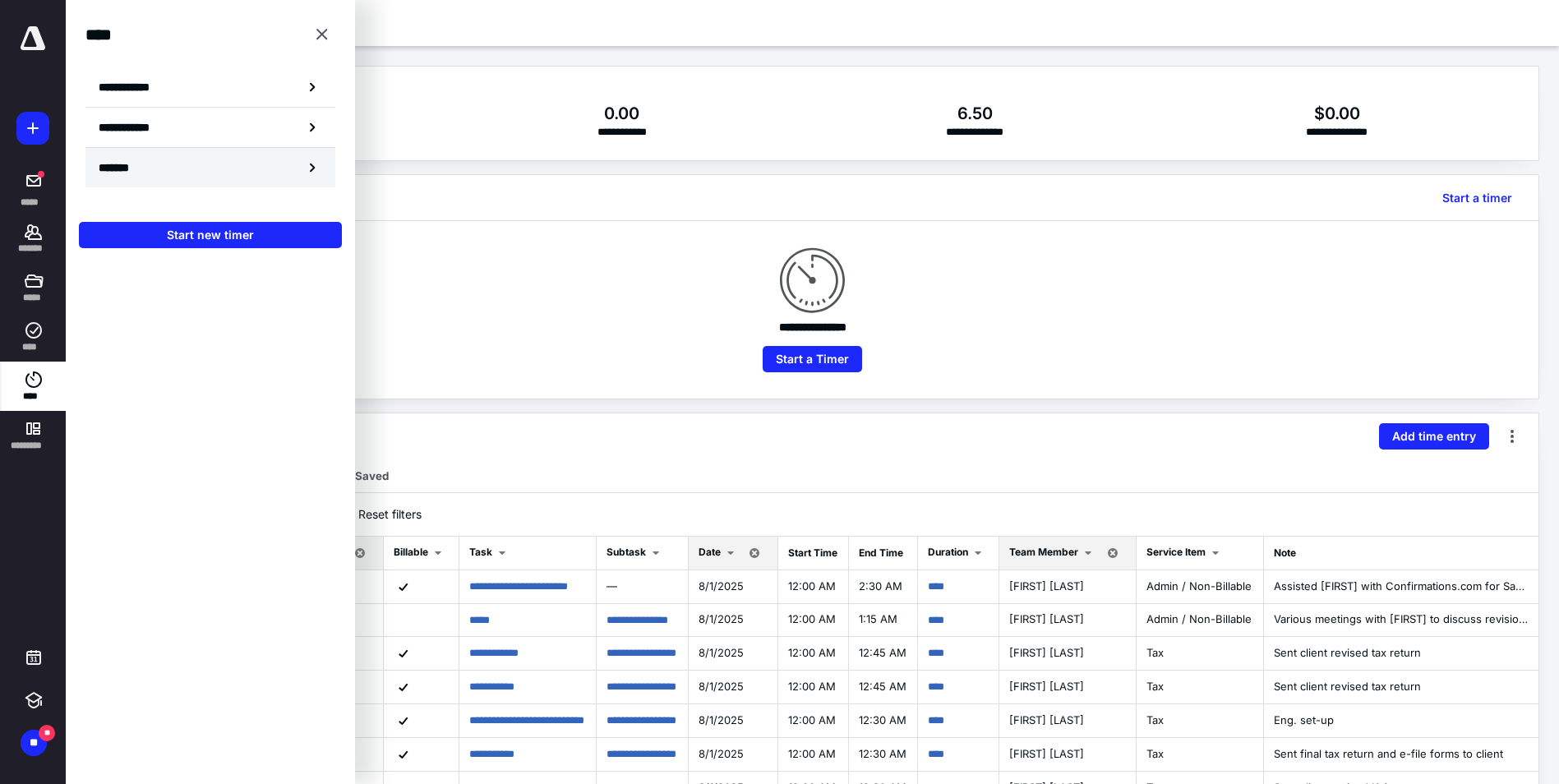 click on "*******" at bounding box center [120, 168] 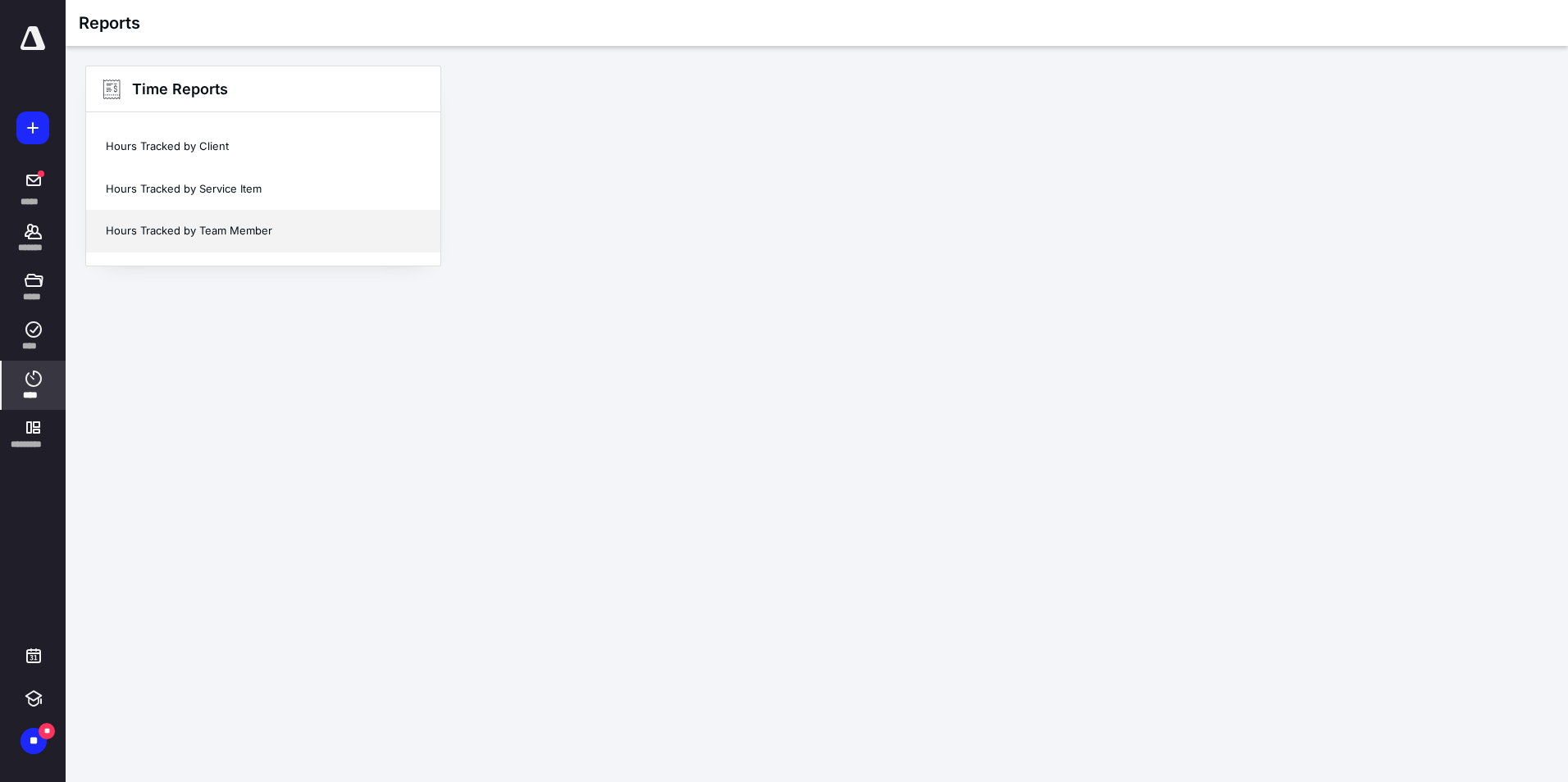 click on "Hours Tracked by Team Member" at bounding box center [263, 231] 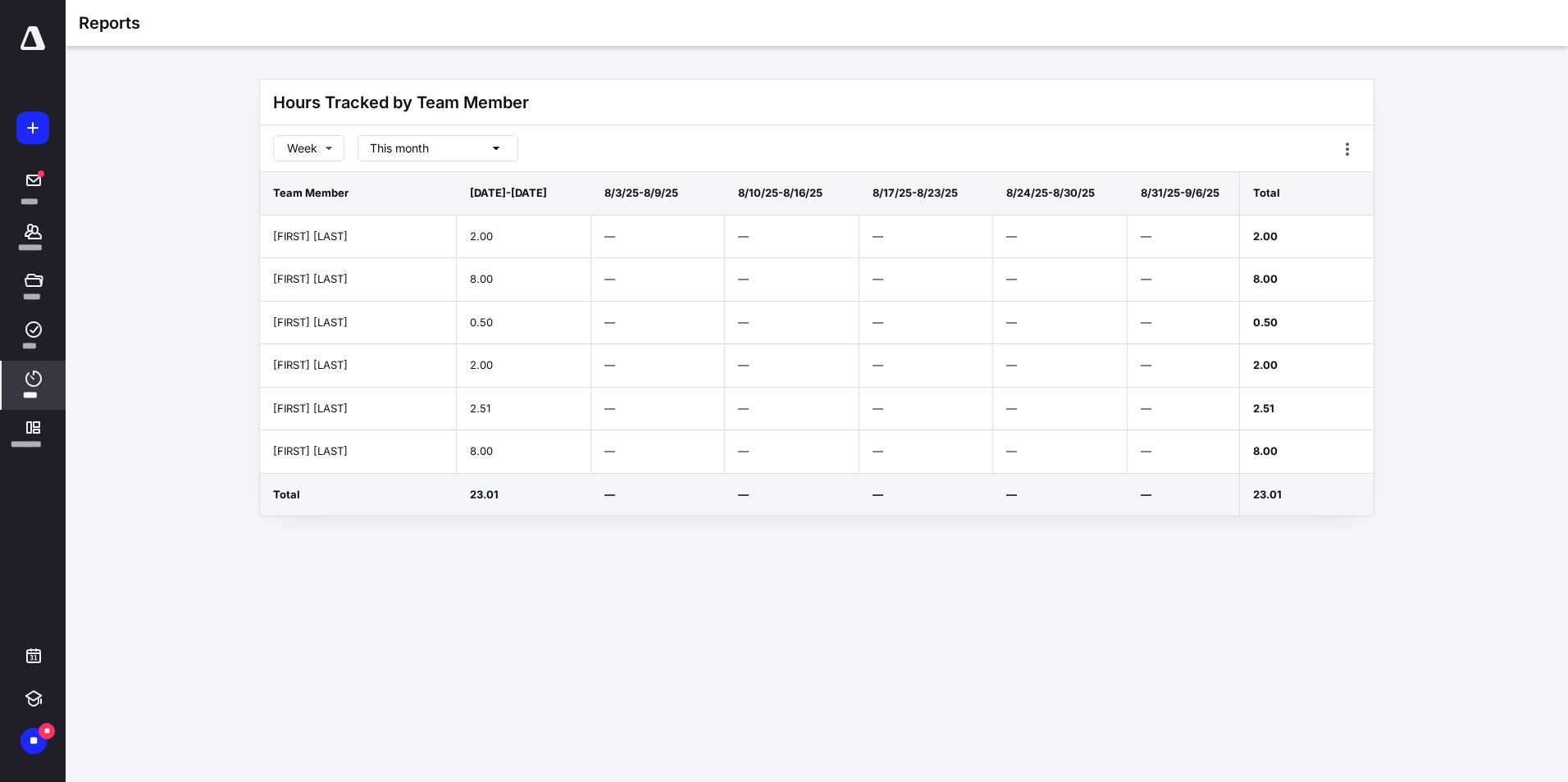 click 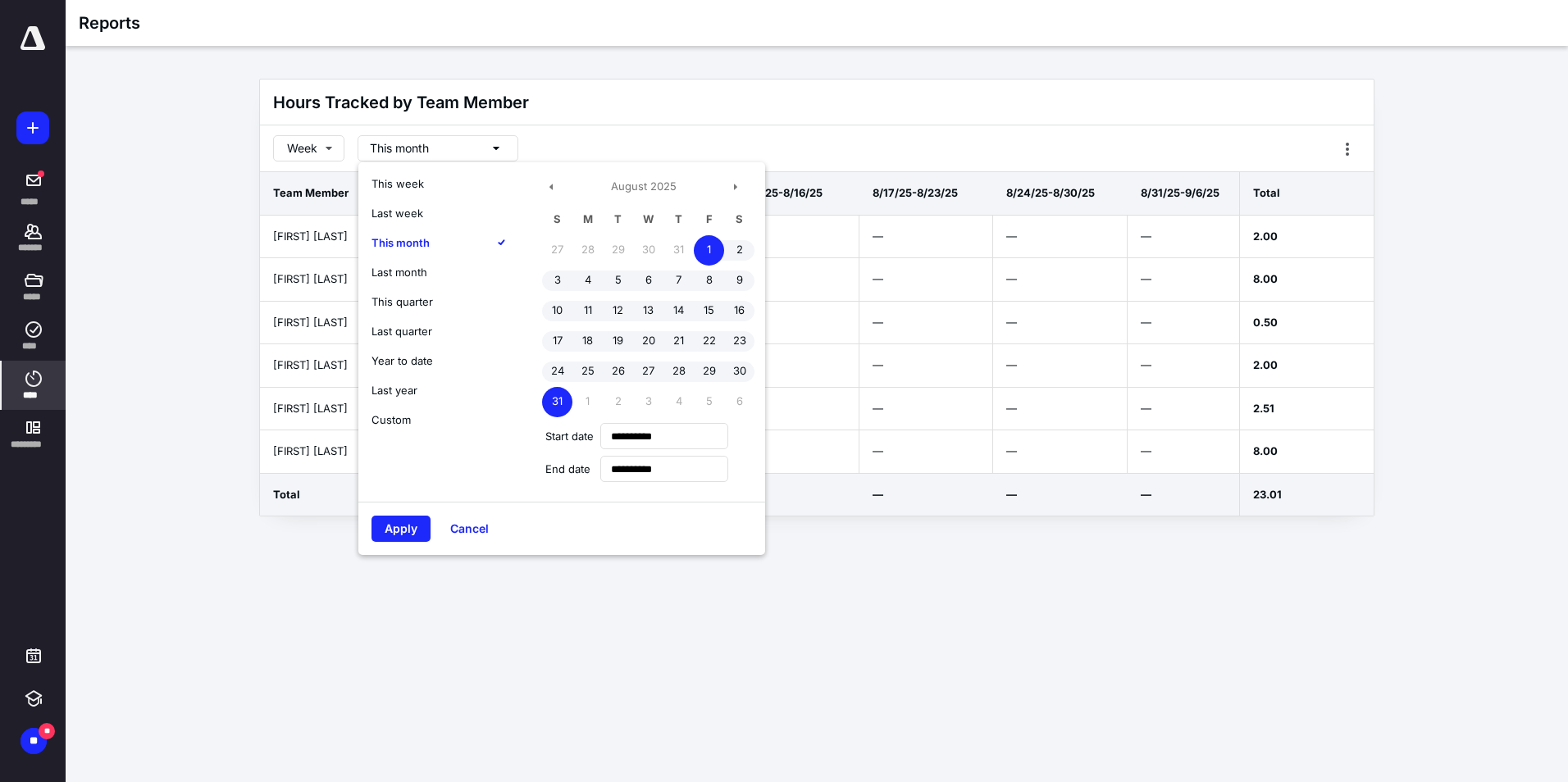 type on "**********" 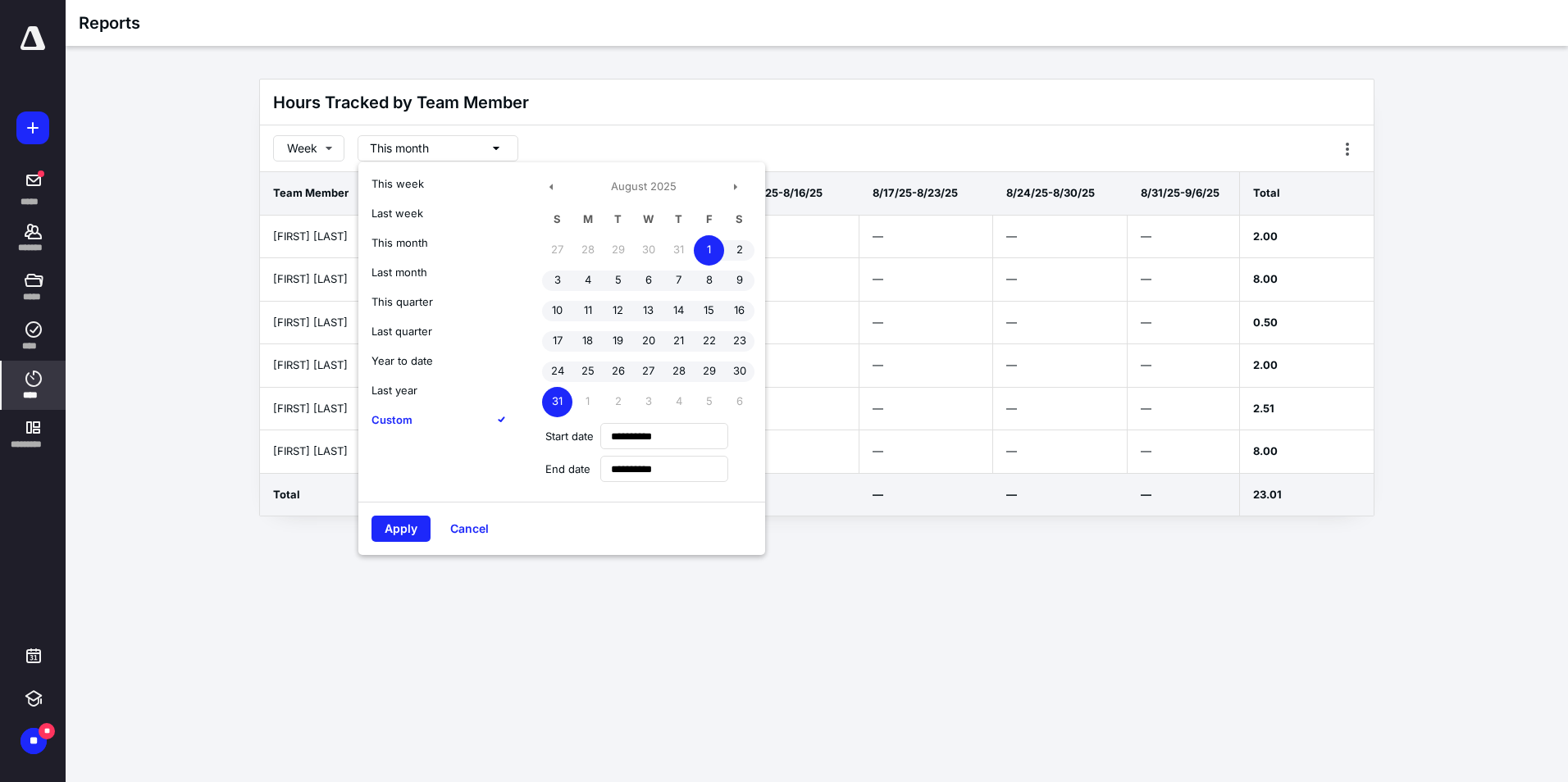 click on "Last month" at bounding box center [399, 272] 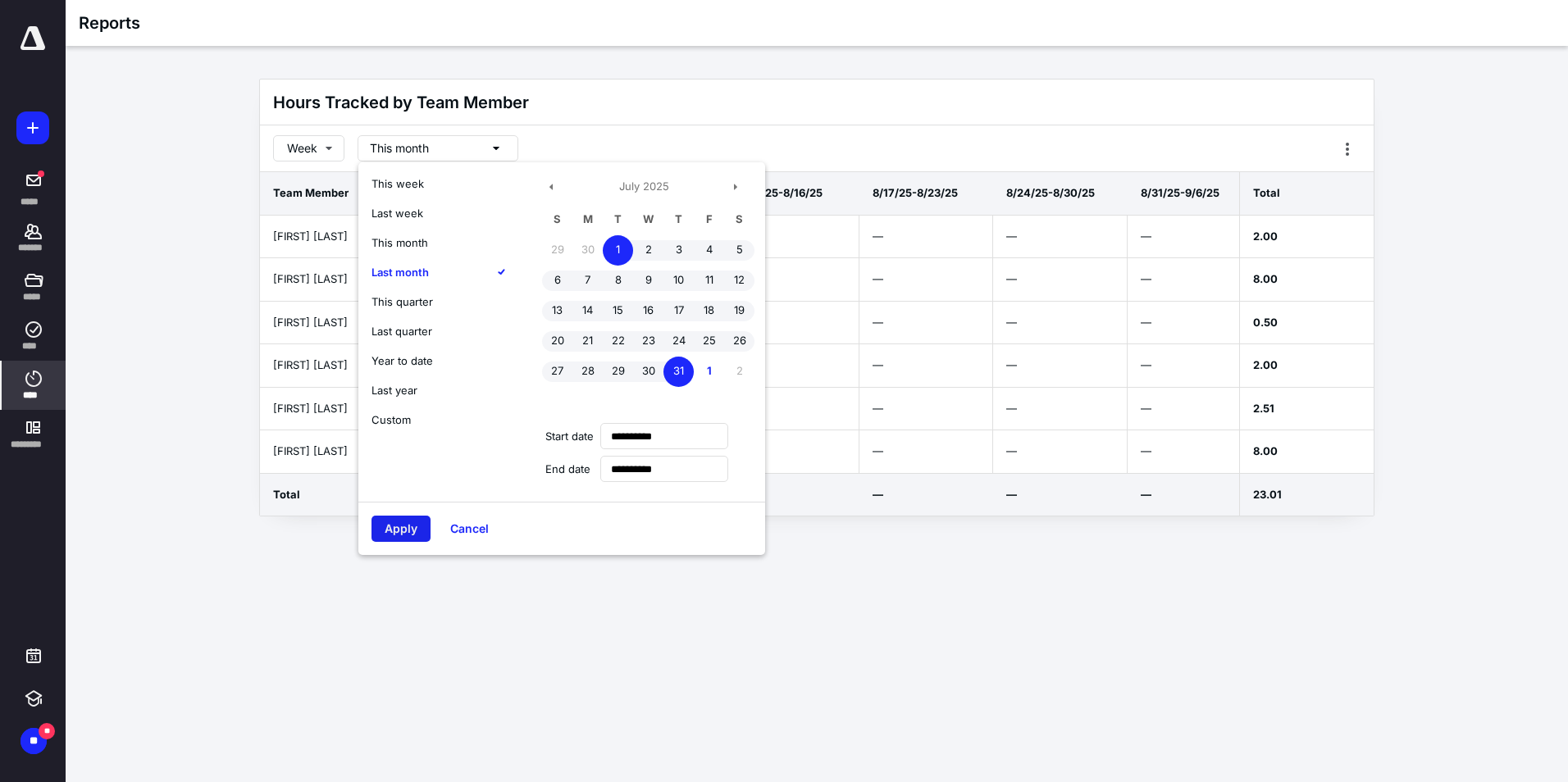 click on "Apply" at bounding box center [401, 529] 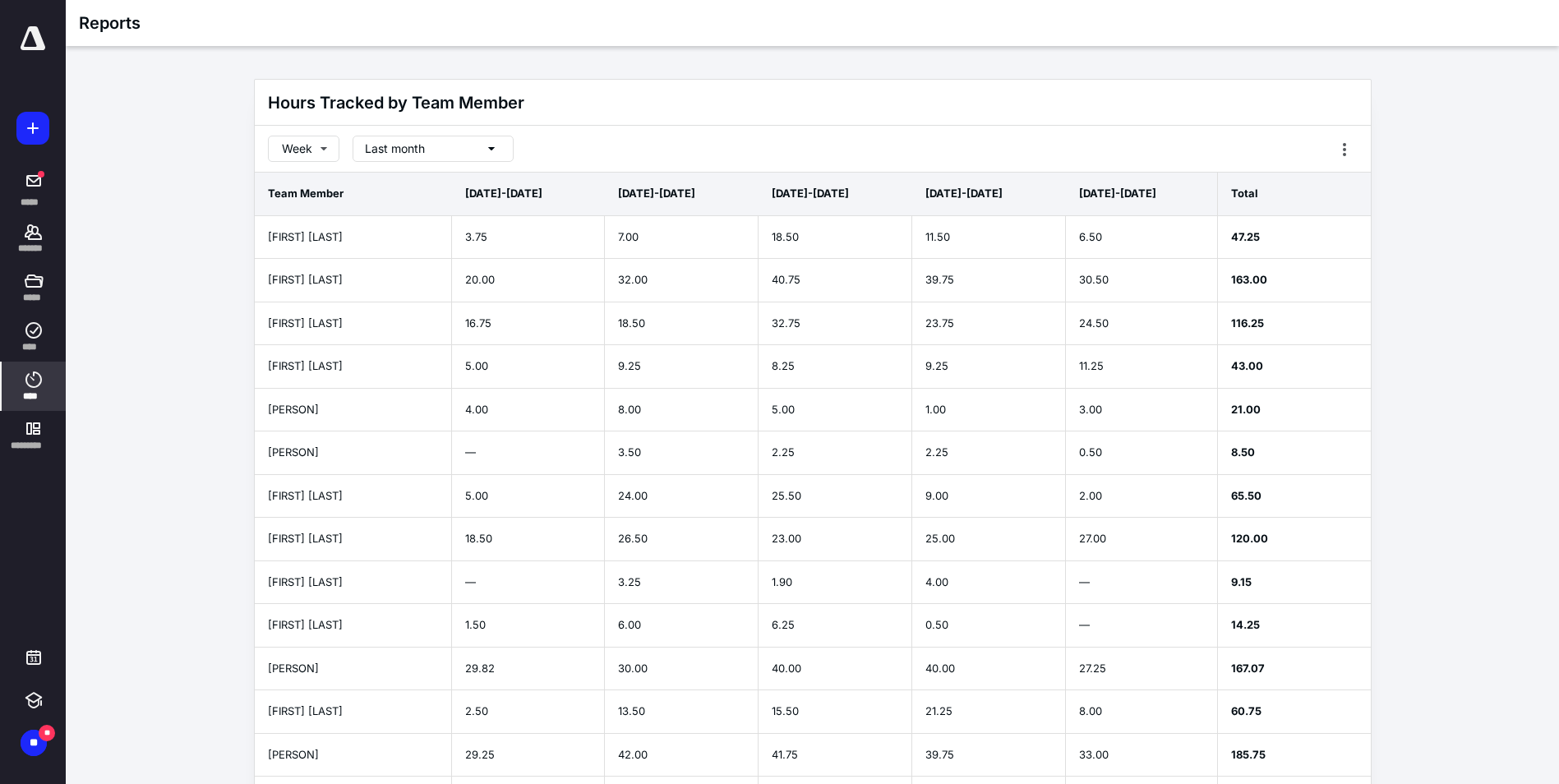 click on "Last month" at bounding box center (394, 149) 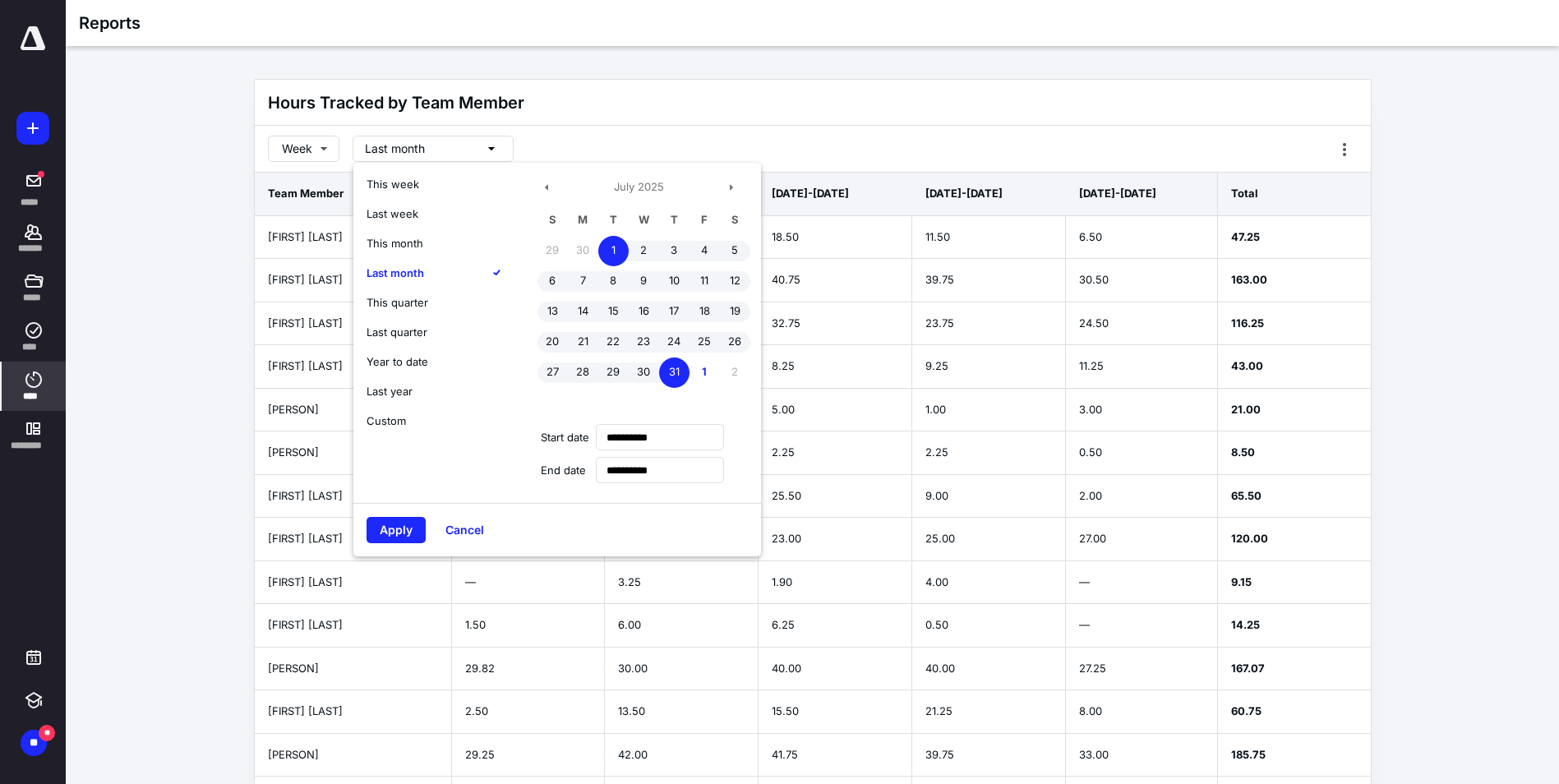 click on "This month" at bounding box center [394, 243] 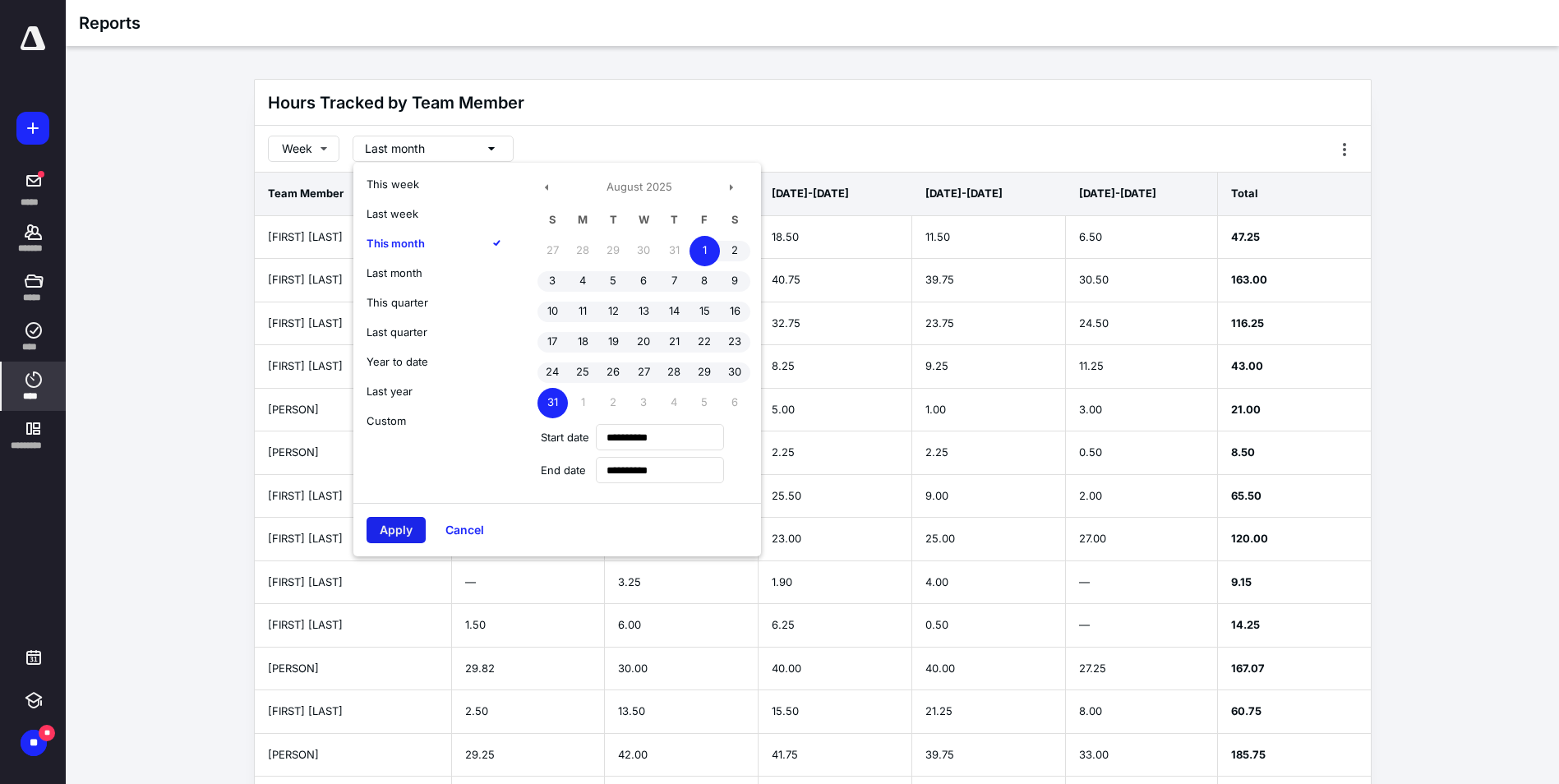 click on "Apply" at bounding box center (396, 530) 